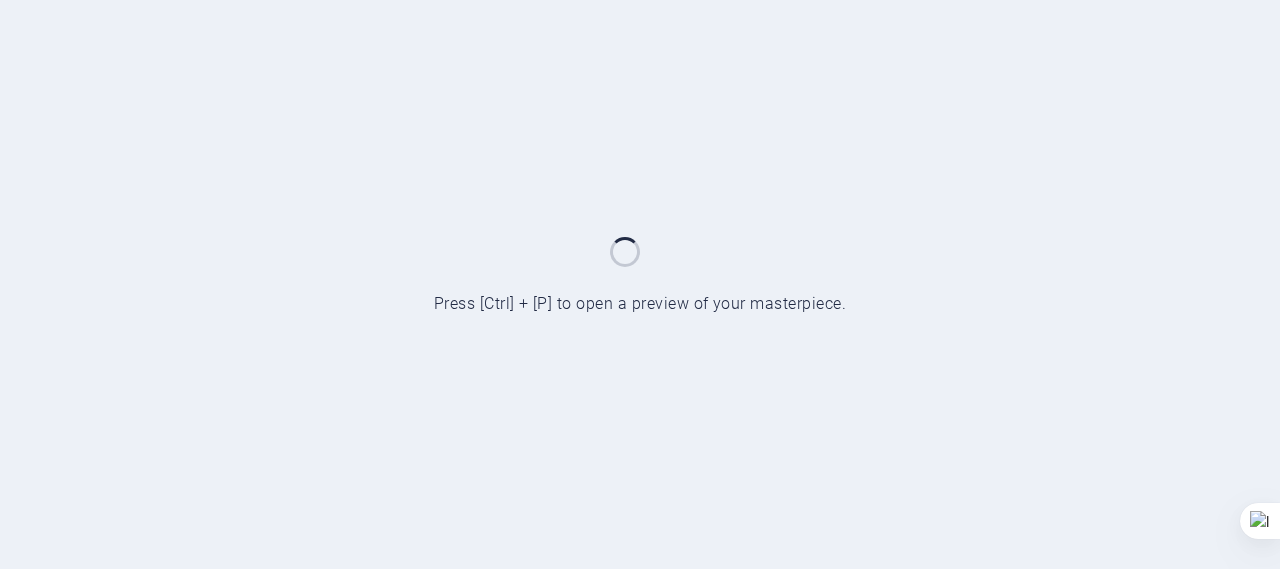 scroll, scrollTop: 0, scrollLeft: 0, axis: both 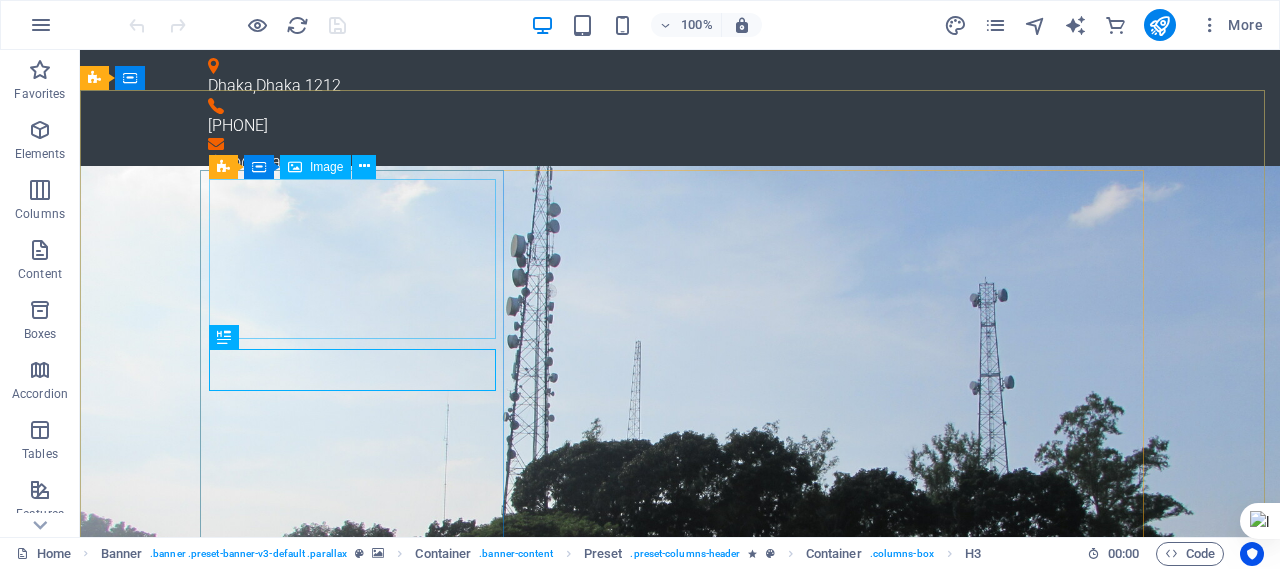 click on "Image" at bounding box center (326, 167) 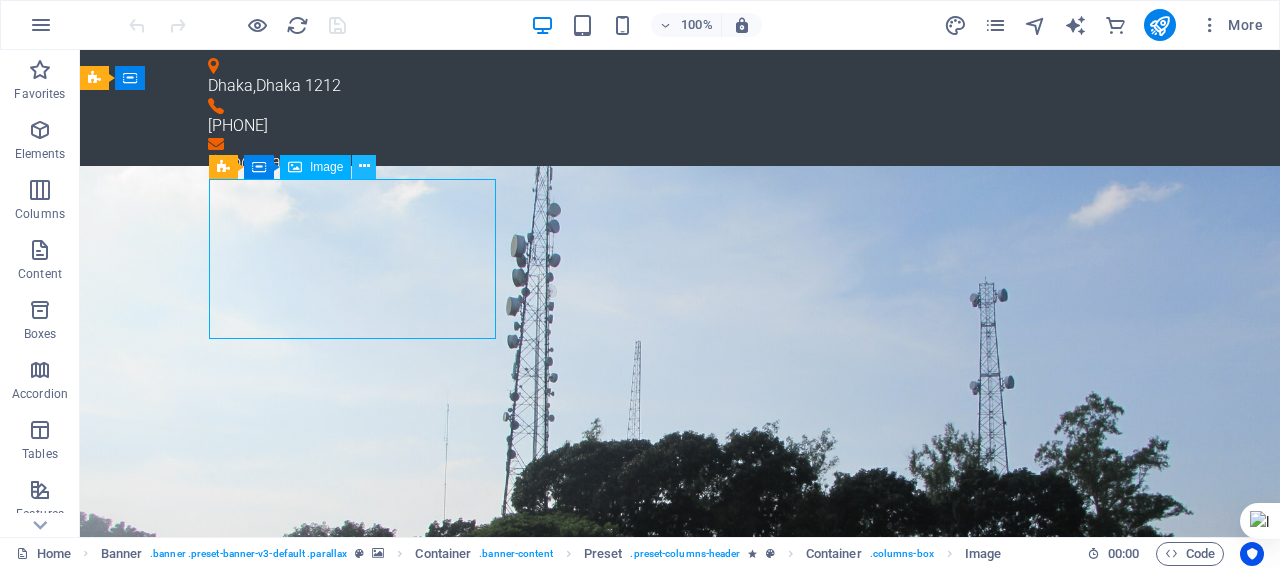 click at bounding box center [364, 166] 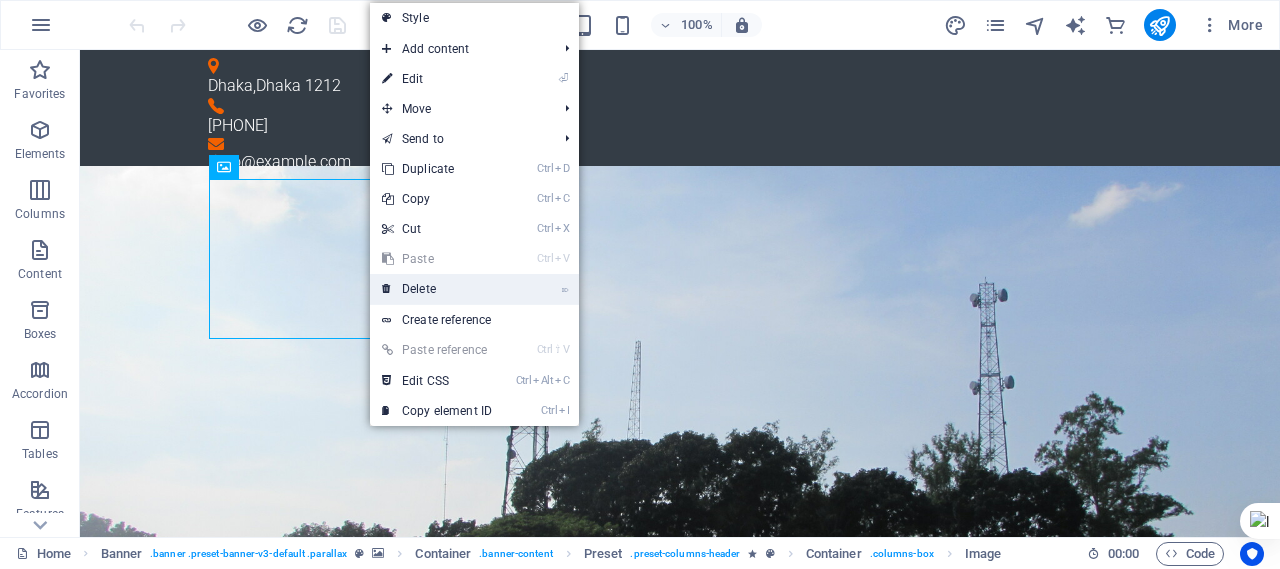 click on "⌦  Delete" at bounding box center [437, 289] 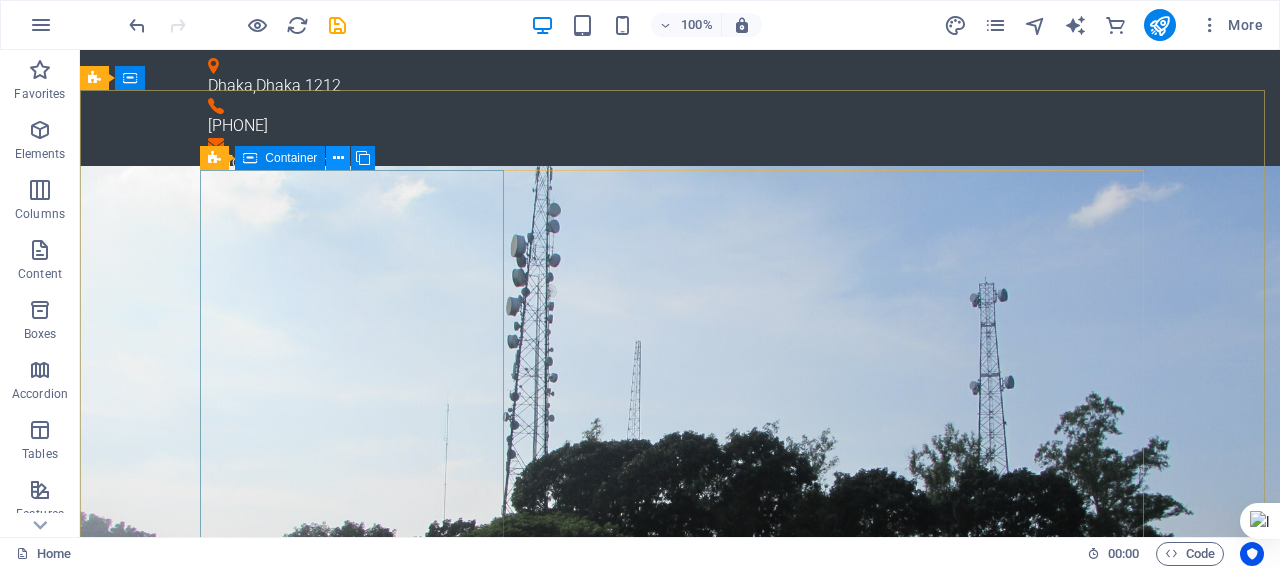 click at bounding box center (338, 158) 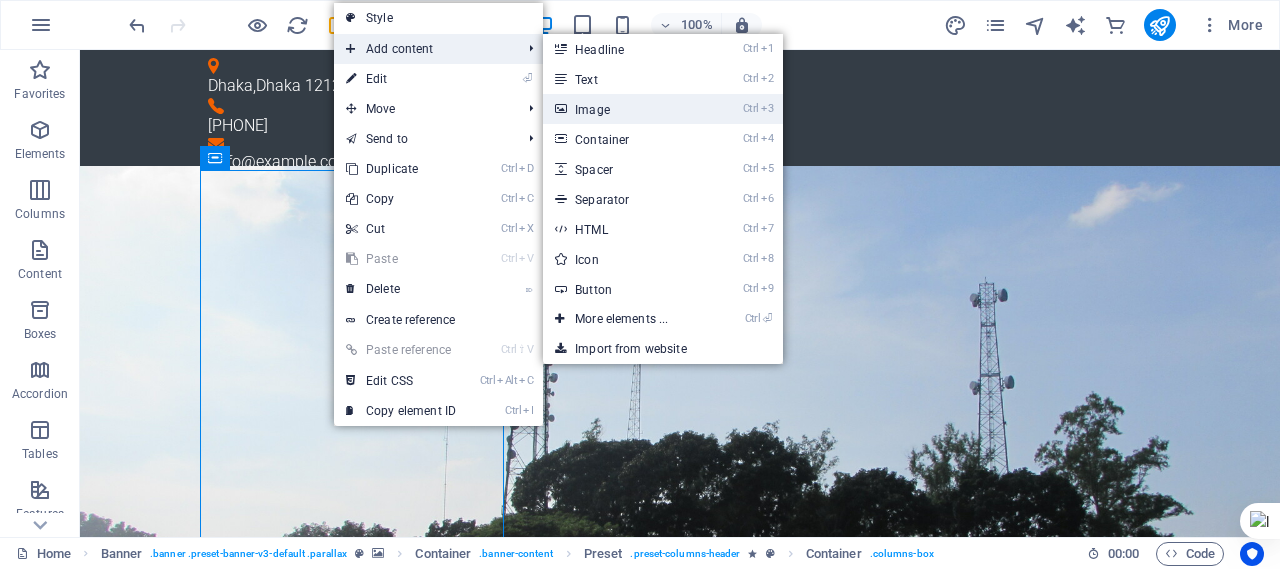 click on "Ctrl 3  Image" at bounding box center (625, 109) 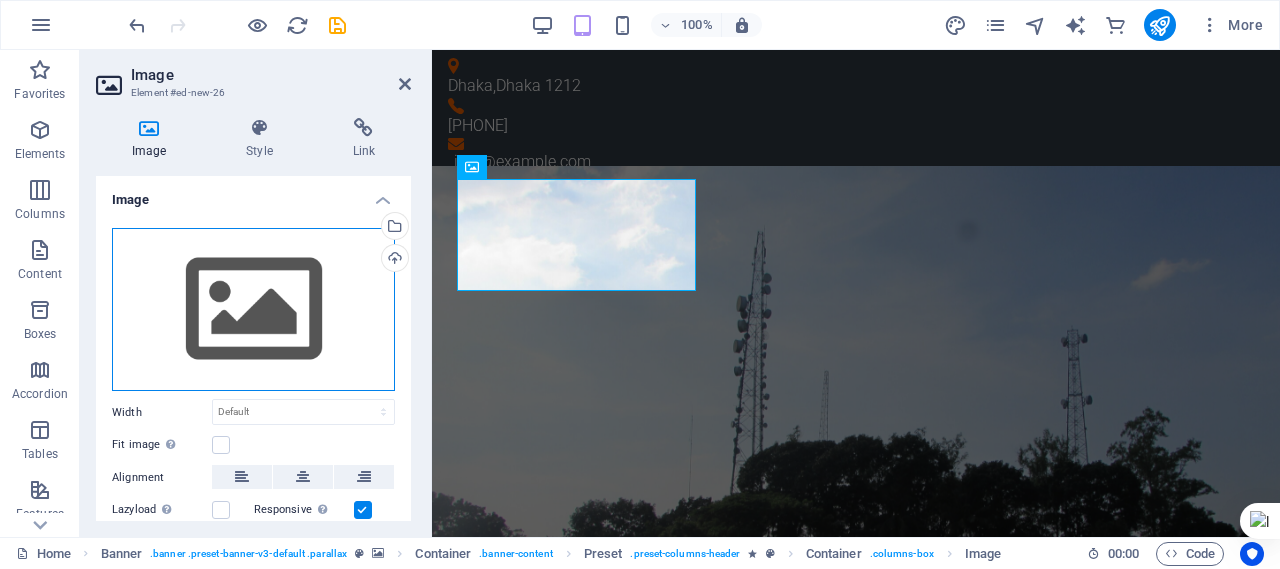 click on "Drag files here, click to choose files or select files from Files or our free stock photos & videos" at bounding box center (253, 310) 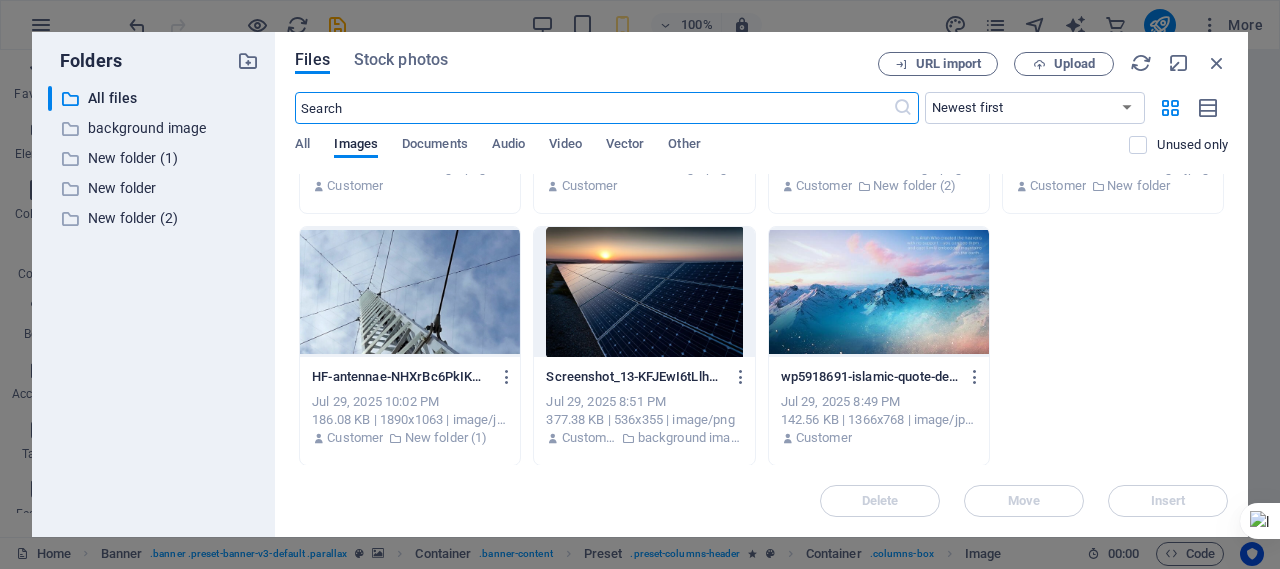 scroll, scrollTop: 0, scrollLeft: 0, axis: both 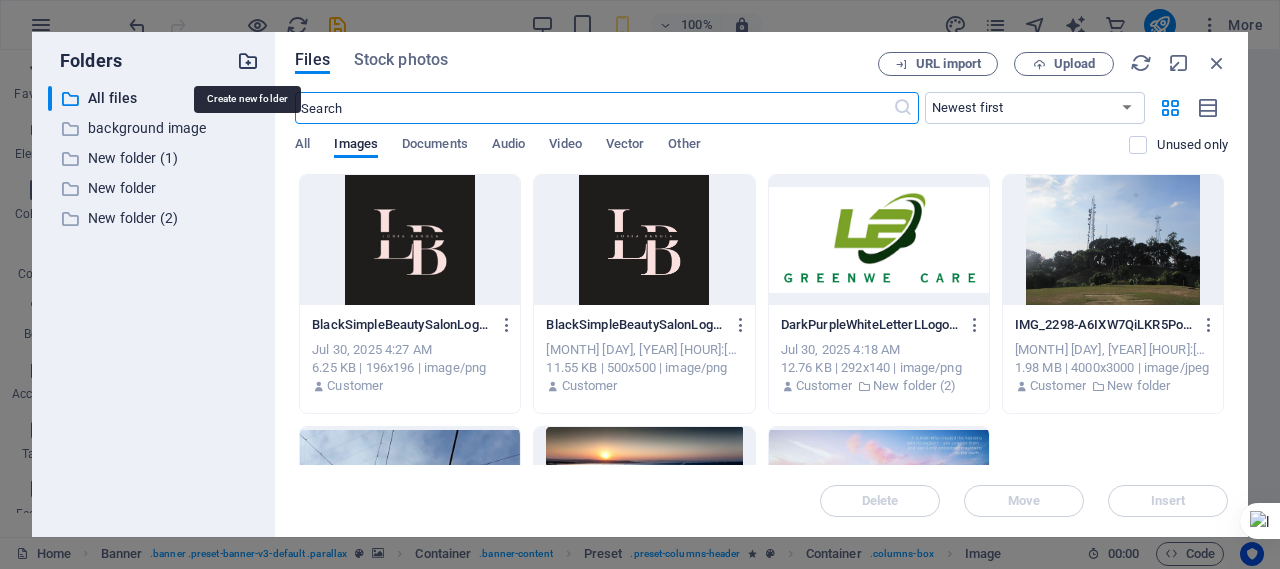 click at bounding box center (248, 61) 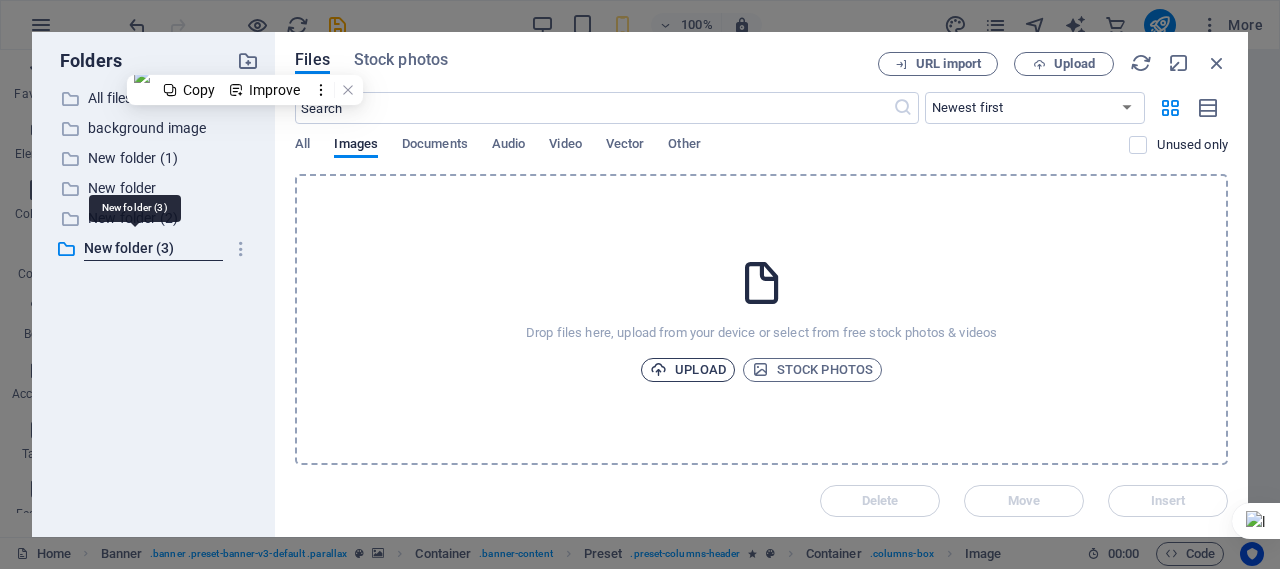click on "Upload" at bounding box center (688, 370) 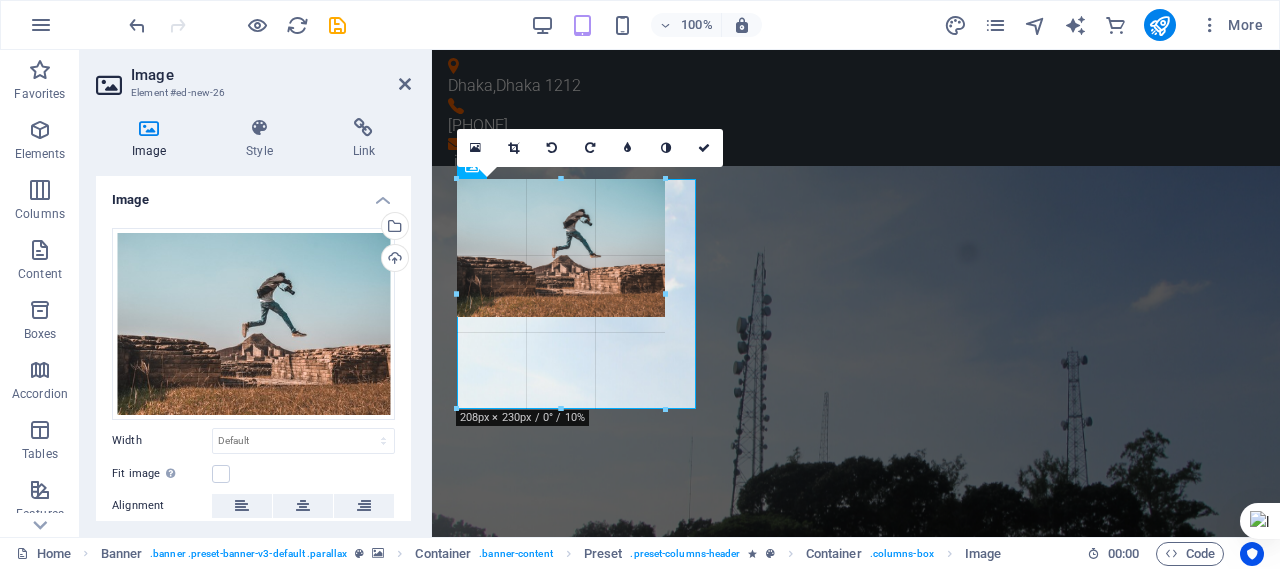 drag, startPoint x: 456, startPoint y: 180, endPoint x: 14, endPoint y: 299, distance: 457.739 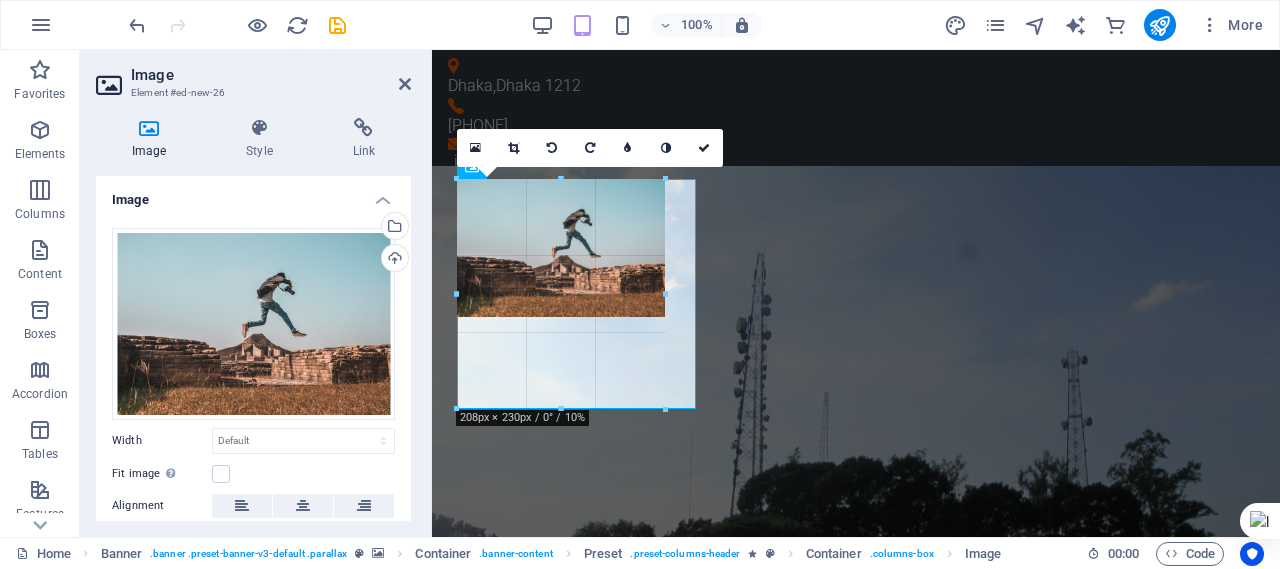 type on "208" 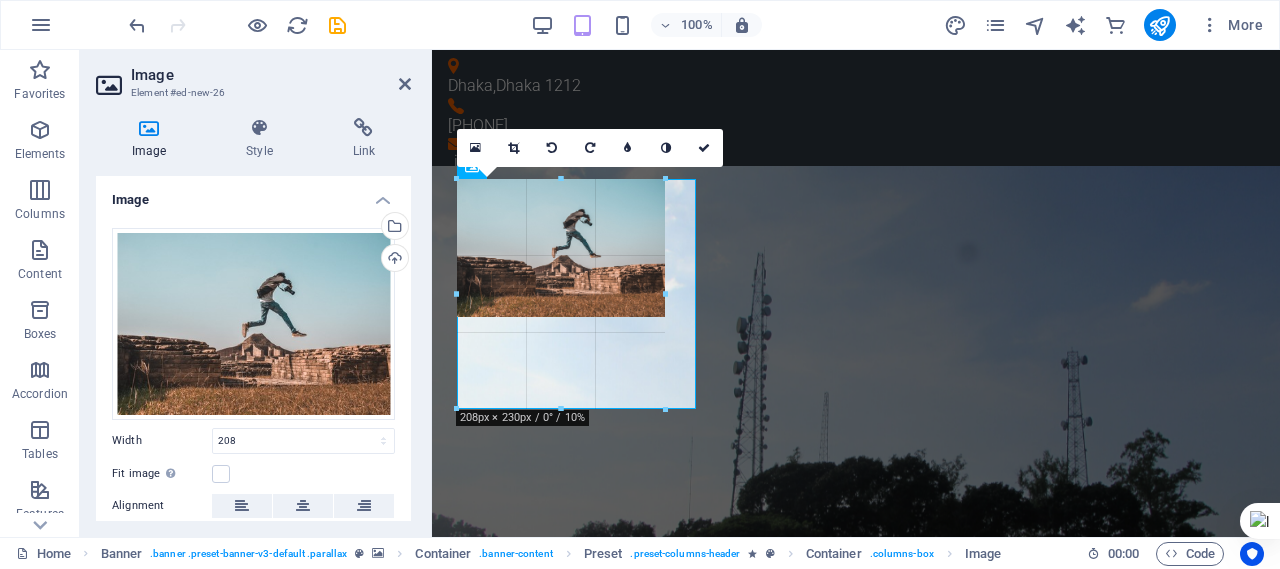select on "px" 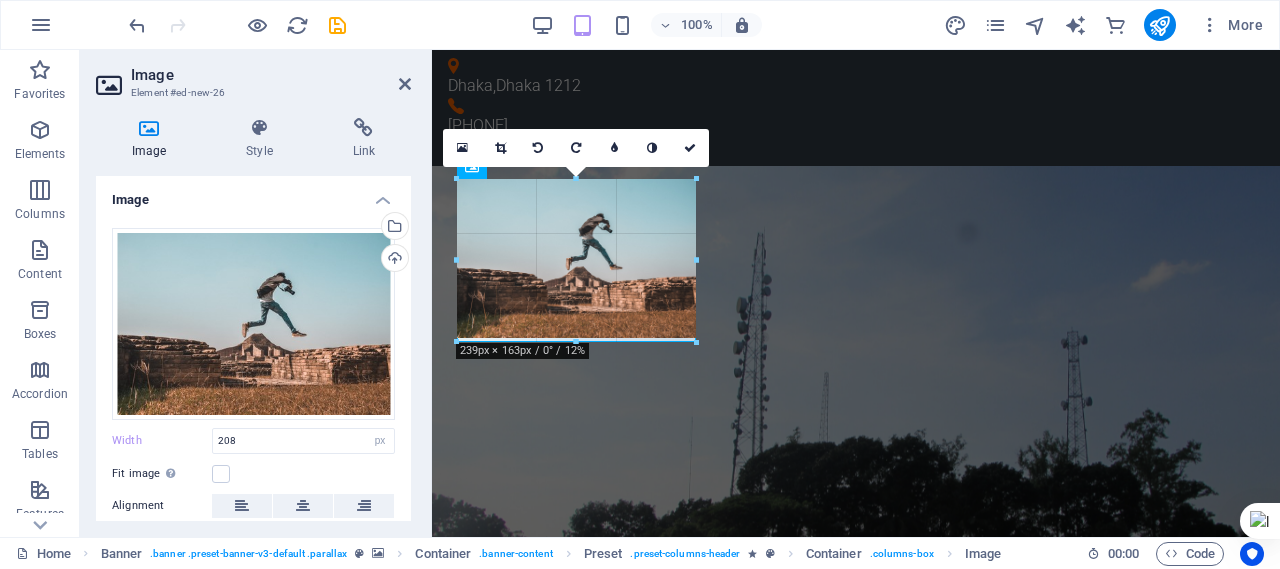 drag, startPoint x: 669, startPoint y: 322, endPoint x: 698, endPoint y: 347, distance: 38.28838 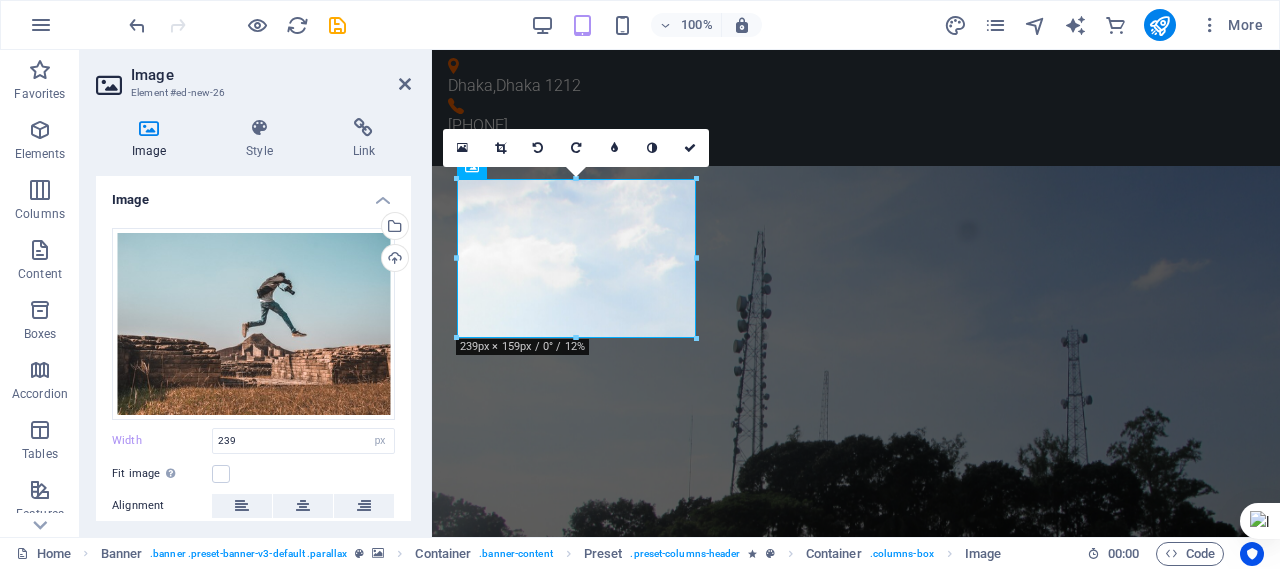 click on "100% More" at bounding box center [698, 25] 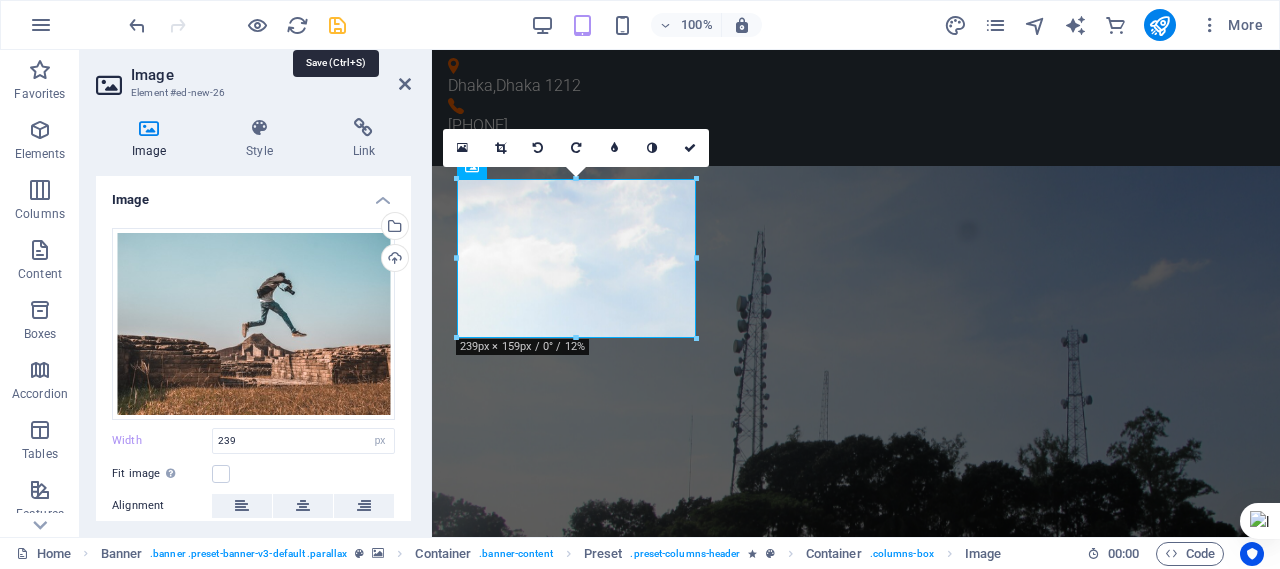 click at bounding box center (337, 25) 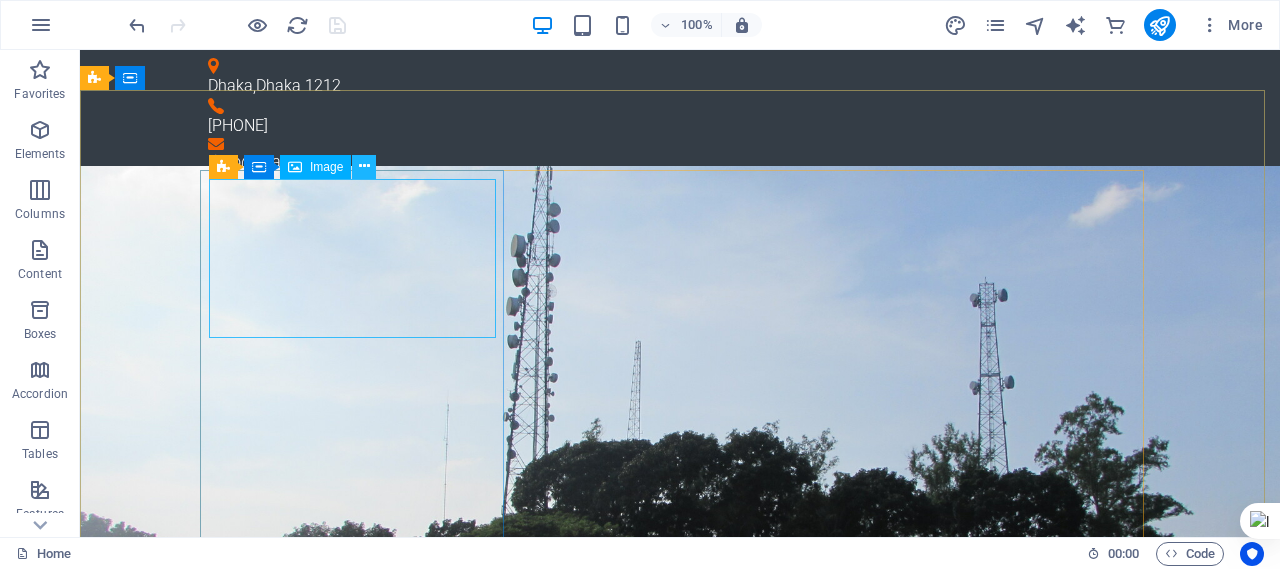 click at bounding box center [364, 166] 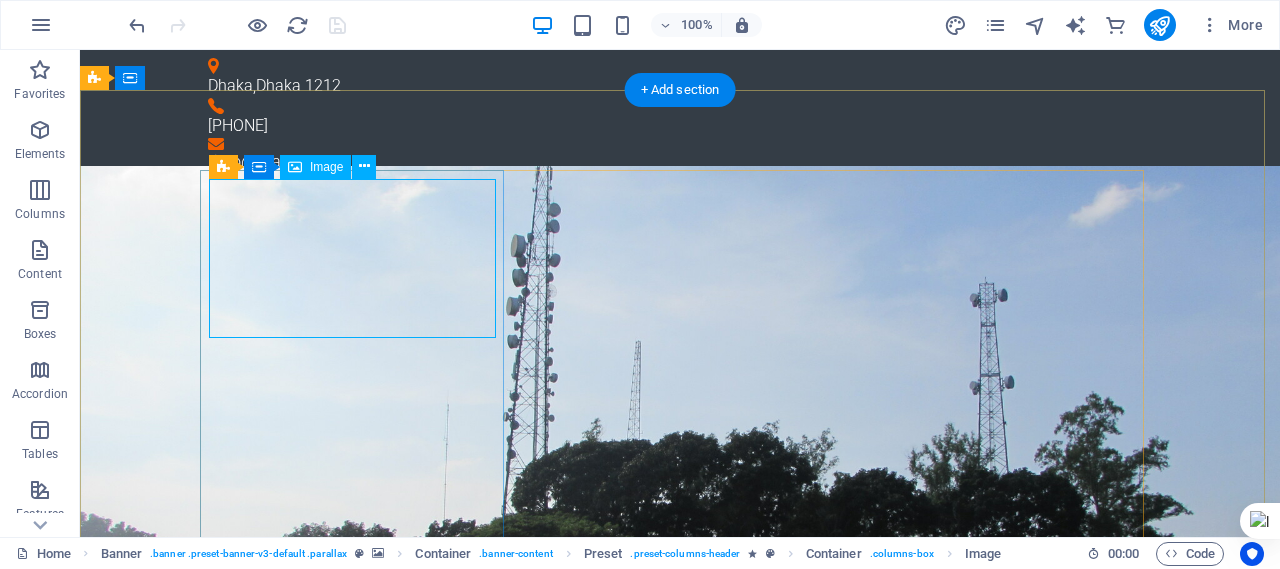 click at bounding box center (680, 920) 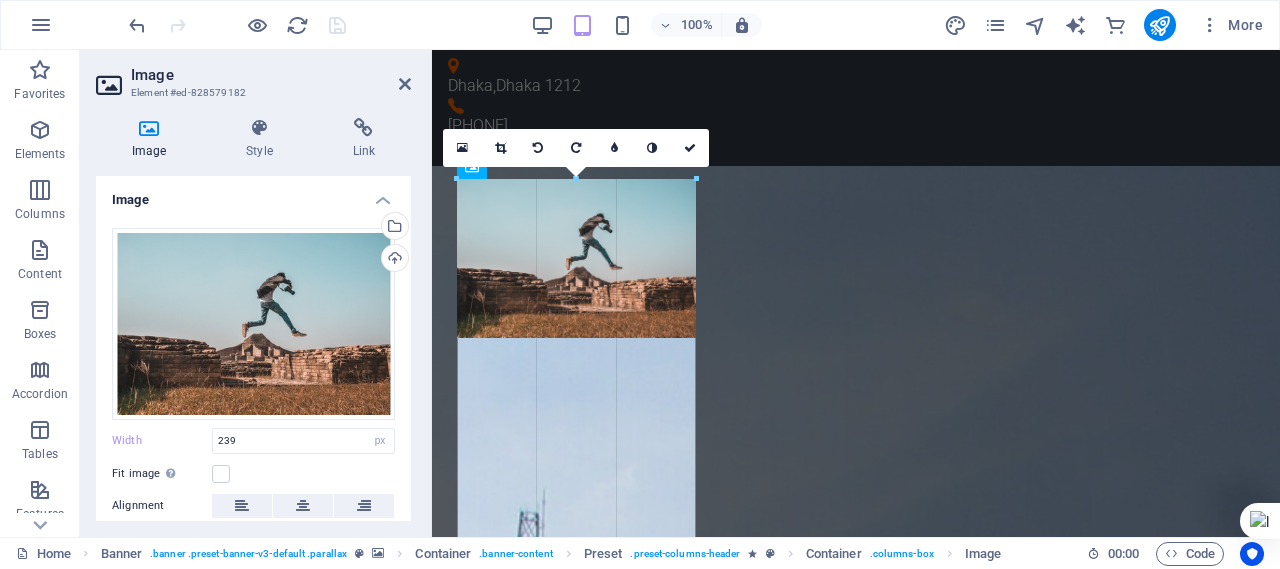 drag, startPoint x: 692, startPoint y: 335, endPoint x: 693, endPoint y: 249, distance: 86.00581 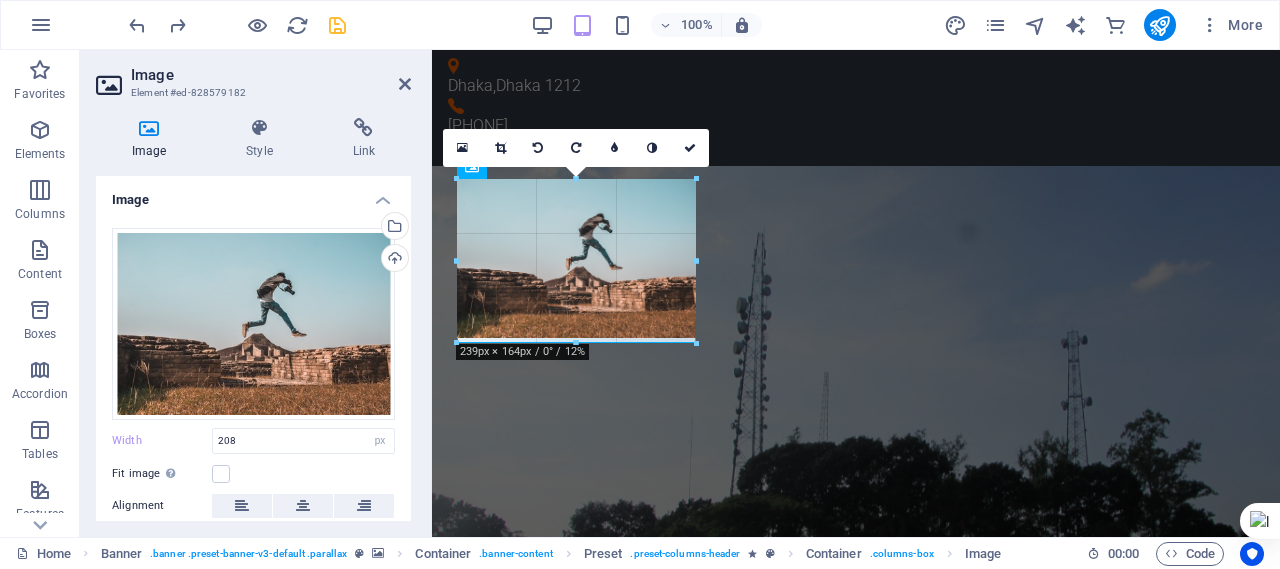 drag, startPoint x: 665, startPoint y: 247, endPoint x: 272, endPoint y: 202, distance: 395.56793 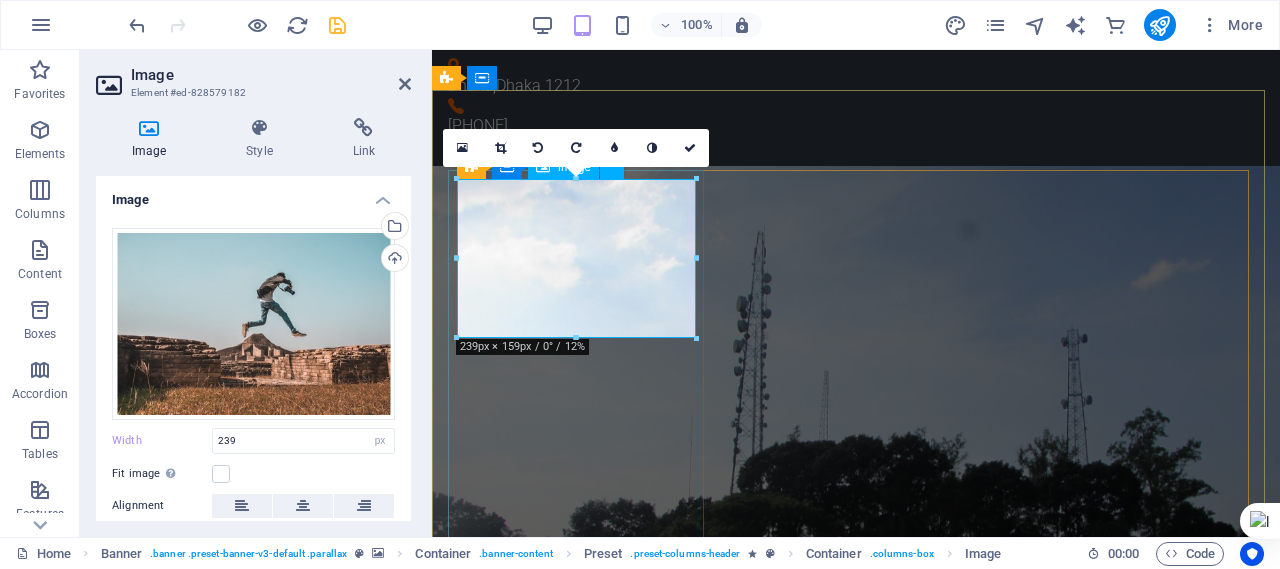 drag, startPoint x: 1012, startPoint y: 385, endPoint x: 589, endPoint y: 305, distance: 430.49854 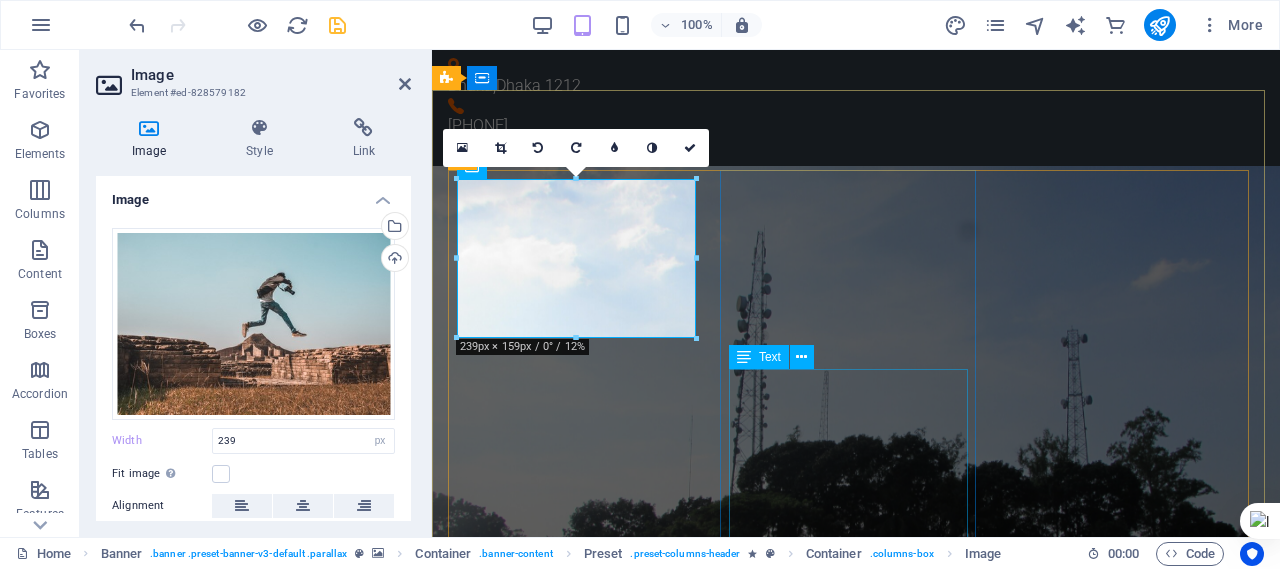 click on "1. AI‑Powered Diagnostics & Documentationorks are managed,,  New systems power AI radiology that can detect cancers, fractures, and neurological issues faster than ever before, reducing diagnostic errors by up to ~40%" at bounding box center [856, 1616] 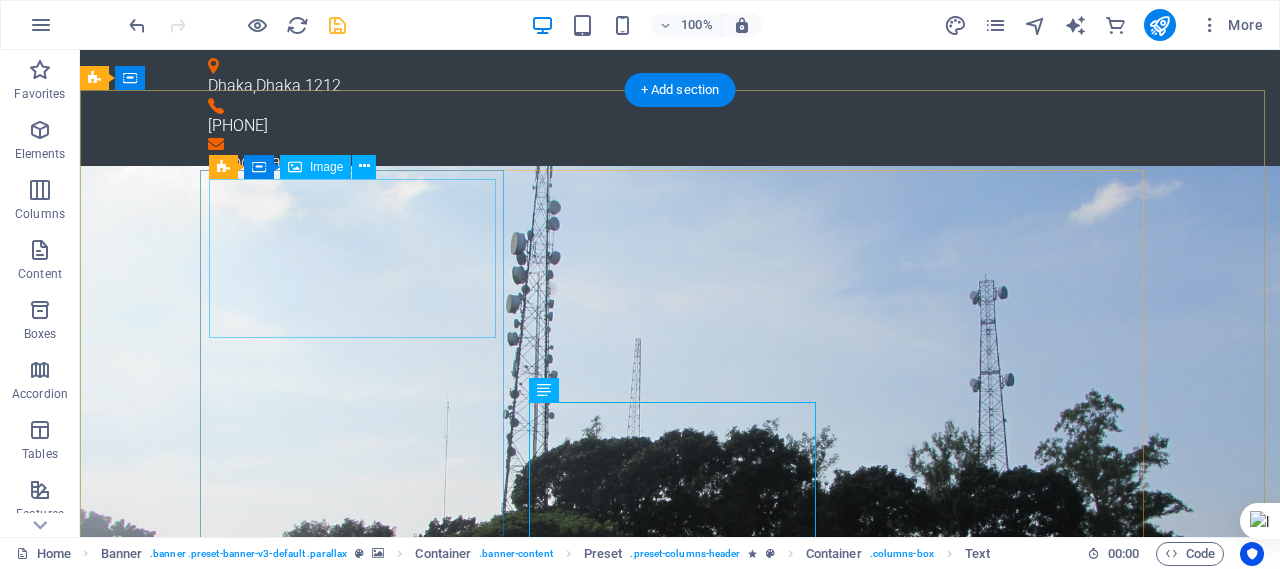 click at bounding box center (680, 915) 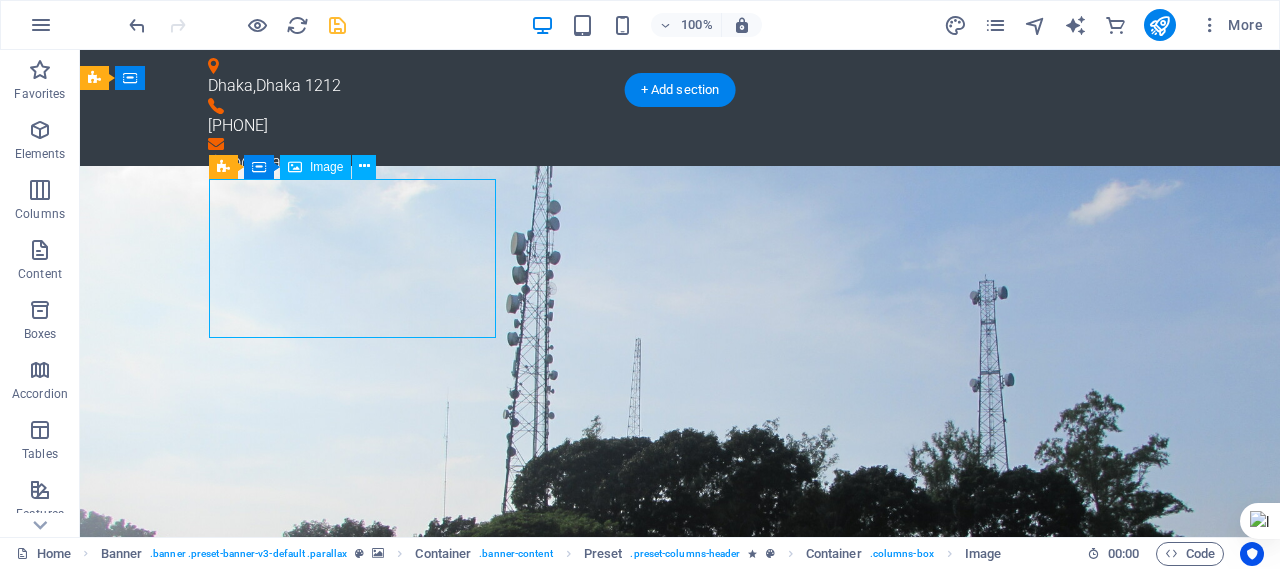 click at bounding box center (680, 915) 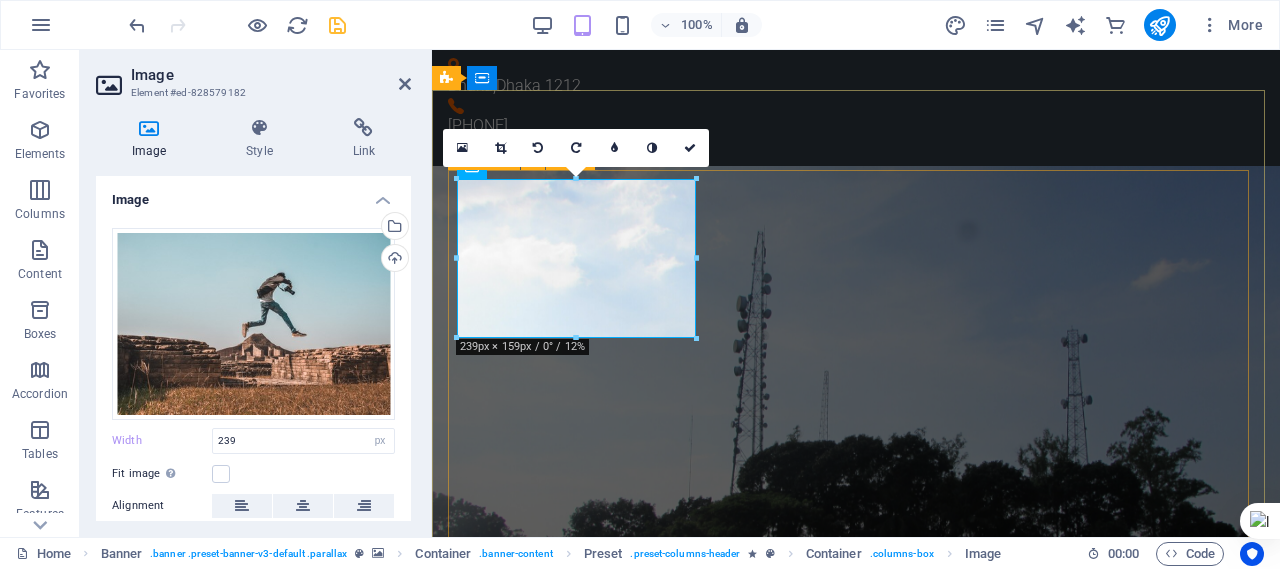 drag, startPoint x: 1126, startPoint y: 304, endPoint x: 709, endPoint y: 255, distance: 419.86902 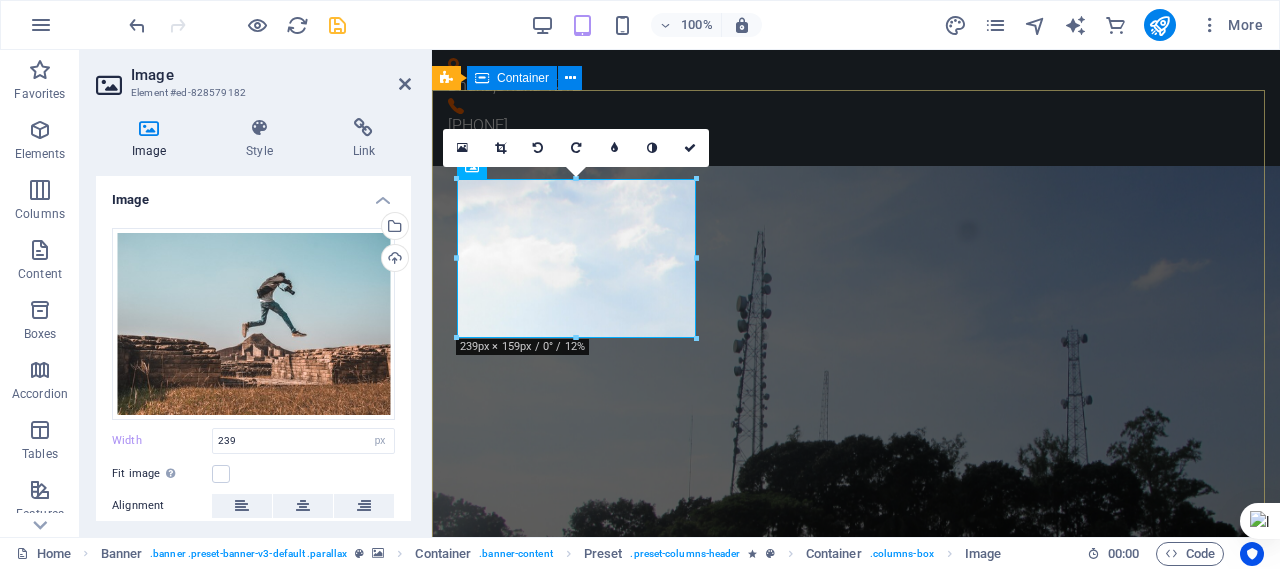 drag, startPoint x: 888, startPoint y: 309, endPoint x: 440, endPoint y: 257, distance: 451.00775 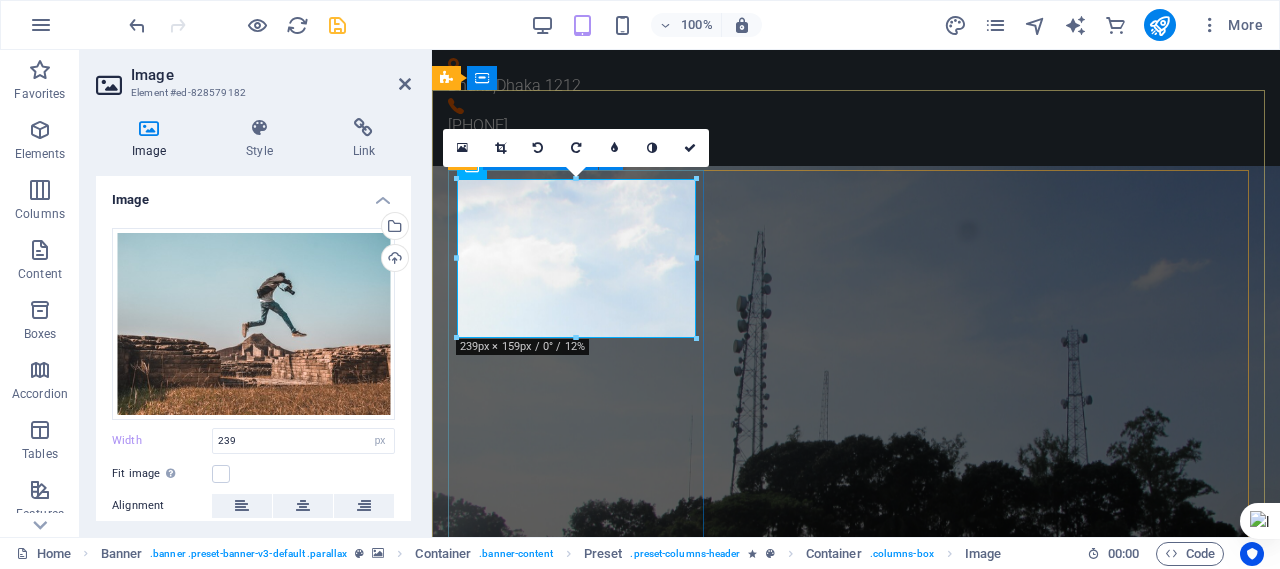 drag, startPoint x: 1126, startPoint y: 384, endPoint x: 701, endPoint y: 347, distance: 426.60754 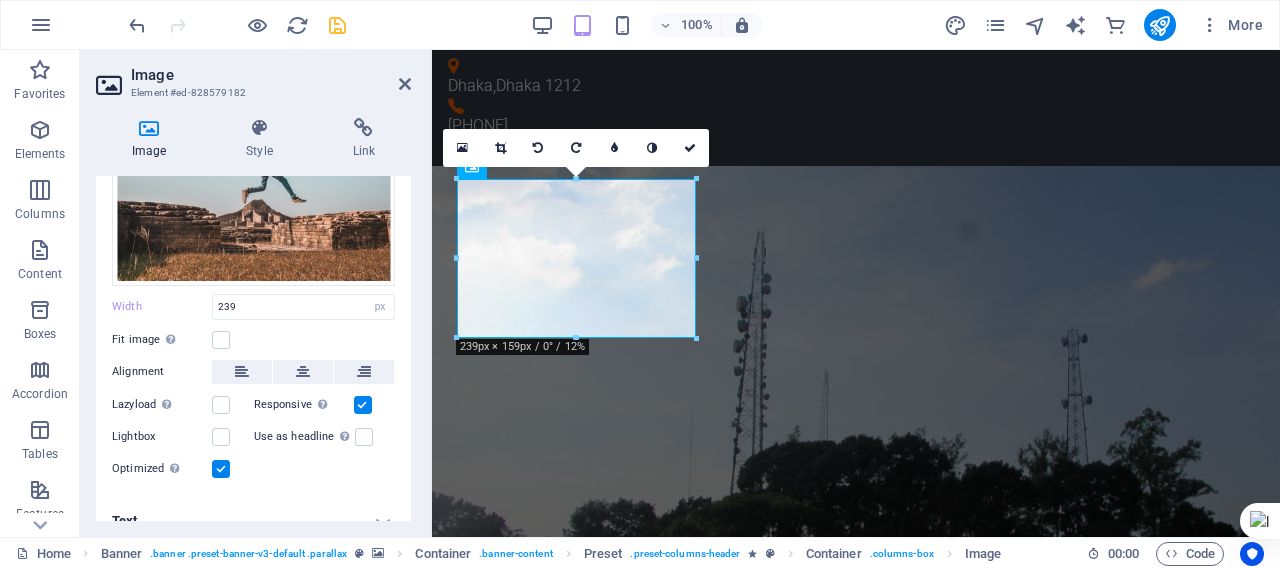 scroll, scrollTop: 154, scrollLeft: 0, axis: vertical 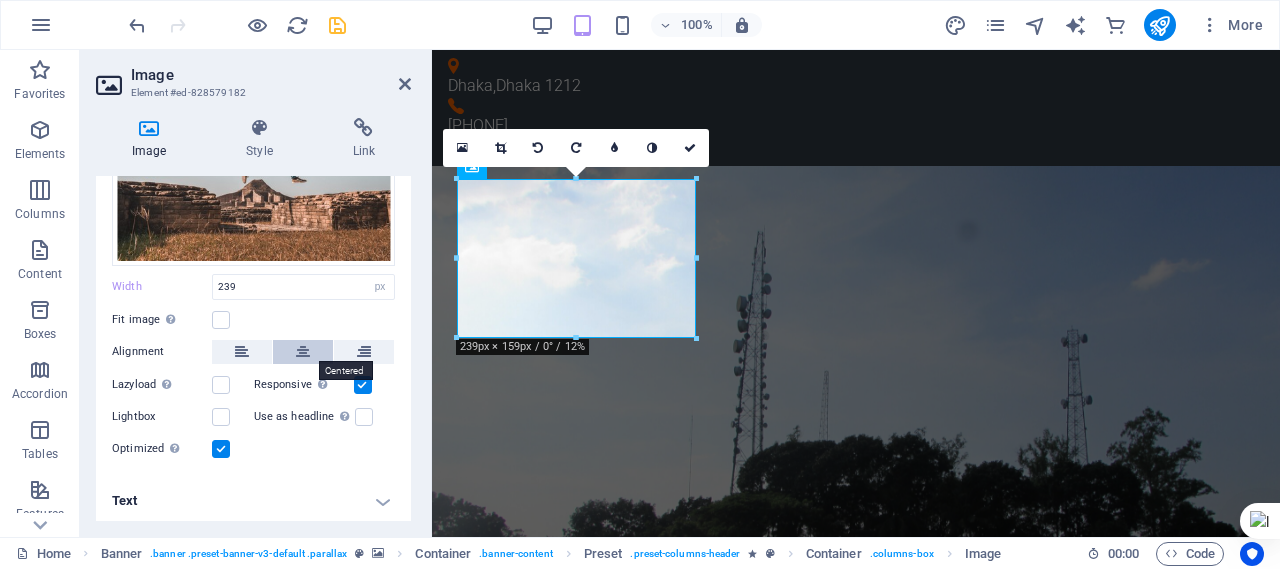 click at bounding box center (303, 352) 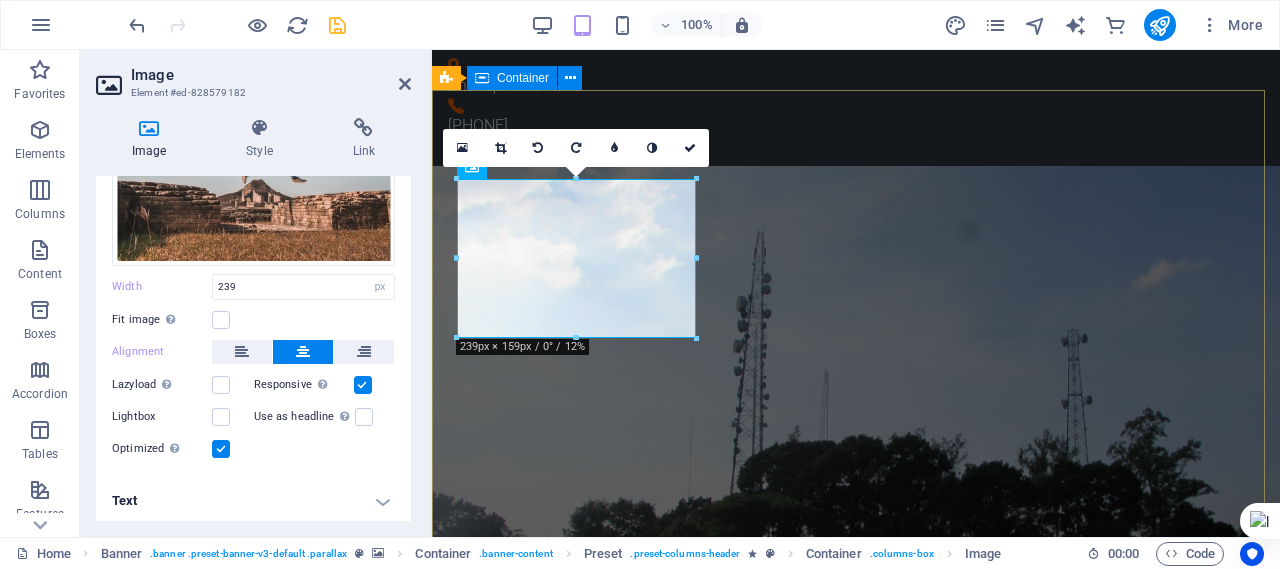 click on "Telecommunication Lorem ipsum dolor sit amet, consetetur sadipscing elitr, sed diam nonumy eirmod tempor invidunt ut labore et dolore magna aliquyam erat, sed diam voluptua. At vero eos et accusam et justo duo dolores et ea rebum. Whats New 1. AI‑Powered Diagnostics & Documentationorks are managed,,  New systems power AI radiology that can detect cancers, fractures, and neurological issues faster than ever before, reducing diagnostic errors by up to ~40%  Circuit Boards Lorem ipsum dolor sit amet, consetetur sadipscing elitr, sed diam nonumy eirmod tempor invidunt ut labore et dolore magna aliquyam erat, sed diam voluptua. At vero eos et accusam et justo duo dolores et ea rebum. Leahttps://ignoblerectifymargaret.com/t6usmuxr?key=df475277e095c809312249f18f9b76f0rn more" at bounding box center [856, 1561] 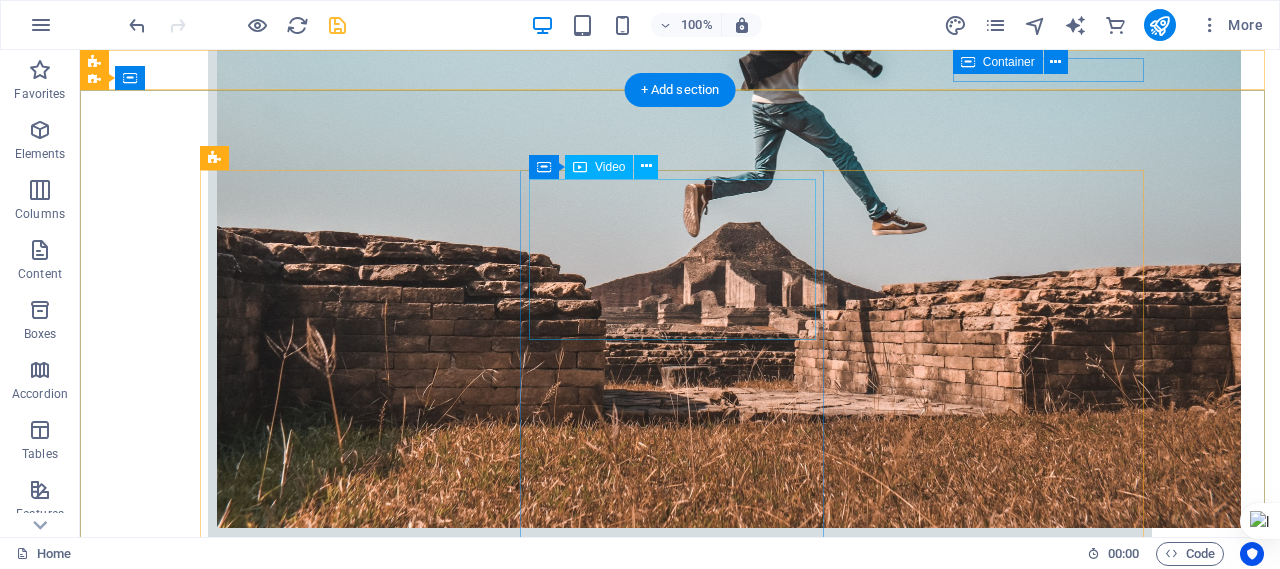 scroll, scrollTop: 0, scrollLeft: 0, axis: both 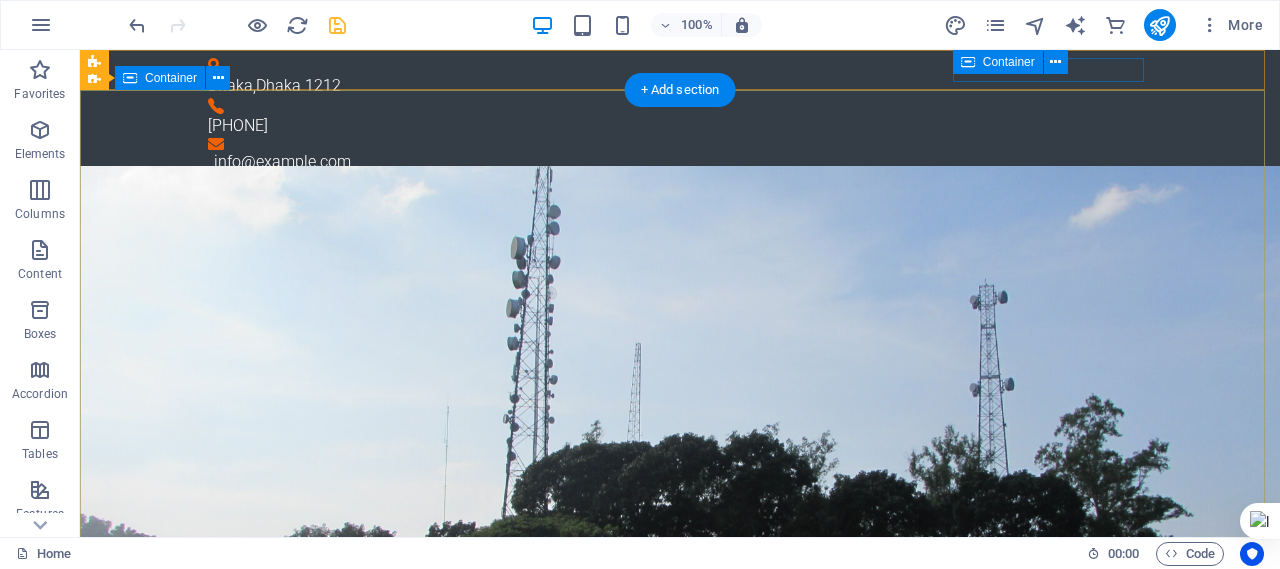 click on "Telecommunication Lorem ipsum dolor sit amet, consetetur sadipscing elitr, sed diam nonumy eirmod tempor invidunt ut labore et dolore magna aliquyam erat, sed diam voluptua. At vero eos et accusam et justo duo dolores et ea rebum. Whats New 1. AI‑Powered Diagnostics & Documentationorks are managed,,  New systems power AI radiology that can detect cancers, fractures, and neurological issues faster than ever before, reducing diagnostic errors by up to ~40%  Circuit Boards Lorem ipsum dolor sit amet, consetetur sadipscing elitr, sed diam nonumy eirmod tempor invidunt ut labore et dolore magna aliquyam erat, sed diam voluptua. At vero eos et accusam et justo duo dolores et ea rebum. Leahttps://ignoblerectifymargaret.com/t6usmuxr?key=df475277e095c809312249f18f9b76f0rn more" at bounding box center [680, 1908] 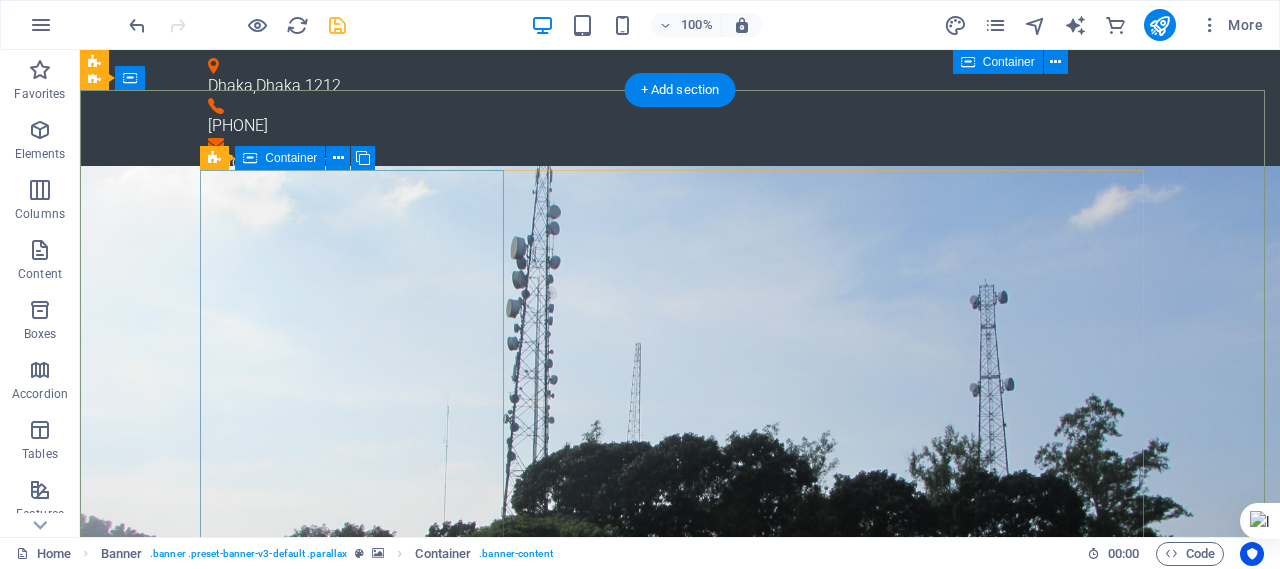 click on "Telecommunication Lorem ipsum dolor sit amet, consetetur sadipscing elitr, sed diam nonumy eirmod tempor invidunt ut labore et dolore magna aliquyam erat, sed diam voluptua. At vero eos et accusam et justo duo dolores et ea rebum." at bounding box center (680, 1241) 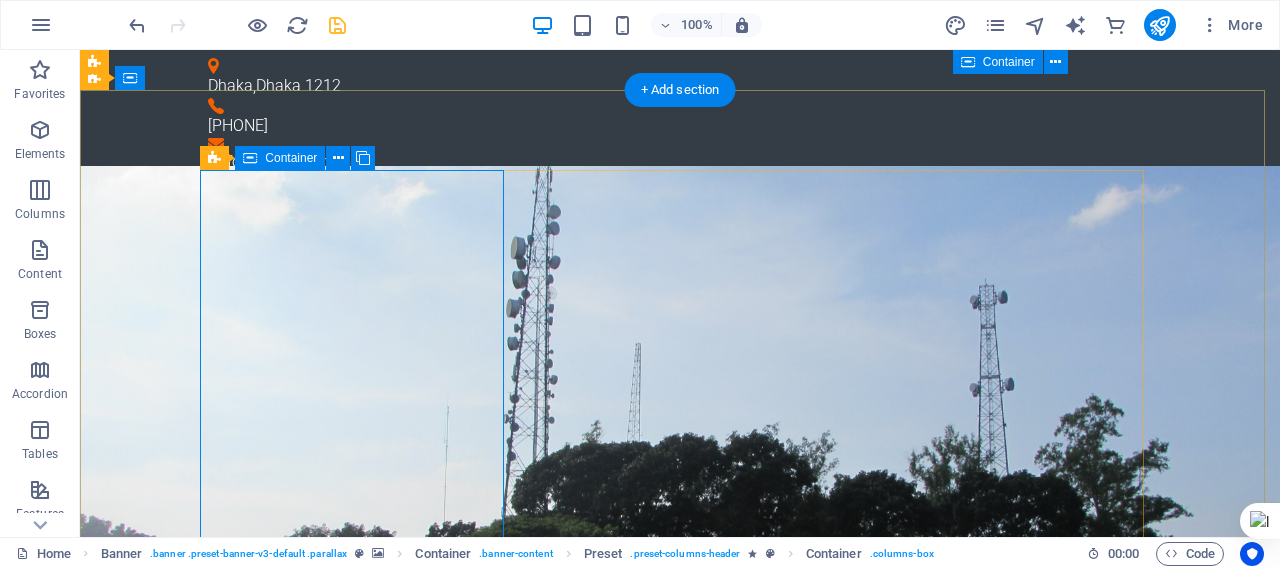 click on "Telecommunication Lorem ipsum dolor sit amet, consetetur sadipscing elitr, sed diam nonumy eirmod tempor invidunt ut labore et dolore magna aliquyam erat, sed diam voluptua. At vero eos et accusam et justo duo dolores et ea rebum." at bounding box center (680, 1241) 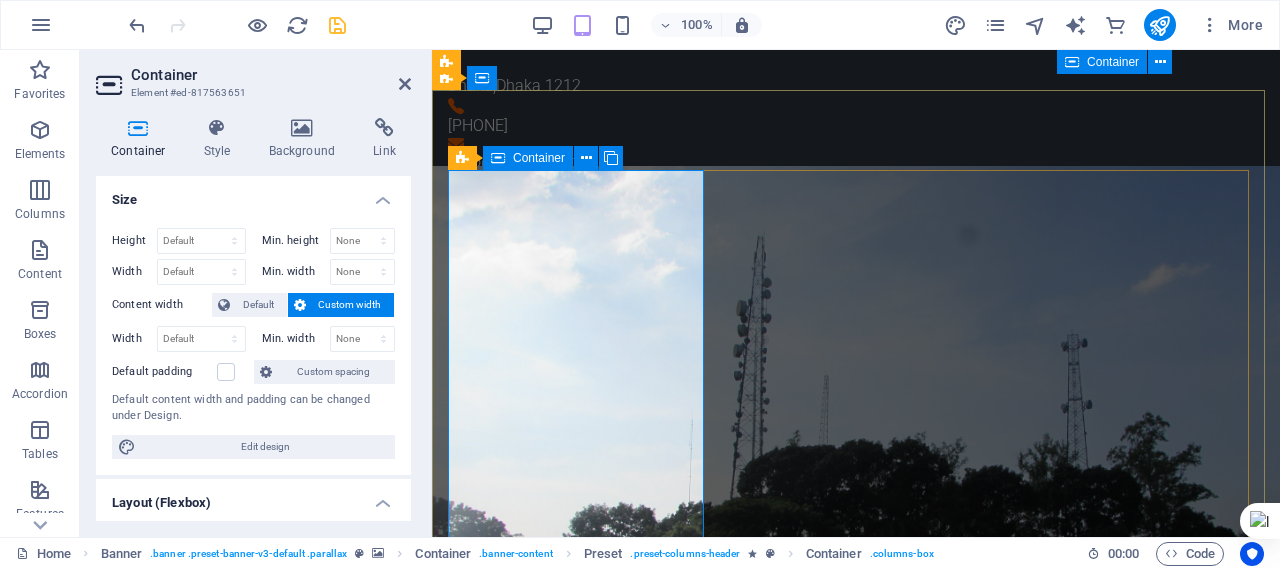 click on "Telecommunication Lorem ipsum dolor sit amet, consetetur sadipscing elitr, sed diam nonumy eirmod tempor invidunt ut labore et dolore magna aliquyam erat, sed diam voluptua. At vero eos et accusam et justo duo dolores et ea rebum." at bounding box center [856, 976] 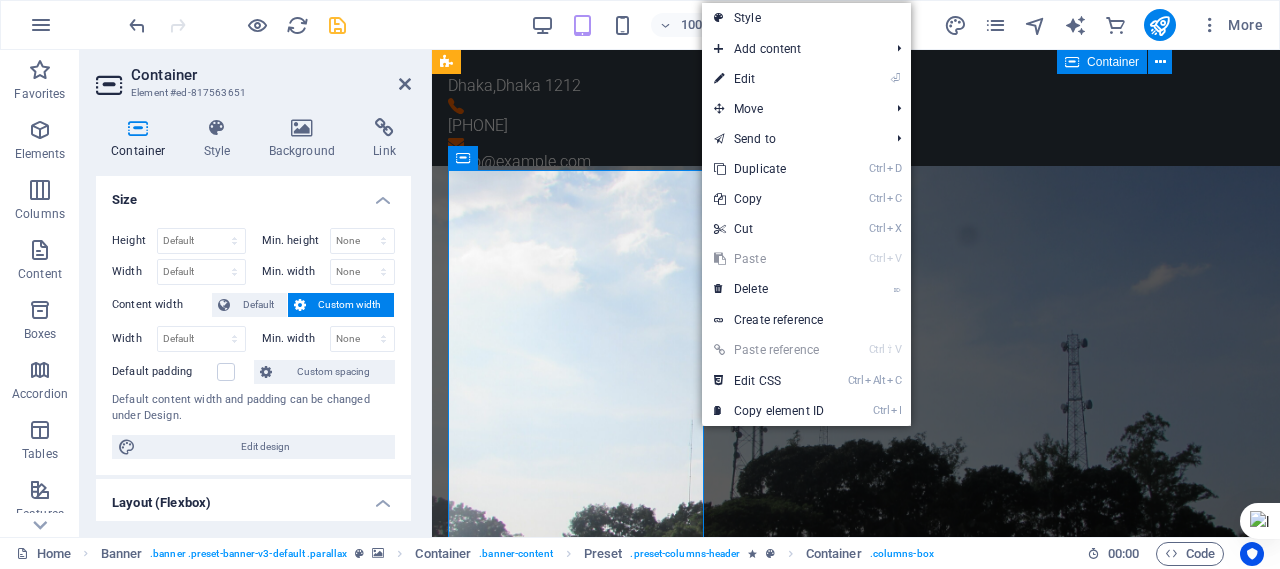 click on "Container Style Background Link Size Height Default px rem % vh vw Min. height None px rem % vh vw Width Default px rem % em vh vw Min. width None px rem % vh vw Content width Default Custom width Width Default px rem % em vh vw Min. width None px rem % vh vw Default padding Custom spacing Default content width and padding can be changed under Design. Edit design Layout (Flexbox) Alignment Determines the flex direction. Default Main axis Determine how elements should behave along the main axis inside this container (justify content). Default Side axis Control the vertical direction of the element inside of the container (align items). Default Wrap Default On Off Fill Controls the distances and direction of elements on the y-axis across several lines (align content). Default Accessibility ARIA helps assistive technologies (like screen readers) to understand the role, state, and behavior of web elements Role The ARIA role defines the purpose of an element.  None Alert Article Banner Comment Fan" at bounding box center [253, 319] 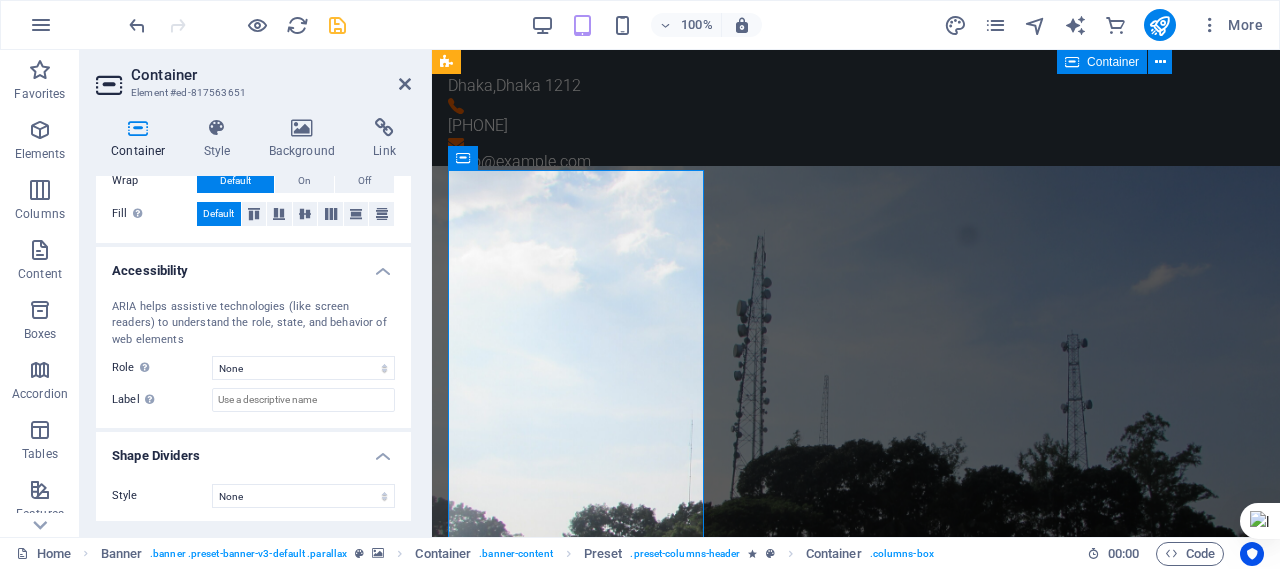 scroll, scrollTop: 0, scrollLeft: 0, axis: both 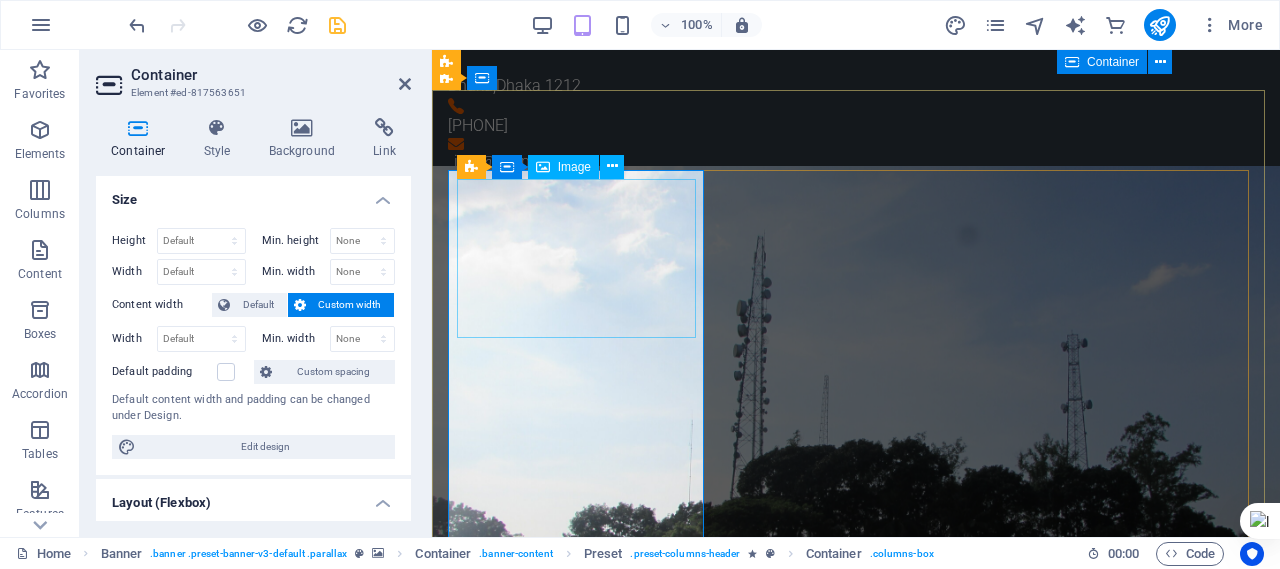 click at bounding box center (856, 924) 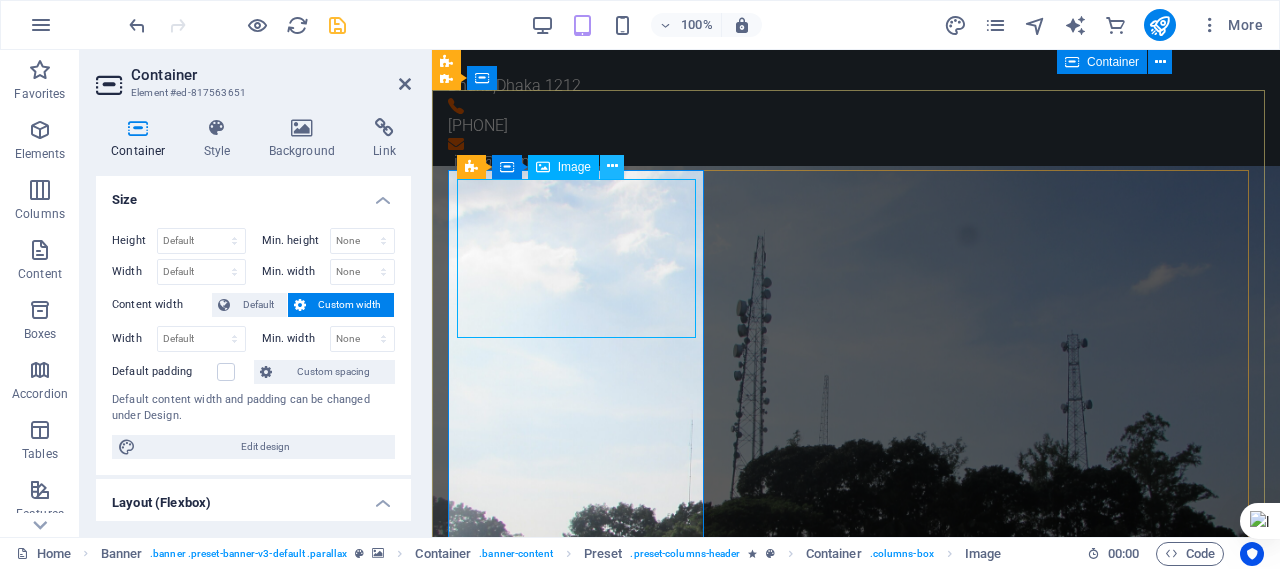 click at bounding box center (612, 166) 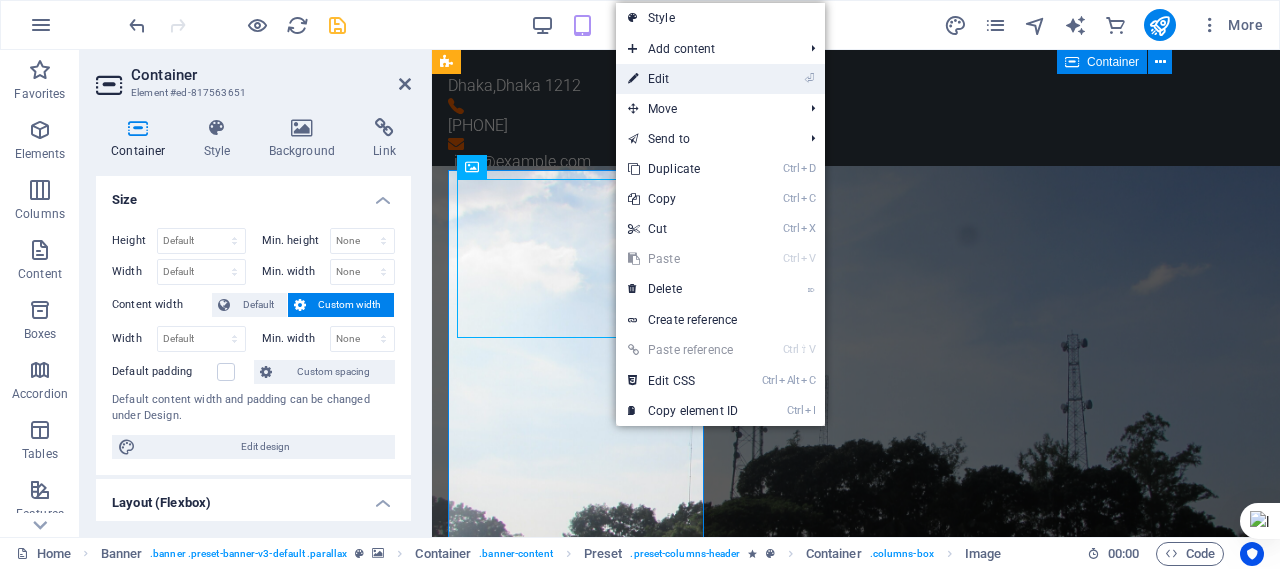 click on "⏎  Edit" at bounding box center [683, 79] 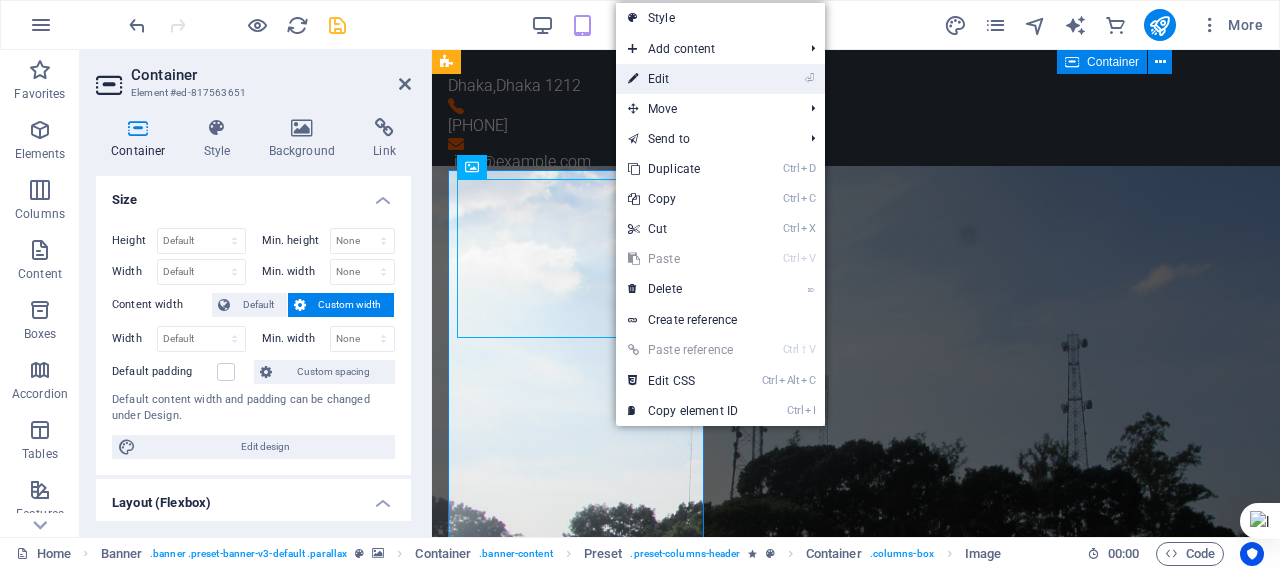 select on "px" 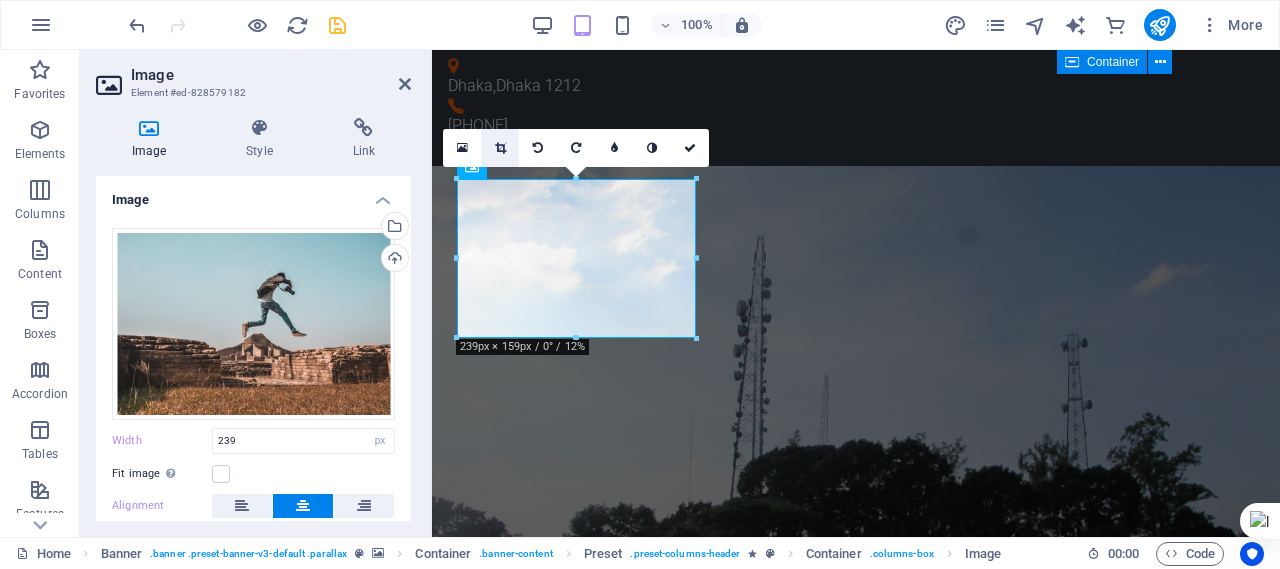 click at bounding box center [500, 148] 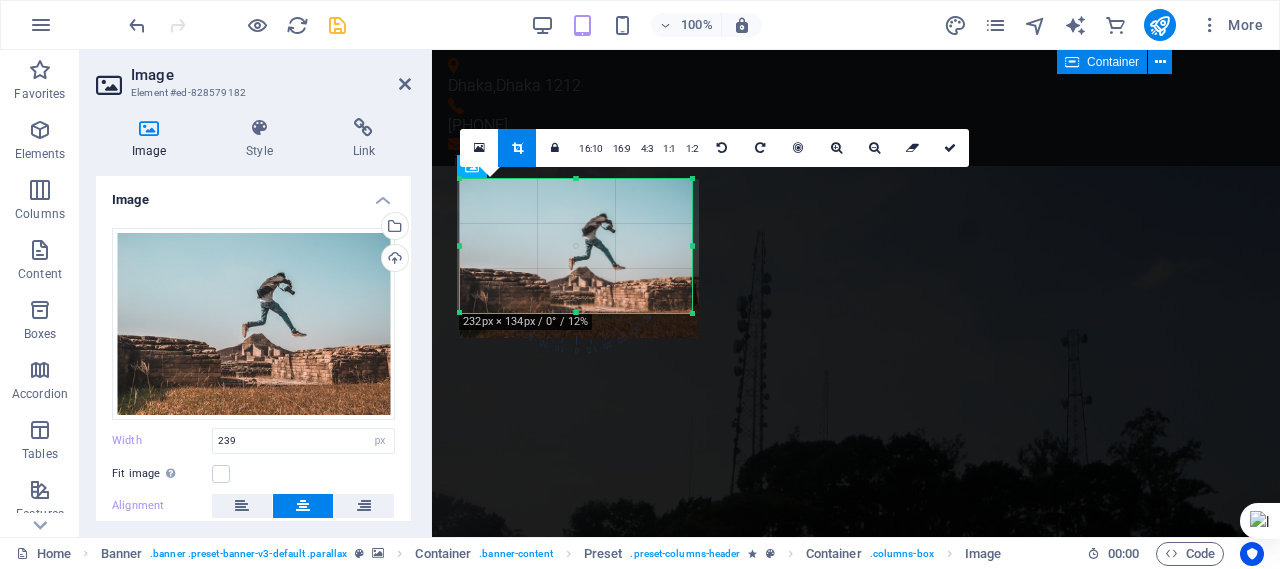 drag, startPoint x: 697, startPoint y: 342, endPoint x: 690, endPoint y: 317, distance: 25.96151 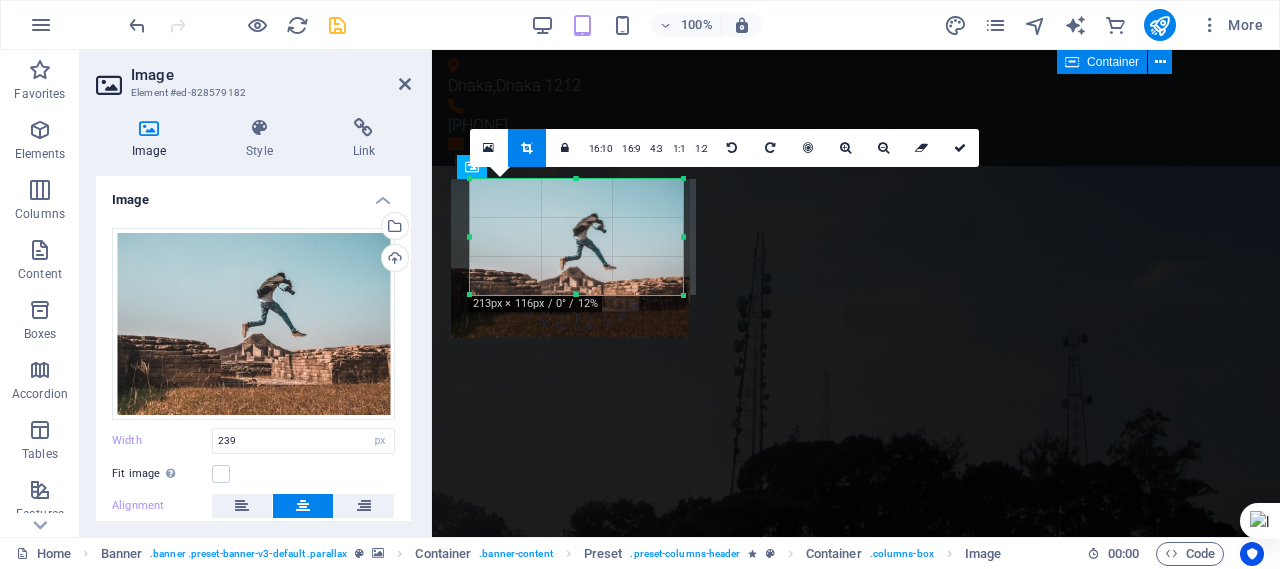 drag, startPoint x: 458, startPoint y: 315, endPoint x: 477, endPoint y: 297, distance: 26.172504 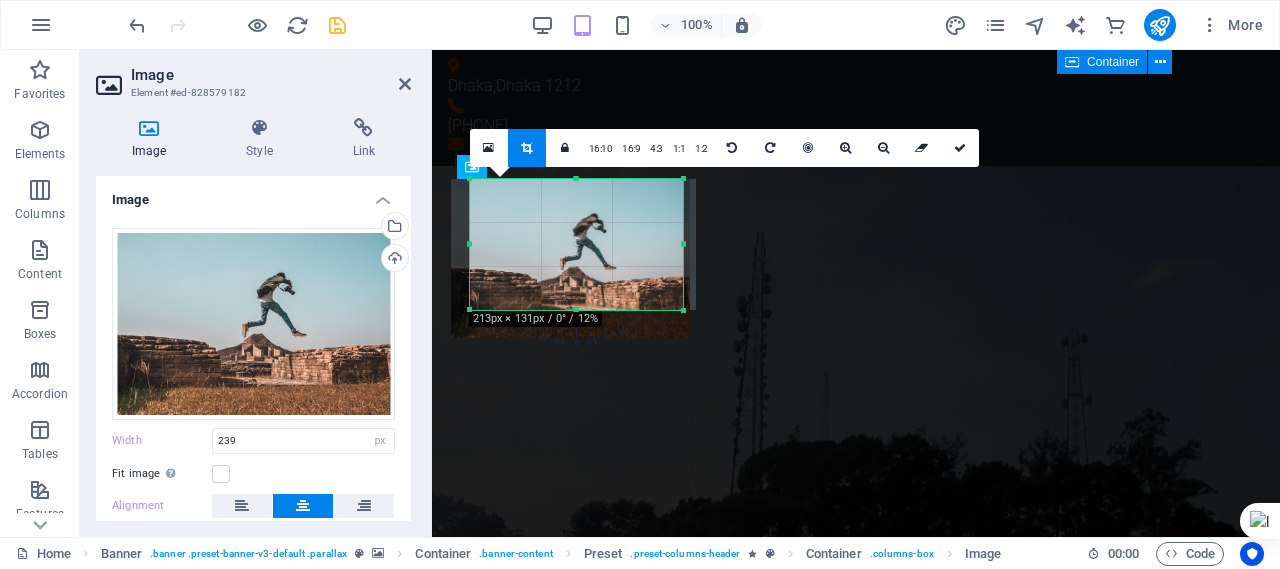 drag, startPoint x: 578, startPoint y: 294, endPoint x: 578, endPoint y: 309, distance: 15 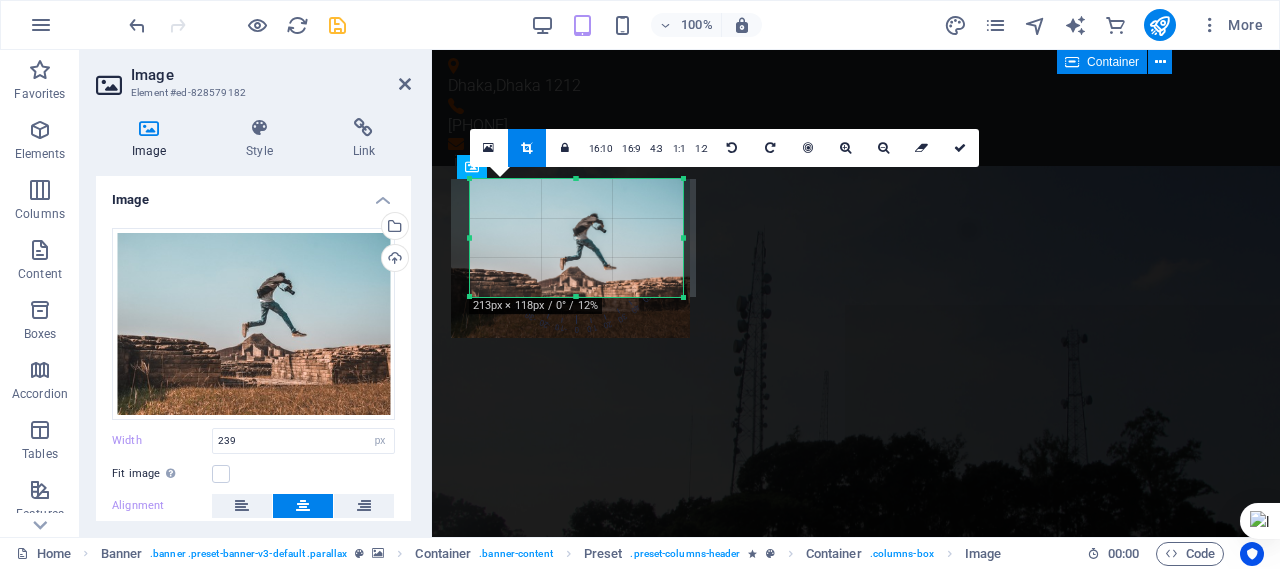drag, startPoint x: 578, startPoint y: 312, endPoint x: 578, endPoint y: 299, distance: 13 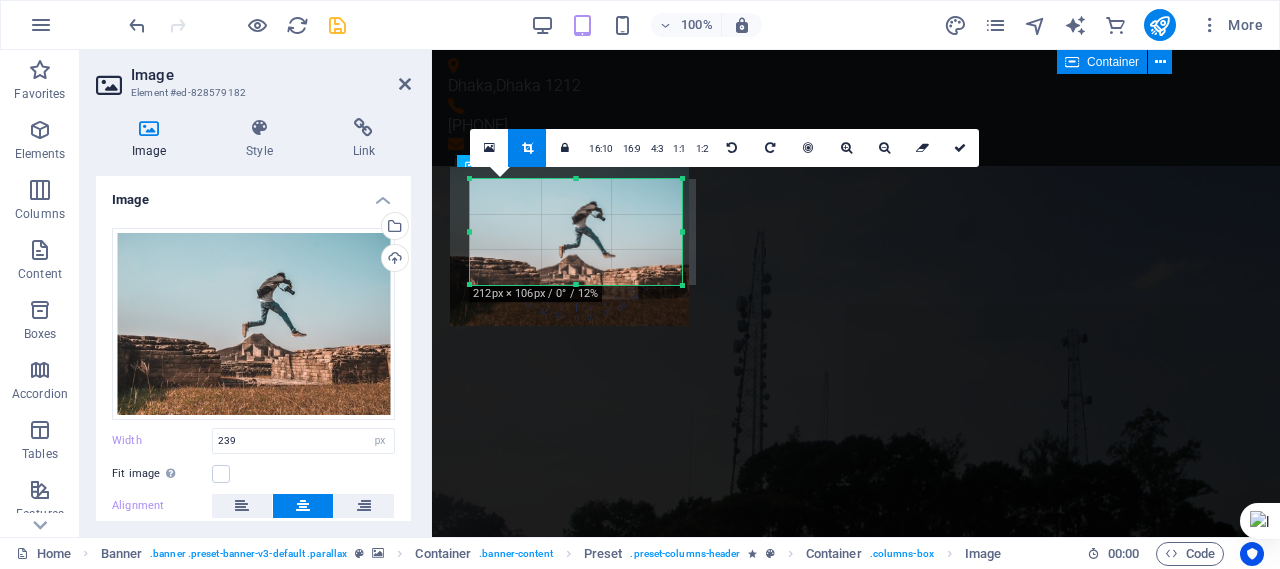 drag, startPoint x: 471, startPoint y: 180, endPoint x: 472, endPoint y: 192, distance: 12.0415945 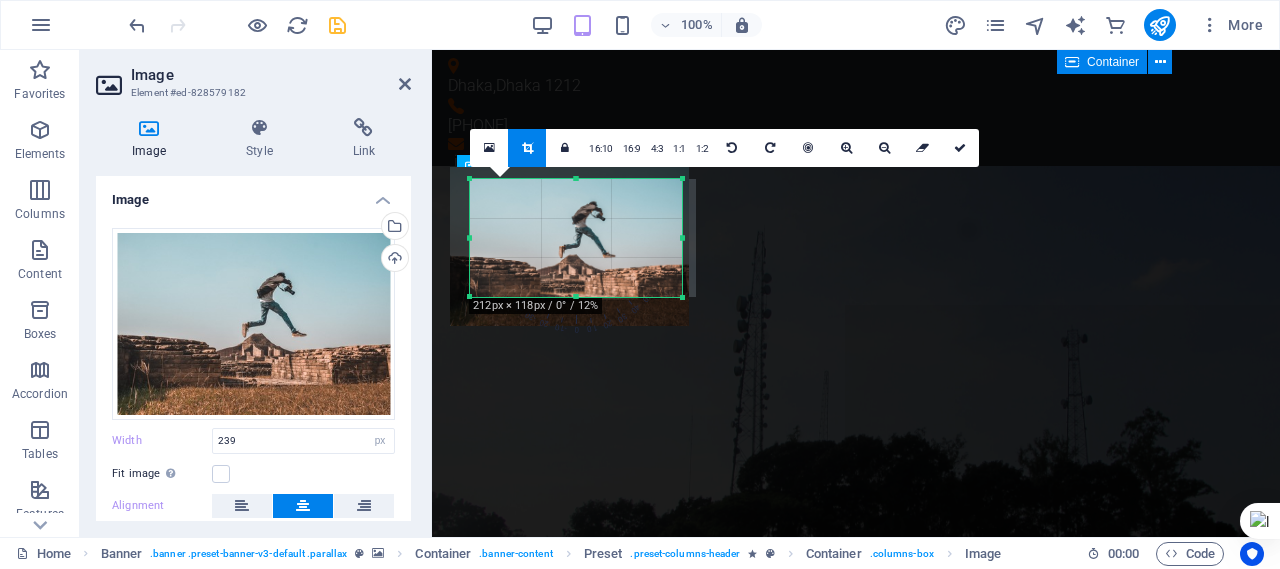 drag, startPoint x: 574, startPoint y: 283, endPoint x: 572, endPoint y: 295, distance: 12.165525 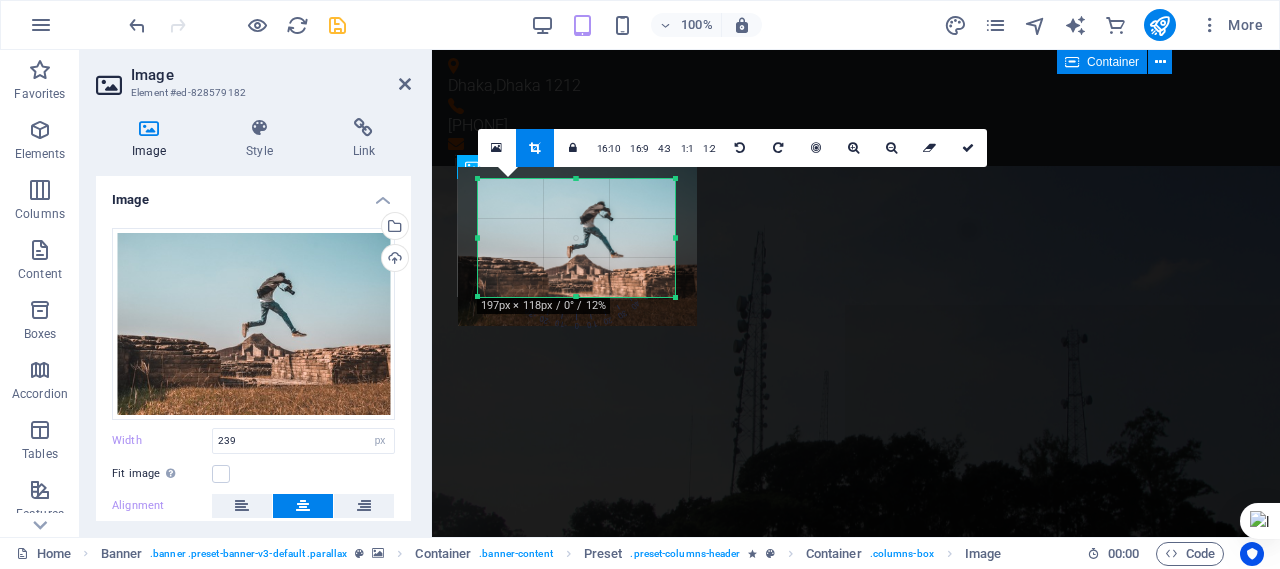 drag, startPoint x: 679, startPoint y: 237, endPoint x: 664, endPoint y: 237, distance: 15 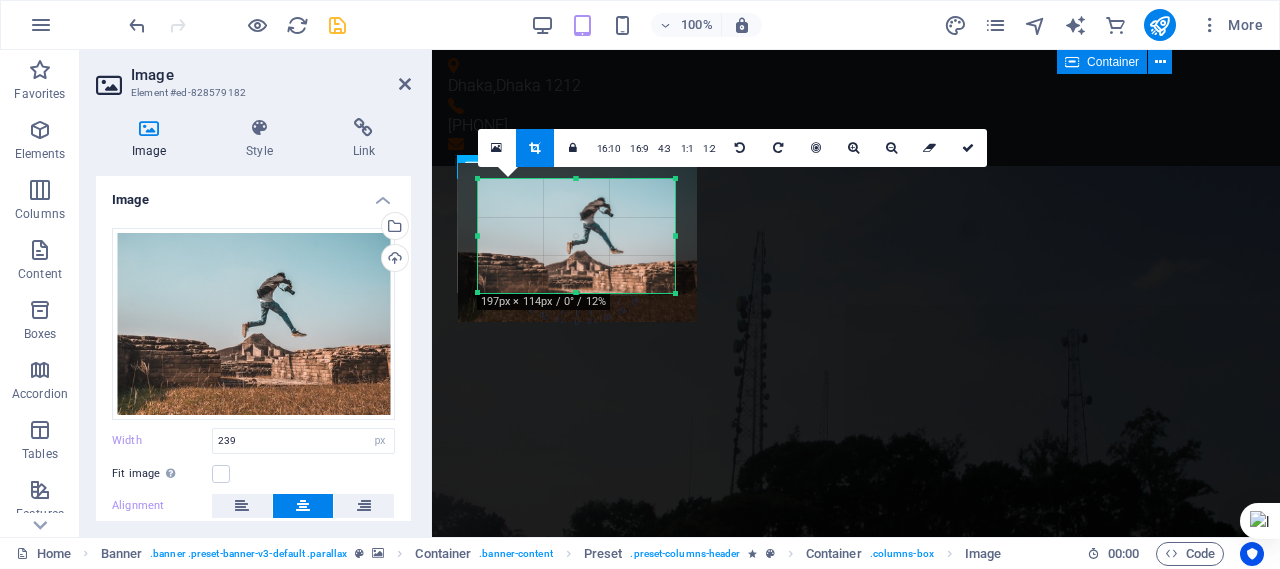 click on "180 170 160 150 140 130 120 110 100 90 80 70 60 50 40 30 20 10 0 -10 -20 -30 -40 -50 -60 -70 -80 -90 -100 -110 -120 -130 -140 -150 -160 -170 197px × 114px / 0° / 12% 16:10 16:9 4:3 1:1 1:2 0" at bounding box center [576, 236] 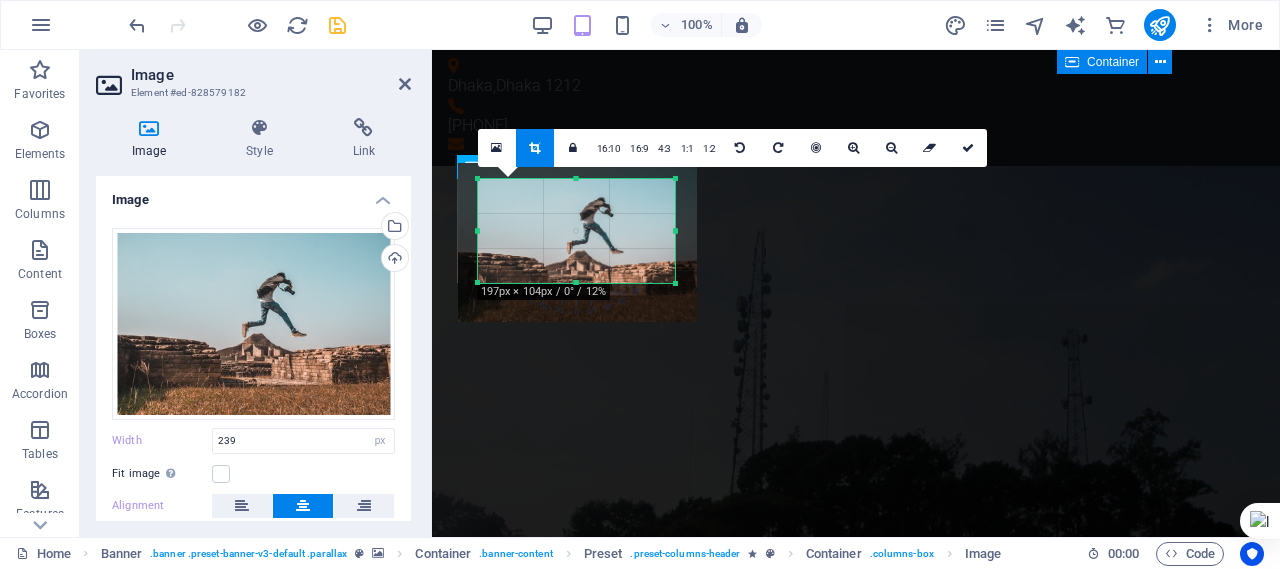 drag, startPoint x: 578, startPoint y: 292, endPoint x: 580, endPoint y: 282, distance: 10.198039 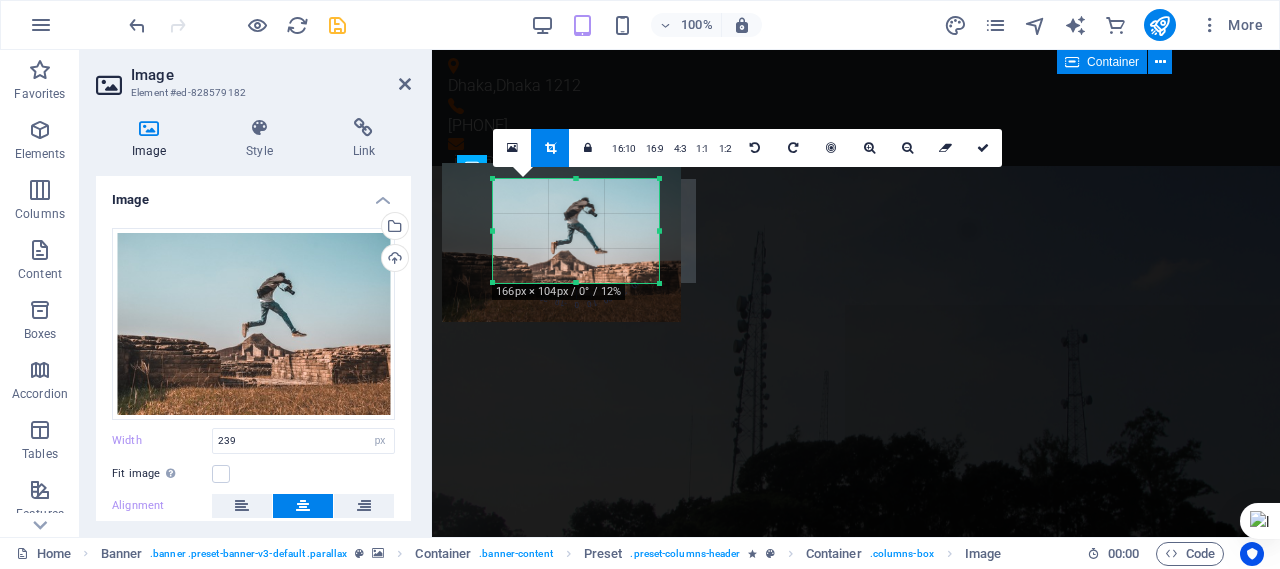 drag, startPoint x: 478, startPoint y: 233, endPoint x: 509, endPoint y: 233, distance: 31 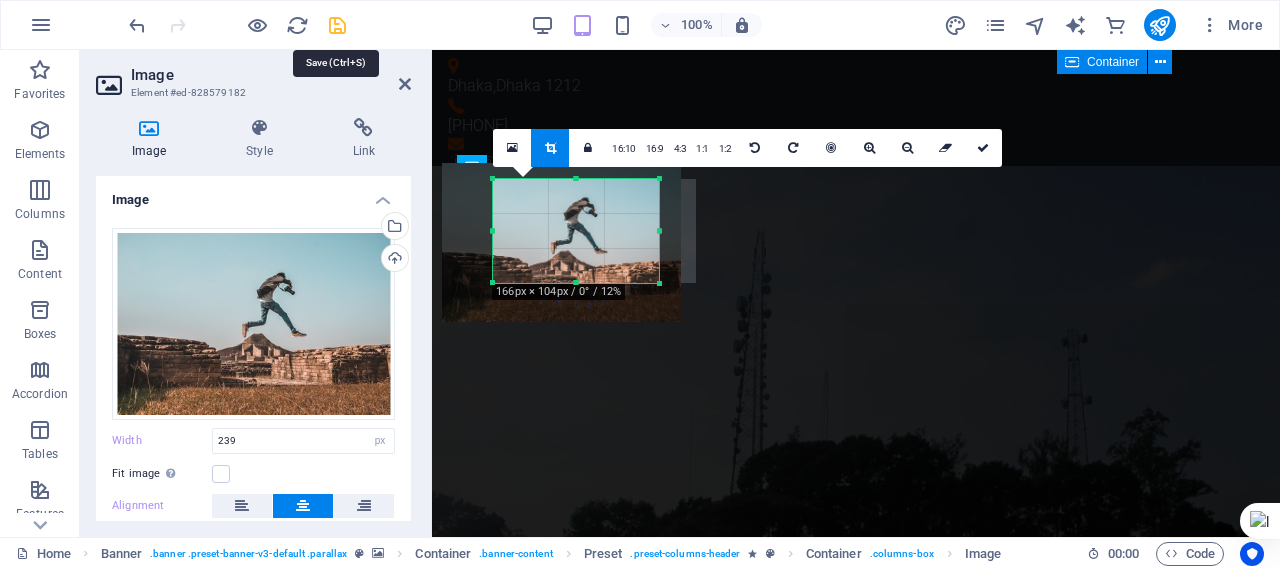 click at bounding box center (337, 25) 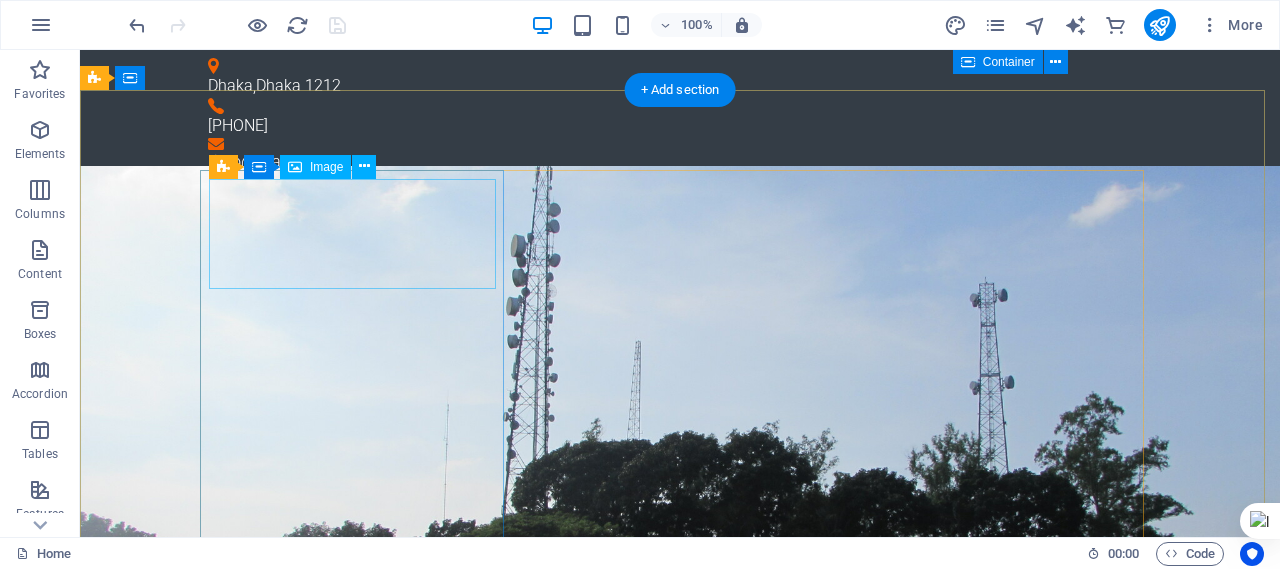 click at bounding box center [680, 893] 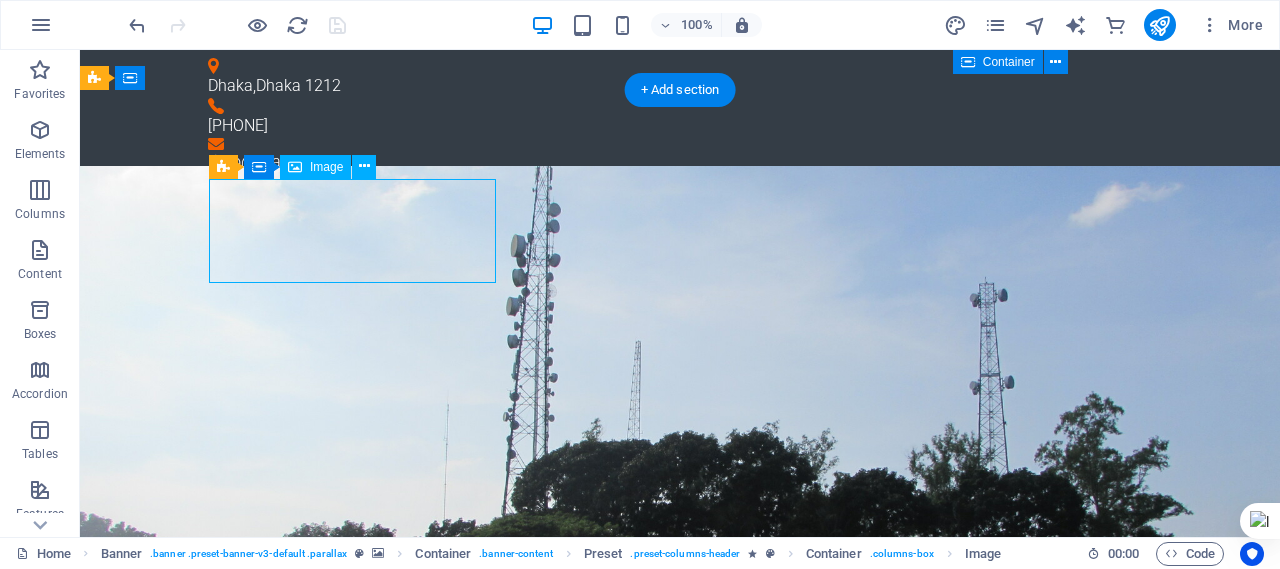 click at bounding box center [680, 893] 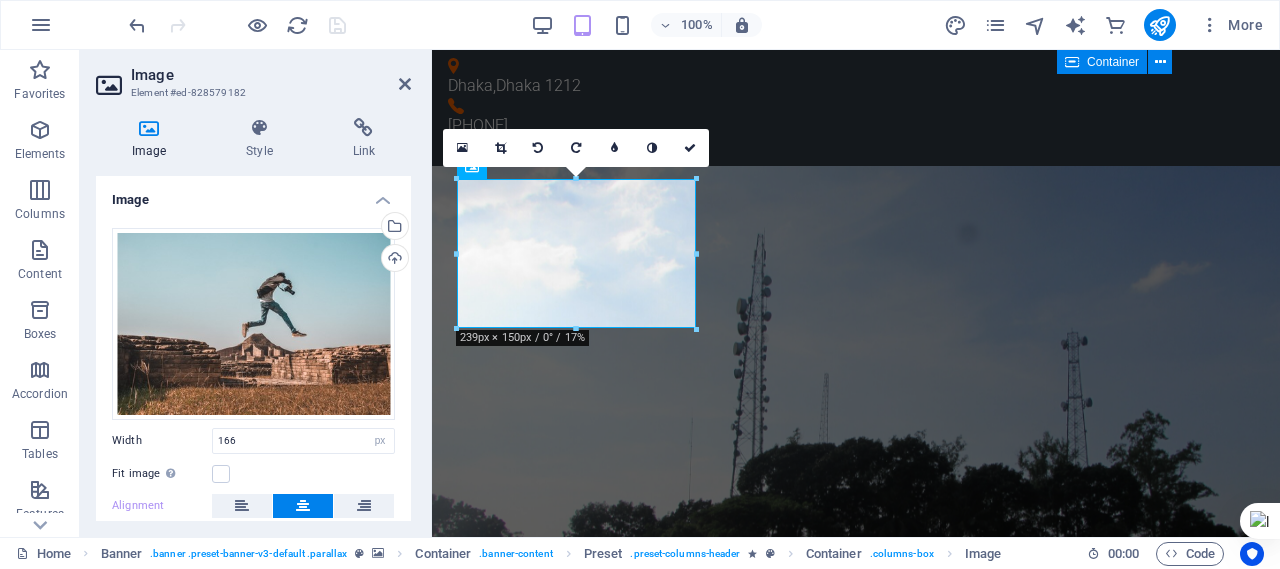 type on "239" 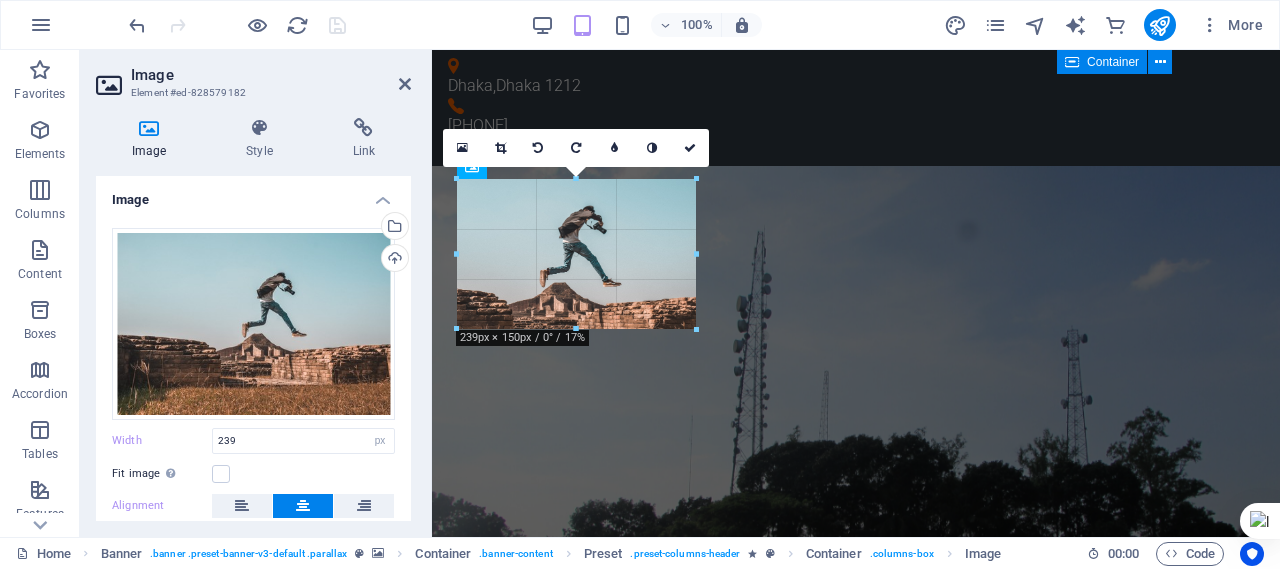 click at bounding box center [697, 330] 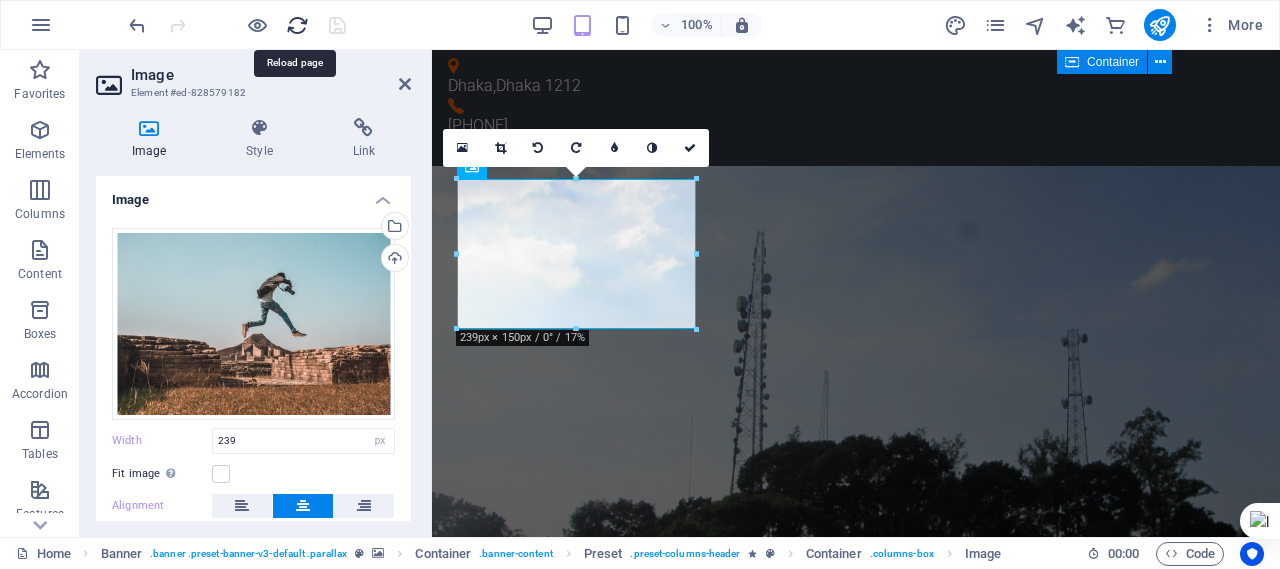 click at bounding box center [297, 25] 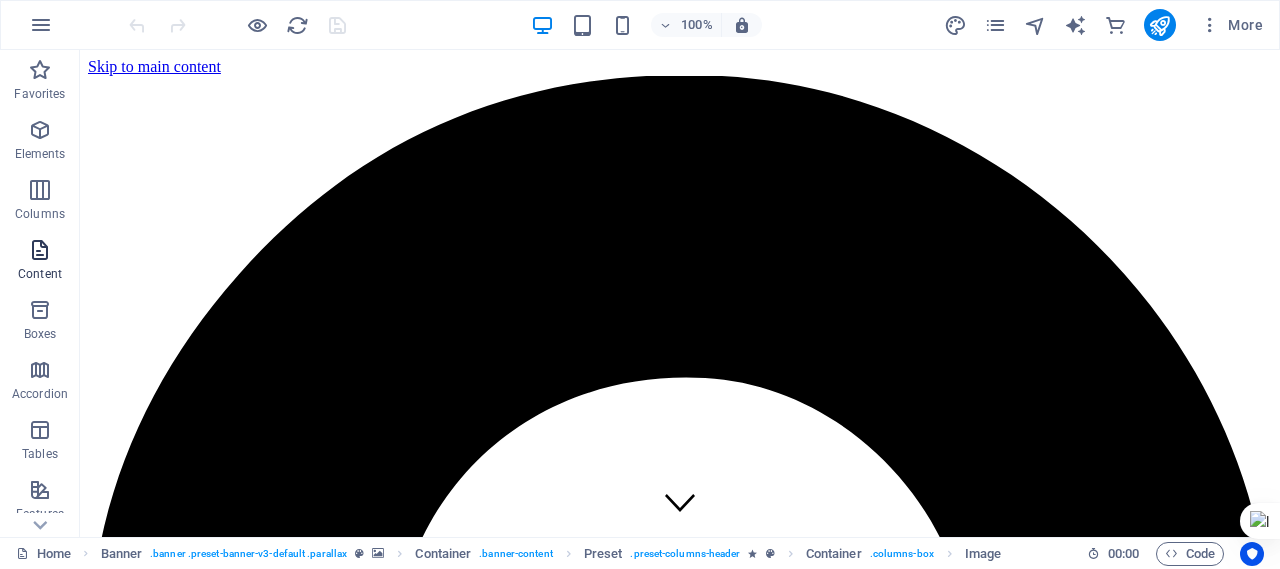 scroll, scrollTop: 0, scrollLeft: 0, axis: both 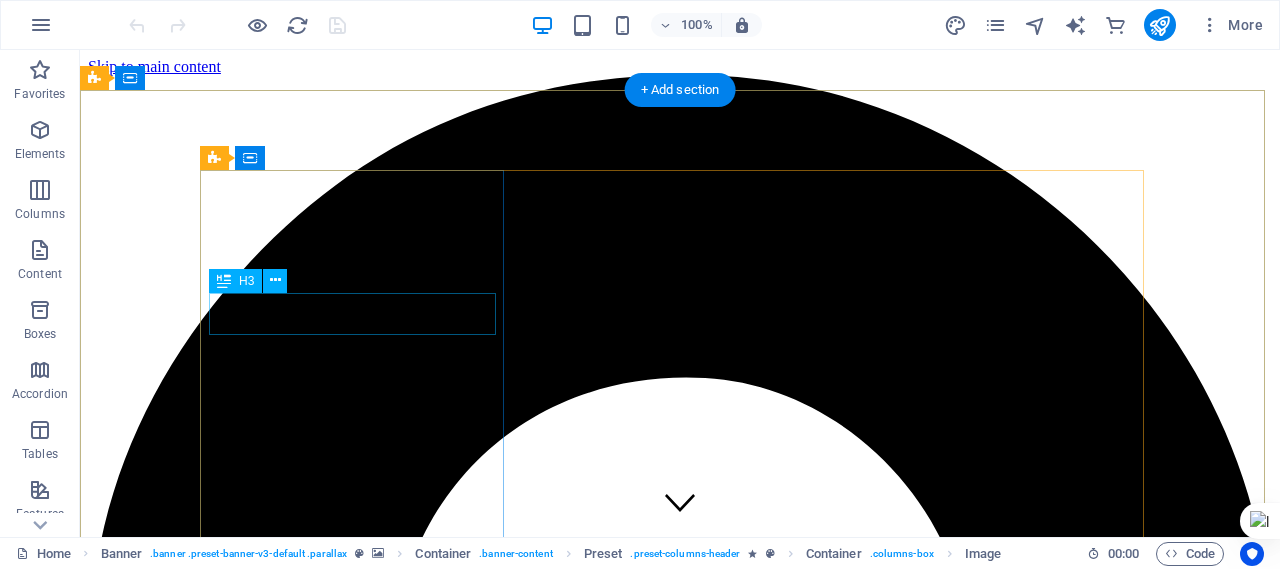 click on "Telecommunication" at bounding box center [680, 4754] 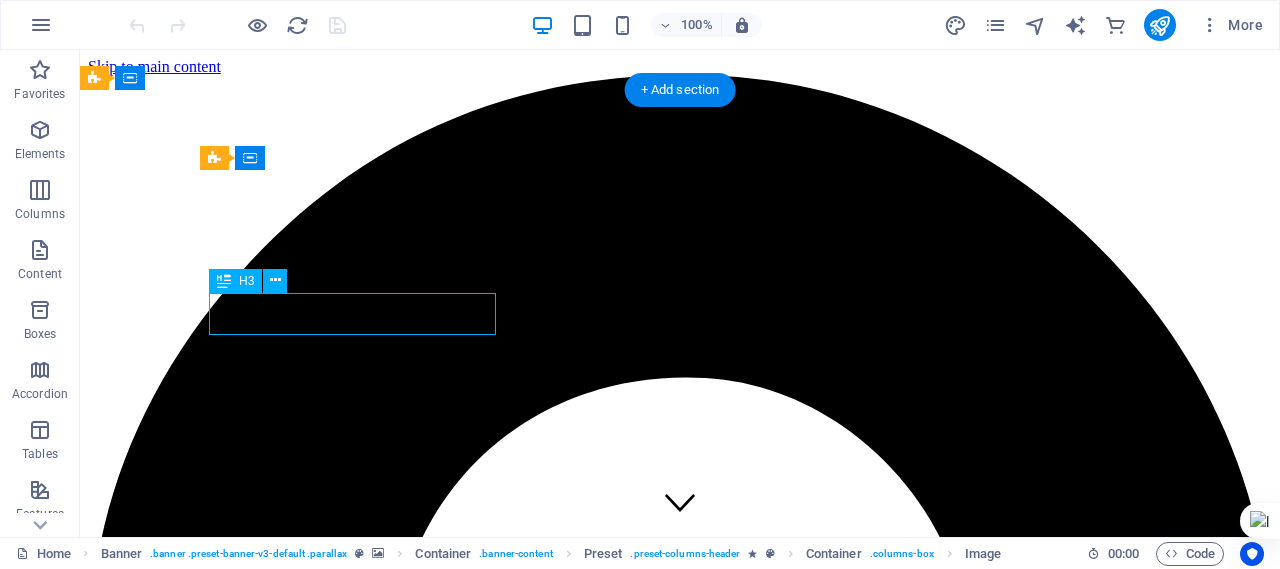 click on "Telecommunication" at bounding box center [680, 4754] 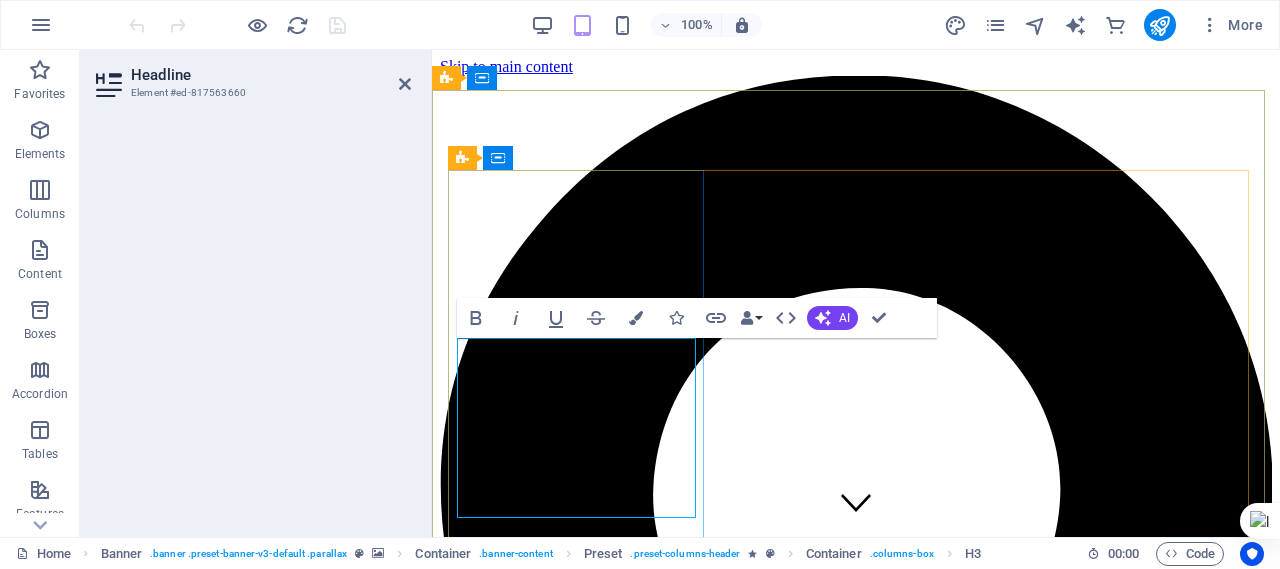 click on "Where passion meets purpose—dare to jump into the unknown with a camera in hand."" at bounding box center [856, 3757] 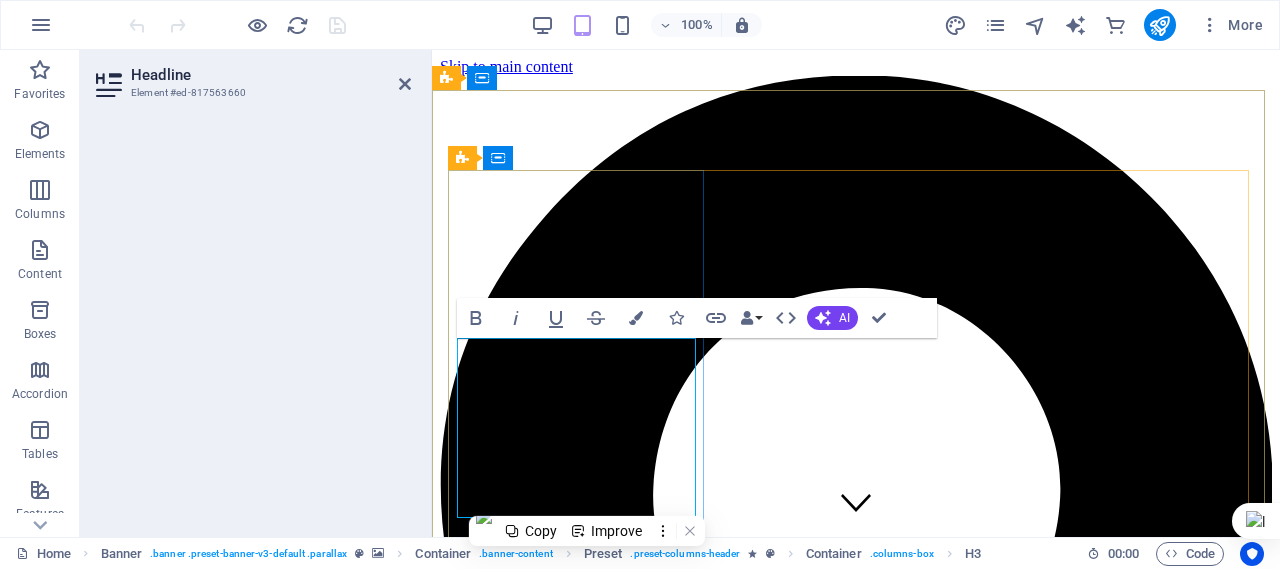 copy on "Where passion meets purpose dare to jump into the unknown with a camera in hand" 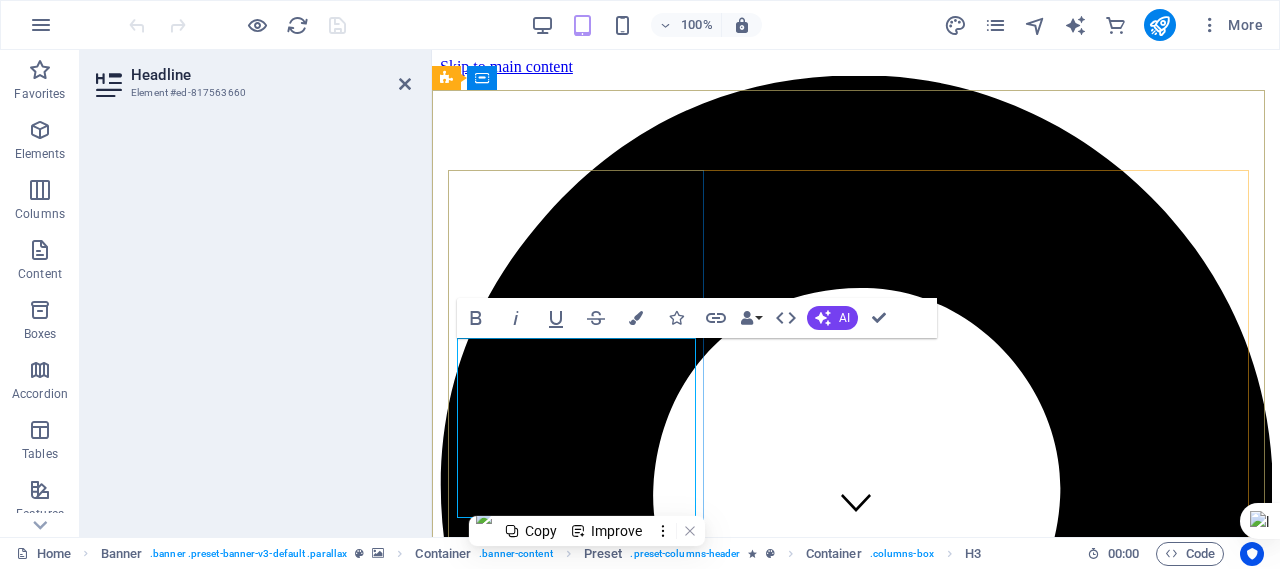 click on "Where passion meets purpose dare to jump into the unknown with a camera in hand."" at bounding box center (856, 3757) 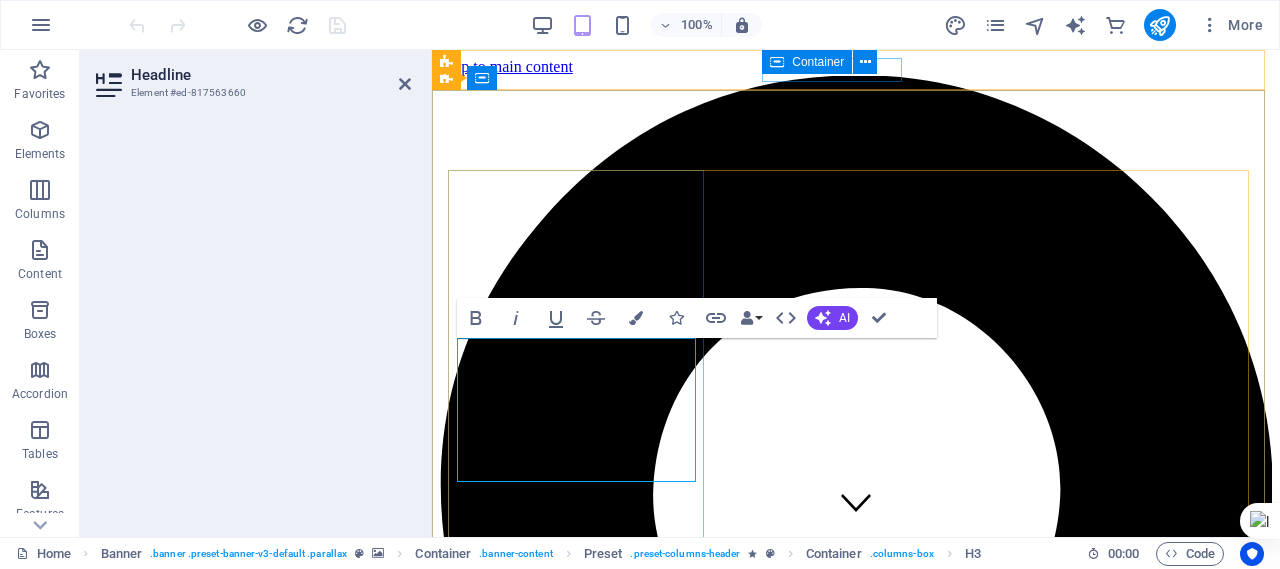 click on "Where passion meets purpose dare to jump into the unknown with a camera in hand." at bounding box center (856, 3735) 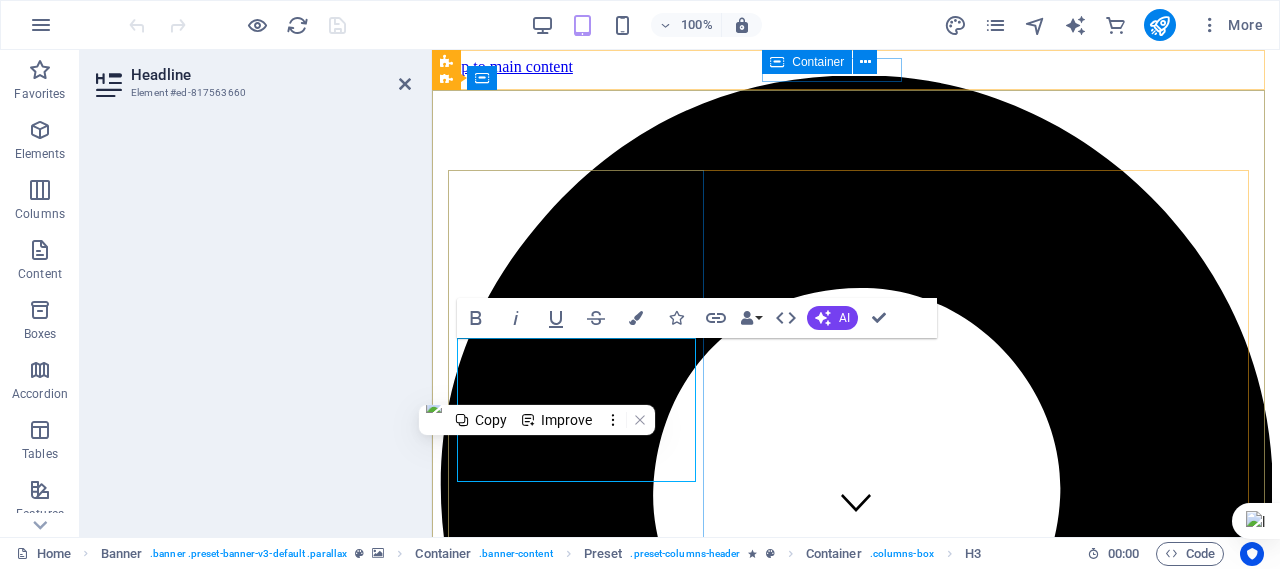 click on "Where passion meets purpose dare to jump into the unknown with a camera in hand." at bounding box center [856, 3735] 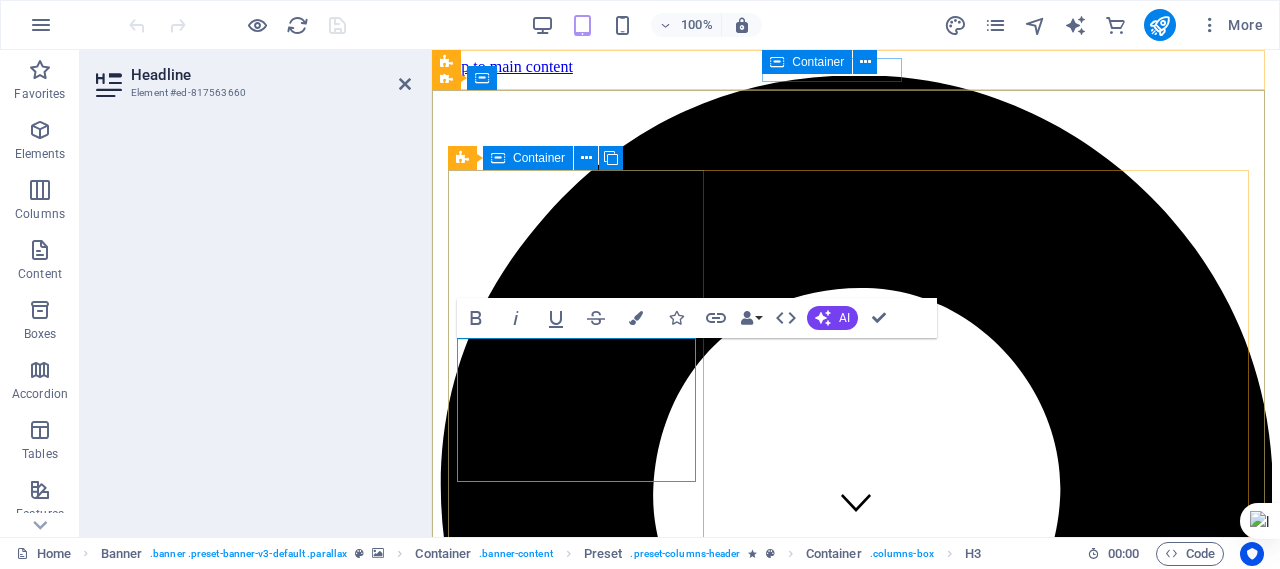 drag, startPoint x: 463, startPoint y: 358, endPoint x: 696, endPoint y: 463, distance: 255.56604 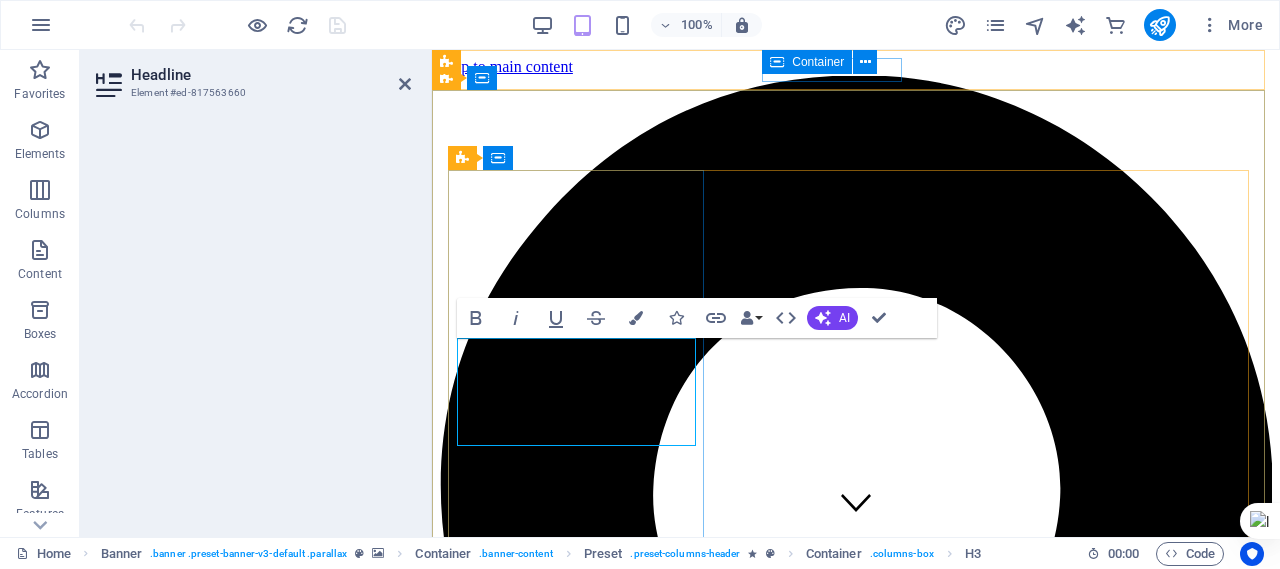 click on "reedom, movement, creativity, and boldness." at bounding box center (856, 3714) 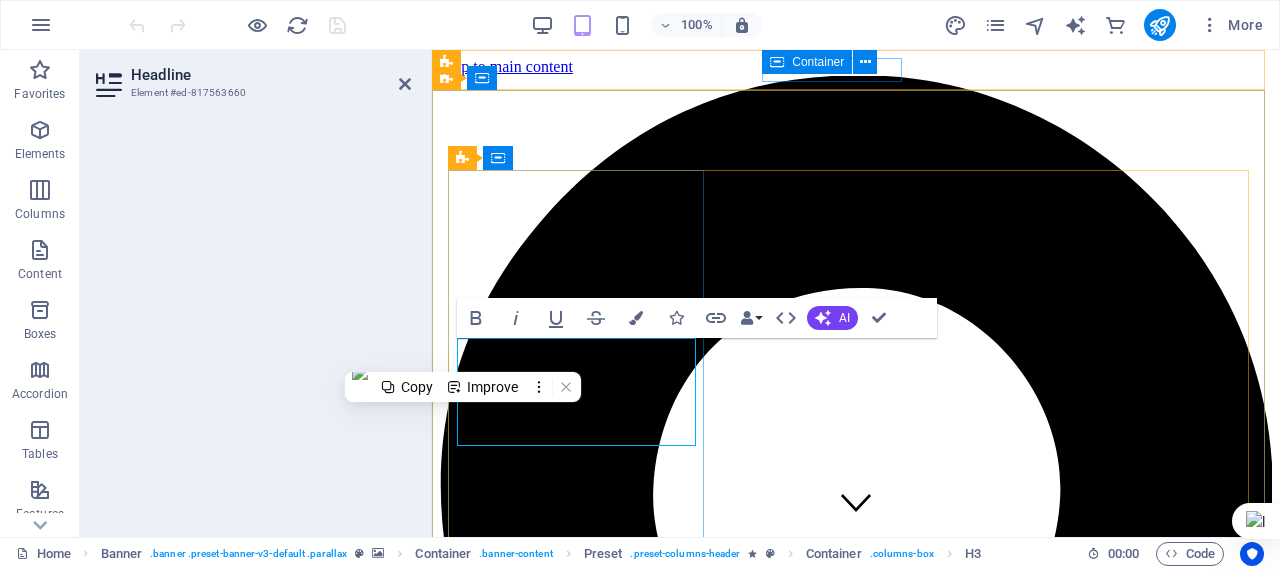 click on "Freedom, movement, creativity, and boldness." at bounding box center (856, 3714) 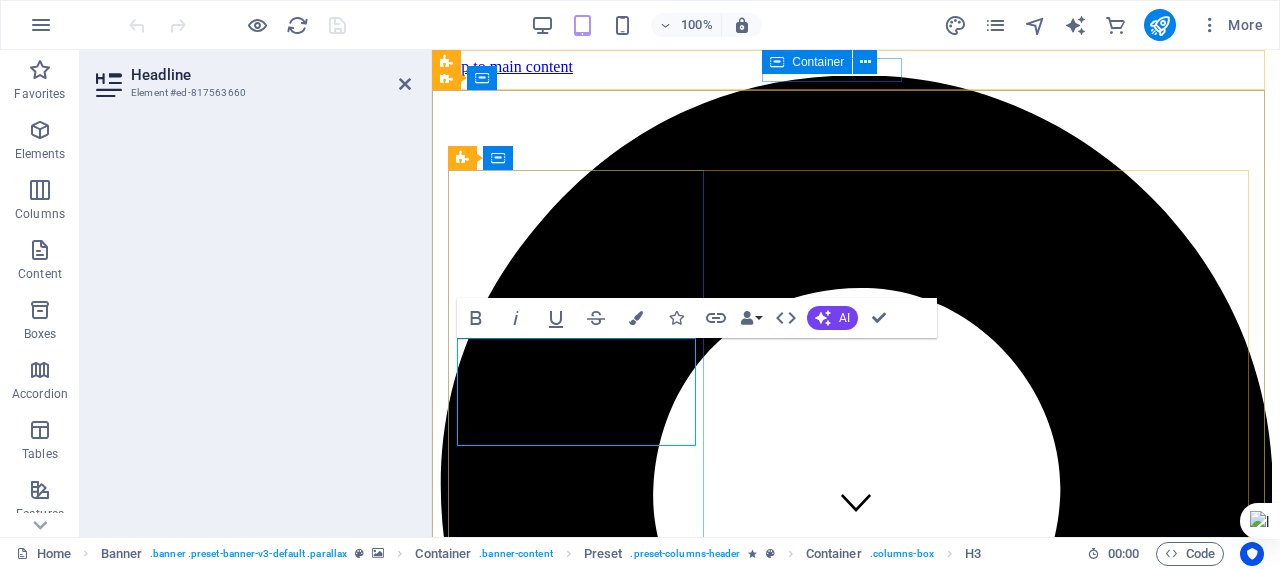 drag, startPoint x: 564, startPoint y: 359, endPoint x: 472, endPoint y: 357, distance: 92.021736 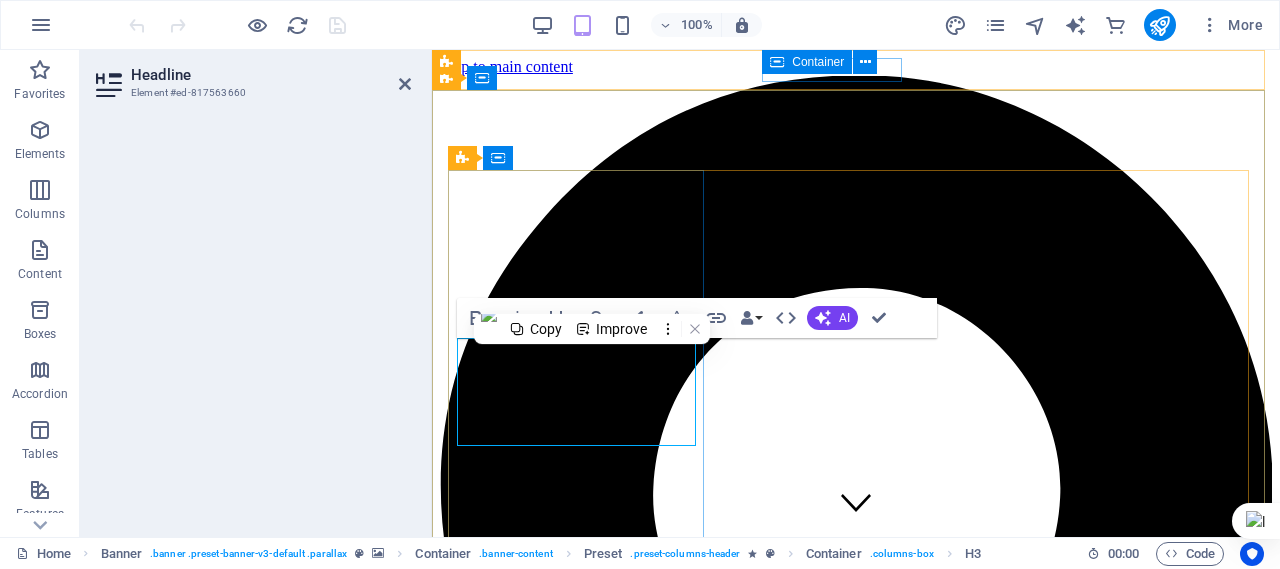 click on "Freedommovement, creativity, and boldness." at bounding box center [856, 3714] 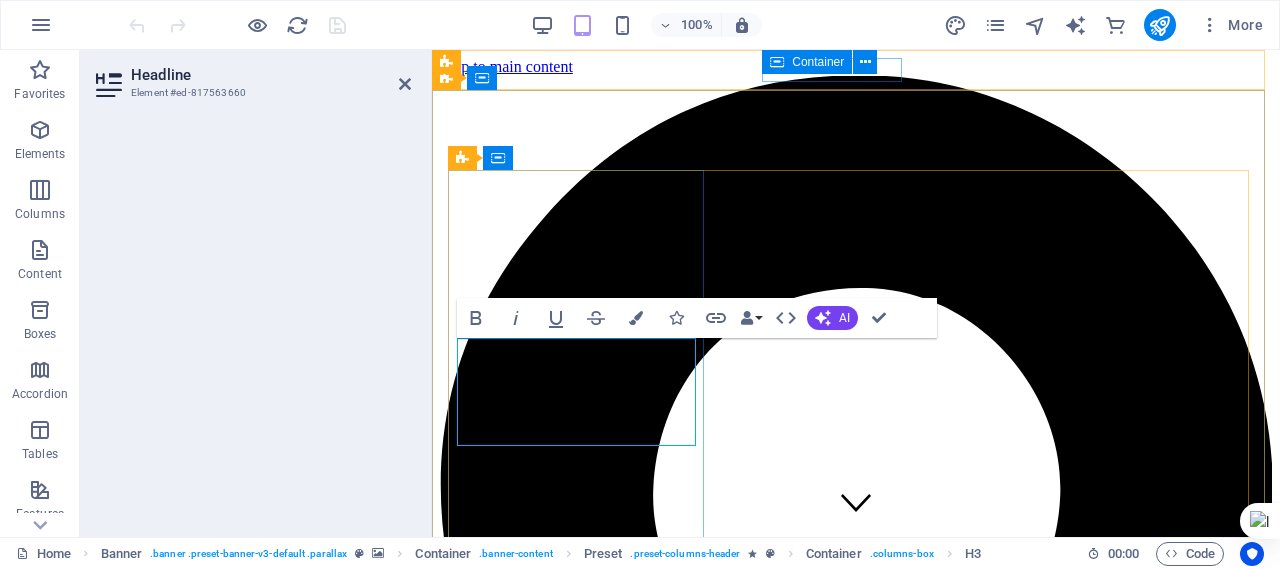 click on "Freedom ‌movement, creativity, and boldness." at bounding box center (856, 3725) 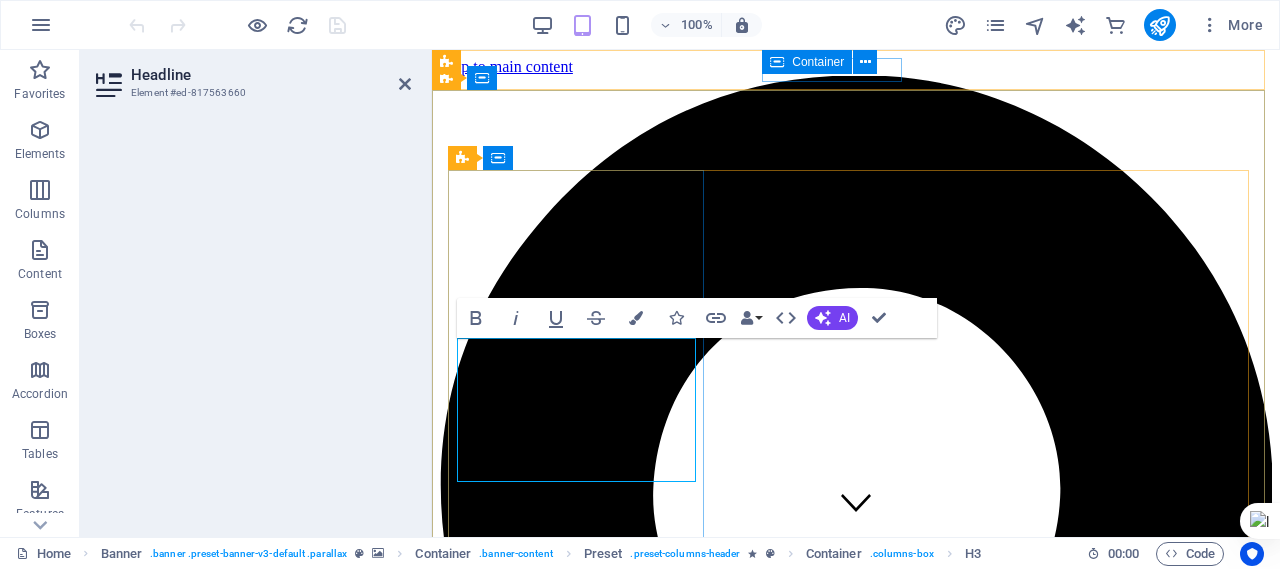 click on "Freedom ‌movement ‌ creativity, and boldness." at bounding box center (856, 3757) 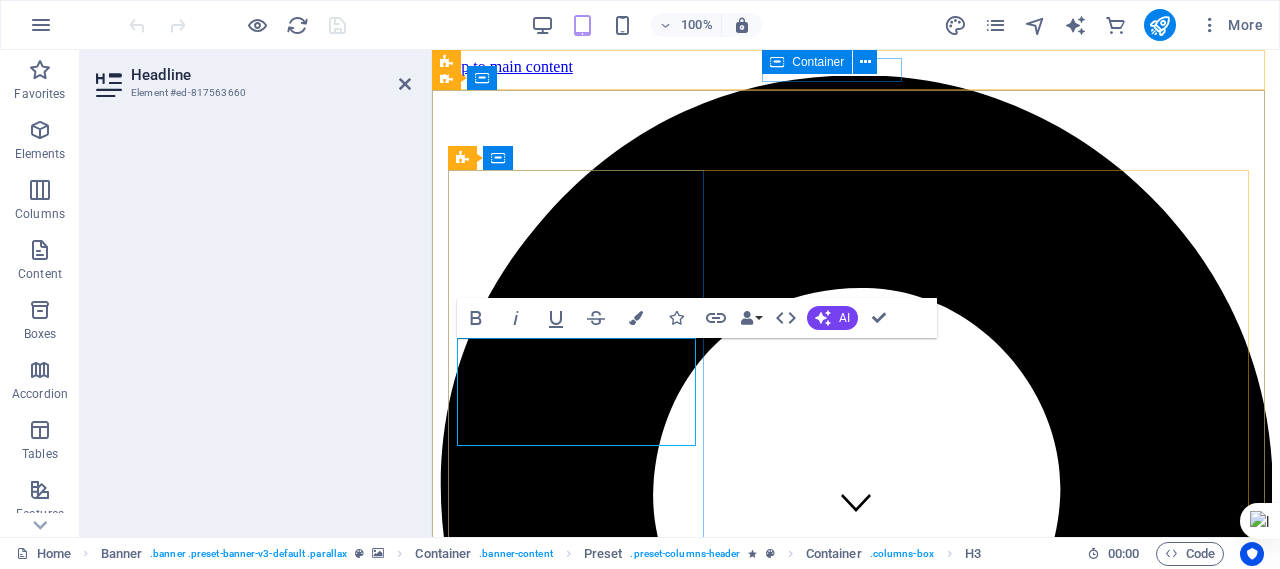 click on "Freedom ‌movement ‌ creativity,  boldness." at bounding box center [856, 3736] 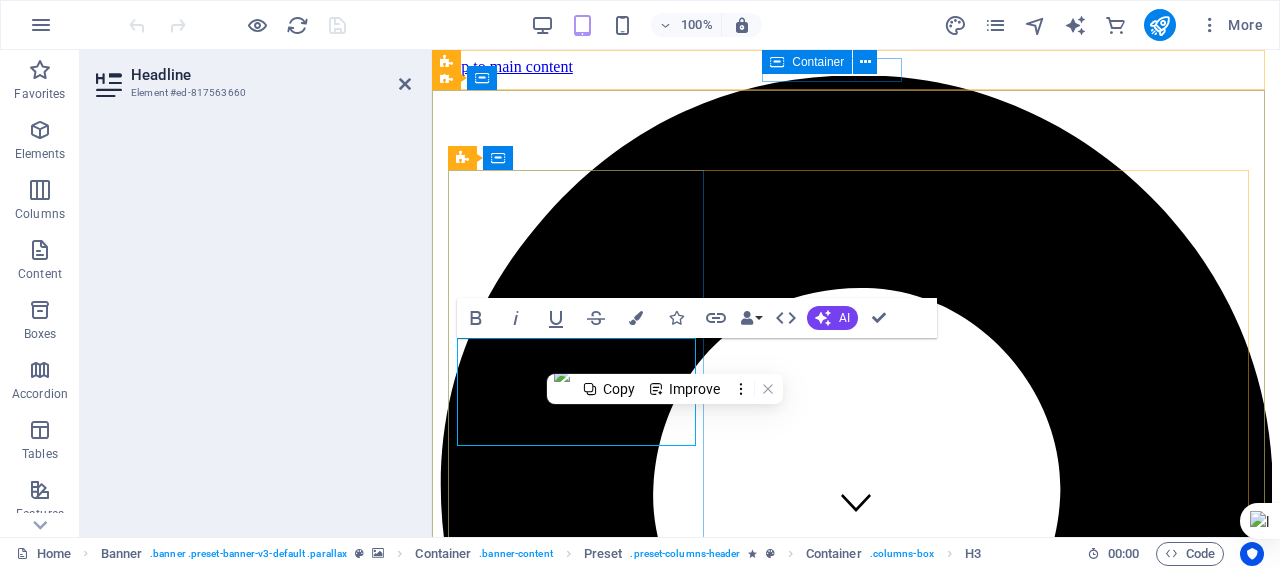 click on "Freedom ‌movement ‌ creativity boldness." at bounding box center [856, 3736] 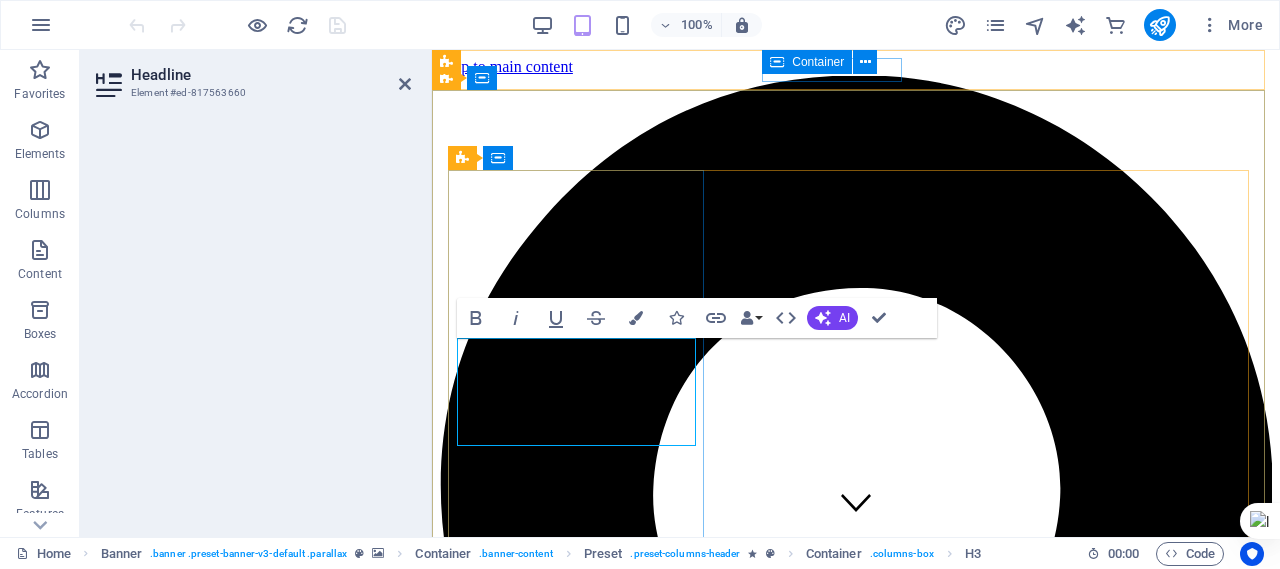 drag, startPoint x: 634, startPoint y: 359, endPoint x: 515, endPoint y: 359, distance: 119 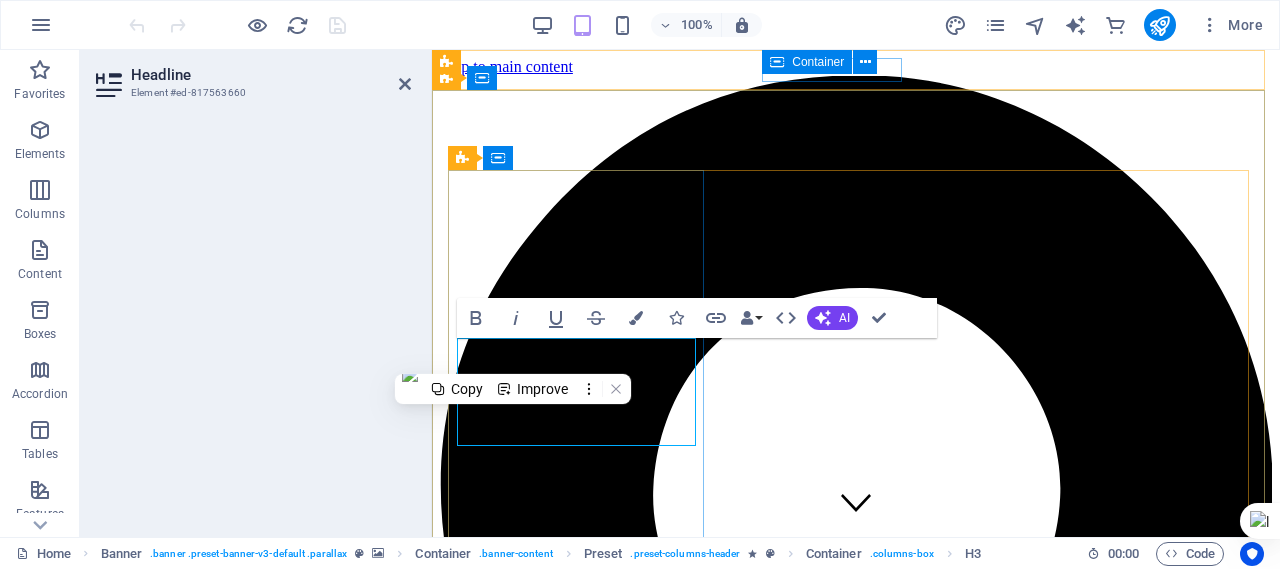click on "Freedom ‌movement ‌ creativity boldness." at bounding box center (856, 3736) 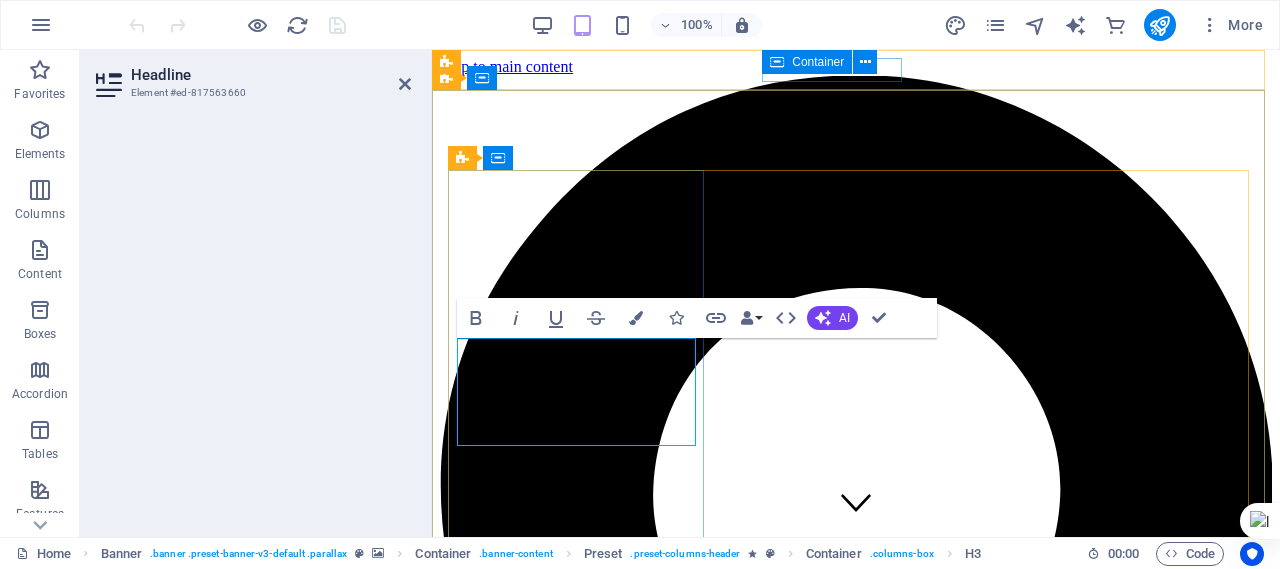 drag, startPoint x: 634, startPoint y: 363, endPoint x: 500, endPoint y: 349, distance: 134.72935 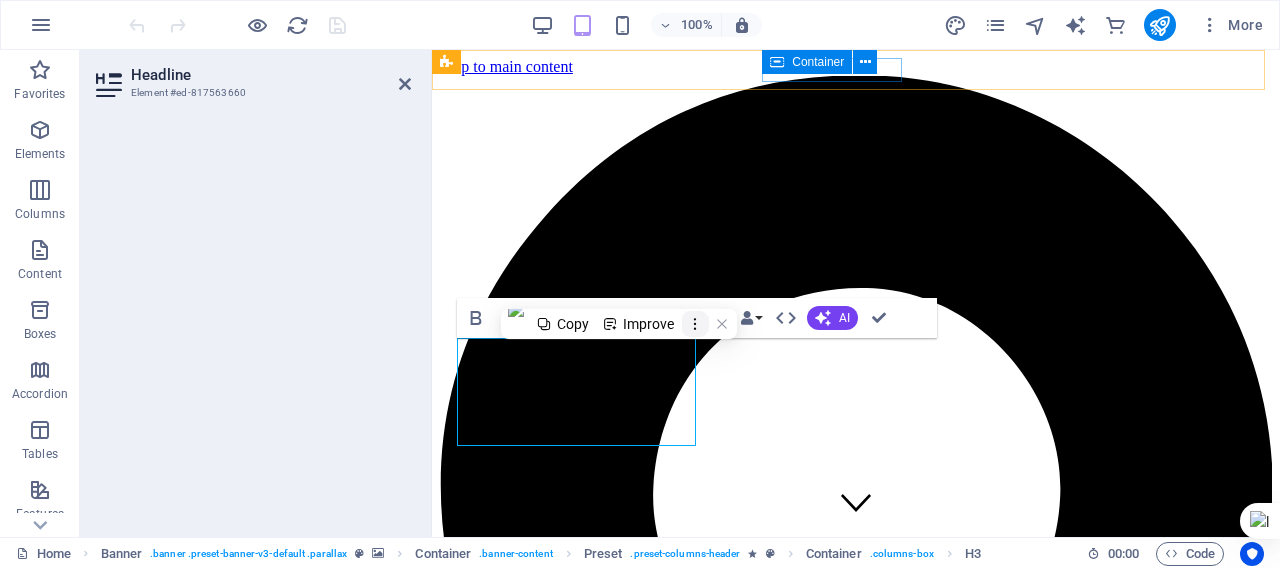 click 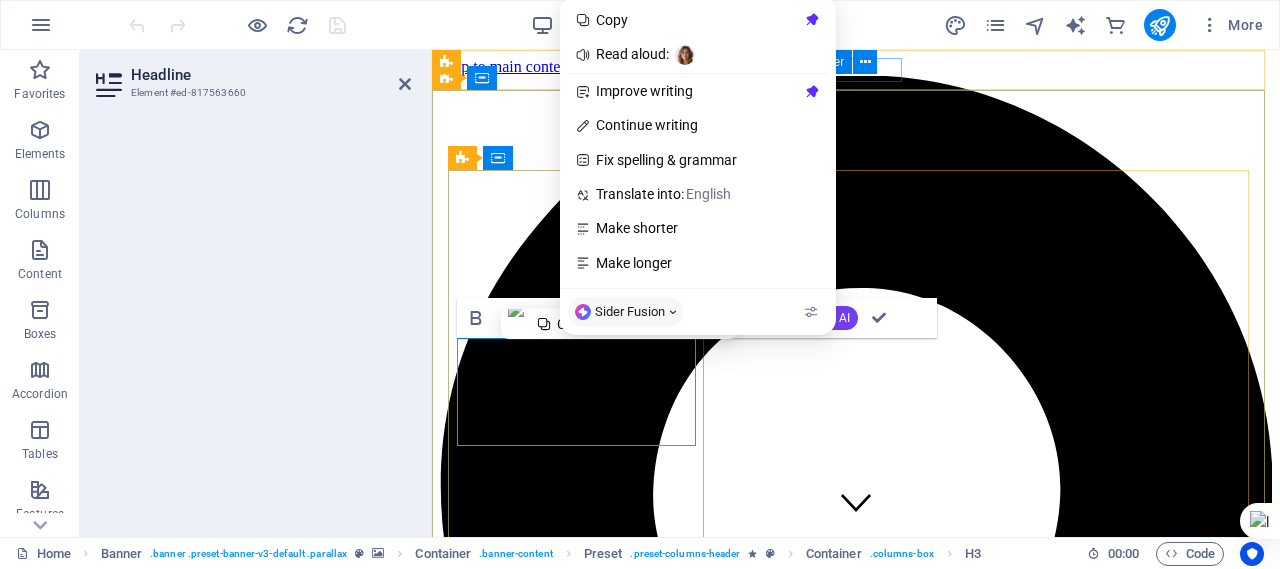 click on "Freedom ‌movement ‌ creativity boldness." at bounding box center [856, 3736] 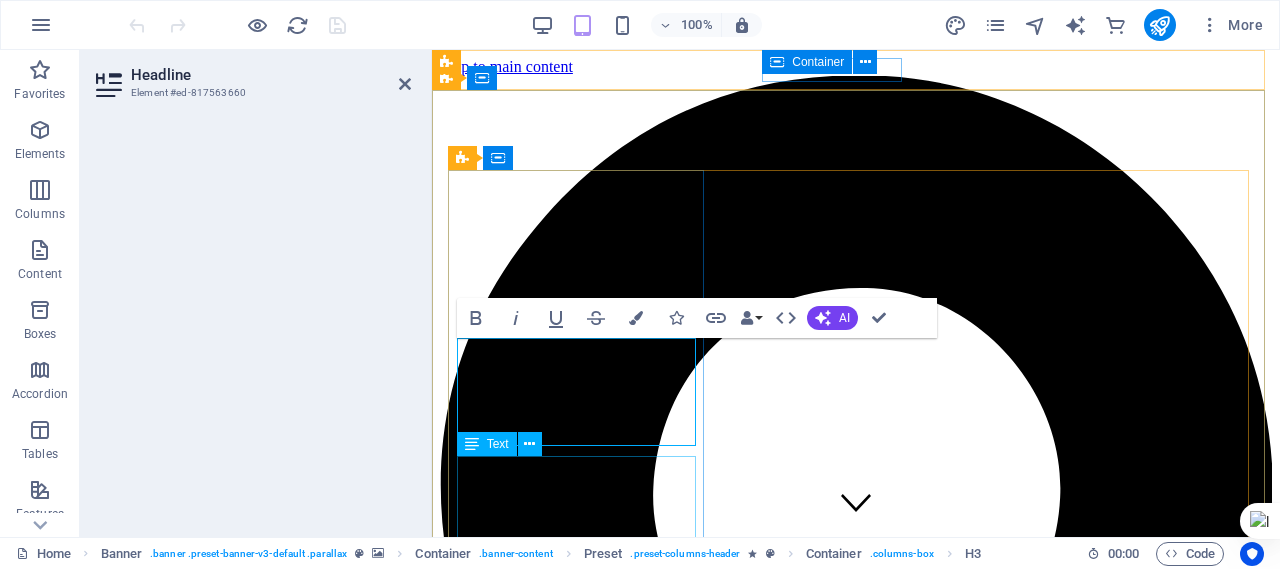 click on "Lorem ipsum dolor sit amet, consetetur sadipscing elitr, sed diam nonumy eirmod tempor invidunt ut labore et dolore magna aliquyam erat, sed diam voluptua. At vero eos et accusam et justo duo dolores et ea rebum." at bounding box center (856, 3832) 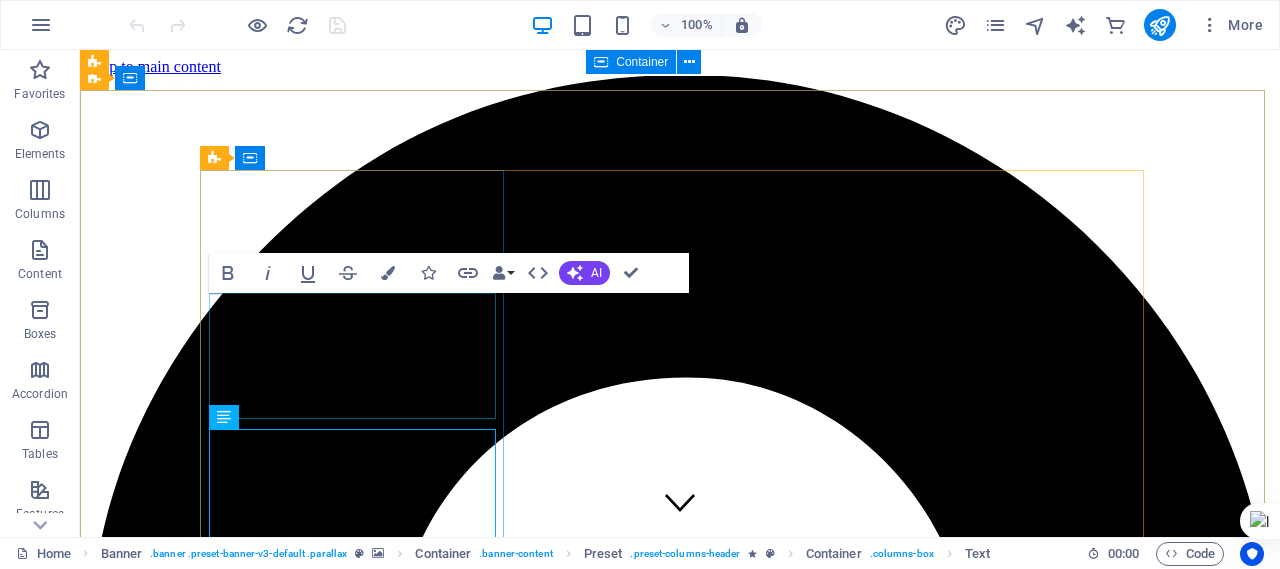 click on "Freedom ‌movement ‌ creativity boldness." at bounding box center (680, 4824) 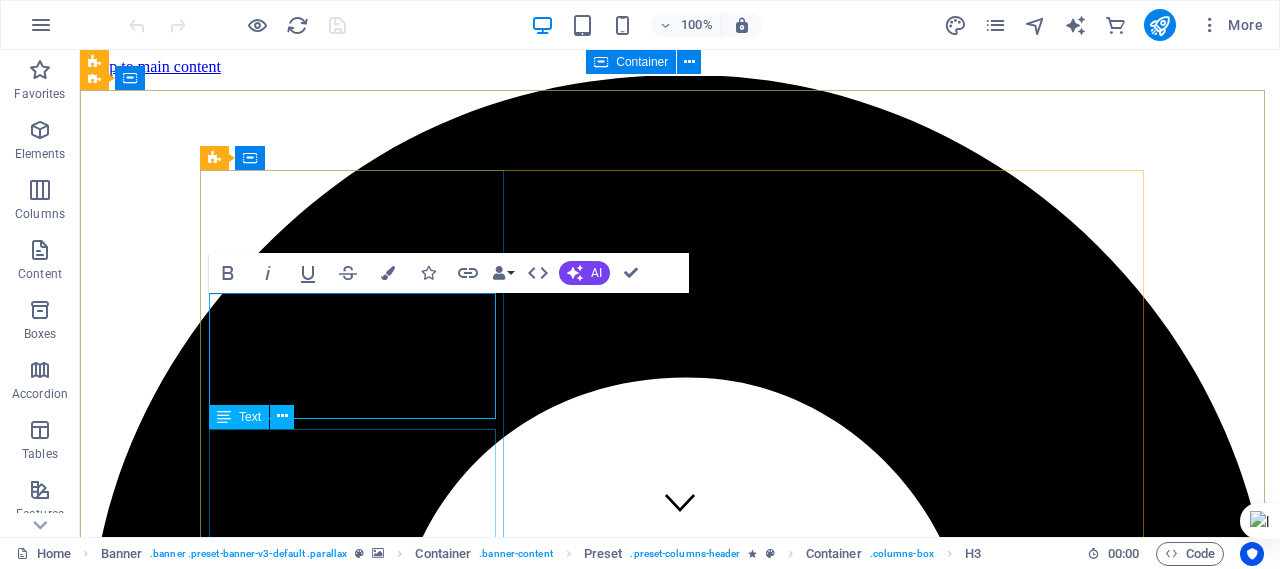 click on "Lorem ipsum dolor sit amet, consetetur sadipscing elitr, sed diam nonumy eirmod tempor invidunt ut labore et dolore magna aliquyam erat, sed diam voluptua. At vero eos et accusam et justo duo dolores et ea rebum." at bounding box center (680, 4920) 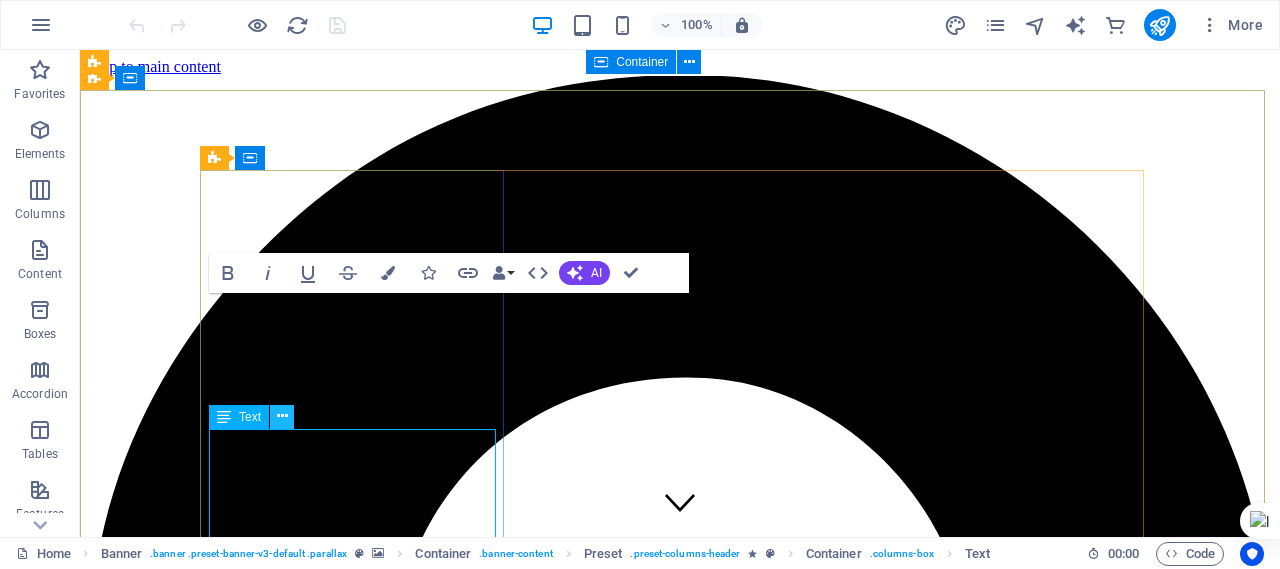 click at bounding box center (282, 417) 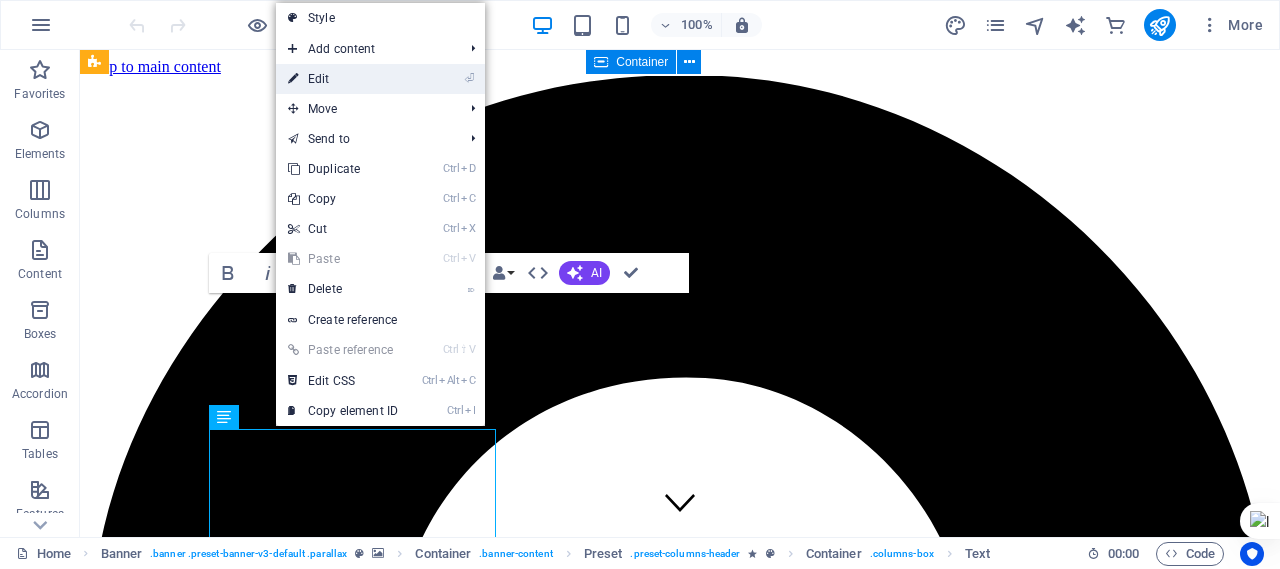 click on "⏎  Edit" at bounding box center (343, 79) 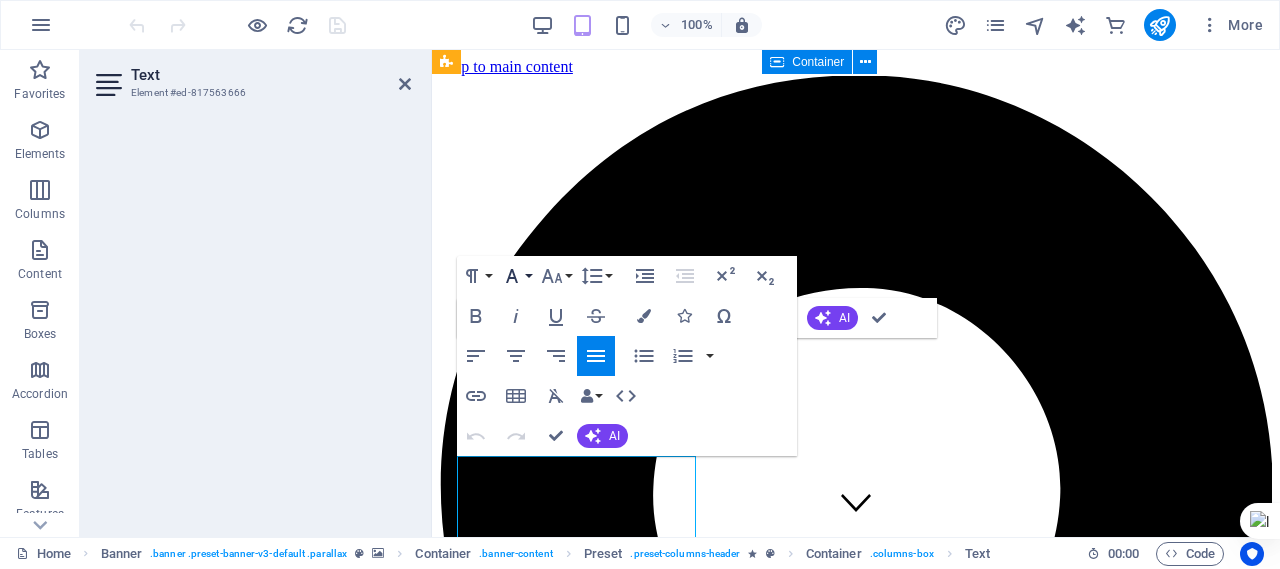click on "Font Family" at bounding box center (516, 276) 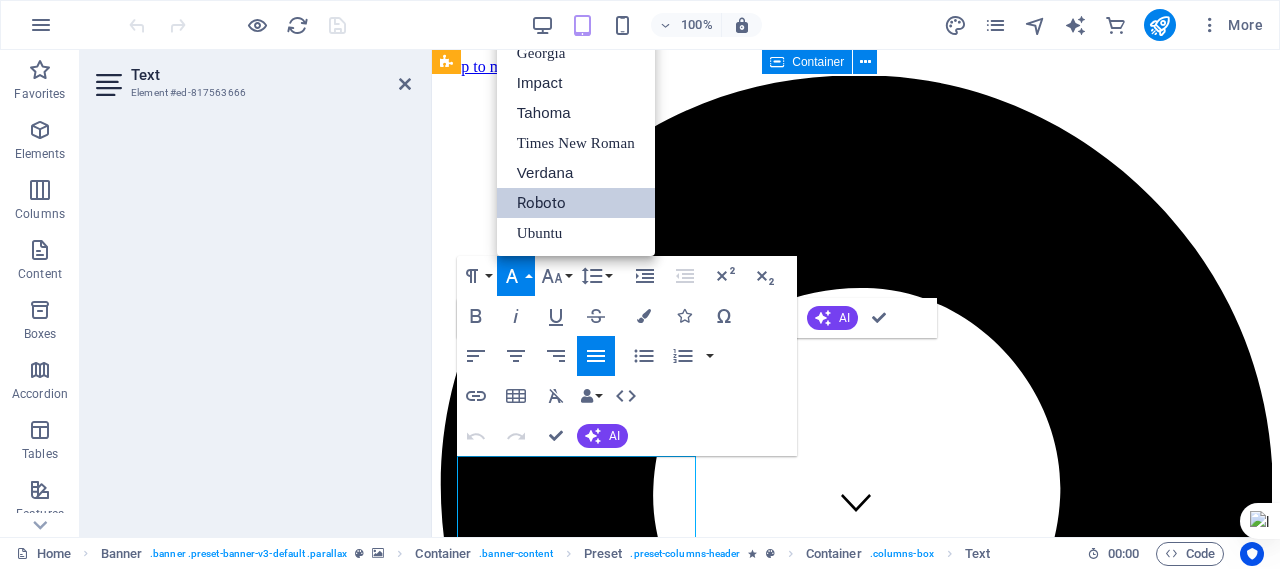 scroll, scrollTop: 0, scrollLeft: 0, axis: both 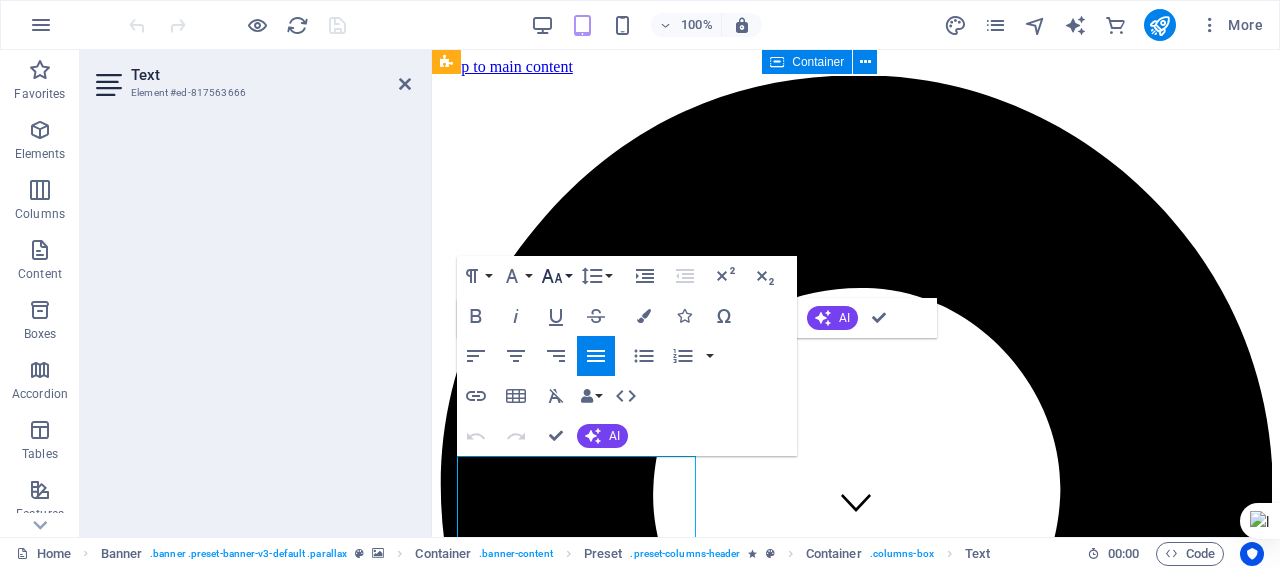 click on "Font Size" at bounding box center [556, 276] 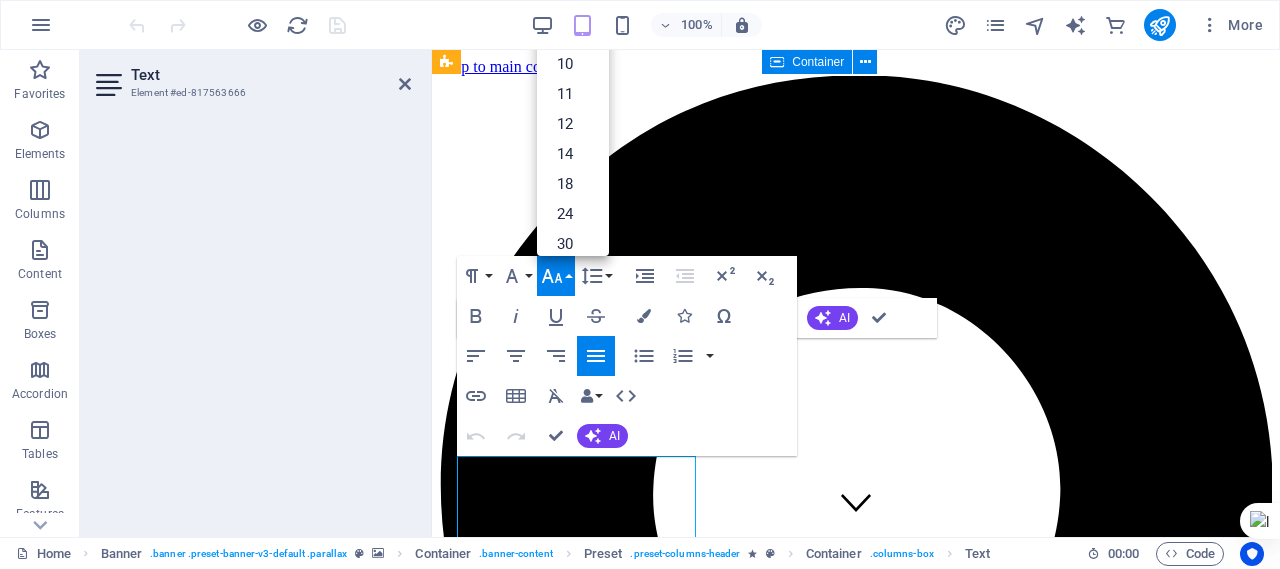 click on "Font Size" at bounding box center (556, 276) 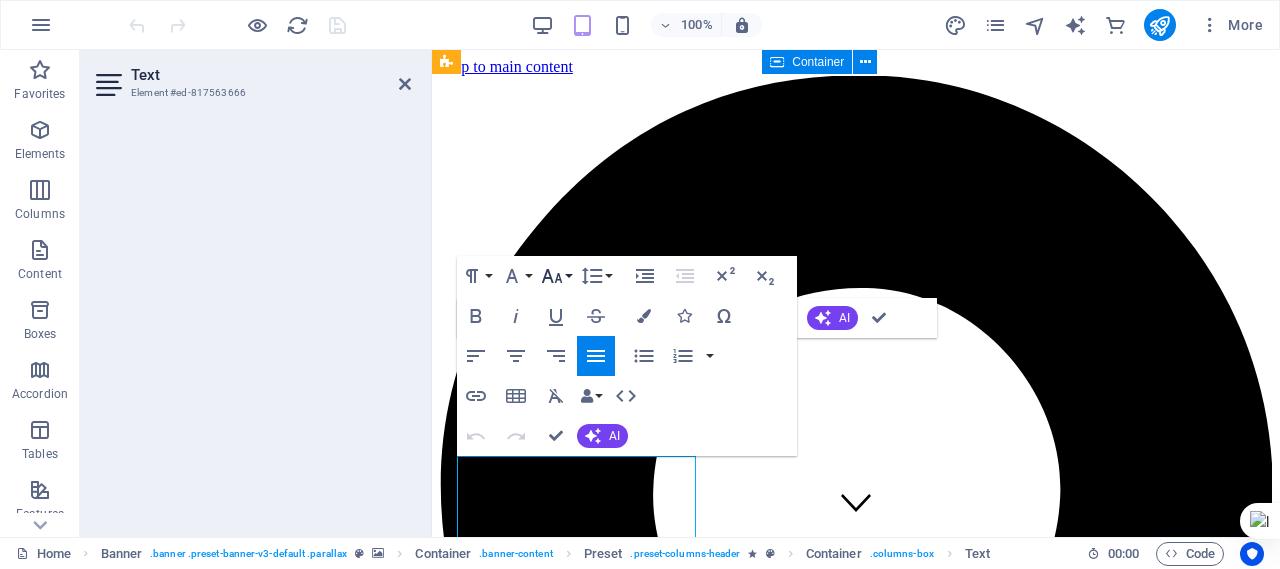 click on "Font Size" at bounding box center [556, 276] 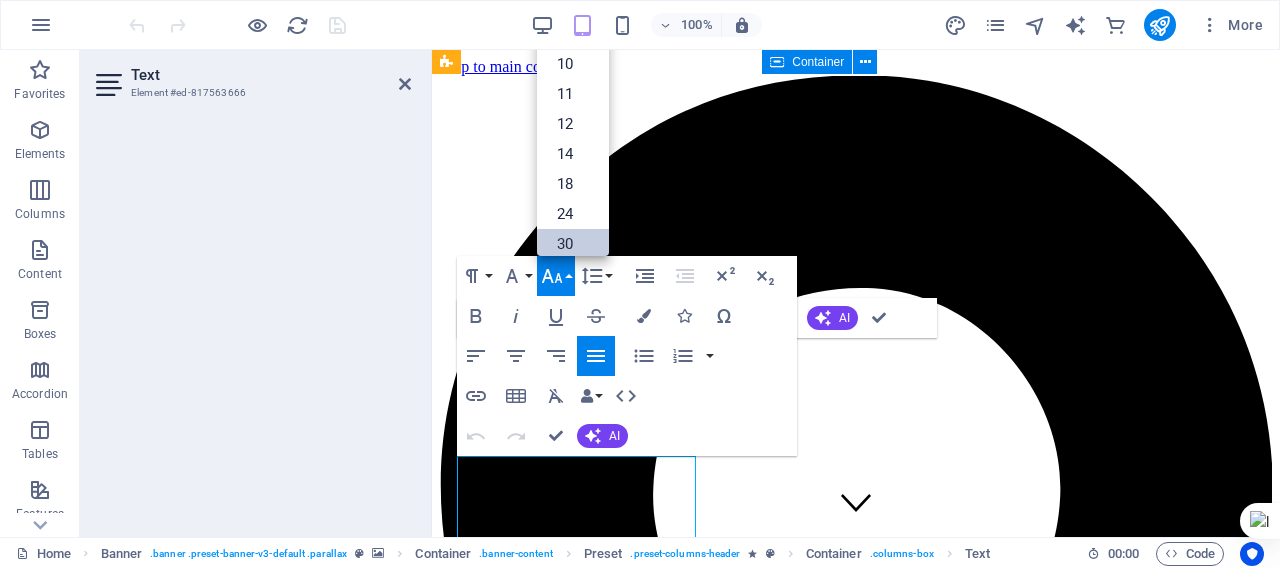 click on "30" at bounding box center (573, 244) 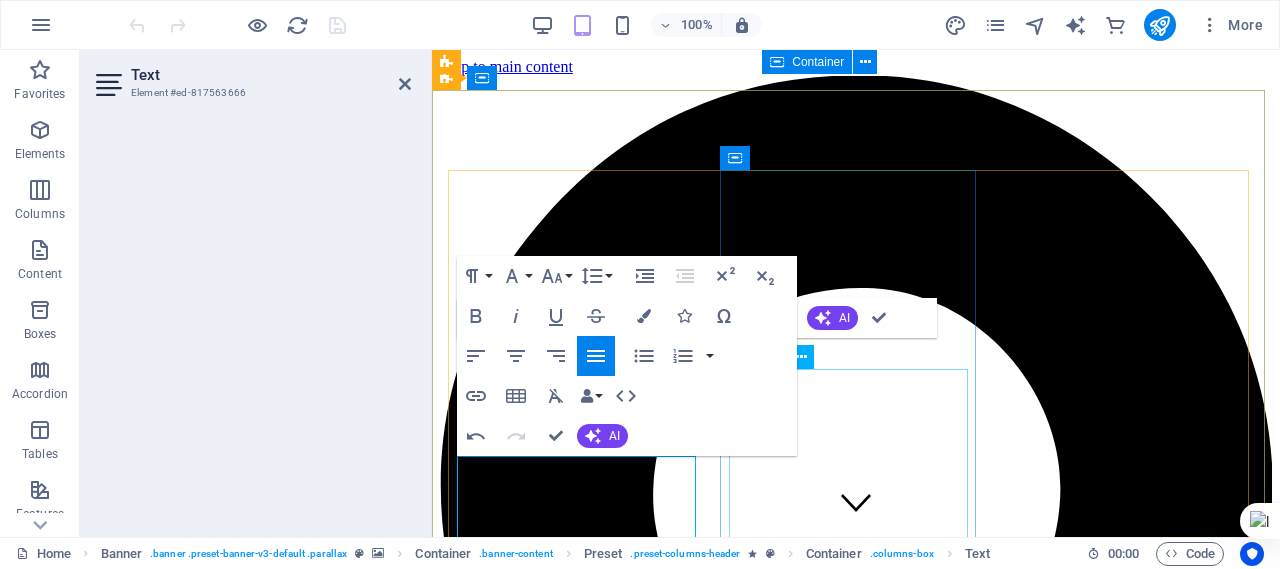 click on "1. AI‑Powered Diagnostics & Documentationorks are managed,,  New systems power AI radiology that can detect cancers, fractures, and neurological issues faster than ever before, reducing diagnostic errors by up to ~40%" at bounding box center [856, 4444] 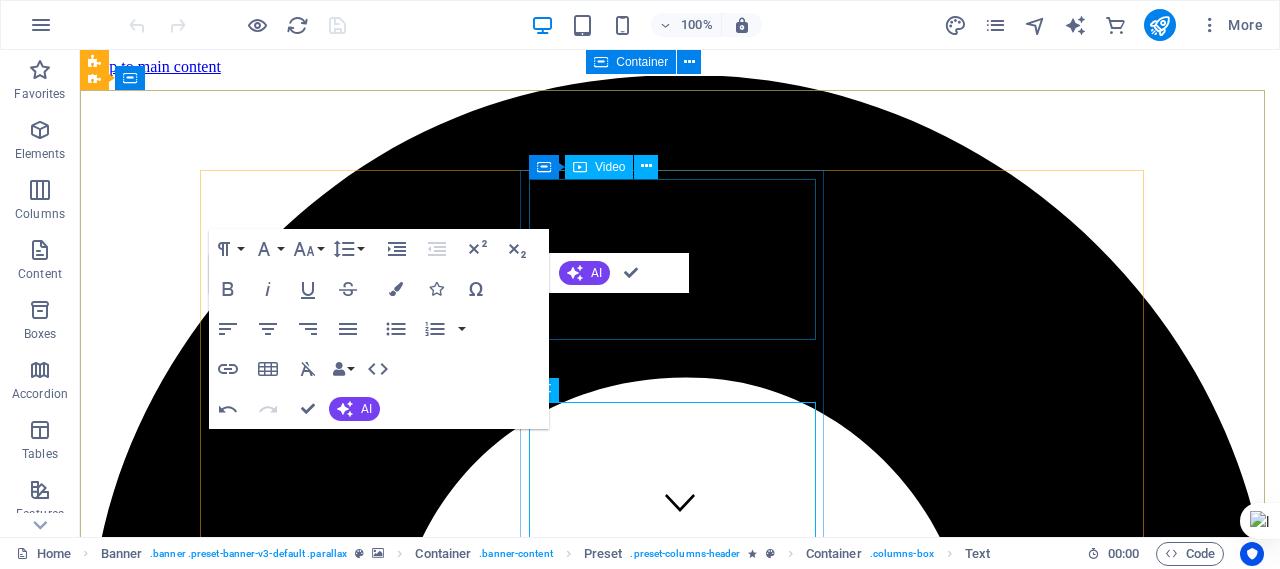 click at bounding box center [680, 5280] 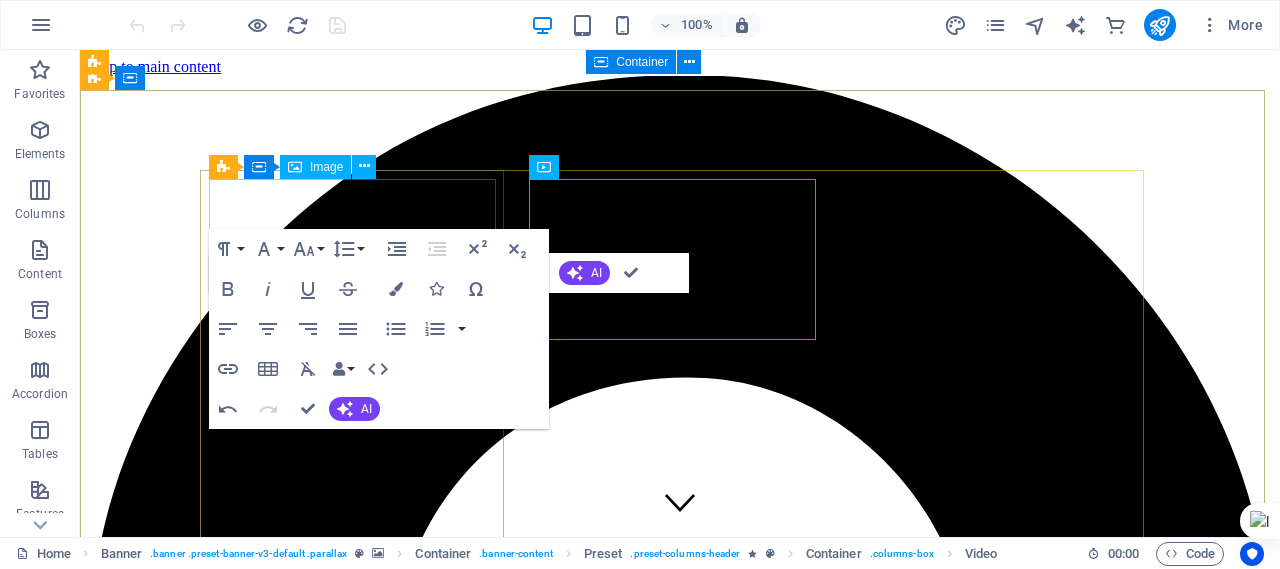click at bounding box center (295, 167) 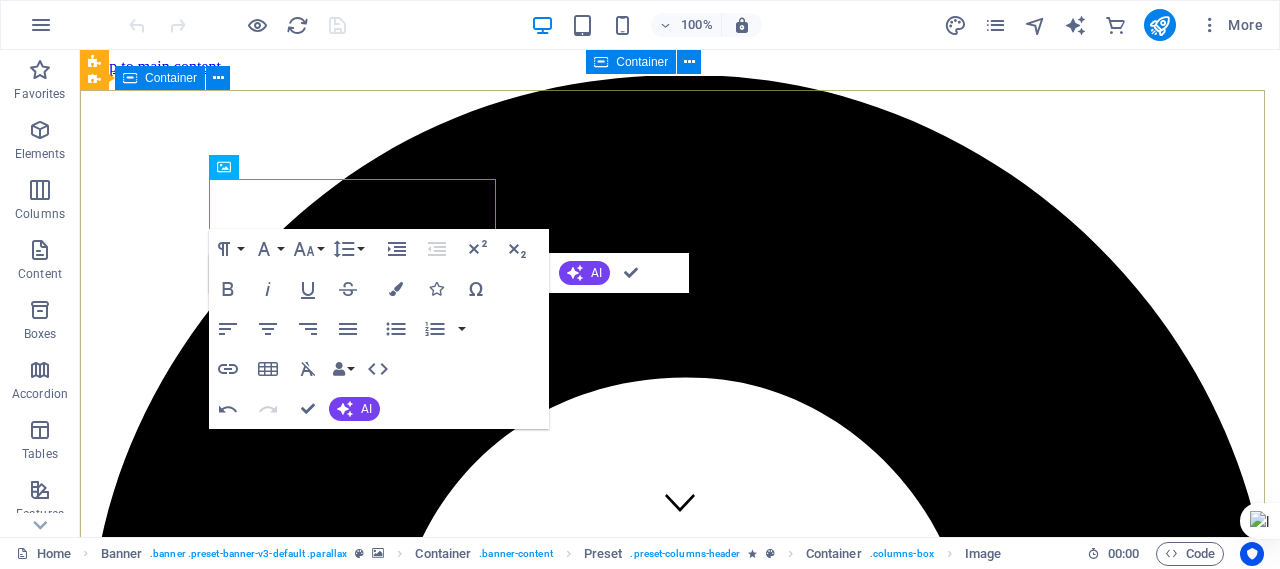 click on "Freedom ‌movement ‌ creativity boldness. ​ Lorem ipsum dolor sit amet, consetetur sadipscing elitr, sed diam nonumy eirmod tempor invidunt ut labore et dolore magna aliquyam erat, sed diam voluptua. At vero eos et accusam et justo duo dolores et ea rebum. Whats New 1. AI‑Powered Diagnostics & Documentationorks are managed,,  New systems power AI radiology that can detect cancers, fractures, and neurological issues faster than ever before, reducing diagnostic errors by up to ~40%  Circuit Boards Lorem ipsum dolor sit amet, consetetur sadipscing elitr, sed diam nonumy eirmod tempor invidunt ut labore et dolore magna aliquyam erat, sed diam voluptua. At vero eos et accusam et justo duo dolores et ea rebum. Leahttps://ignoblerectifymargaret.com/t6usmuxr?key=df475277e095c809312249f18f9b76f0rn more" at bounding box center (680, 5627) 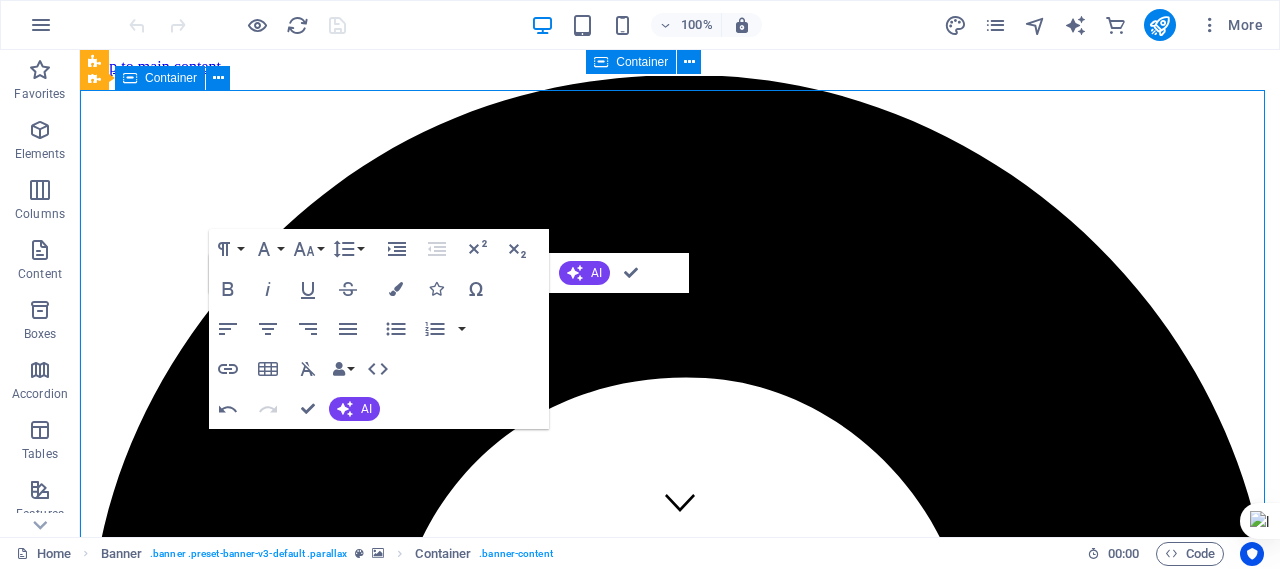 click on "Freedom ‌movement ‌ creativity boldness. ​ Lorem ipsum dolor sit amet, consetetur sadipscing elitr, sed diam nonumy eirmod tempor invidunt ut labore et dolore magna aliquyam erat, sed diam voluptua. At vero eos et accusam et justo duo dolores et ea rebum. Whats New 1. AI‑Powered Diagnostics & Documentationorks are managed,,  New systems power AI radiology that can detect cancers, fractures, and neurological issues faster than ever before, reducing diagnostic errors by up to ~40%  Circuit Boards Lorem ipsum dolor sit amet, consetetur sadipscing elitr, sed diam nonumy eirmod tempor invidunt ut labore et dolore magna aliquyam erat, sed diam voluptua. At vero eos et accusam et justo duo dolores et ea rebum. Leahttps://ignoblerectifymargaret.com/t6usmuxr?key=df475277e095c809312249f18f9b76f0rn more" at bounding box center (680, 5627) 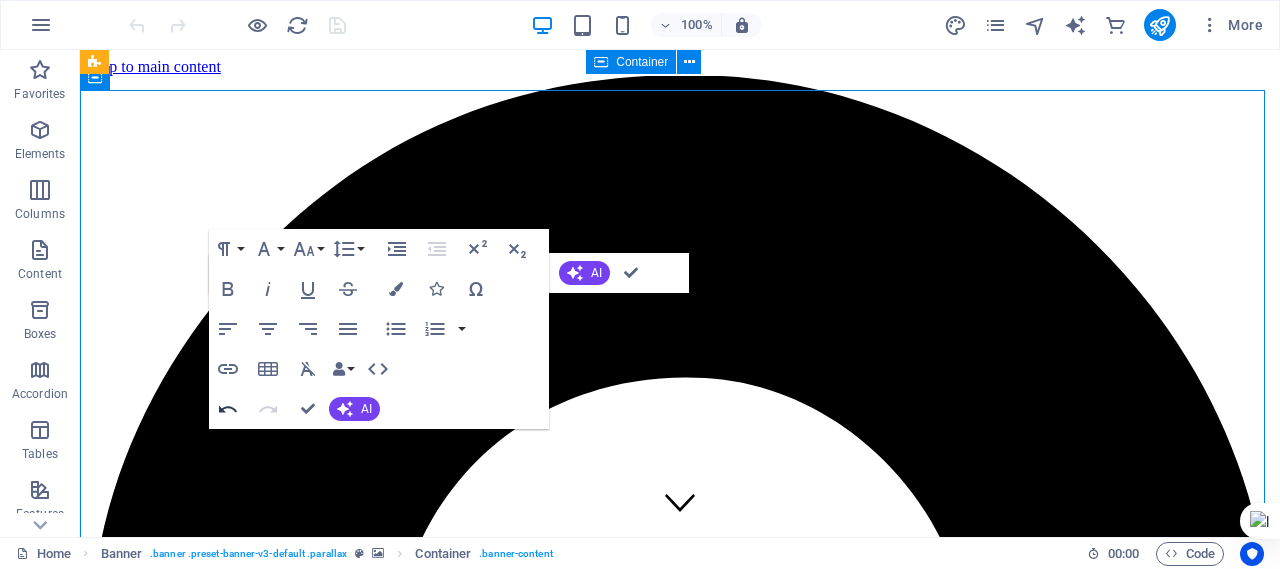 click 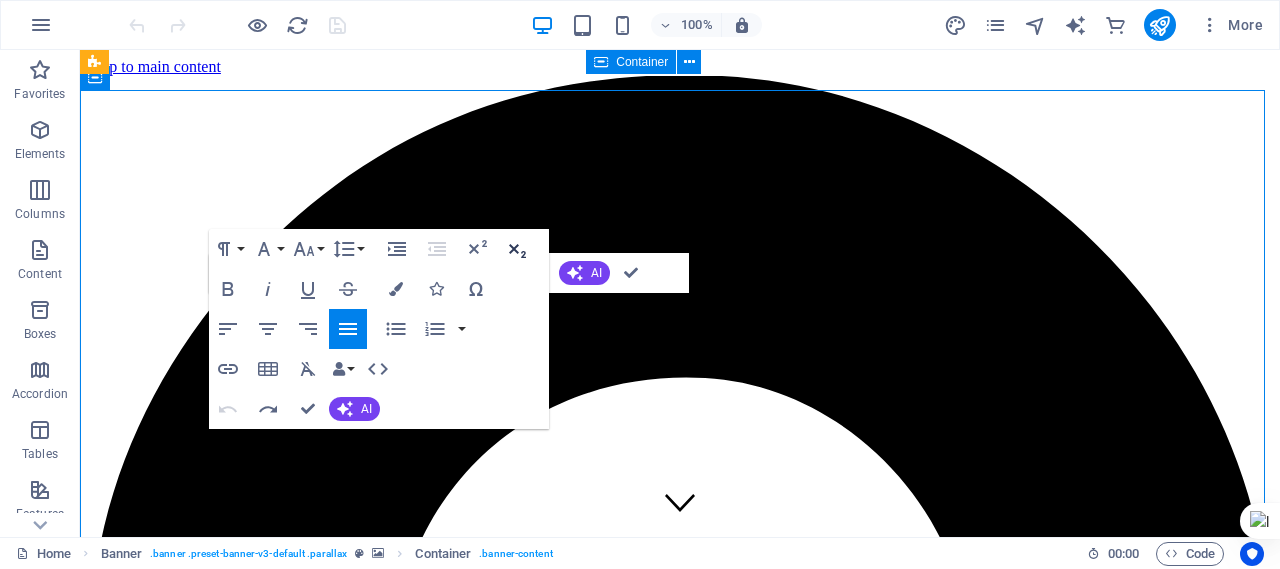 click 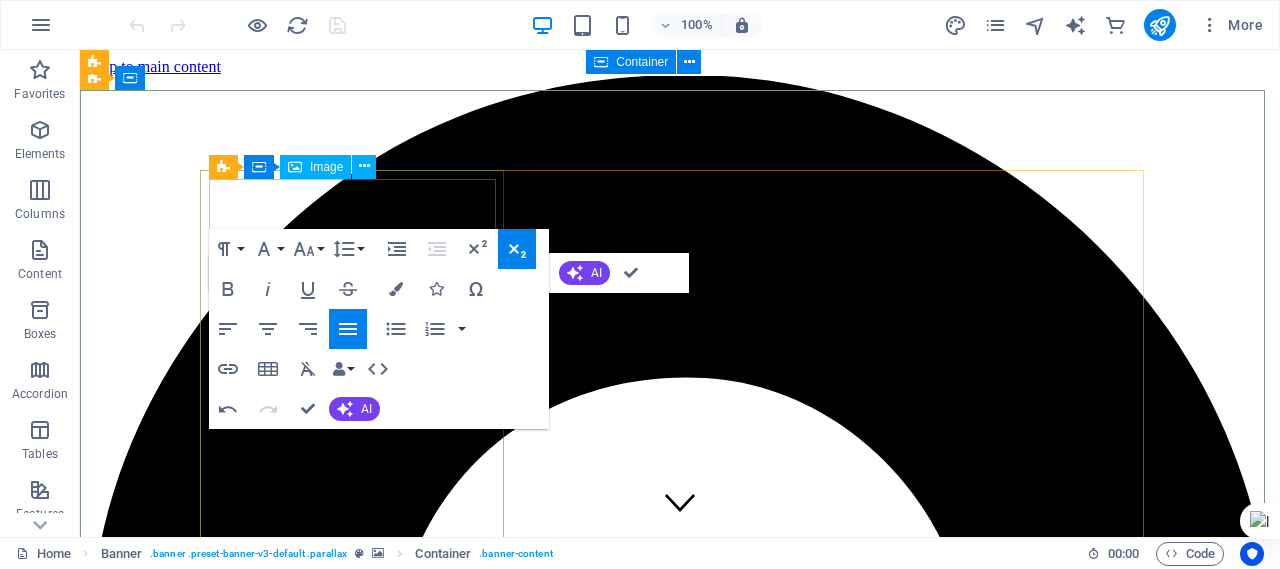 drag, startPoint x: 599, startPoint y: 400, endPoint x: 249, endPoint y: 199, distance: 403.60995 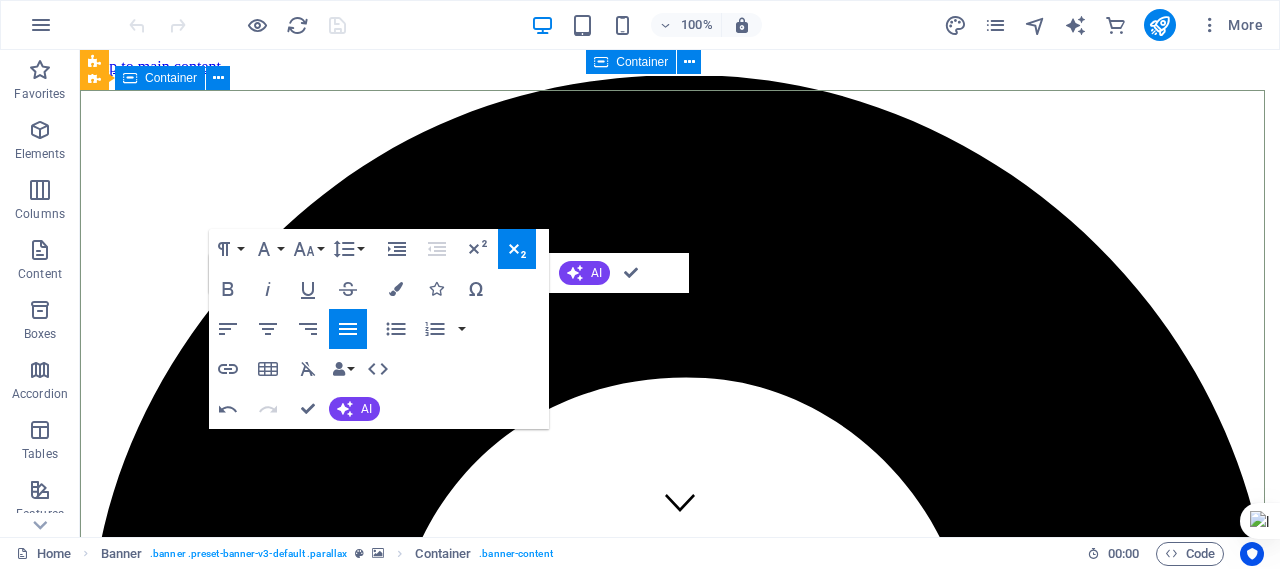 click on "Freedom ‌movement ‌ creativity boldness. ​ Lorem ipsum dolor sit amet, consetetur sadipscing elitr, sed diam nonumy eirmod tempor invidunt ut labore et dolore magna aliquyam erat, sed diam voluptua. At vero eos et accusam et justo duo dolores et ea rebum. Whats New 1. AI‑Powered Diagnostics & Documentationorks are managed,,  New systems power AI radiology that can detect cancers, fractures, and neurological issues faster than ever before, reducing diagnostic errors by up to ~40%  Circuit Boards Lorem ipsum dolor sit amet, consetetur sadipscing elitr, sed diam nonumy eirmod tempor invidunt ut labore et dolore magna aliquyam erat, sed diam voluptua. At vero eos et accusam et justo duo dolores et ea rebum. Leahttps://ignoblerectifymargaret.com/t6usmuxr?key=df475277e095c809312249f18f9b76f0rn more" at bounding box center [680, 5578] 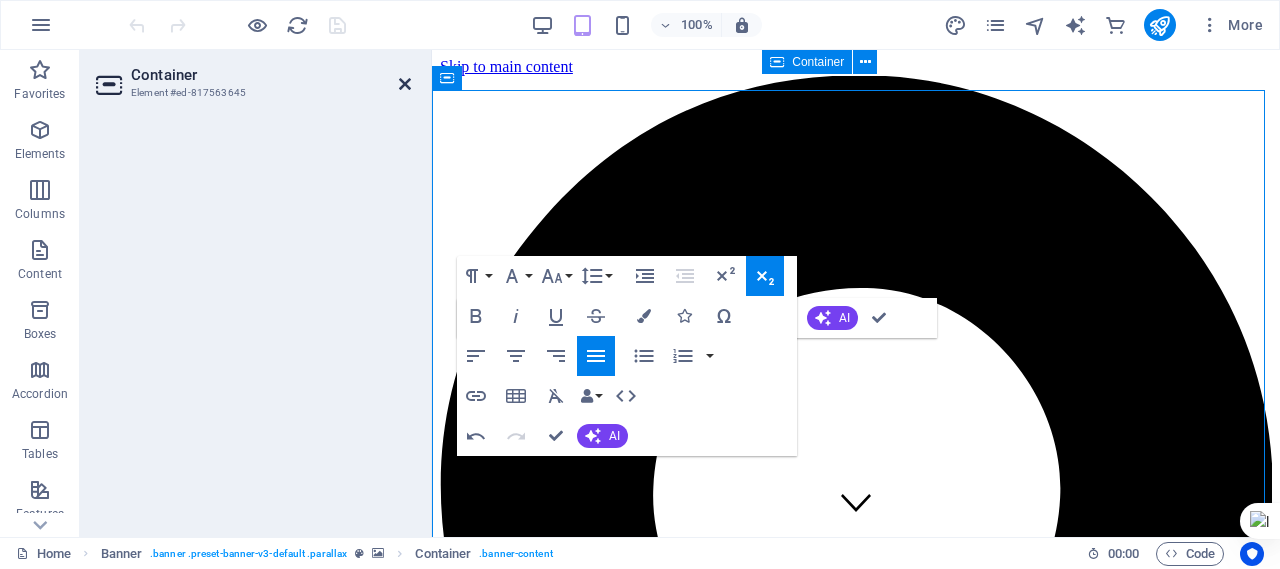click at bounding box center [405, 84] 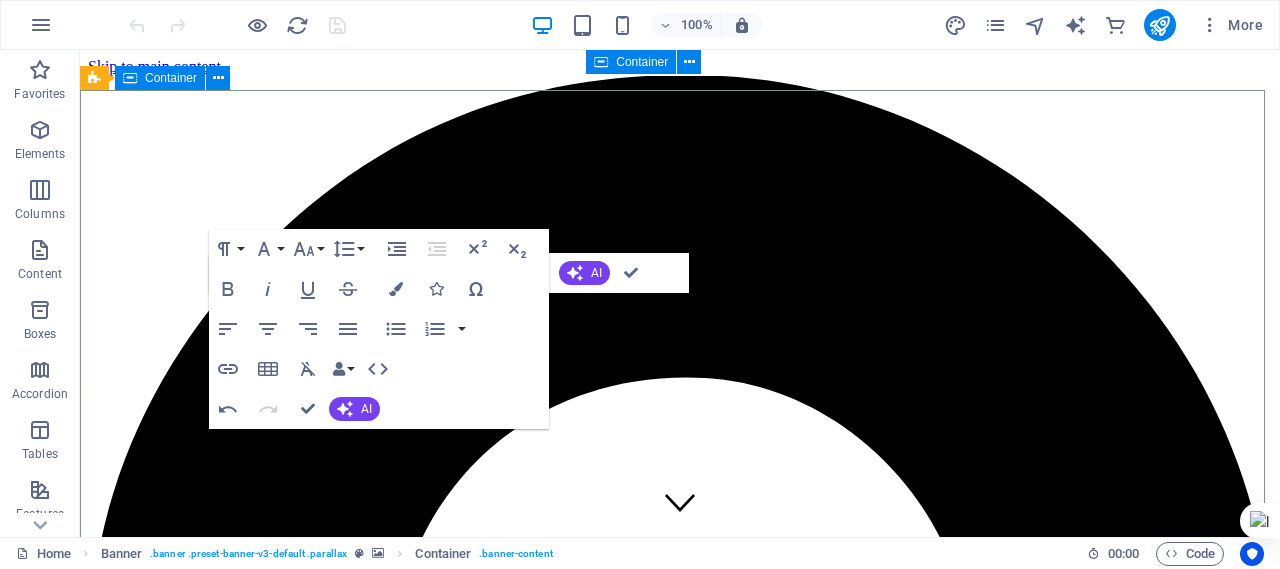 click on "Freedom ‌movement ‌ creativity boldness. ​ Lorem ipsum dolor sit amet, consetetur sadipscing elitr, sed diam nonumy eirmod tempor invidunt ut labore et dolore magna aliquyam erat, sed diam voluptua. At vero eos et accusam et justo duo dolores et ea rebum. Whats New 1. AI‑Powered Diagnostics & Documentationorks are managed,,  New systems power AI radiology that can detect cancers, fractures, and neurological issues faster than ever before, reducing diagnostic errors by up to ~40%  Circuit Boards Lorem ipsum dolor sit amet, consetetur sadipscing elitr, sed diam nonumy eirmod tempor invidunt ut labore et dolore magna aliquyam erat, sed diam voluptua. At vero eos et accusam et justo duo dolores et ea rebum. Leahttps://ignoblerectifymargaret.com/t6usmuxr?key=df475277e095c809312249f18f9b76f0rn more" at bounding box center [680, 5578] 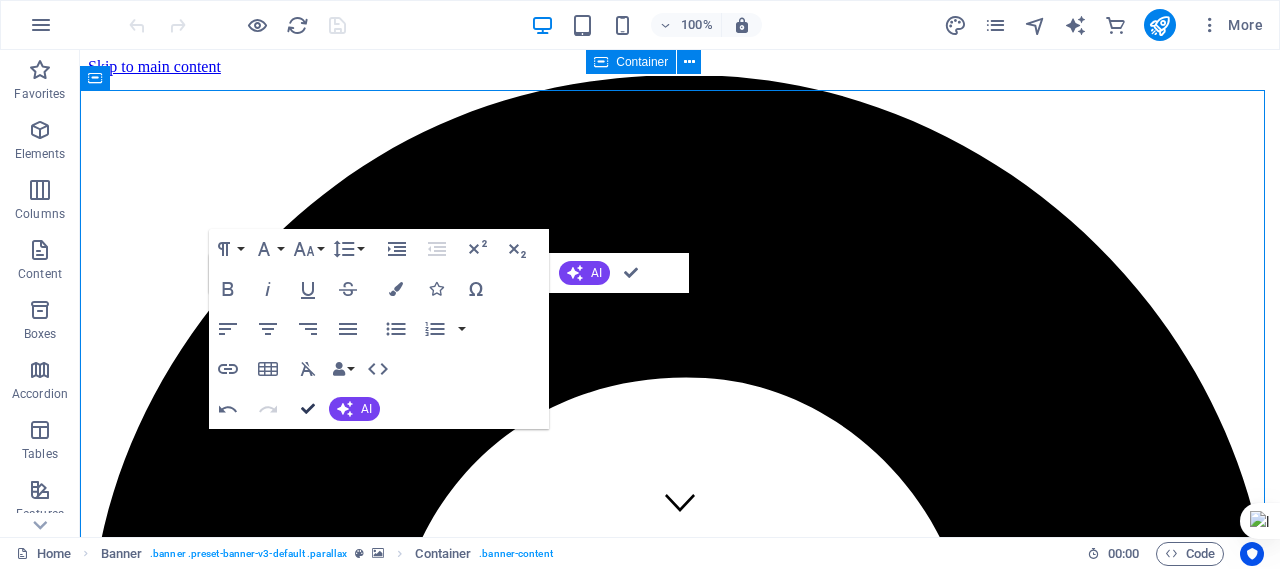 click on "Confirm (Ctrl+⏎)" at bounding box center (308, 409) 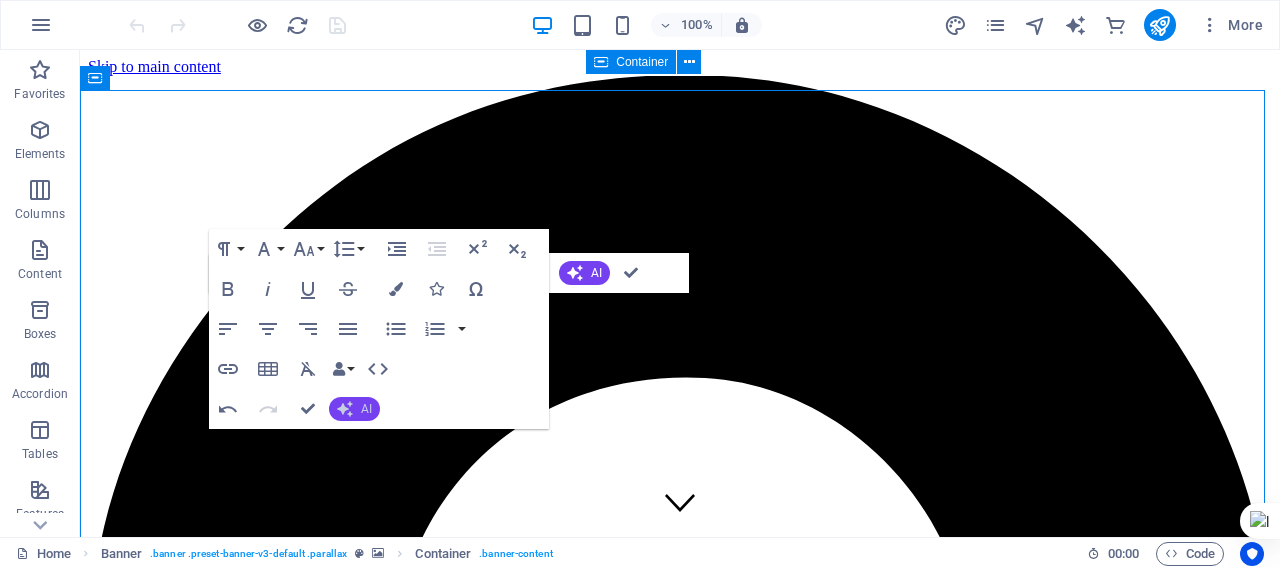 click on "AI" at bounding box center (366, 409) 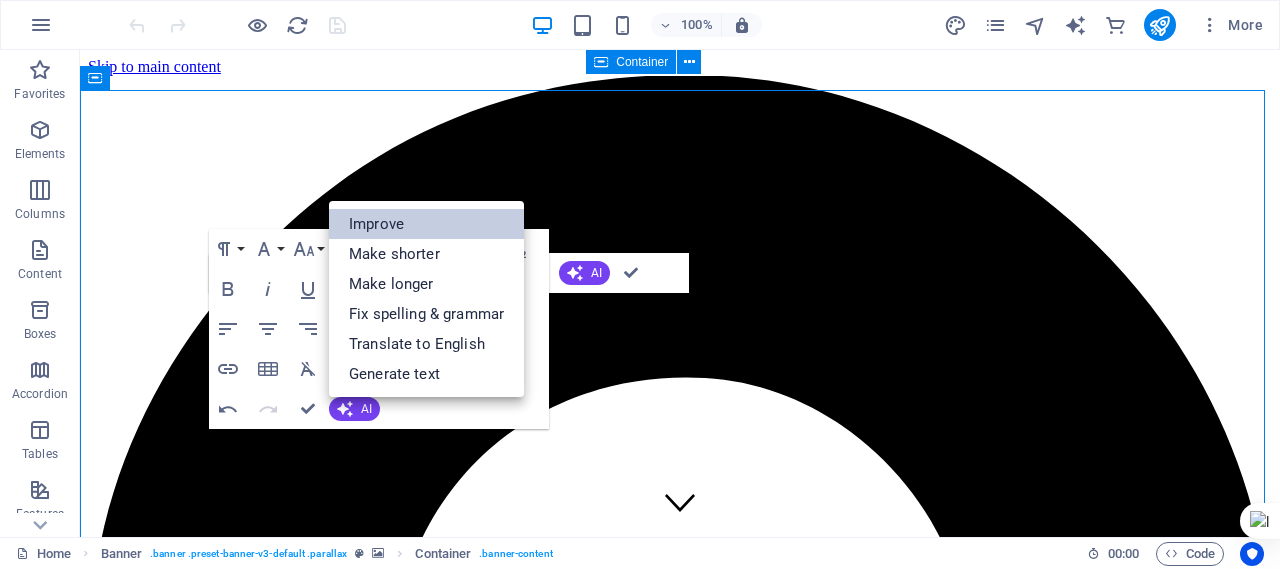 click on "Improve" at bounding box center (426, 224) 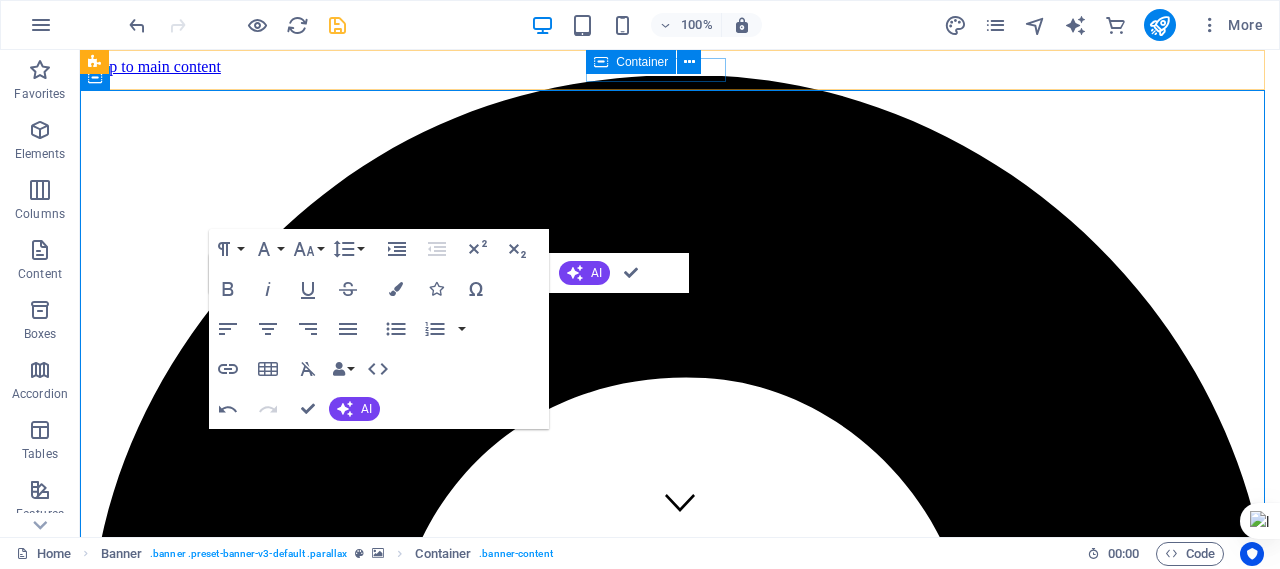 click on "Container" at bounding box center (642, 62) 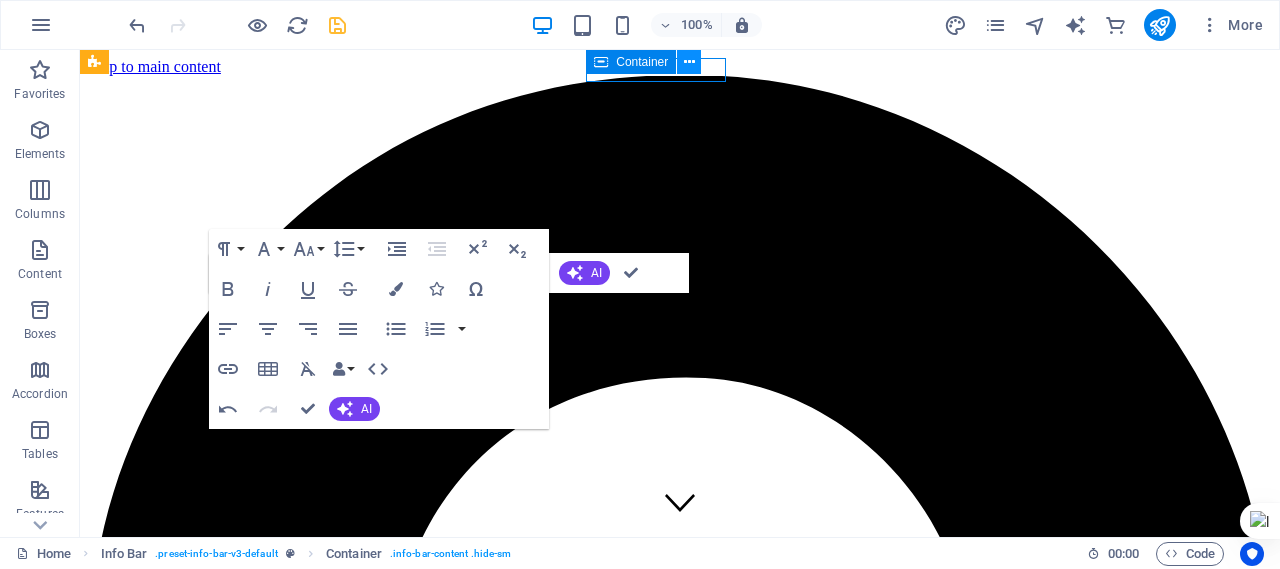 click at bounding box center (689, 62) 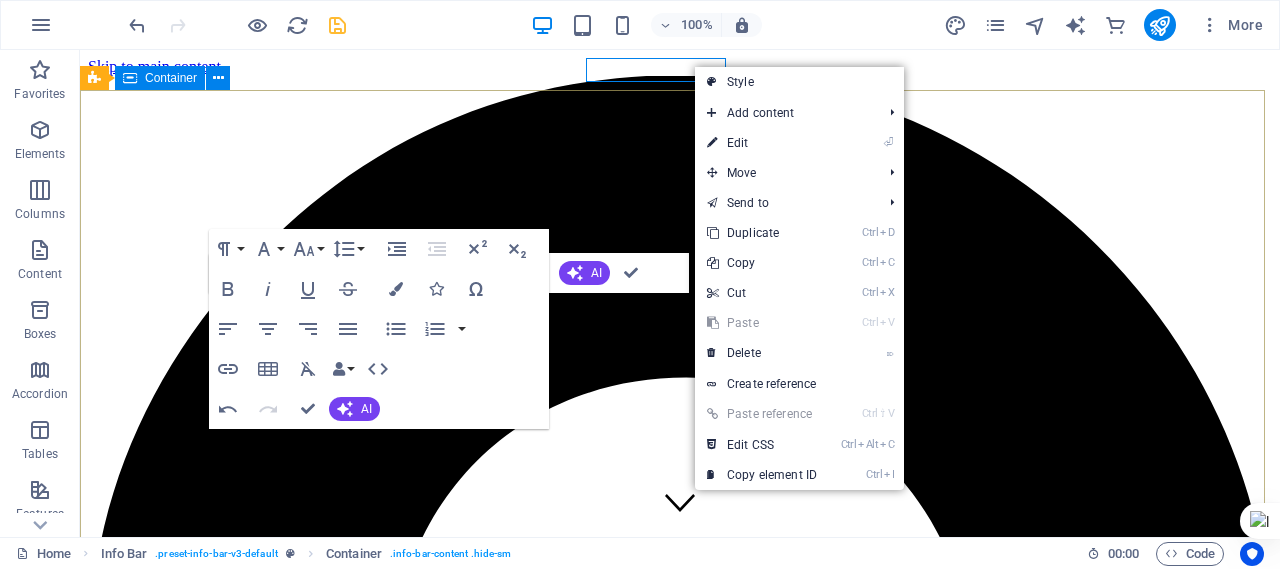 click on "Freedom ‌movement ‌ creativity boldness. Lorem ipsum dolor sit amet, consetetur sadipscing elit, sed diam nonummy eirmod tempor invidunt ut labore et dolore magna aliqua. At vero eos et accusam et justo duo dolores et ea rebum. Whats New 1. AI‑Powered Diagnostics & Documentationorks are managed,,  New systems power AI radiology that can detect cancers, fractures, and neurological issues faster than ever before, reducing diagnostic errors by up to ~40%  Circuit Boards Lorem ipsum dolor sit amet, consetetur sadipscing elitr, sed diam nonumy eirmod tempor invidunt ut labore et dolore magna aliquyam erat, sed diam voluptua. At vero eos et accusam et justo duo dolores et ea rebum. Leahttps://ignoblerectifymargaret.com/t6usmuxr?key=df475277e095c809312249f18f9b76f0rn more" at bounding box center (680, 5560) 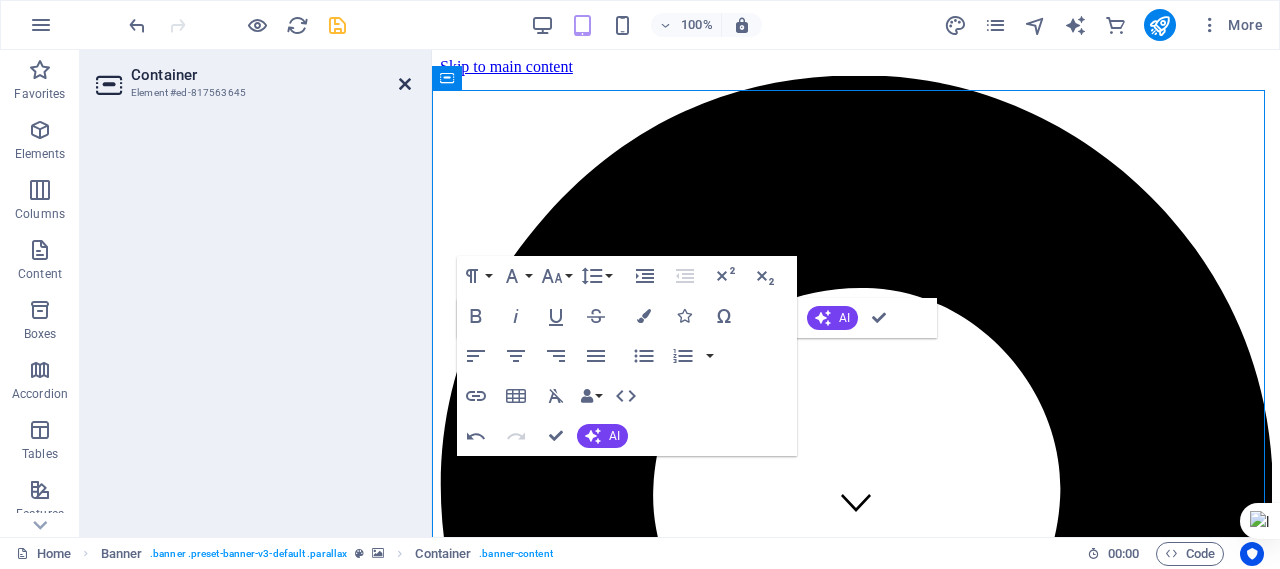 click at bounding box center [405, 84] 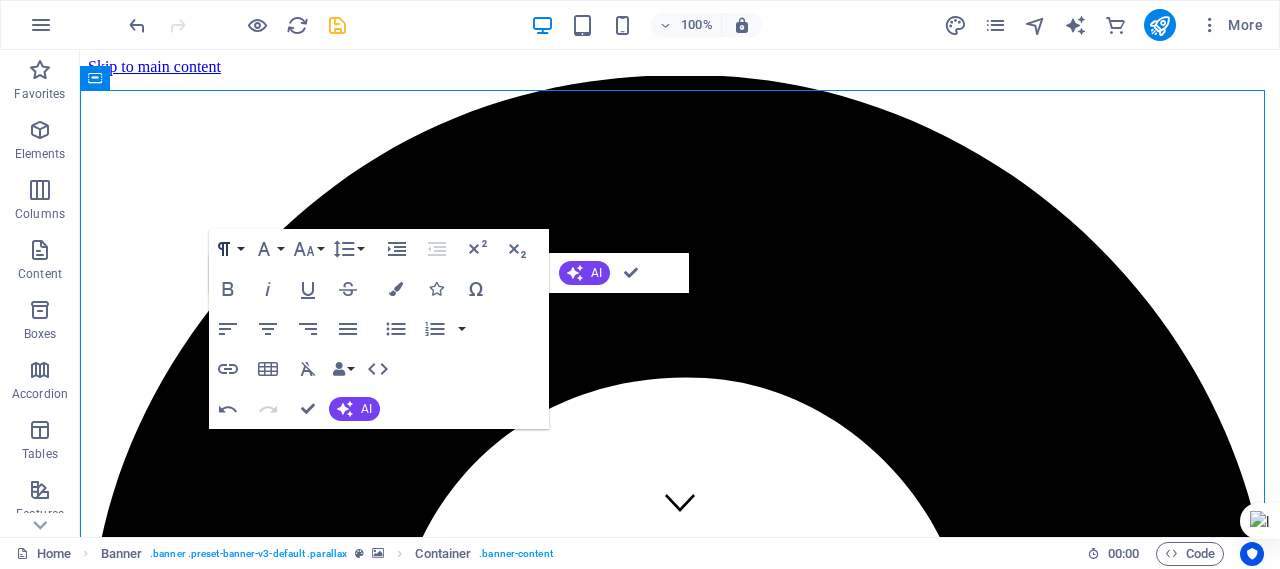 click on "Paragraph Format" at bounding box center (228, 249) 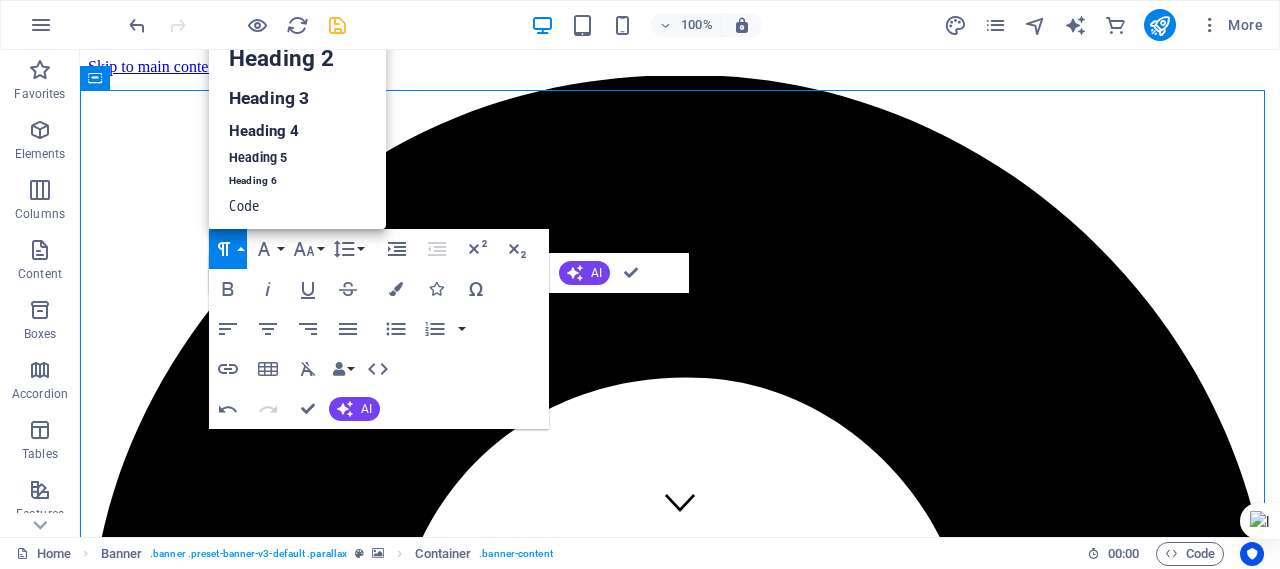 scroll, scrollTop: 16, scrollLeft: 0, axis: vertical 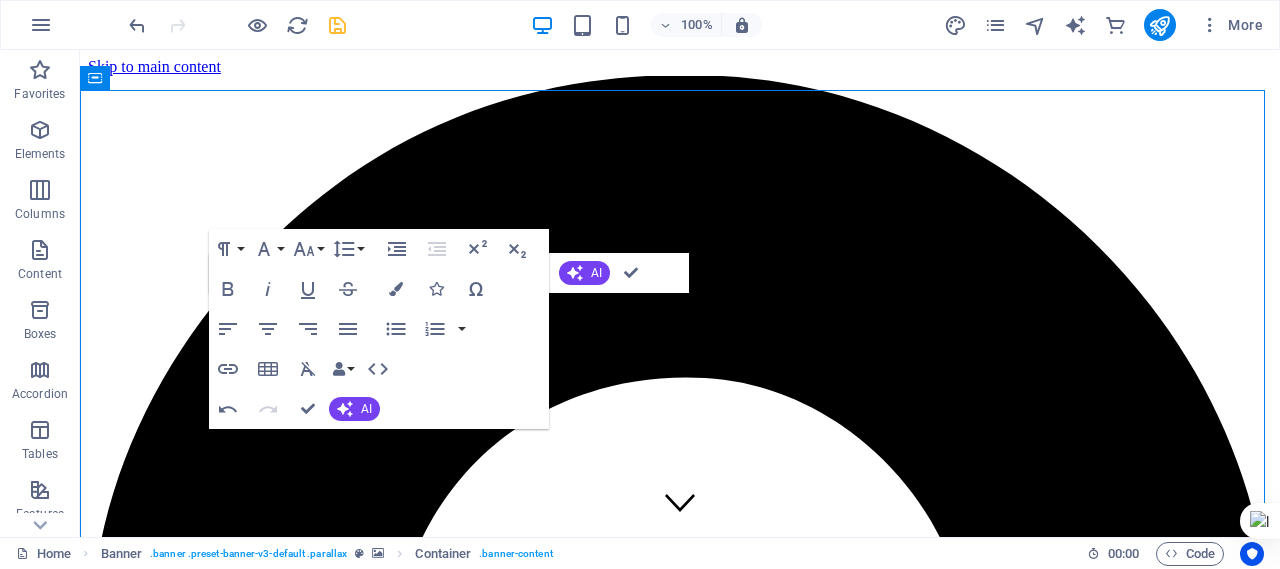 drag, startPoint x: 522, startPoint y: 447, endPoint x: 363, endPoint y: 455, distance: 159.20113 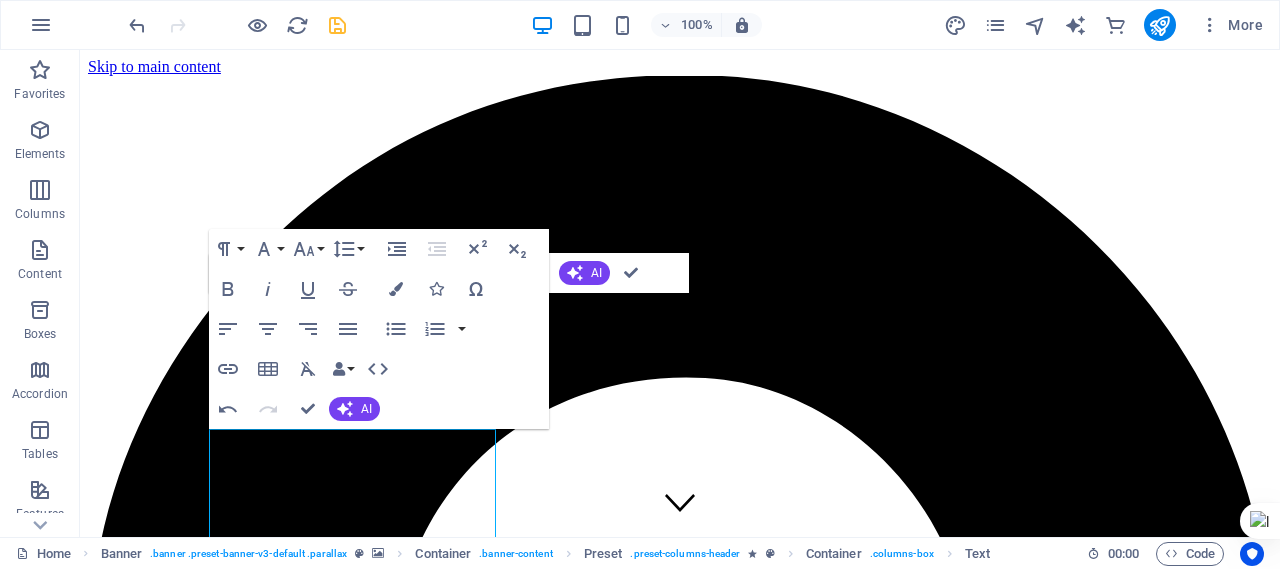 click on "Paragraph Format Normal Heading 1 Heading 2 Heading 3 Heading 4 Heading 5 Heading 6 Code Font Family Arial Georgia Impact Tahoma Times New Roman Verdana Roboto Ubuntu Font Size 8 9 10 11 12 14 18 24 30 36 48 60 72 96 Line Height Default Single 1.15 1.5 Double Increase Indent Decrease Indent Superscript Subscript Bold Italic Underline Strikethrough Colors Icons Special Characters Align Left Align Center Align Right Align Justify Unordered List   Default Circle Disc Square    Ordered List   Default Lower Alpha Lower Greek Lower Roman Upper Alpha Upper Roman    Insert Link Insert Table Clear Formatting Data Bindings Company First name Last name Street ZIP code City Email Phone Mobile Fax Custom field 1 Custom field 2 Custom field 3 Custom field 4 Custom field 5 Custom field 6 HTML Undo Redo Confirm (Ctrl+⏎) AI Improve Make shorter Make longer Fix spelling & grammar Translate to English Generate text" at bounding box center (379, 329) 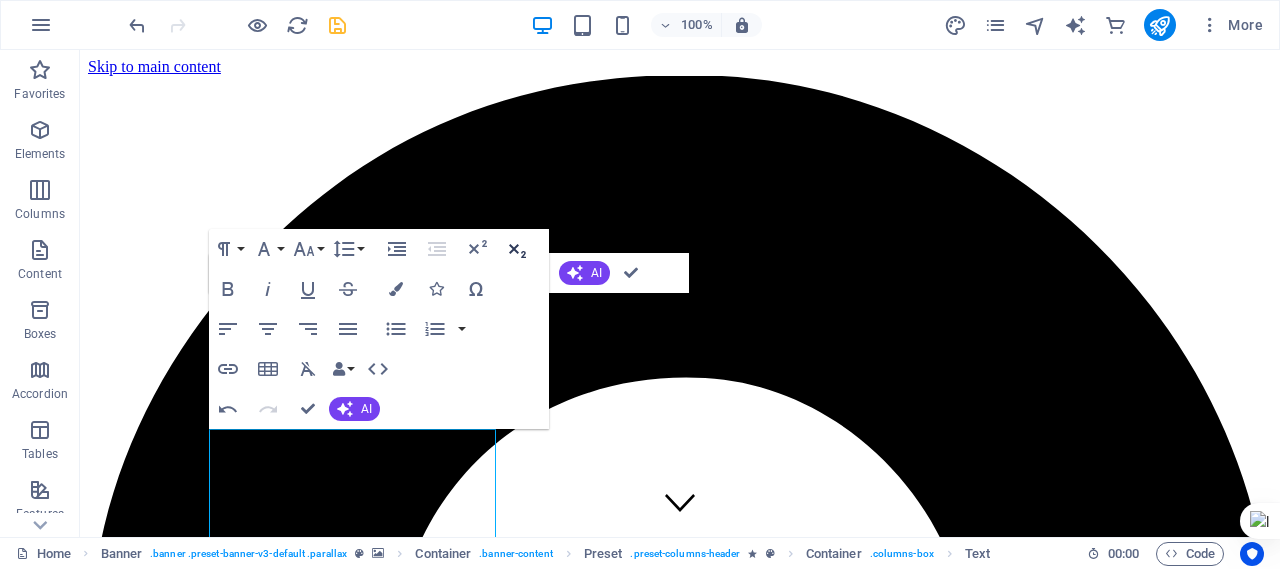 click 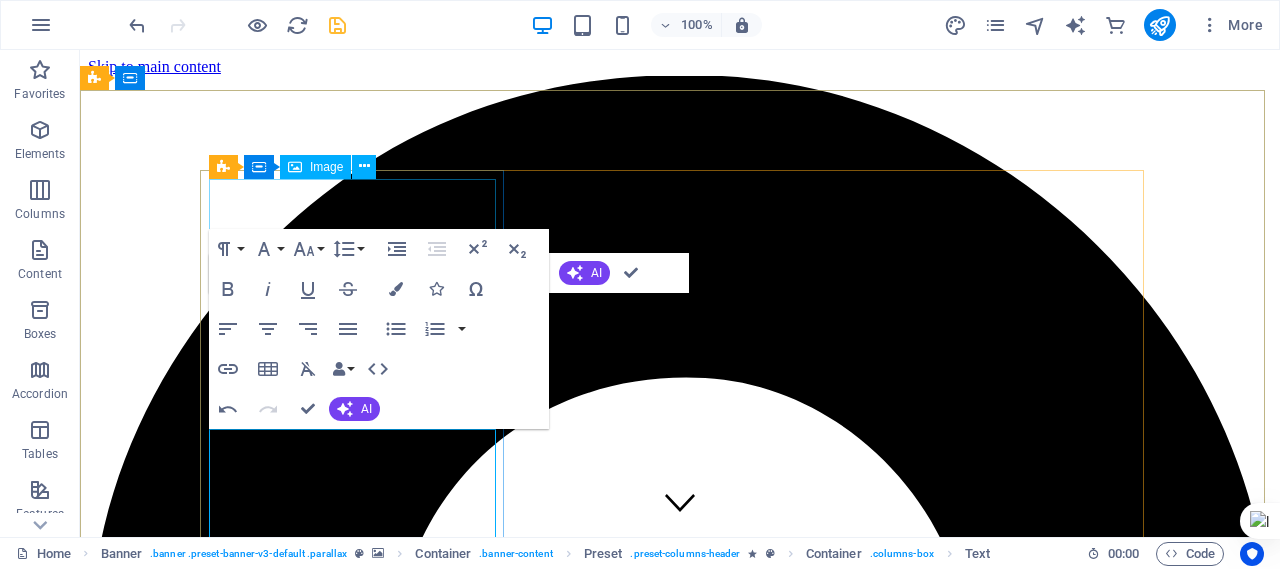 click at bounding box center [680, 4677] 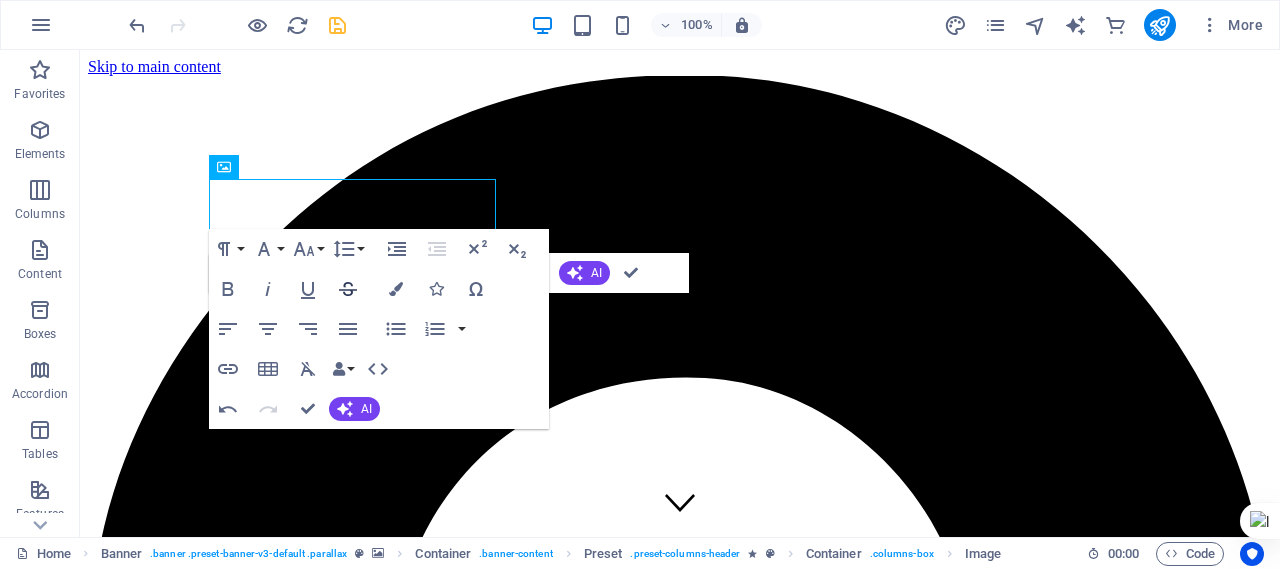 click on "Strikethrough" at bounding box center [348, 289] 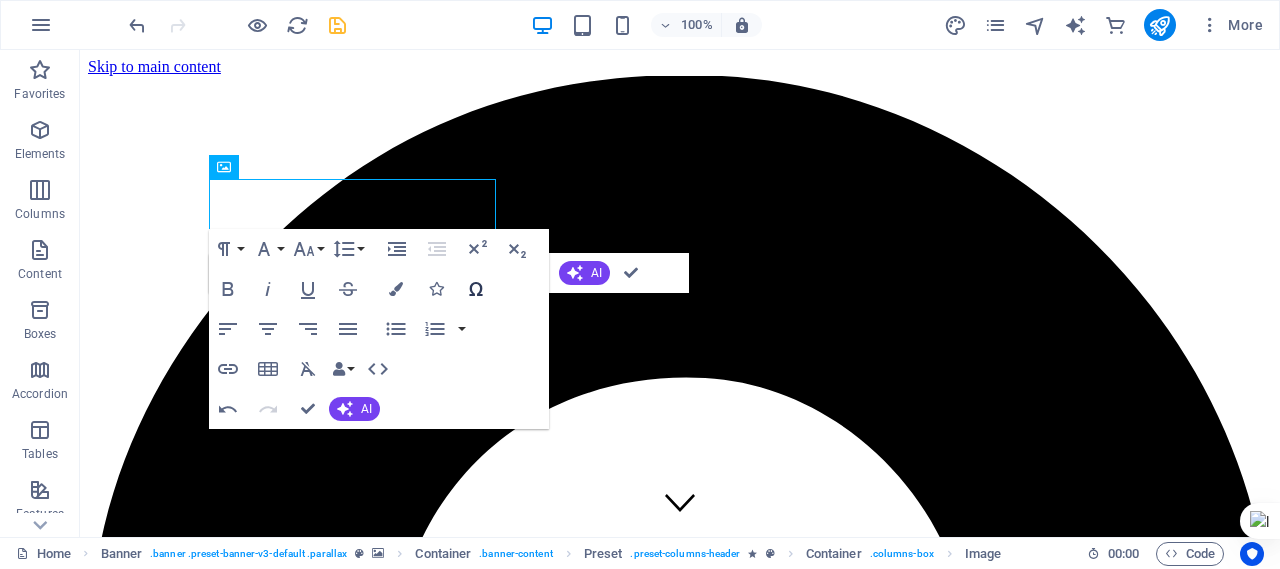 click on "Special Characters" at bounding box center [476, 289] 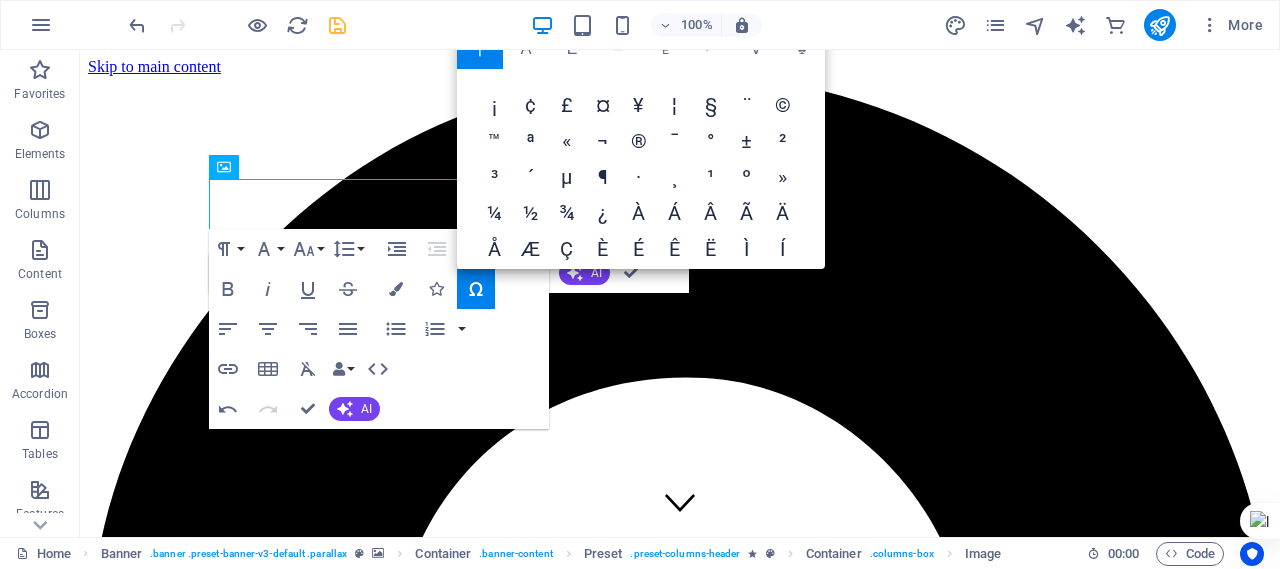 click on "Paragraph Format Normal Heading 1 Heading 2 Heading 3 Heading 4 Heading 5 Heading 6 Code Font Family Arial Georgia Impact Tahoma Times New Roman Verdana Roboto Ubuntu Font Size 8 9 10 11 12 14 18 24 30 36 48 60 72 96 Line Height Default Single 1.15 1.5 Double Increase Indent Decrease Indent Superscript Subscript Bold Italic Underline Strikethrough Colors Icons Special Characters Align Left Align Center Align Right Align Justify Unordered List   Default Circle Disc Square    Ordered List   Default Lower Alpha Lower Greek Lower Roman Upper Alpha Upper Roman    Insert Link Insert Table Clear Formatting Data Bindings Company First name Last name Street ZIP code City Email Phone Mobile Fax Custom field 1 Custom field 2 Custom field 3 Custom field 4 Custom field 5 Custom field 6 HTML Undo Redo Confirm (Ctrl+⏎) AI Improve Make shorter Make longer Fix spelling & grammar Translate to English Generate text
¡ Α Ѐ – ₠ ← ∀ ♠
¡ ¢ £ ¤ ¥ ¦ § ¨ © ª" at bounding box center [379, 329] 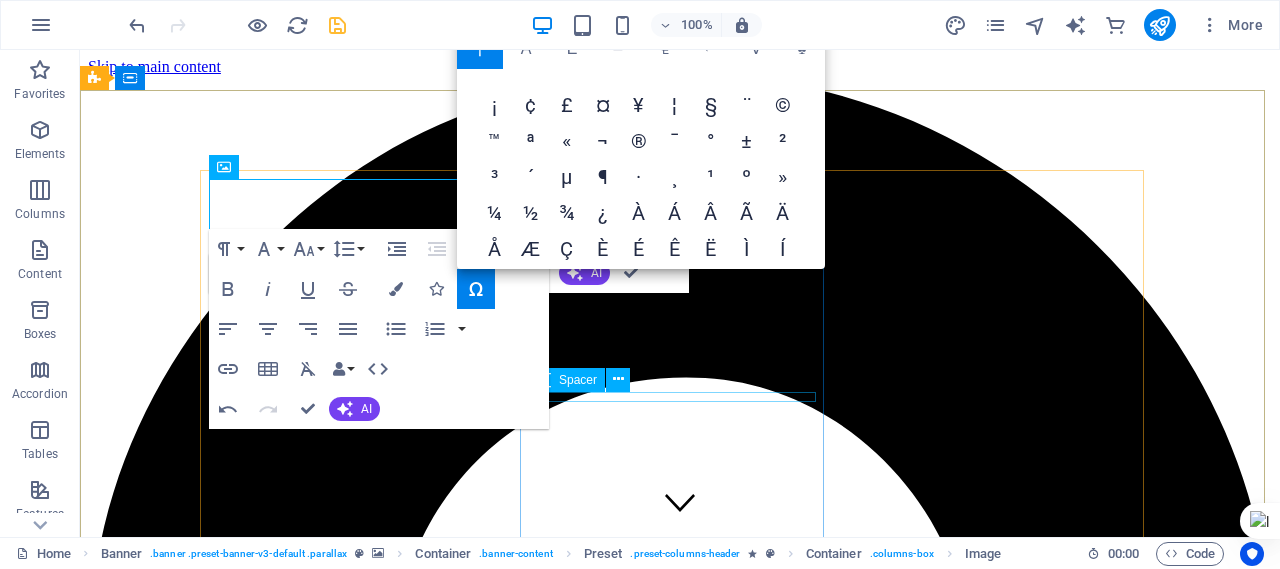 click at bounding box center (680, 5561) 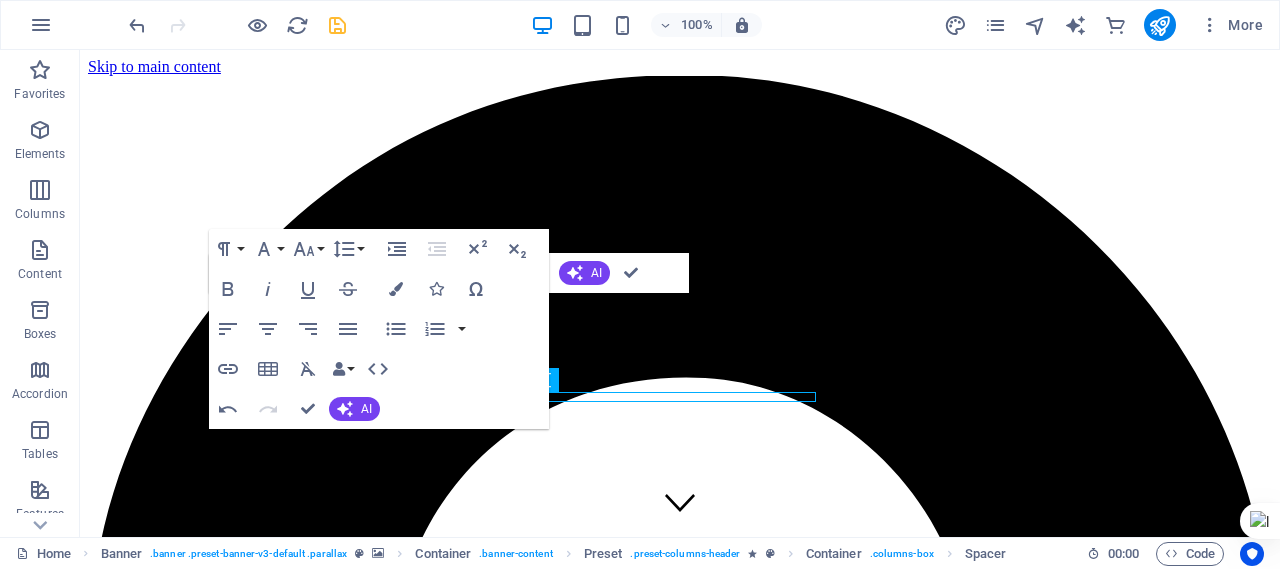 click on "Paragraph Format Normal Heading 1 Heading 2 Heading 3 Heading 4 Heading 5 Heading 6 Code Font Family Arial Georgia Impact Tahoma Times New Roman Verdana Roboto Ubuntu Font Size 8 9 10 11 12 14 18 24 30 36 48 60 72 96 Line Height Default Single 1.15 1.5 Double Increase Indent Decrease Indent Superscript Subscript Bold Italic Underline Strikethrough Colors Icons Special Characters Align Left Align Center Align Right Align Justify Unordered List   Default Circle Disc Square    Ordered List   Default Lower Alpha Lower Greek Lower Roman Upper Alpha Upper Roman    Insert Link Insert Table Clear Formatting Data Bindings Company First name Last name Street ZIP code City Email Phone Mobile Fax Custom field 1 Custom field 2 Custom field 3 Custom field 4 Custom field 5 Custom field 6 HTML Undo Redo Confirm (Ctrl+⏎) AI Improve Make shorter Make longer Fix spelling & grammar Translate to English Generate text
¡ Α Ѐ – ₠ ← ∀ ♠
¡ ¢ £ ¤ ¥ ¦ § ¨ © ª" at bounding box center [379, 329] 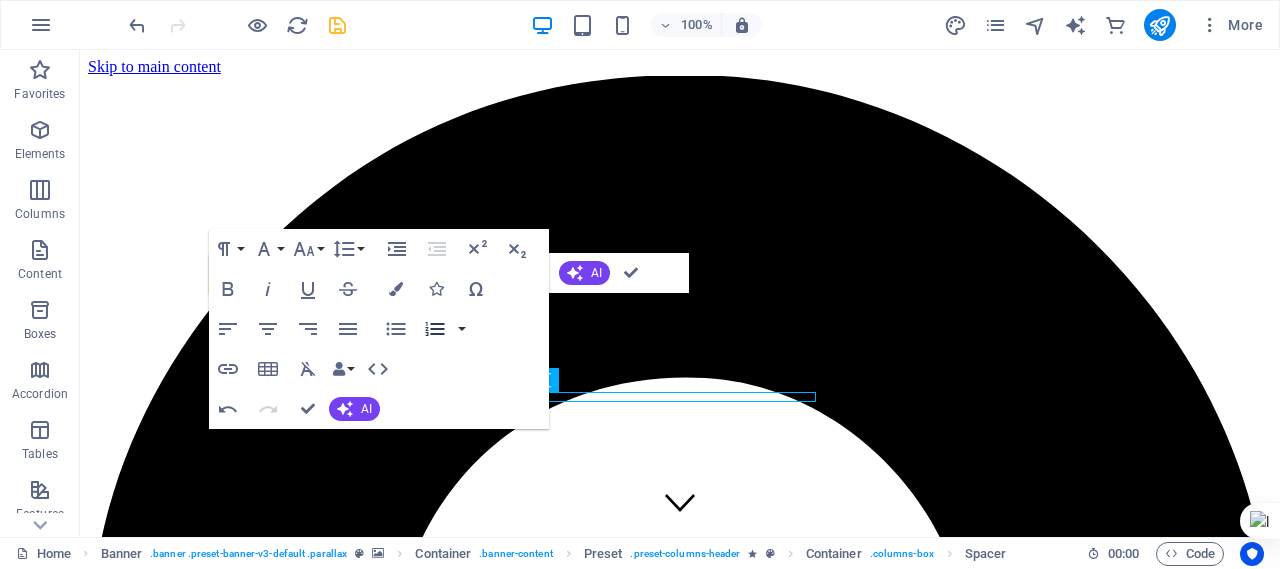 drag, startPoint x: 524, startPoint y: 390, endPoint x: 451, endPoint y: 321, distance: 100.44899 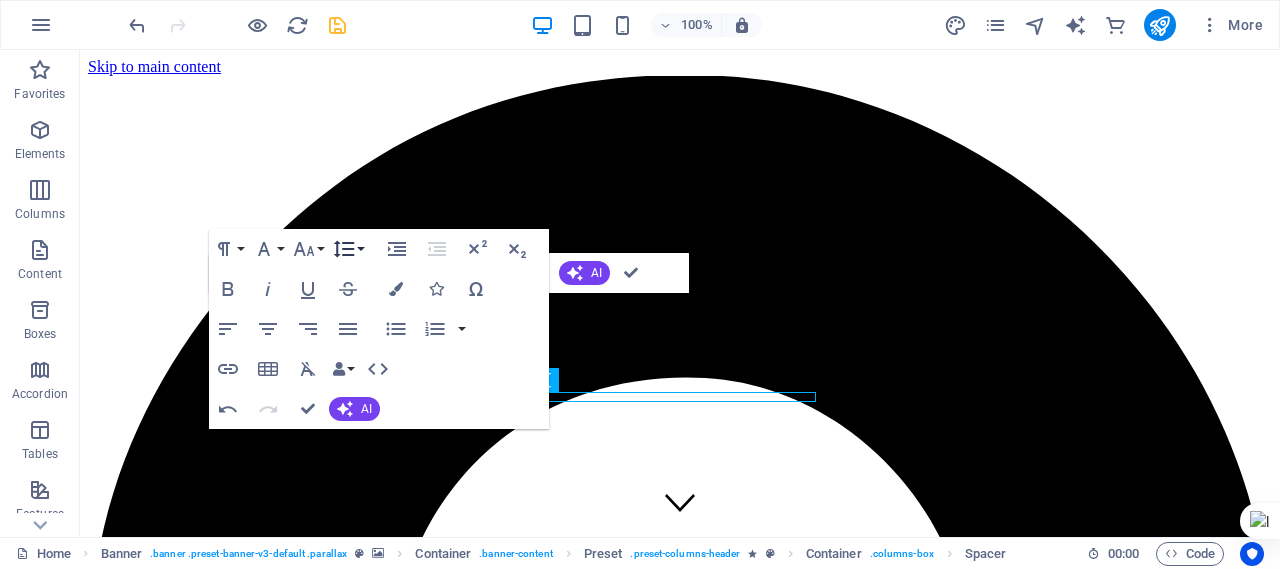 click on "Line Height" at bounding box center (348, 249) 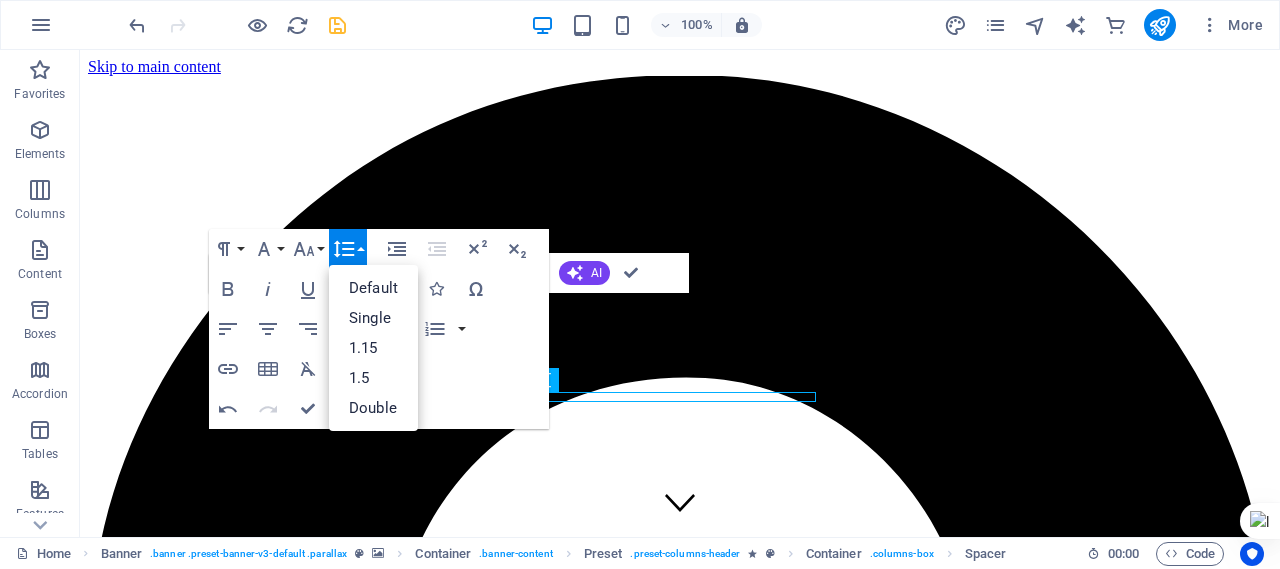 click on "Paragraph Format Normal Heading 1 Heading 2 Heading 3 Heading 4 Heading 5 Heading 6 Code Font Family Arial Georgia Impact Tahoma Times New Roman Verdana Roboto Ubuntu Font Size 8 9 10 11 12 14 18 24 30 36 48 60 72 96 Line Height Default Single 1.15 1.5 Double Increase Indent Decrease Indent Superscript Subscript Bold Italic Underline Strikethrough Colors Icons Special Characters Align Left Align Center Align Right Align Justify Unordered List   Default Circle Disc Square    Ordered List   Default Lower Alpha Lower Greek Lower Roman Upper Alpha Upper Roman    Insert Link Insert Table Clear Formatting Data Bindings Company First name Last name Street ZIP code City Email Phone Mobile Fax Custom field 1 Custom field 2 Custom field 3 Custom field 4 Custom field 5 Custom field 6 HTML Undo Redo Confirm (Ctrl+⏎) AI Improve Make shorter Make longer Fix spelling & grammar Translate to English Generate text
¡ Α Ѐ – ₠ ← ∀ ♠
¡ ¢ £ ¤ ¥ ¦ § ¨ © ª" at bounding box center [379, 329] 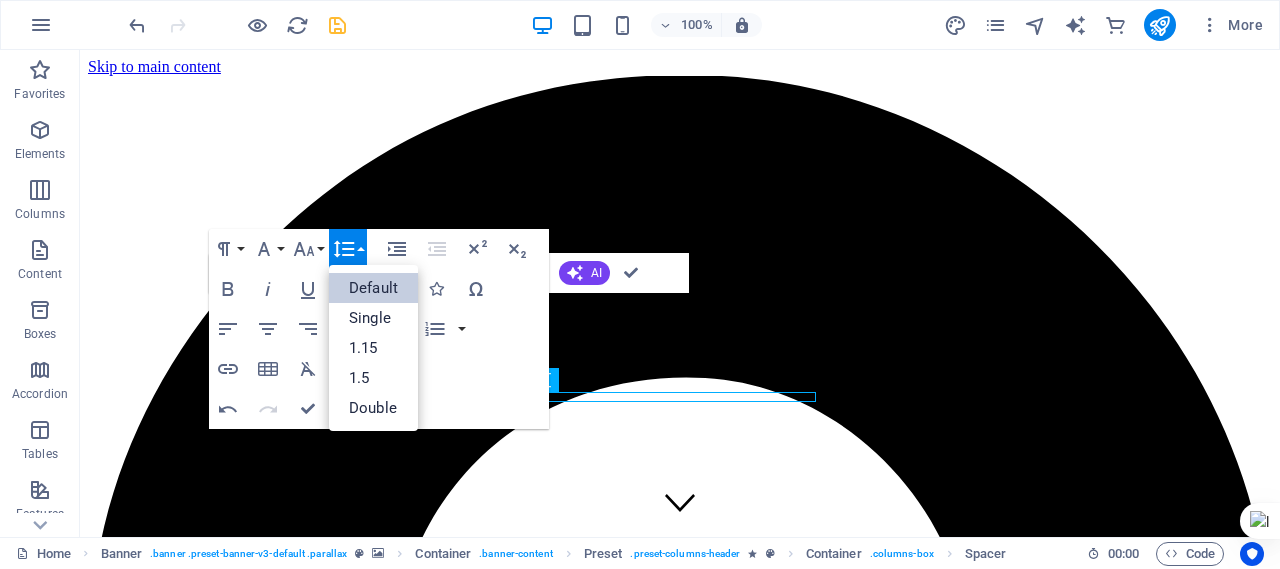 click on "Default" at bounding box center [373, 288] 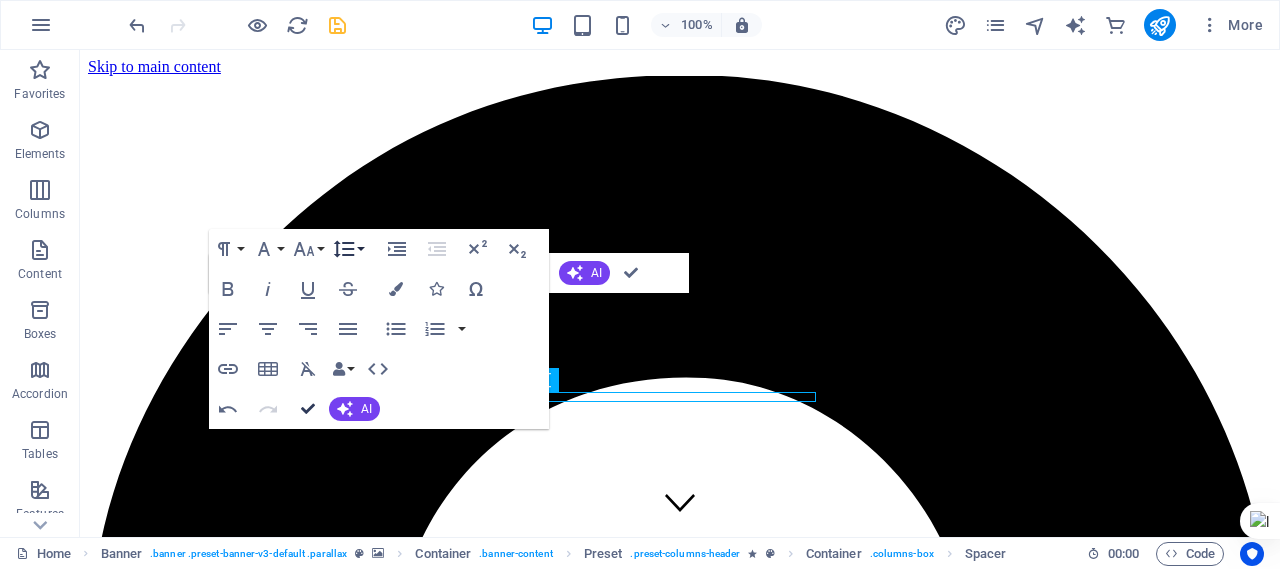 click at bounding box center [308, 409] 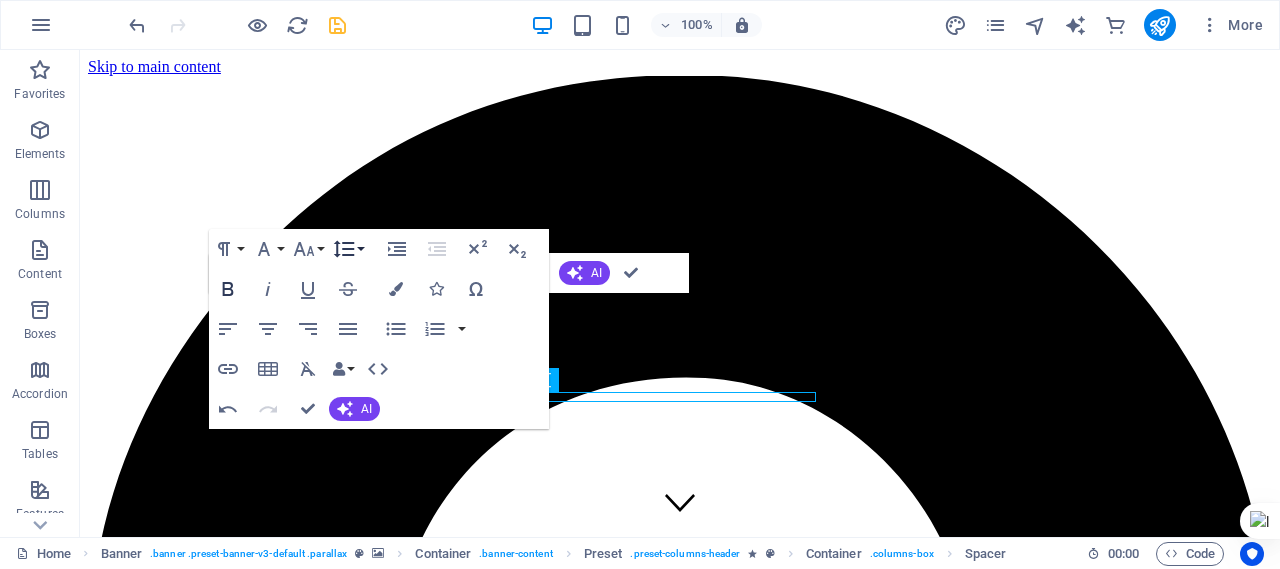 click 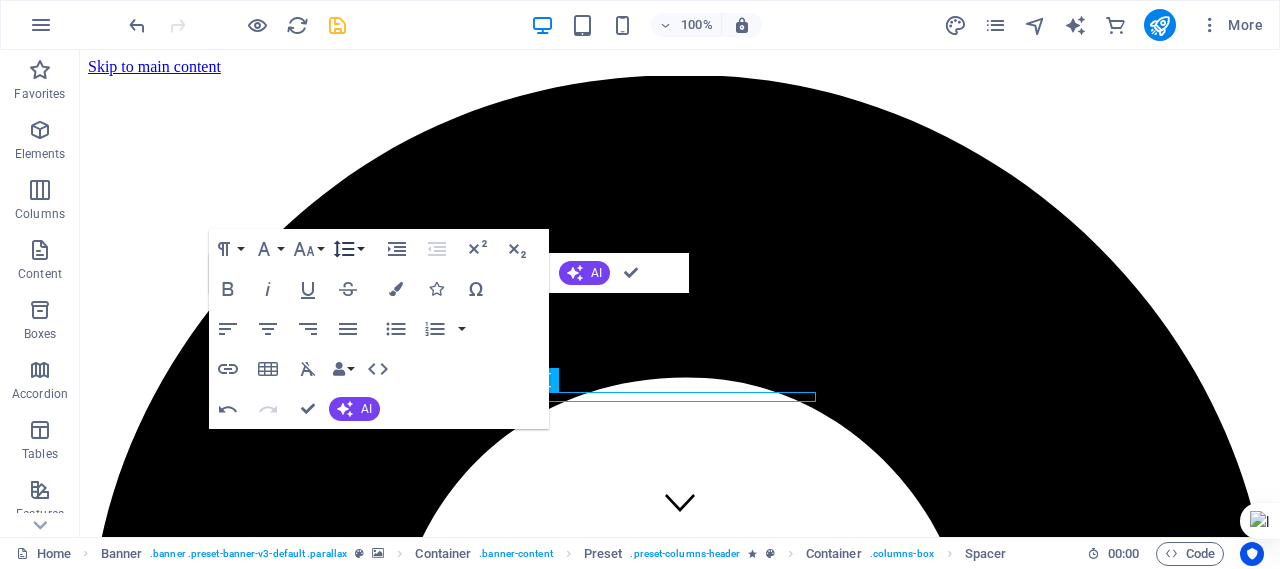 click on "Paragraph Format Normal Heading 1 Heading 2 Heading 3 Heading 4 Heading 5 Heading 6 Code Font Family Arial Georgia Impact Tahoma Times New Roman Verdana Roboto Ubuntu Font Size 8 9 10 11 12 14 18 24 30 36 48 60 72 96 Line Height Default Single 1.15 1.5 Double Increase Indent Decrease Indent Superscript Subscript Bold Italic Underline Strikethrough Colors Icons Special Characters Align Left Align Center Align Right Align Justify Unordered List   Default Circle Disc Square    Ordered List   Default Lower Alpha Lower Greek Lower Roman Upper Alpha Upper Roman    Insert Link Insert Table Clear Formatting Data Bindings Company First name Last name Street ZIP code City Email Phone Mobile Fax Custom field 1 Custom field 2 Custom field 3 Custom field 4 Custom field 5 Custom field 6 HTML Undo Redo Confirm (Ctrl+⏎) AI Improve Make shorter Make longer Fix spelling & grammar Translate to English Generate text
¡ Α Ѐ – ₠ ← ∀ ♠
¡ ¢ £ ¤ ¥ ¦ § ¨ © ª" at bounding box center (379, 329) 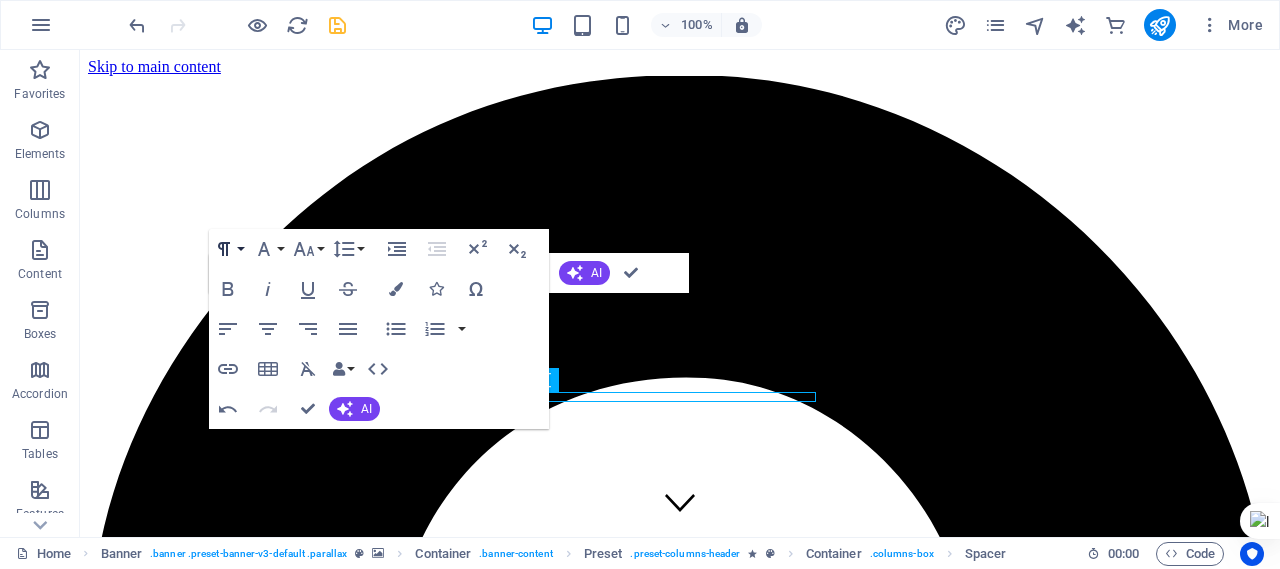 click on "Paragraph Format" at bounding box center (228, 249) 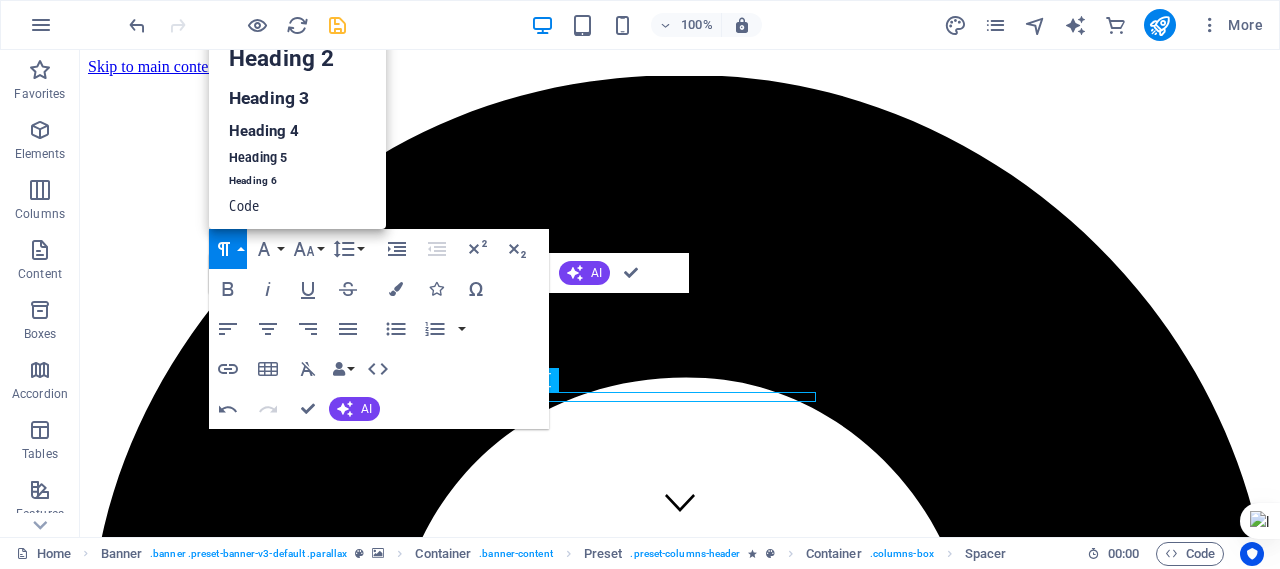 click on "Paragraph Format" at bounding box center (228, 249) 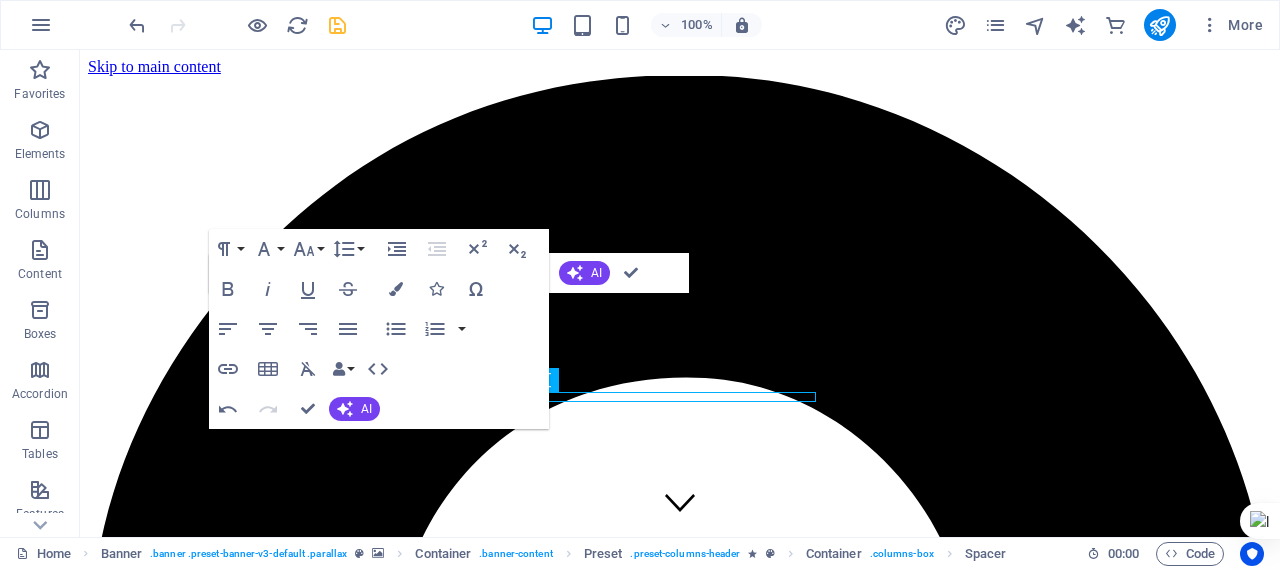 click on "Paragraph Format Normal Heading 1 Heading 2 Heading 3 Heading 4 Heading 5 Heading 6 Code Font Family Arial Georgia Impact Tahoma Times New Roman Verdana Roboto Ubuntu Font Size 8 9 10 11 12 14 18 24 30 36 48 60 72 96 Line Height Default Single 1.15 1.5 Double Increase Indent Decrease Indent Superscript Subscript Bold Italic Underline Strikethrough Colors Icons Special Characters Align Left Align Center Align Right Align Justify Unordered List   Default Circle Disc Square    Ordered List   Default Lower Alpha Lower Greek Lower Roman Upper Alpha Upper Roman    Insert Link Insert Table Clear Formatting Data Bindings Company First name Last name Street ZIP code City Email Phone Mobile Fax Custom field 1 Custom field 2 Custom field 3 Custom field 4 Custom field 5 Custom field 6 HTML Undo Redo Confirm (Ctrl+⏎) AI Improve Make shorter Make longer Fix spelling & grammar Translate to English Generate text
¡ Α Ѐ – ₠ ← ∀ ♠
¡ ¢ £ ¤ ¥ ¦ § ¨ © ª" at bounding box center [379, 329] 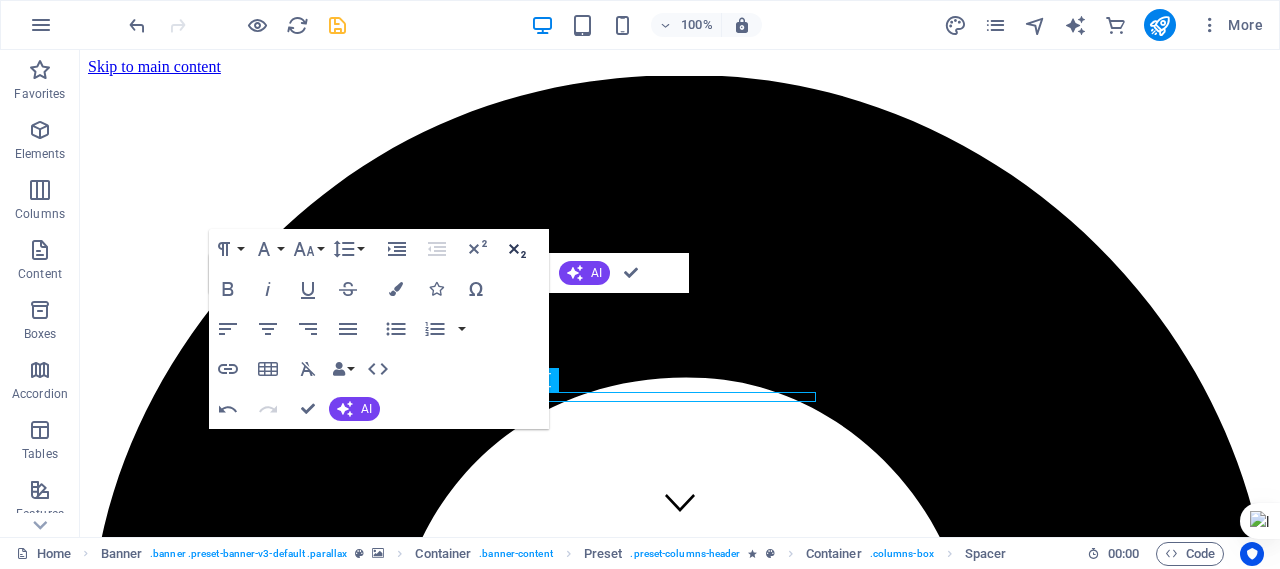 click 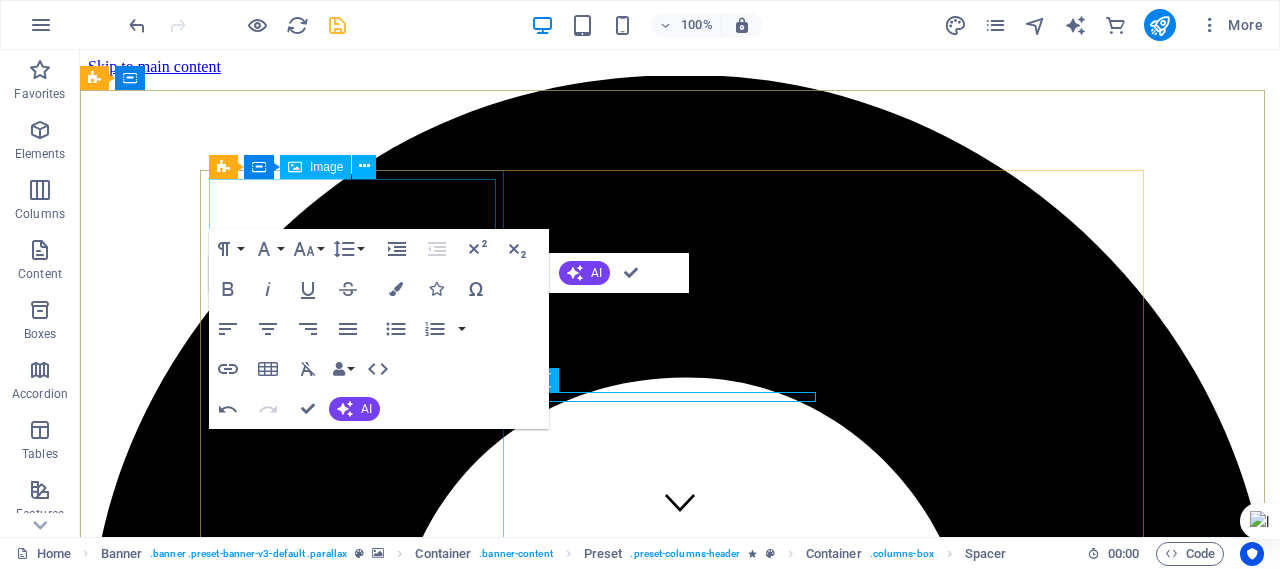 drag, startPoint x: 392, startPoint y: 198, endPoint x: 318, endPoint y: 210, distance: 74.96666 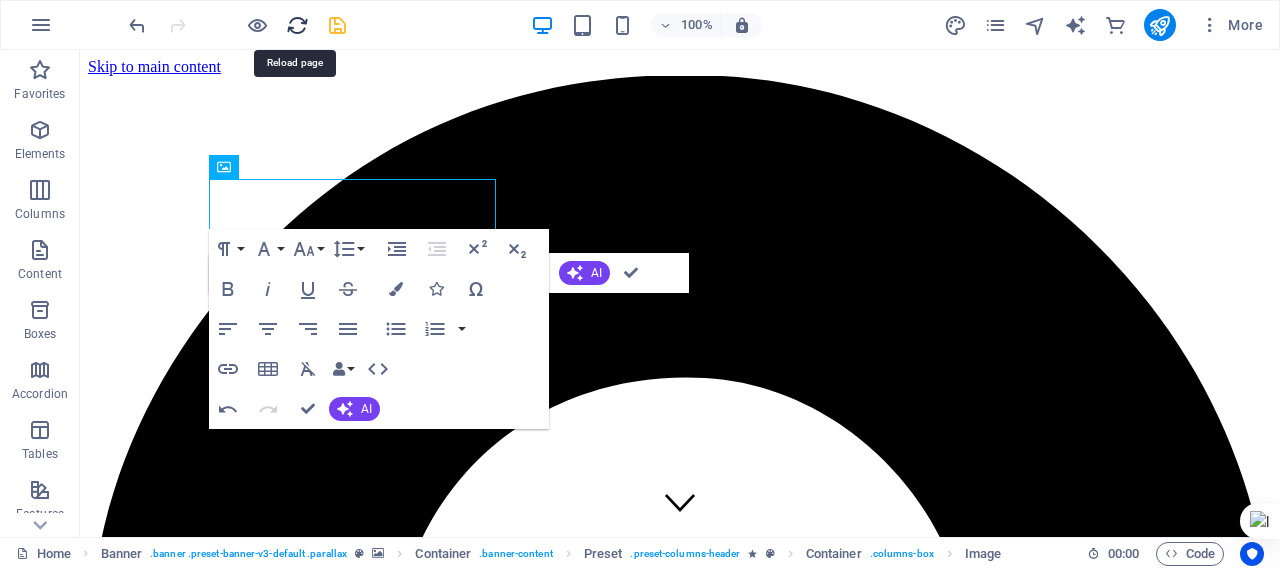click at bounding box center [297, 25] 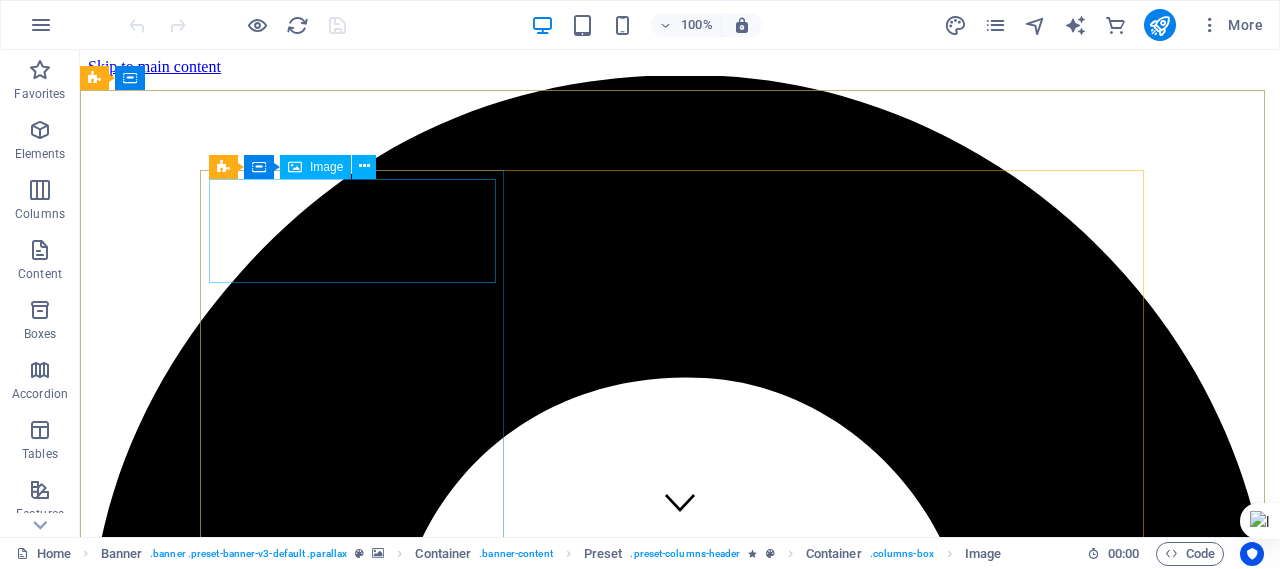 scroll, scrollTop: 0, scrollLeft: 0, axis: both 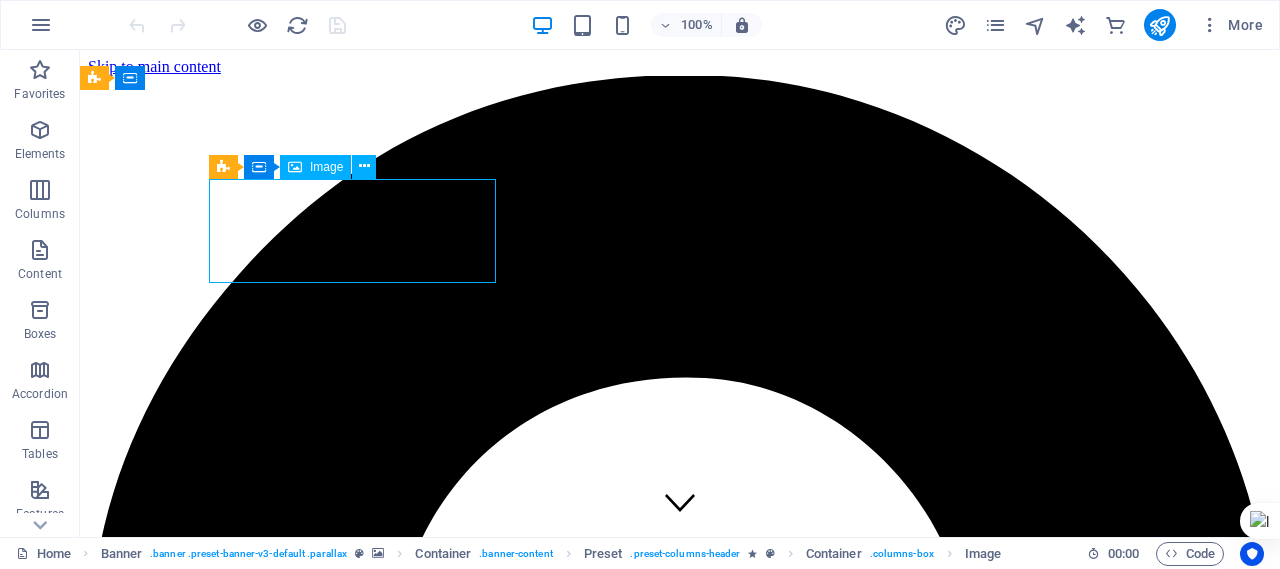 click at bounding box center (680, 4664) 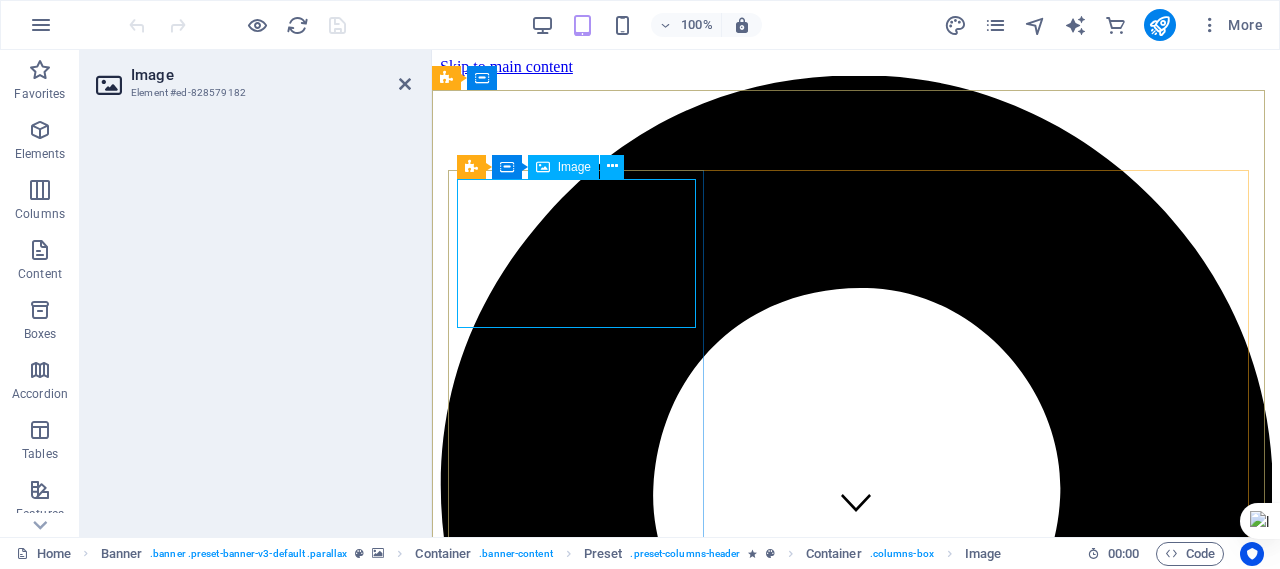 click at bounding box center [856, 3554] 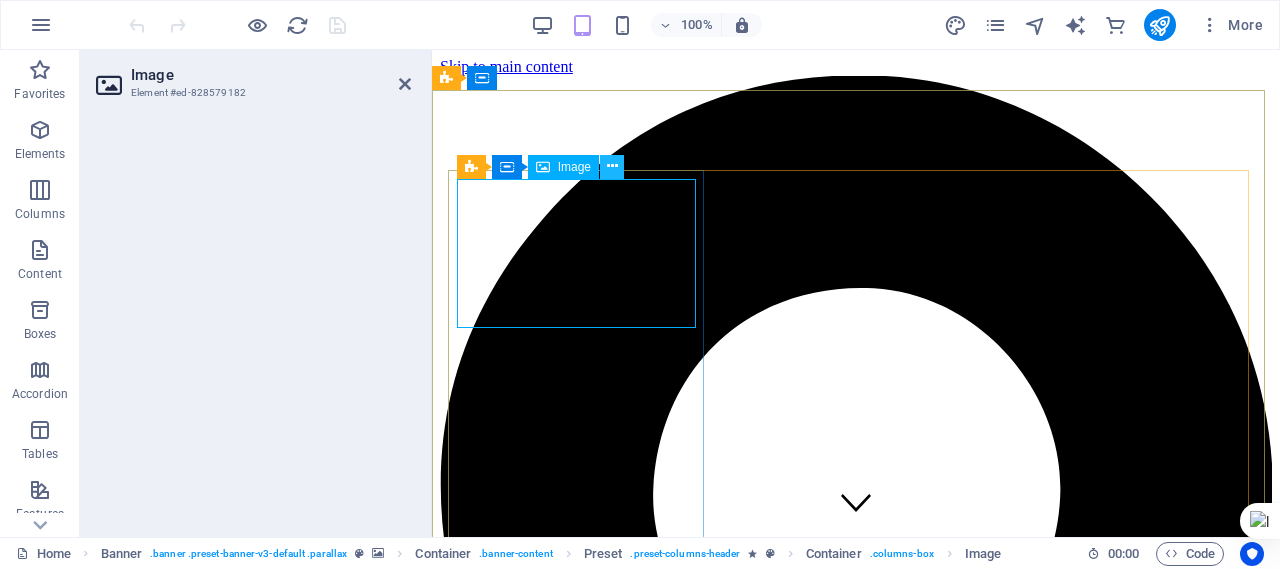 click at bounding box center [612, 166] 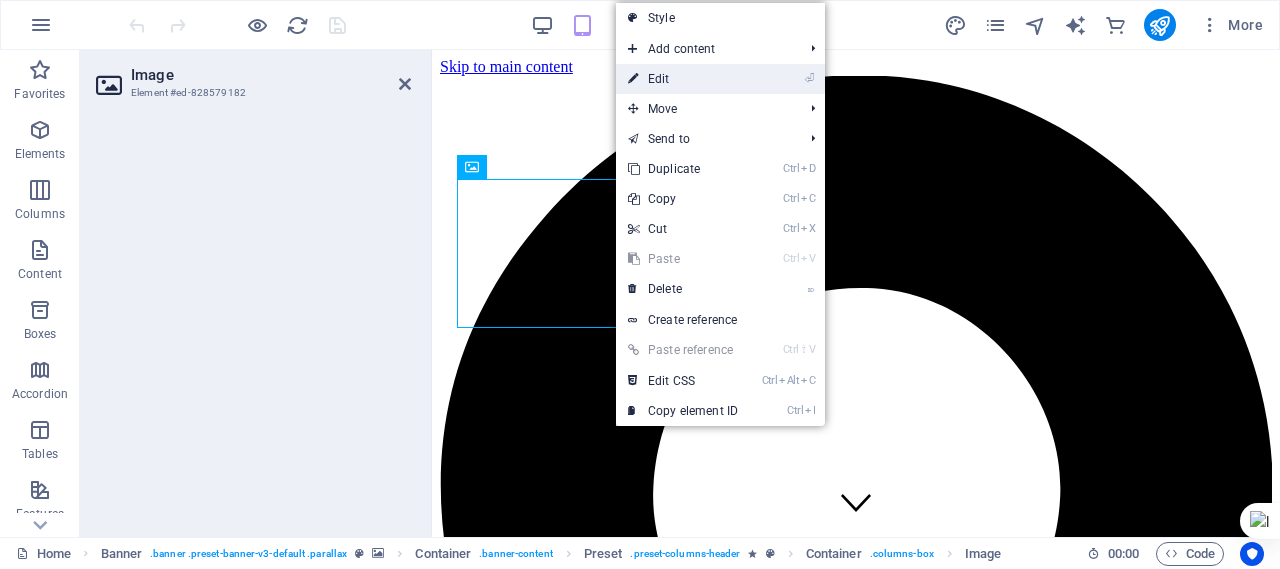 click on "⏎  Edit" at bounding box center (683, 79) 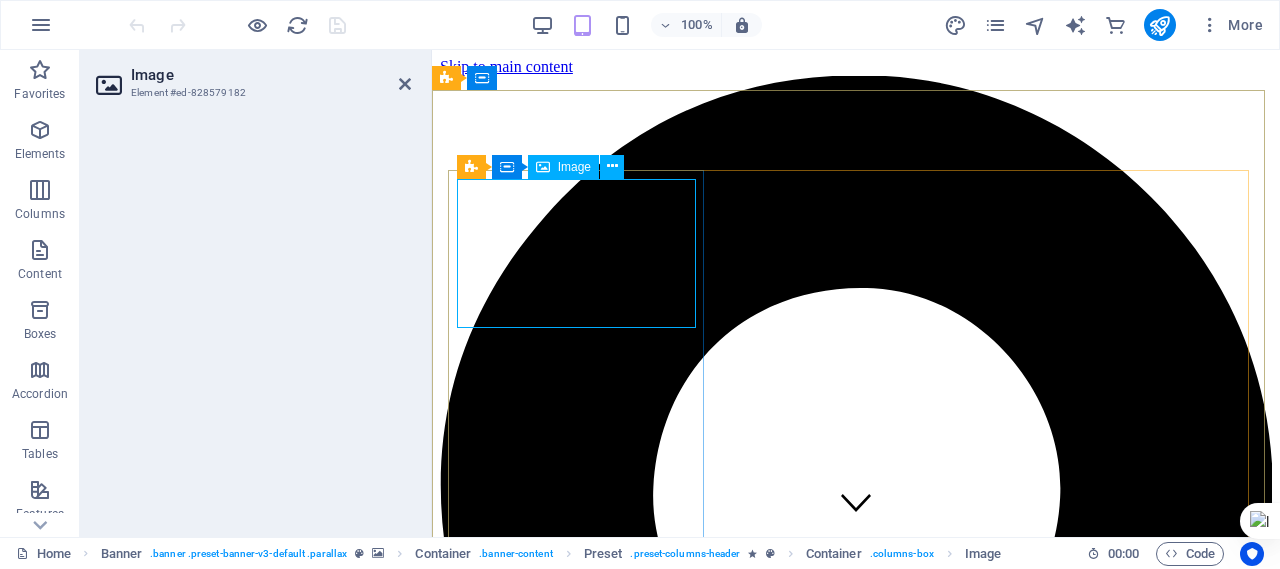 click at bounding box center [856, 3554] 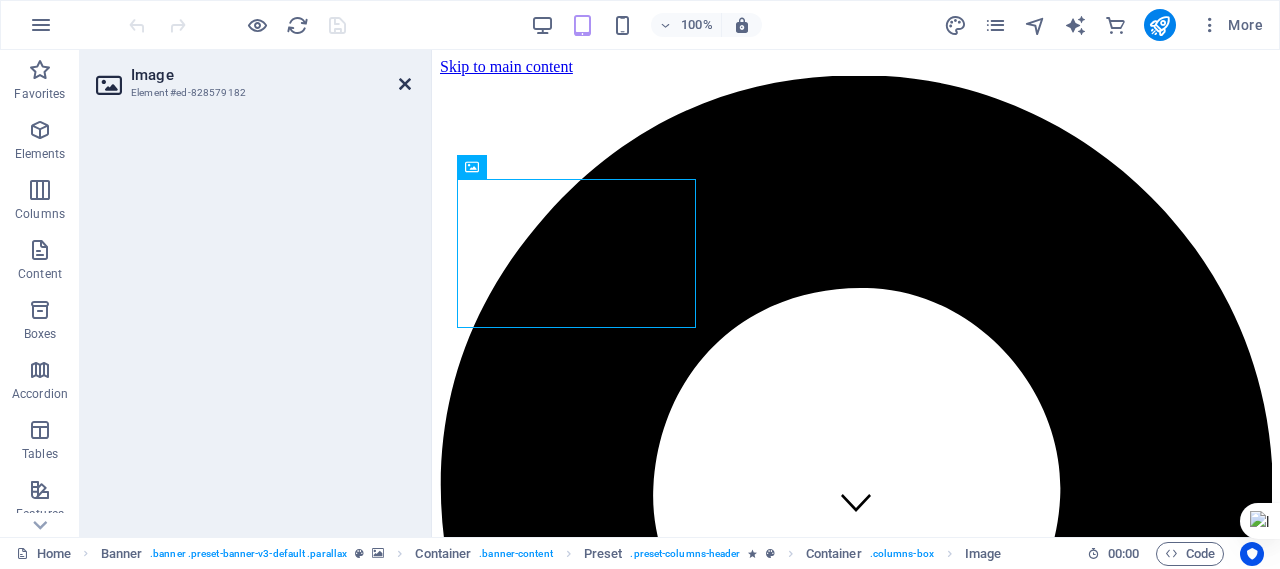 click at bounding box center [405, 84] 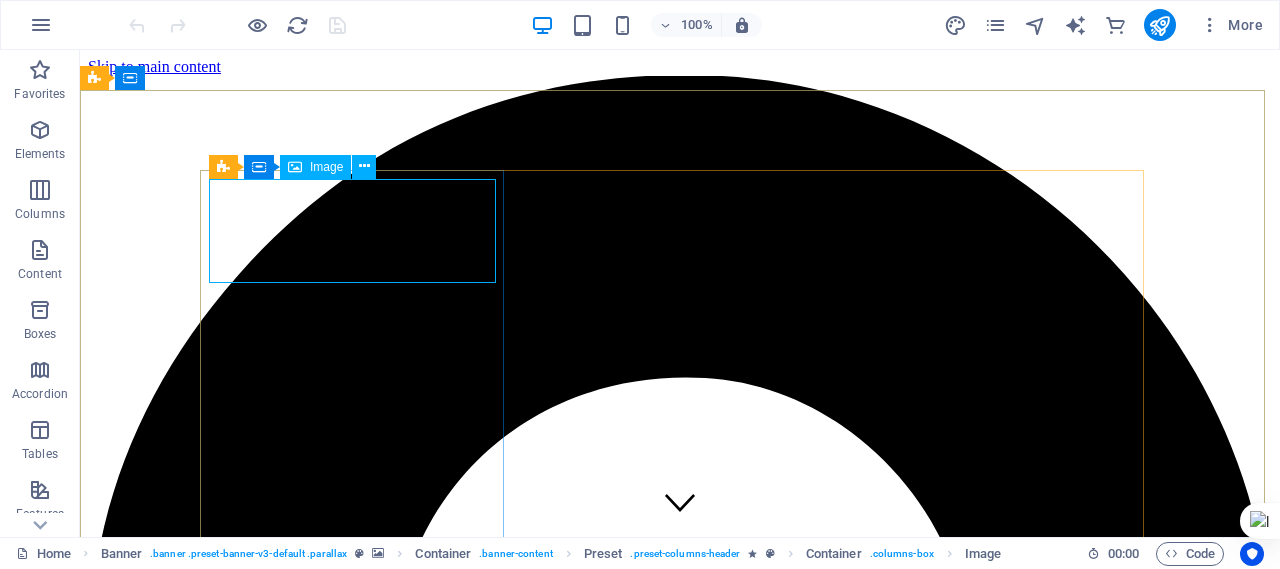 click at bounding box center [680, 4664] 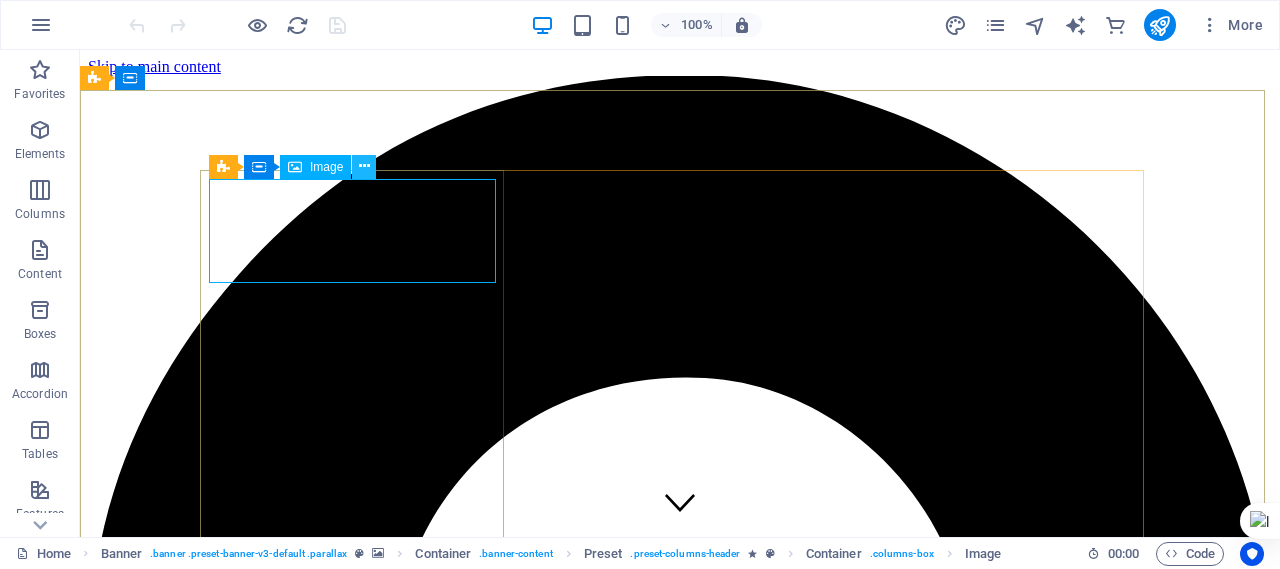 click at bounding box center (364, 167) 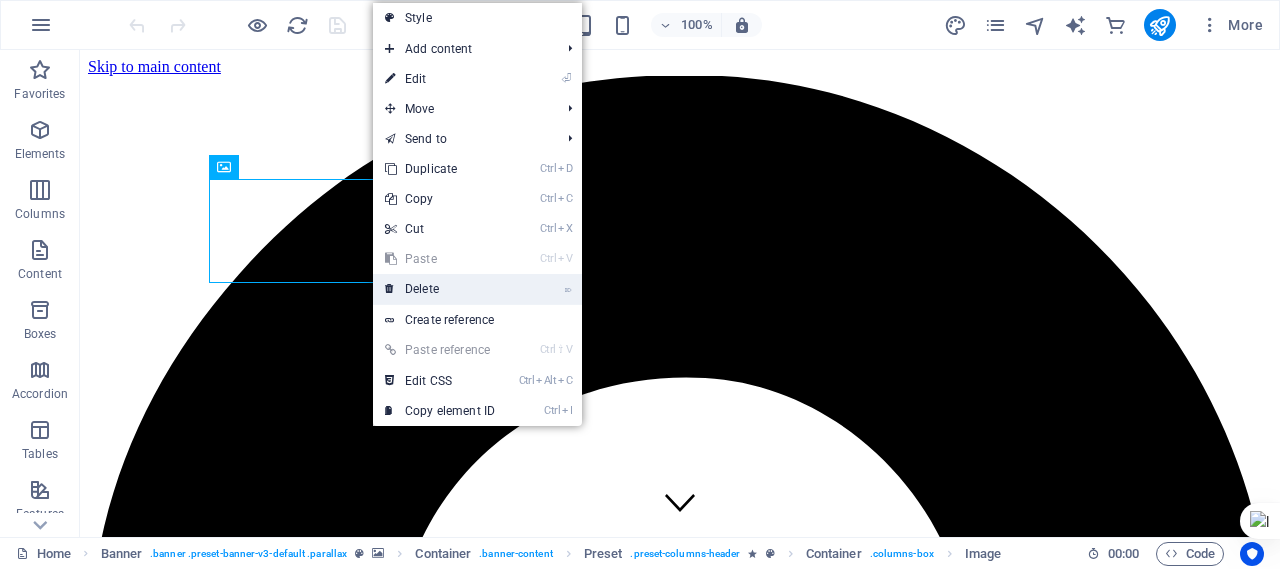 click on "⌦  Delete" at bounding box center (440, 289) 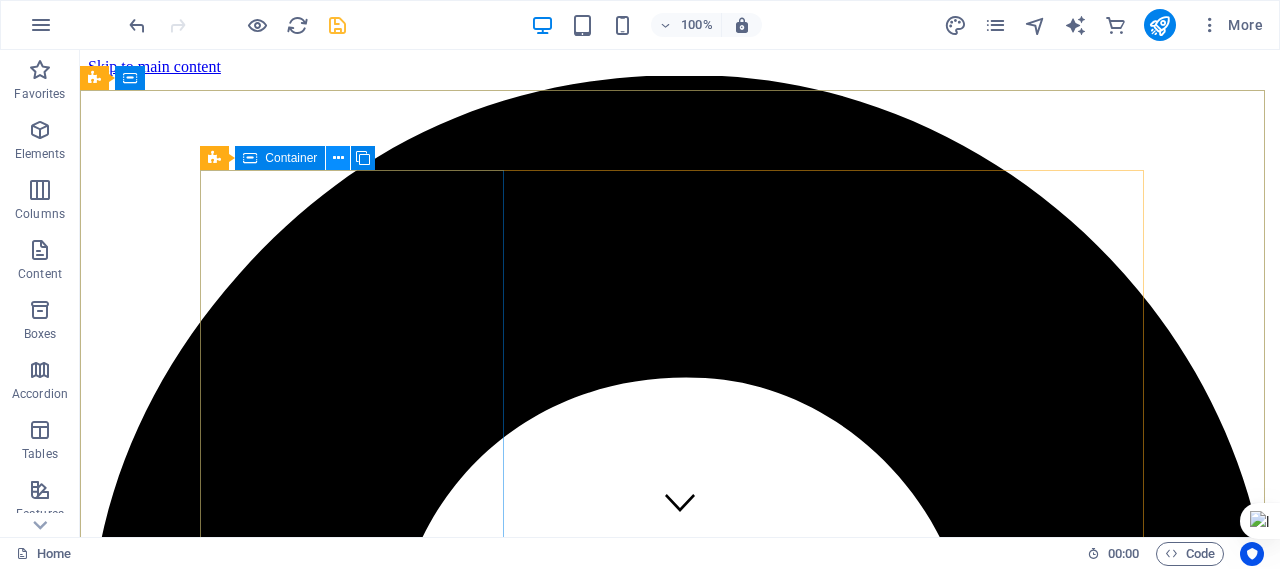 click at bounding box center [338, 158] 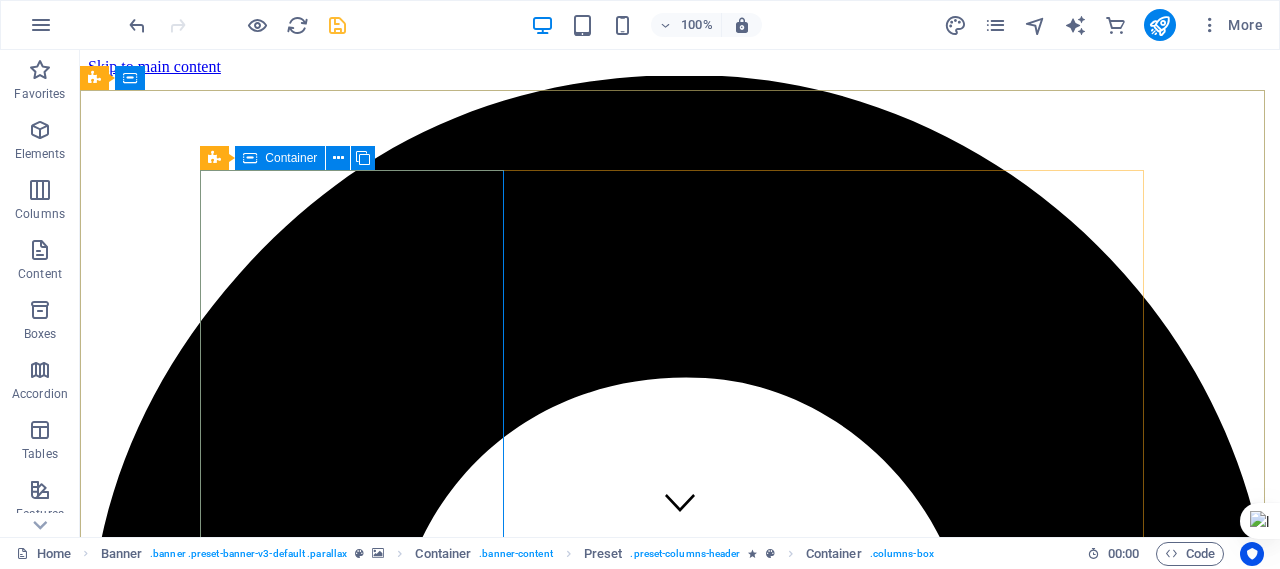 click on "Telecommunication Lorem ipsum dolor sit amet, consetetur sadipscing elitr, sed diam nonumy eirmod tempor invidunt ut labore et dolore magna aliquyam erat, sed diam voluptua. At vero eos et accusam et justo duo dolores et ea rebum." at bounding box center [680, 4686] 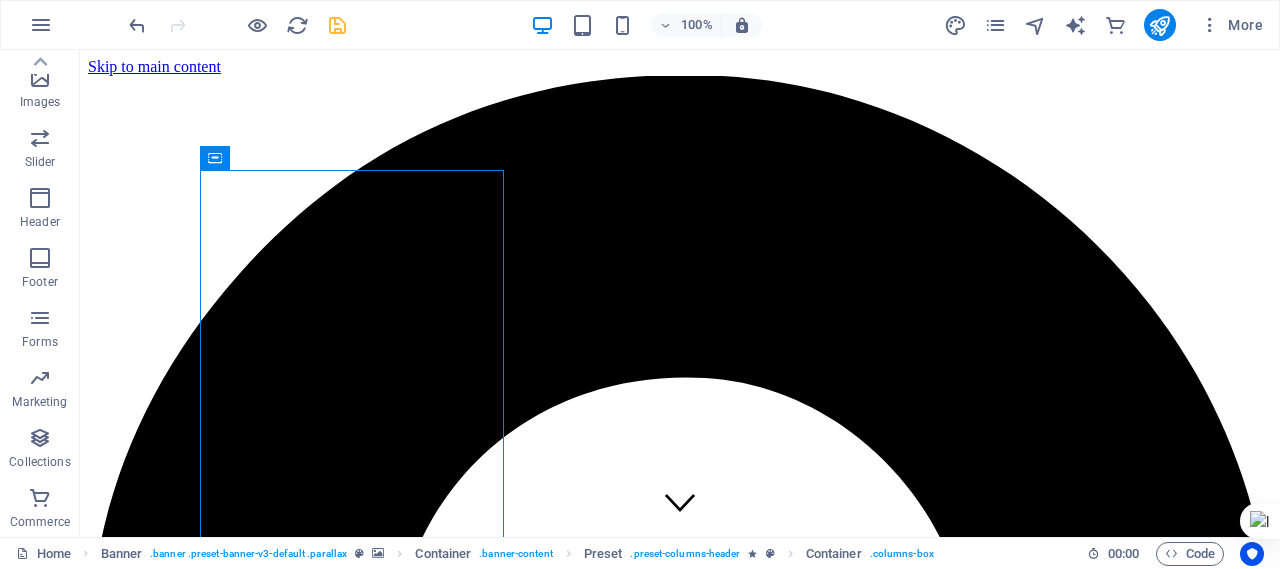 scroll, scrollTop: 0, scrollLeft: 0, axis: both 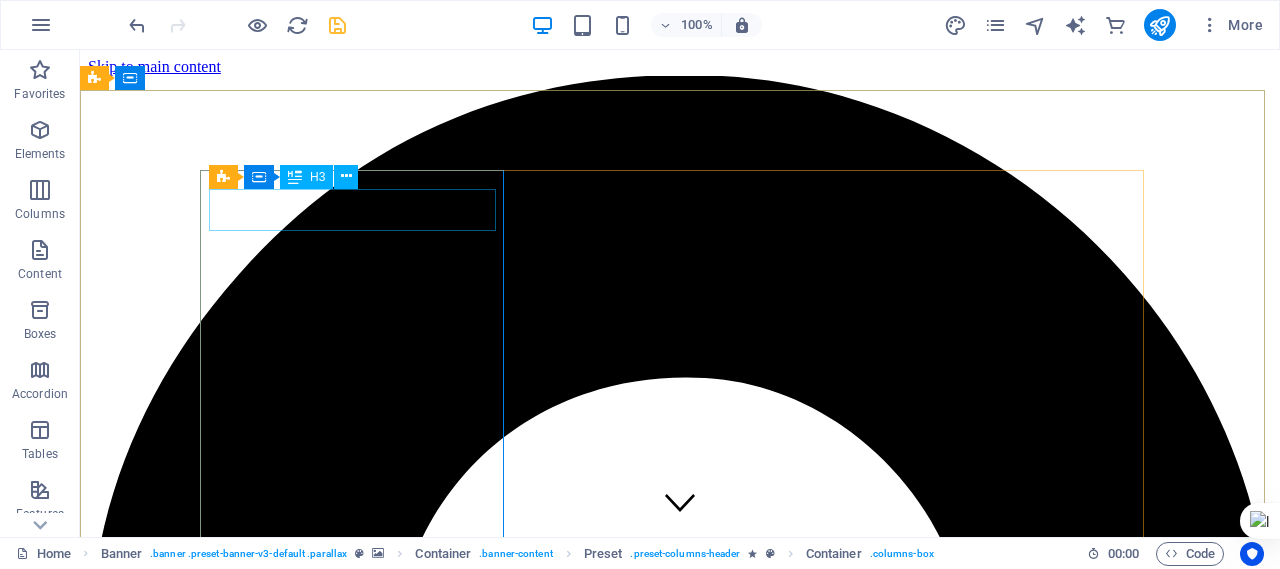 click on "Telecommunication" at bounding box center [680, 4661] 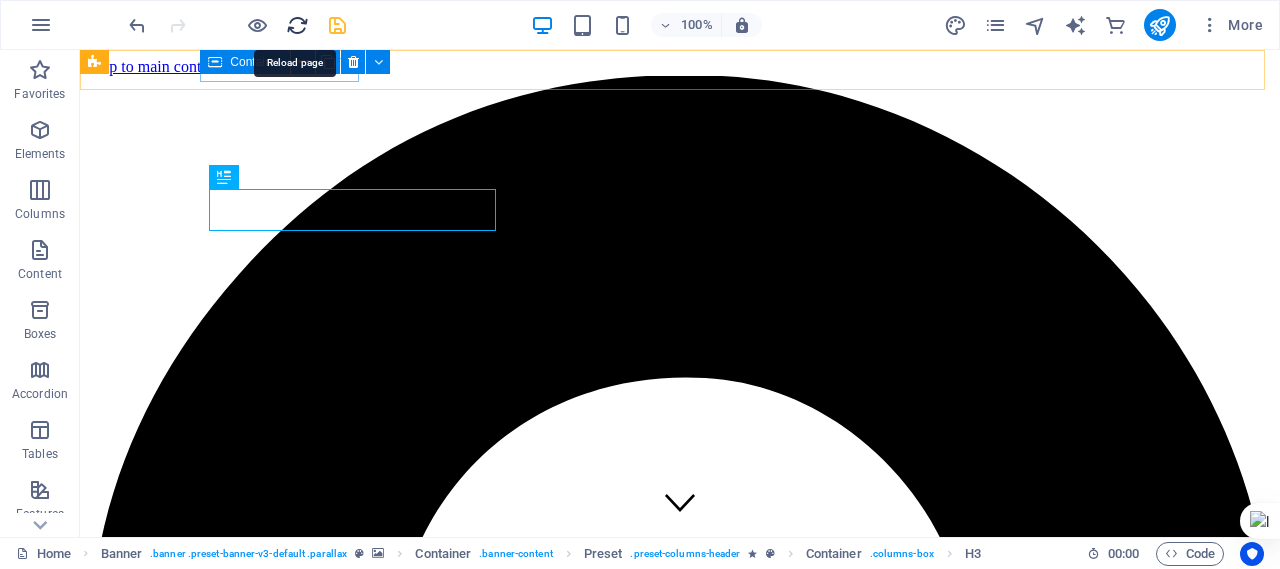 drag, startPoint x: 302, startPoint y: 26, endPoint x: 633, endPoint y: 18, distance: 331.09665 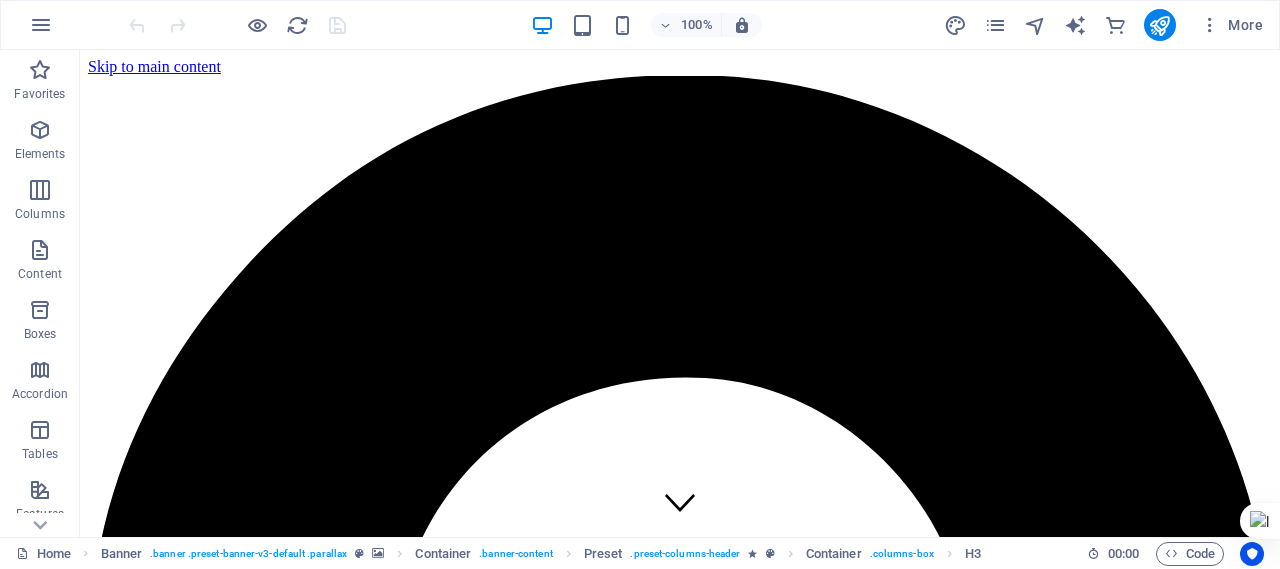 scroll, scrollTop: 0, scrollLeft: 0, axis: both 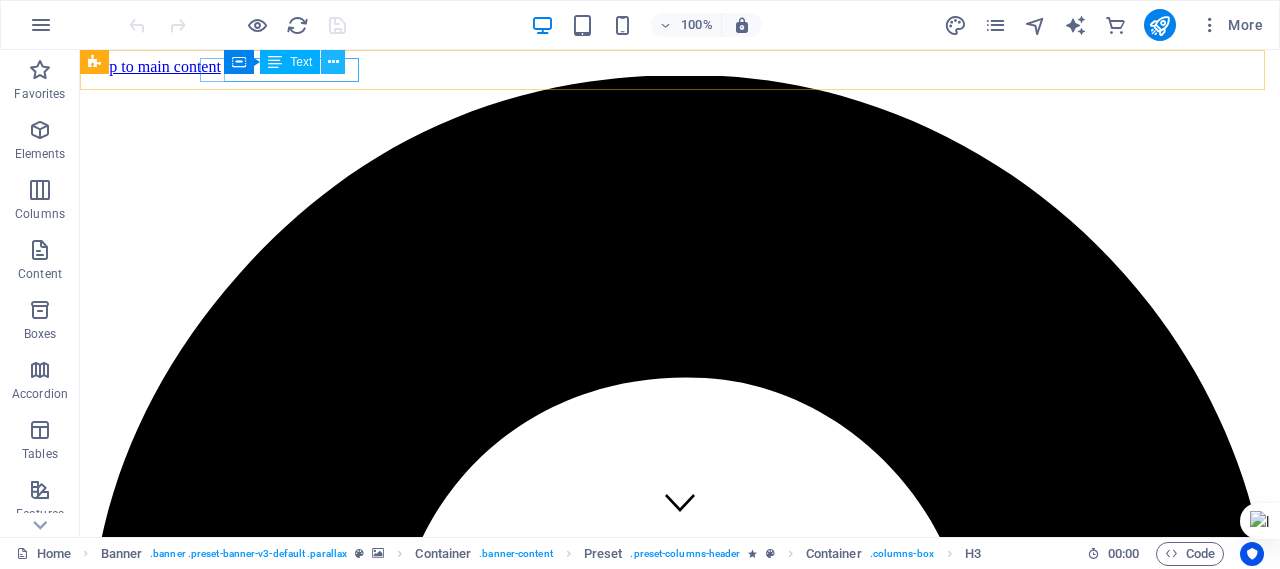 click at bounding box center [333, 62] 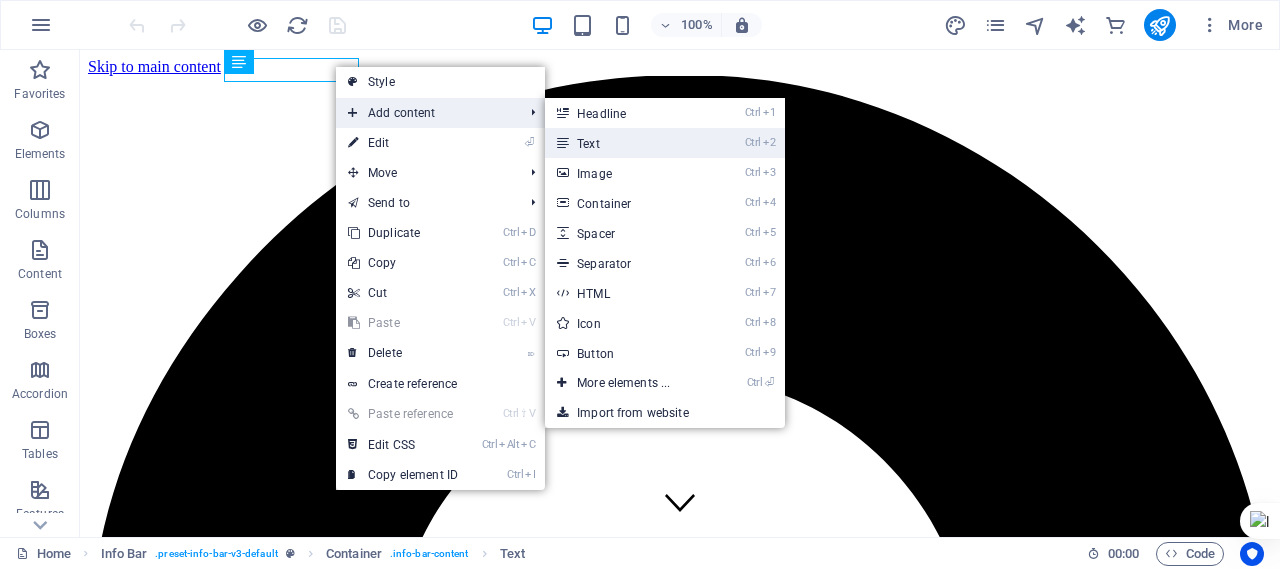 click on "Ctrl 2  Text" at bounding box center [627, 143] 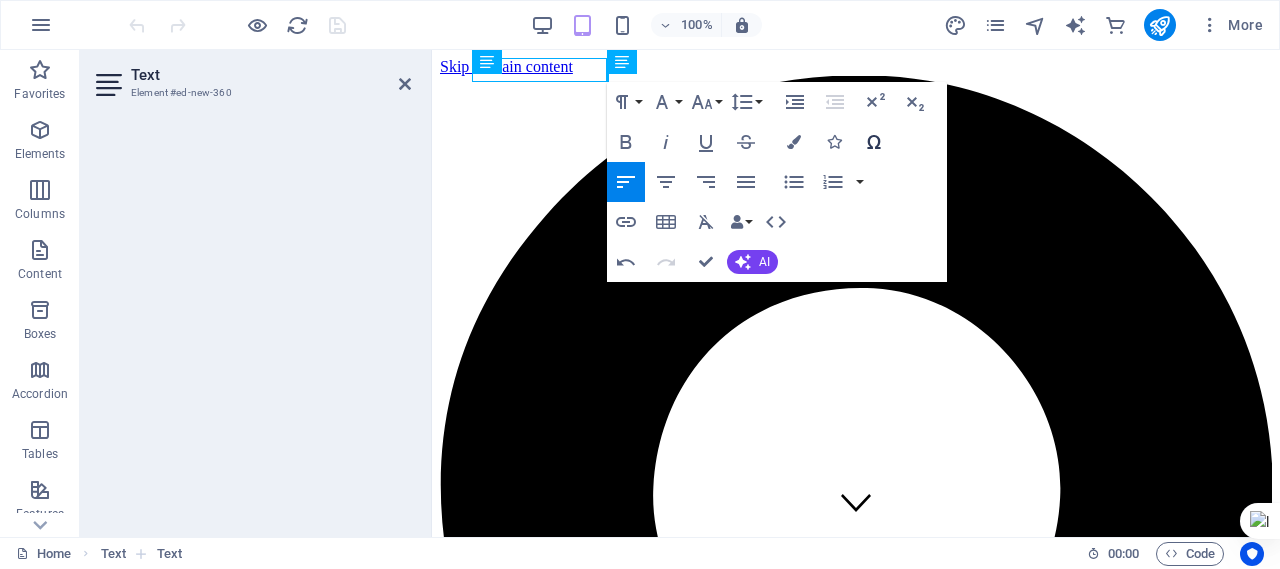 type 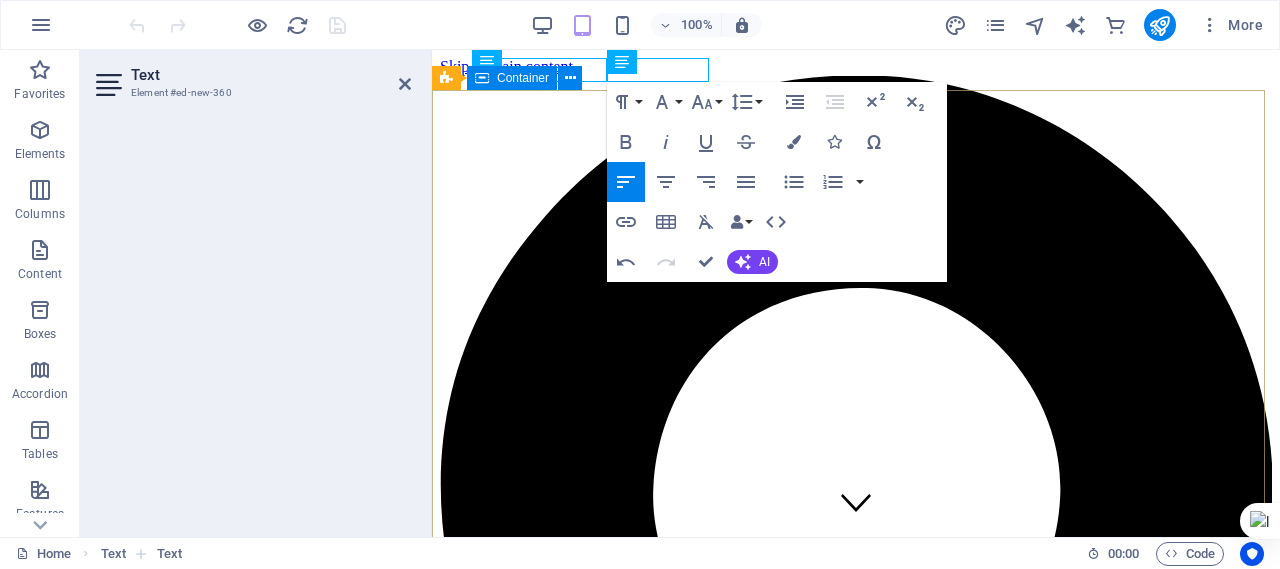 click on "Telecommunication Lorem ipsum dolor sit amet, consetetur sadipscing elitr, sed diam nonumy eirmod tempor invidunt ut labore et dolore magna aliquyam erat, sed diam voluptua. At vero eos et accusam et justo duo dolores et ea rebum. Whats New 1. AI‑Powered Diagnostics & Documentationorks are managed,,  New systems power AI radiology that can detect cancers, fractures, and neurological issues faster than ever before, reducing diagnostic errors by up to ~40%  Circuit Boards Lorem ipsum dolor sit amet, consetetur sadipscing elitr, sed diam nonumy eirmod tempor invidunt ut labore et dolore magna aliquyam erat, sed diam voluptua. At vero eos et accusam et justo duo dolores et ea rebum. Leahttps://ignoblerectifymargaret.com/t6usmuxr?key=df475277e095c809312249f18f9b76f0rn more" at bounding box center [856, 4293] 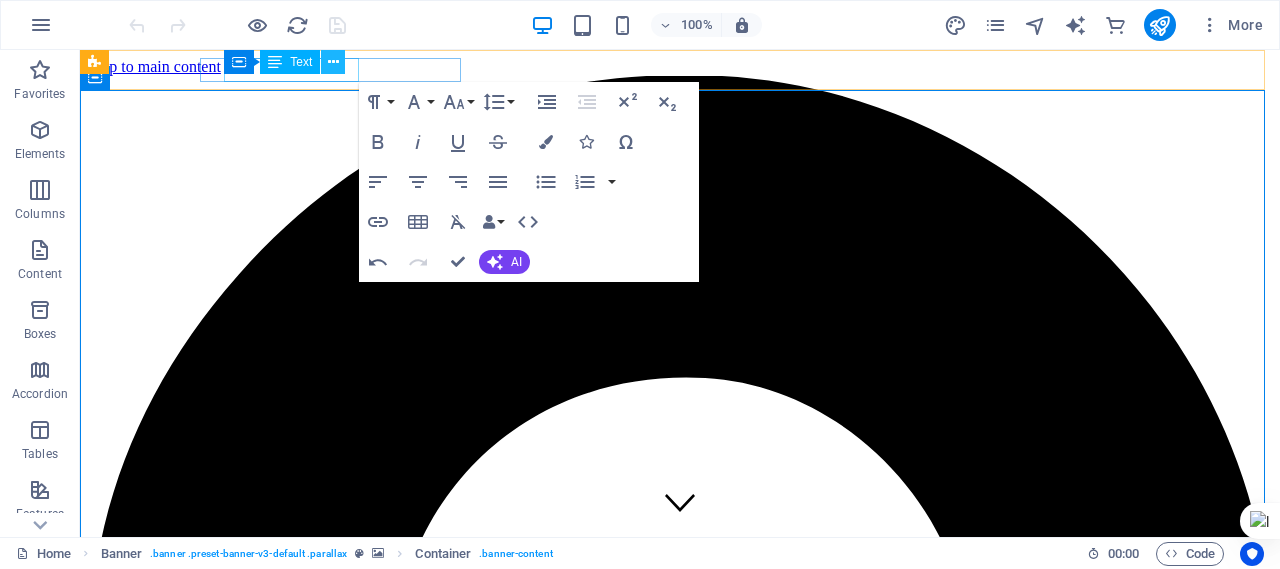 click at bounding box center [333, 62] 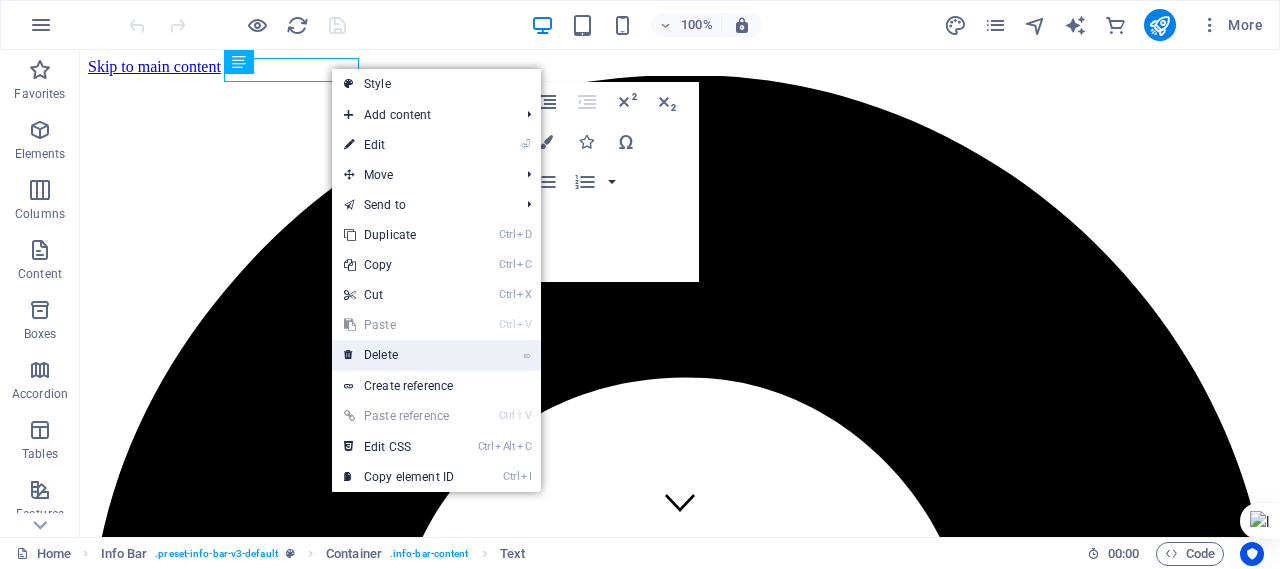 click on "⌦  Delete" at bounding box center [399, 355] 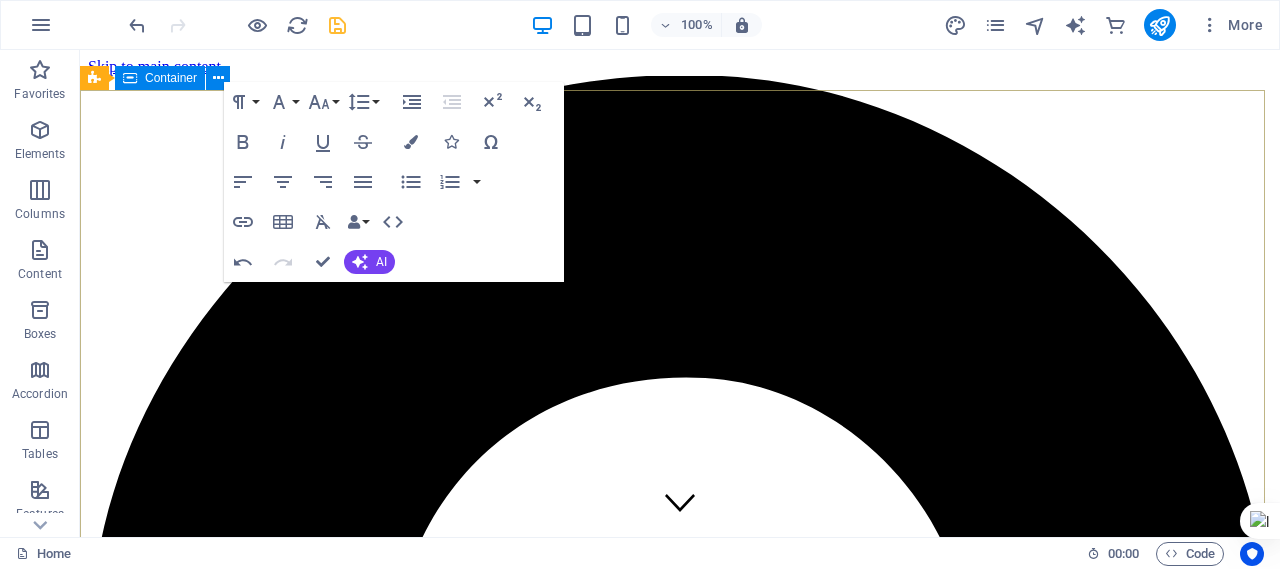 click on "Telecommunication Lorem ipsum dolor sit amet, consetetur sadipscing elitr, sed diam nonumy eirmod tempor invidunt ut labore et dolore magna aliquyam erat, sed diam voluptua. At vero eos et accusam et justo duo dolores et ea rebum. Whats New 1. AI‑Powered Diagnostics & Documentationorks are managed,,  New systems power AI radiology that can detect cancers, fractures, and neurological issues faster than ever before, reducing diagnostic errors by up to ~40%  Circuit Boards Lorem ipsum dolor sit amet, consetetur sadipscing elitr, sed diam nonumy eirmod tempor invidunt ut labore et dolore magna aliquyam erat, sed diam voluptua. At vero eos et accusam et justo duo dolores et ea rebum. Leahttps://ignoblerectifymargaret.com/t6usmuxr?key=df475277e095c809312249f18f9b76f0rn more" at bounding box center [680, 5552] 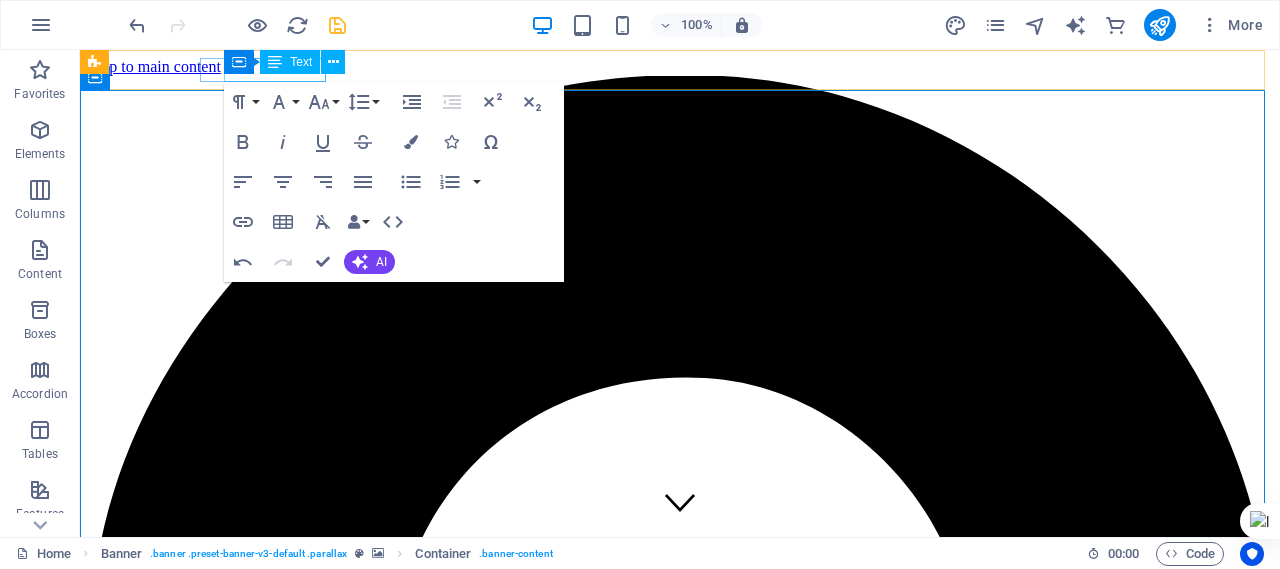 click on "Text" at bounding box center (301, 62) 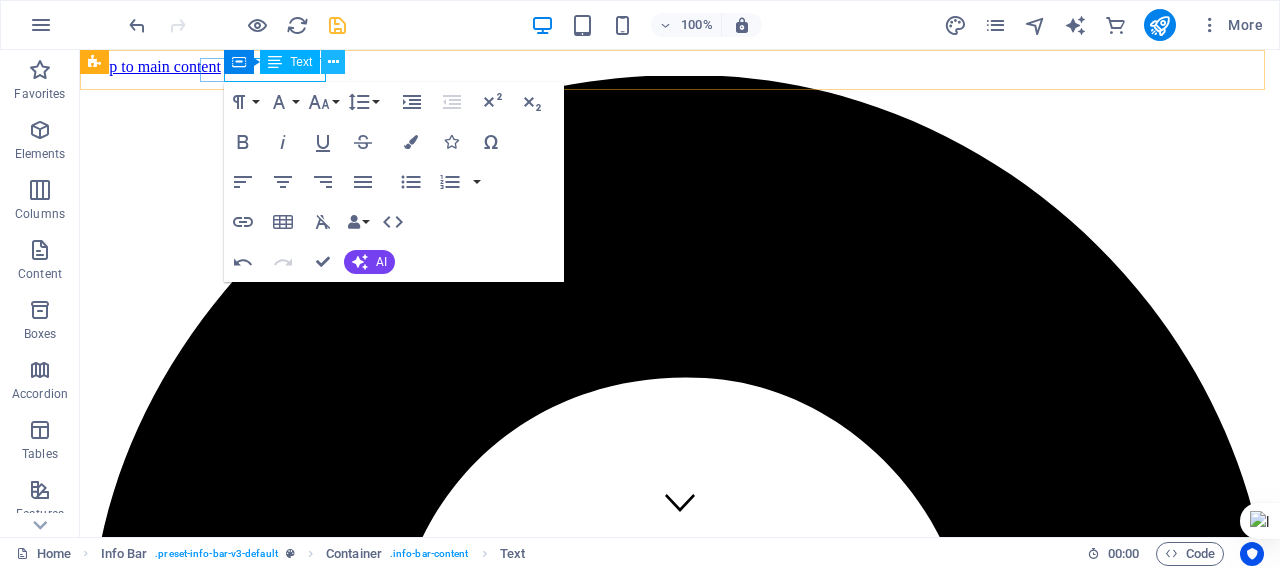 click at bounding box center (333, 62) 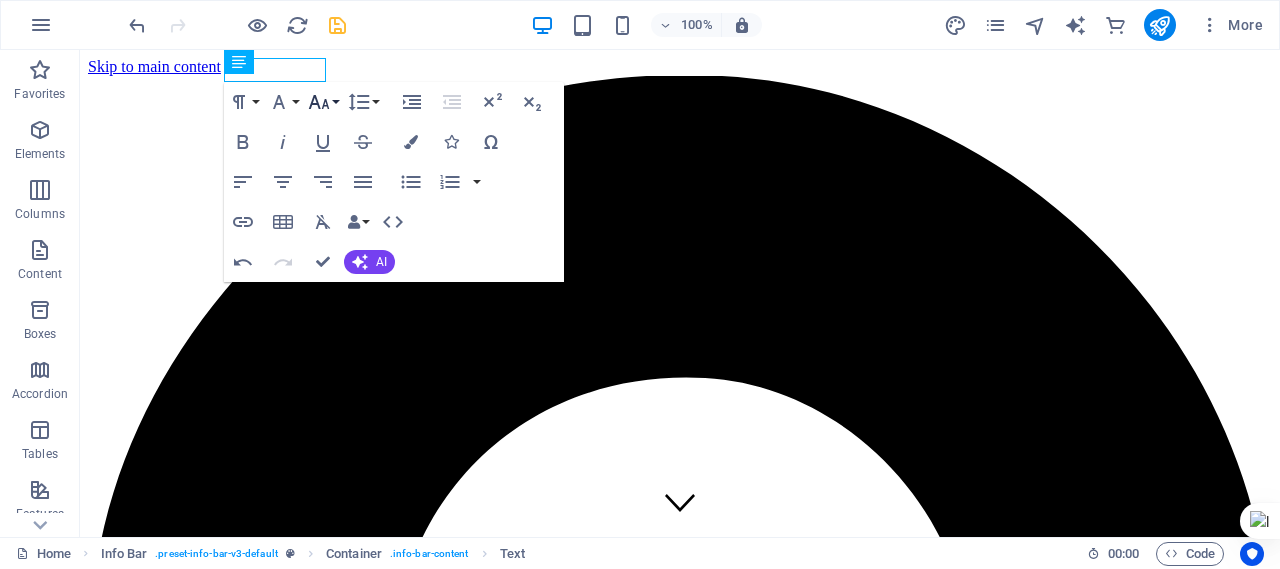 click on "Font Size" at bounding box center [323, 102] 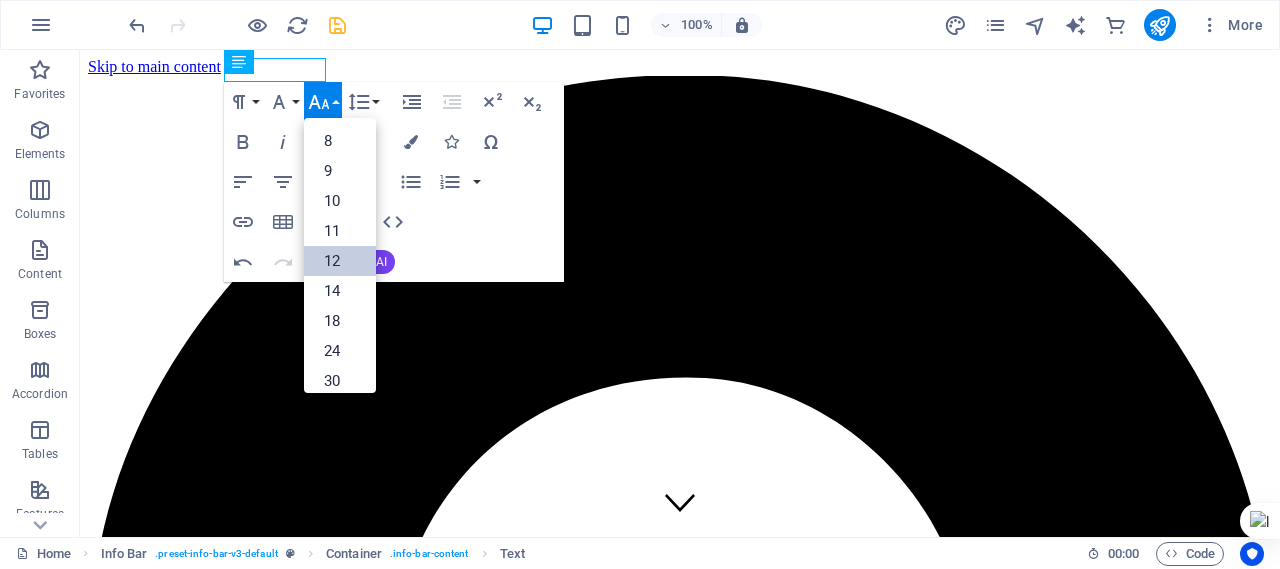click on "12" at bounding box center (340, 261) 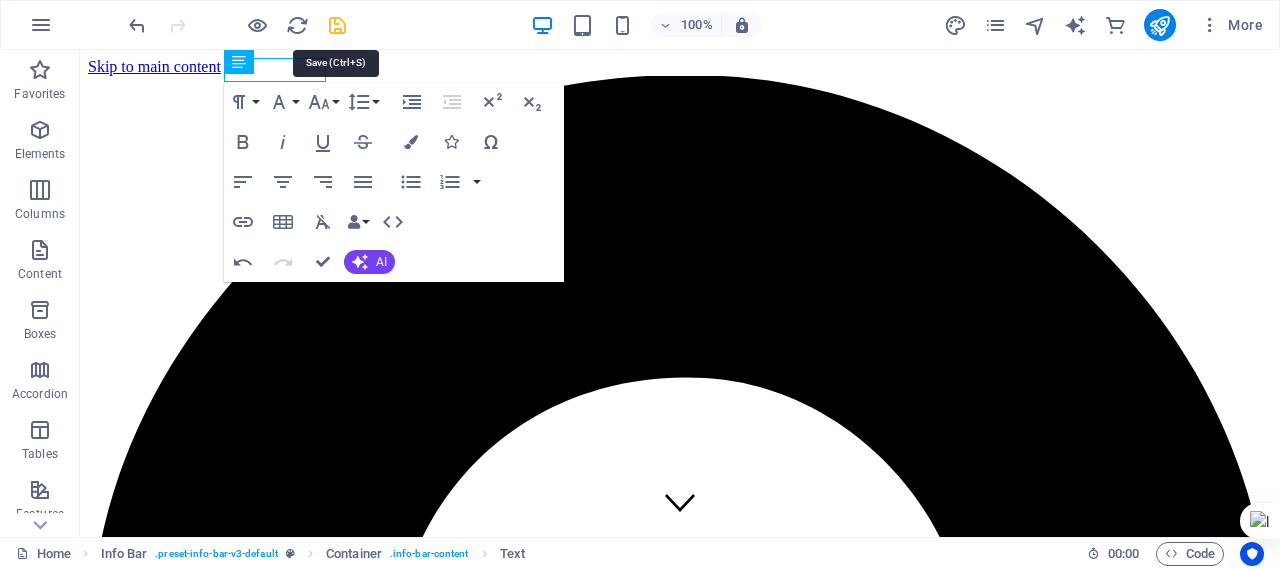 click at bounding box center [337, 25] 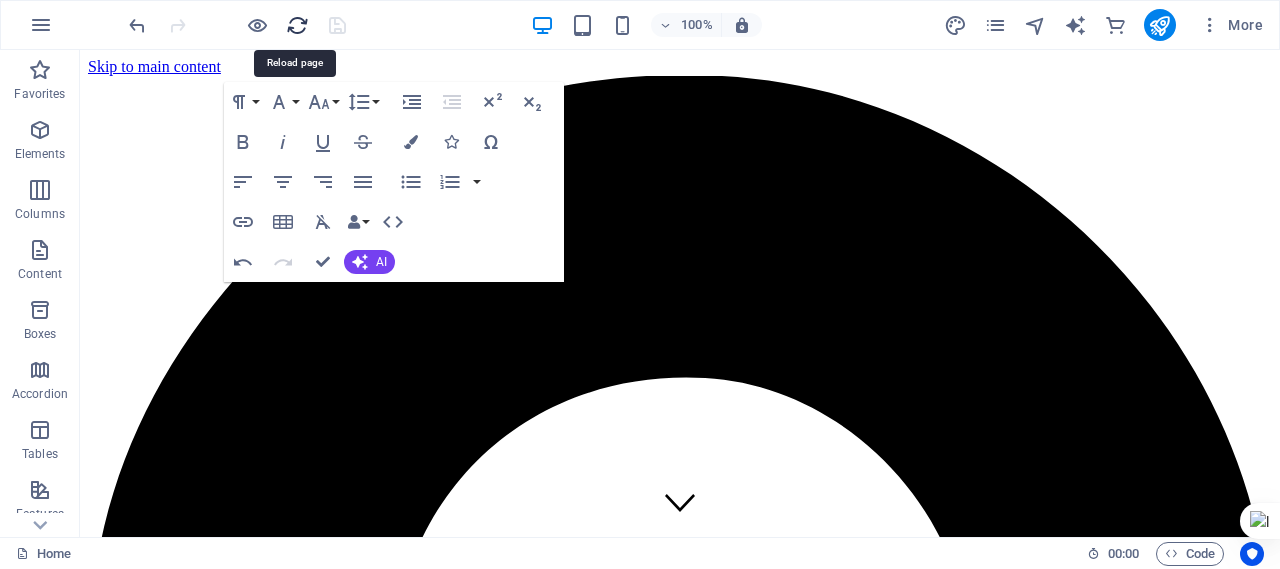 click at bounding box center (297, 25) 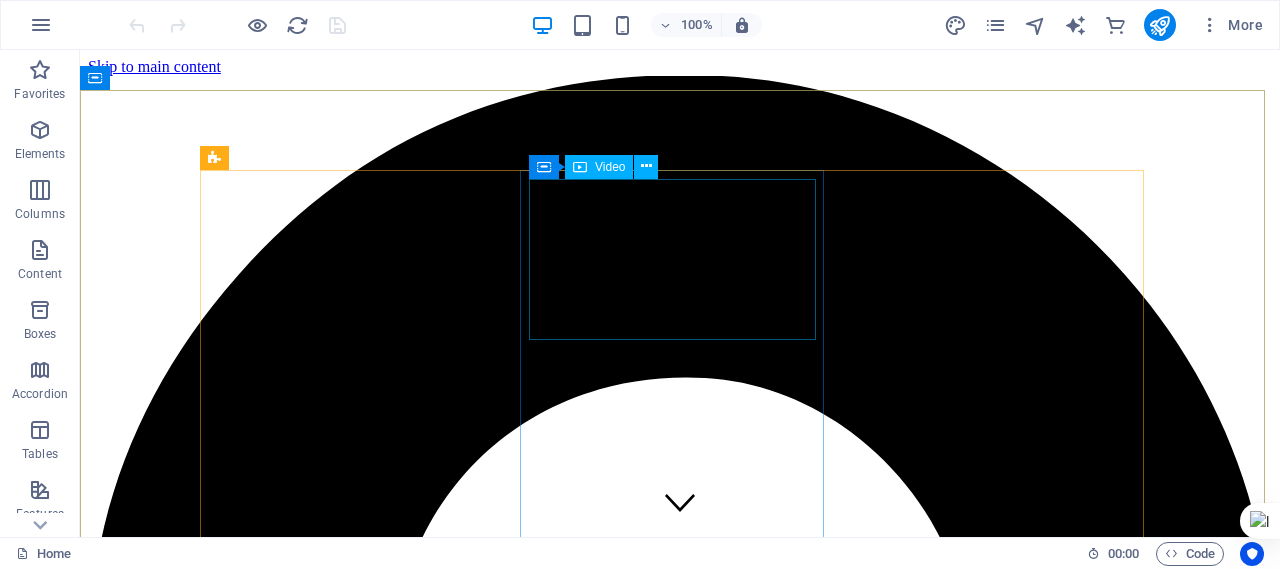 scroll, scrollTop: 0, scrollLeft: 0, axis: both 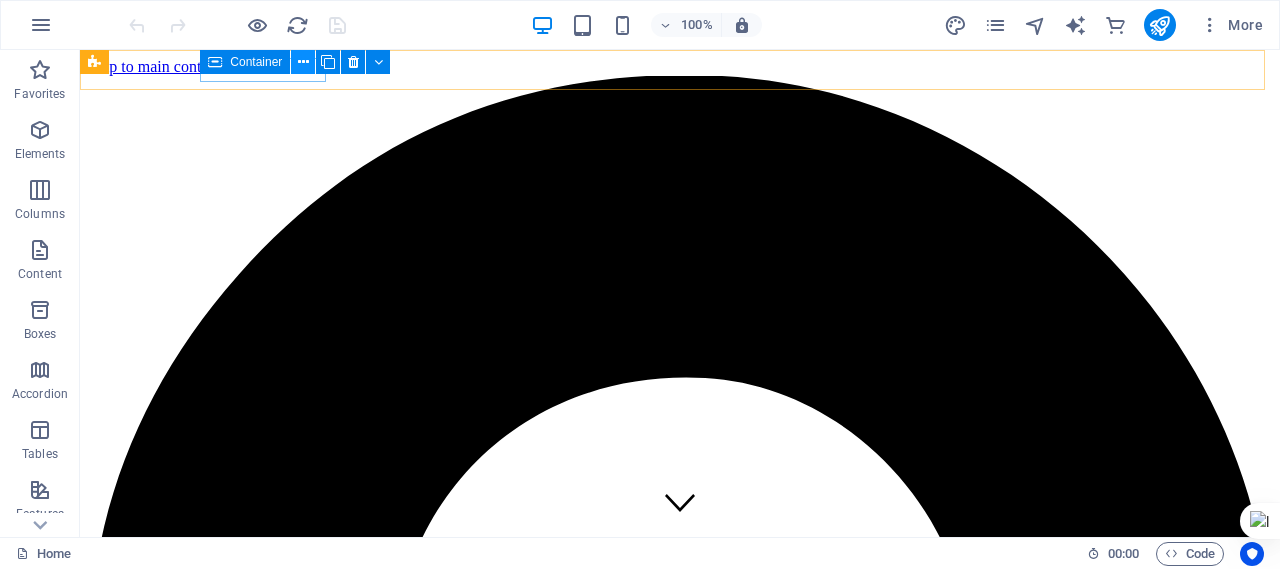 click at bounding box center (303, 62) 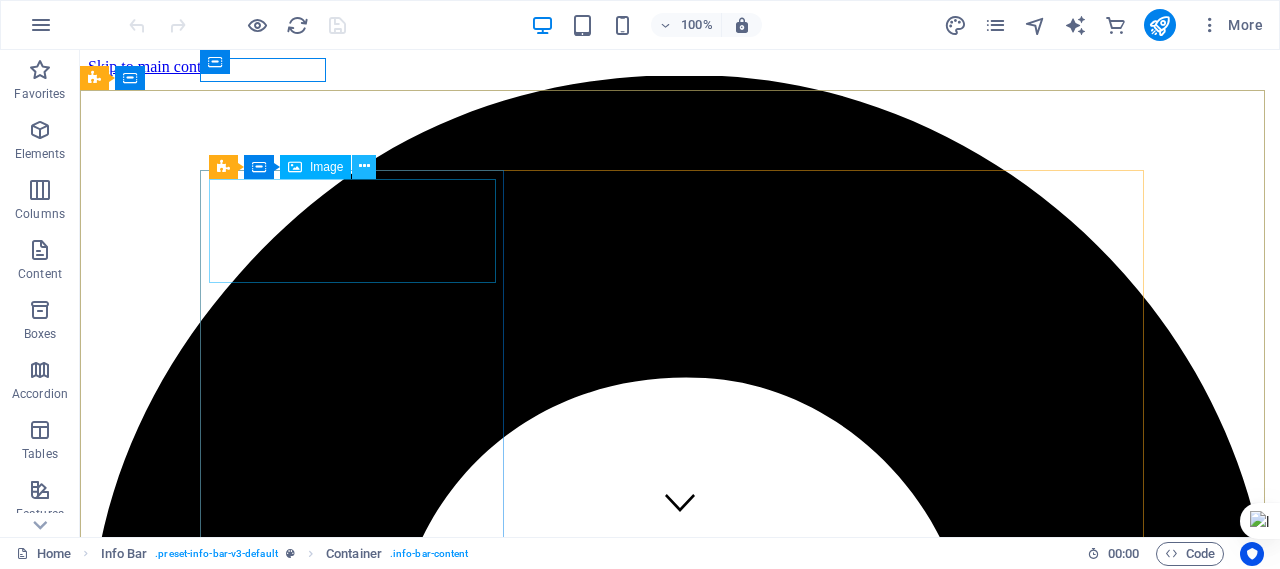 click at bounding box center [364, 166] 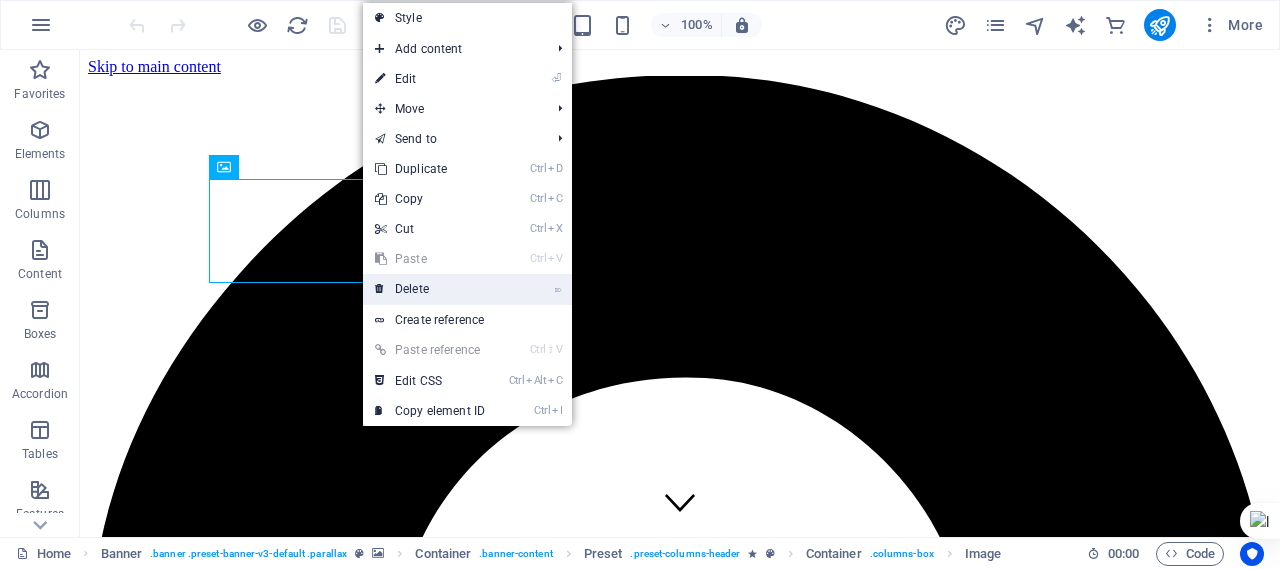 click on "⌦  Delete" at bounding box center (430, 289) 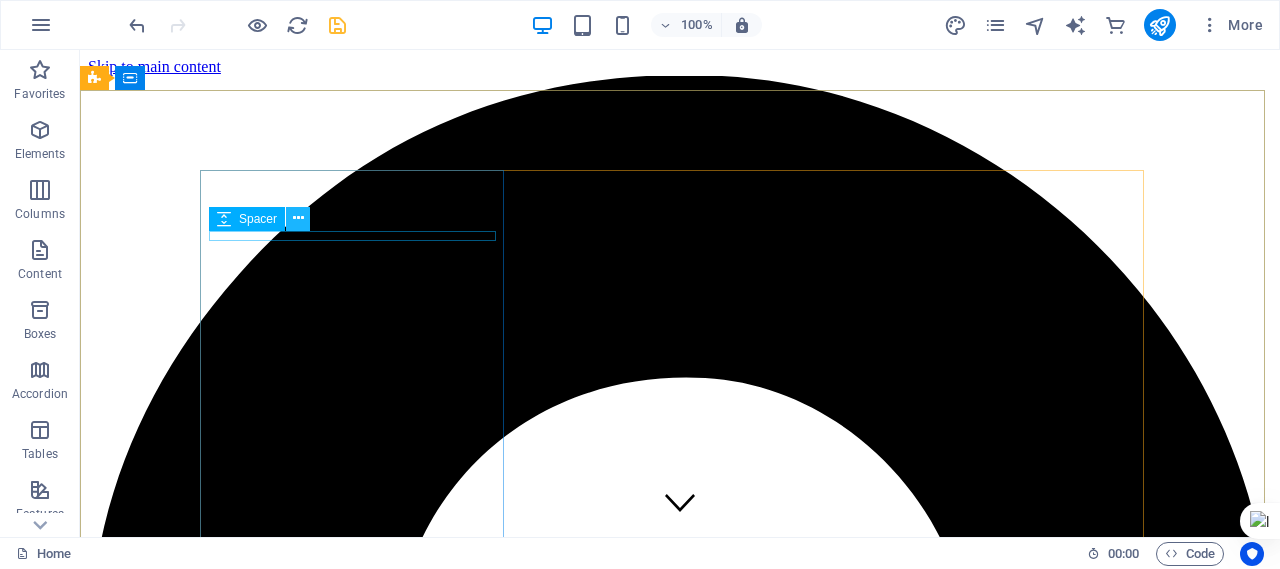 click at bounding box center [298, 218] 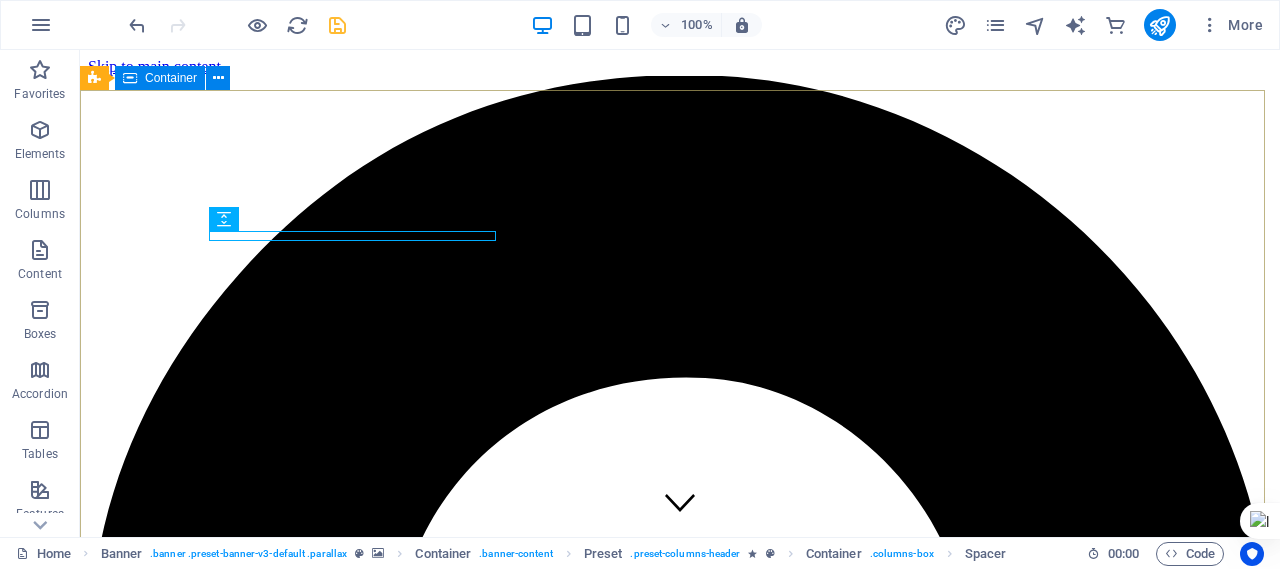 click on "Telecommunication Lorem ipsum dolor sit amet, consetetur sadipscing elitr, sed diam nonumy eirmod tempor invidunt ut labore et dolore magna aliquyam erat, sed diam voluptua. At vero eos et accusam et justo duo dolores et ea rebum. Whats New 1. AI‑Powered Diagnostics & Documentationorks are managed,,  New systems power AI radiology that can detect cancers, fractures, and neurological issues faster than ever before, reducing diagnostic errors by up to ~40%  Circuit Boards Lorem ipsum dolor sit amet, consetetur sadipscing elitr, sed diam nonumy eirmod tempor invidunt ut labore et dolore magna aliquyam erat, sed diam voluptua. At vero eos et accusam et justo duo dolores et ea rebum. Leahttps://ignoblerectifymargaret.com/t6usmuxr?key=df475277e095c809312249f18f9b76f0rn more" at bounding box center [680, 5498] 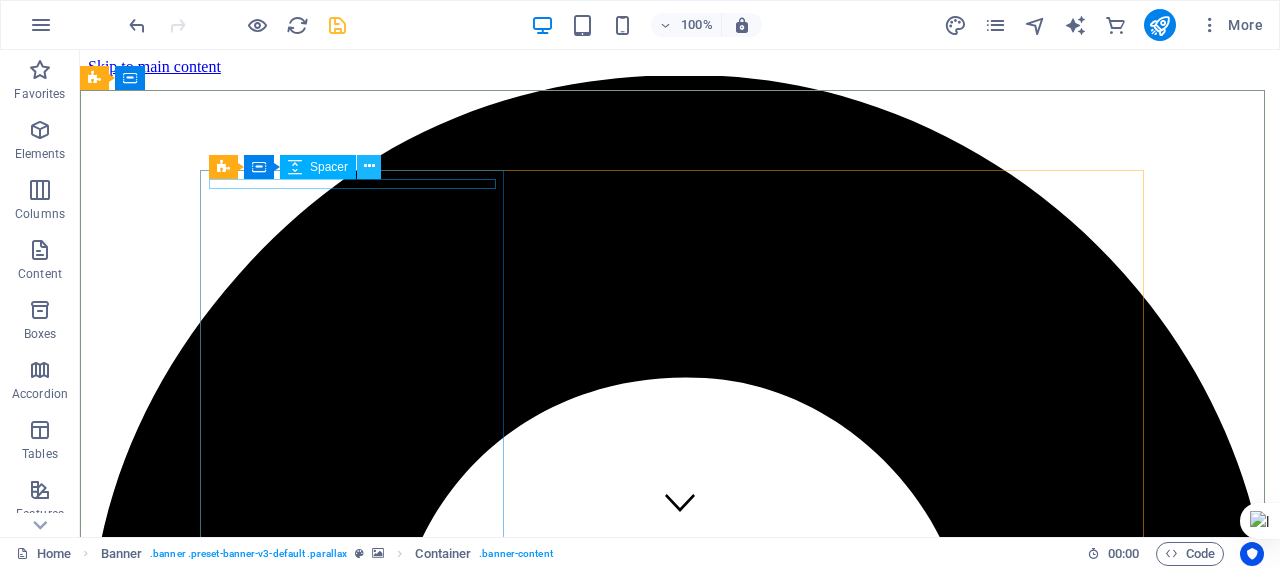 click at bounding box center [369, 166] 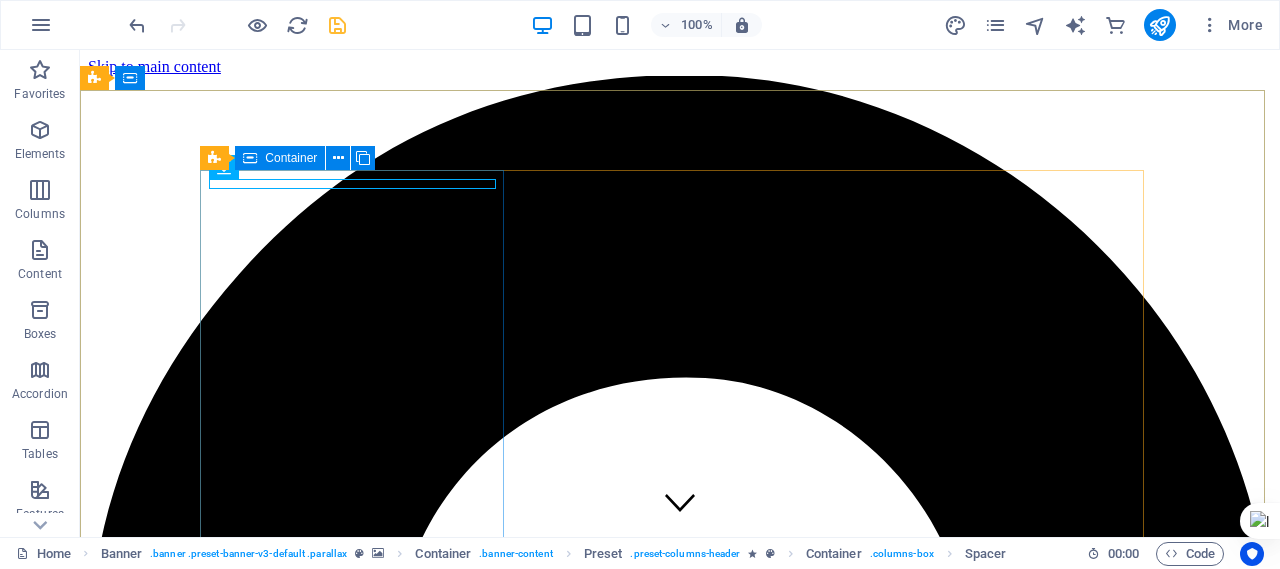 click on "Telecommunication Lorem ipsum dolor sit amet, consetetur sadipscing elitr, sed diam nonumy eirmod tempor invidunt ut labore et dolore magna aliquyam erat, sed diam voluptua. At vero eos et accusam et justo duo dolores et ea rebum." at bounding box center (680, 4686) 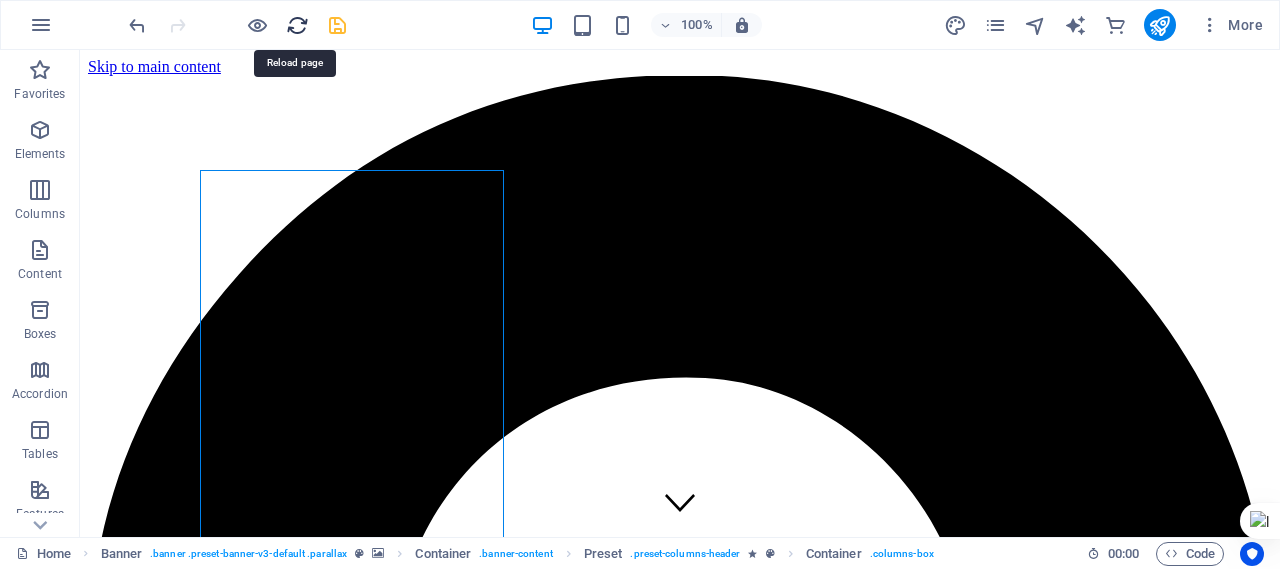 click at bounding box center [297, 25] 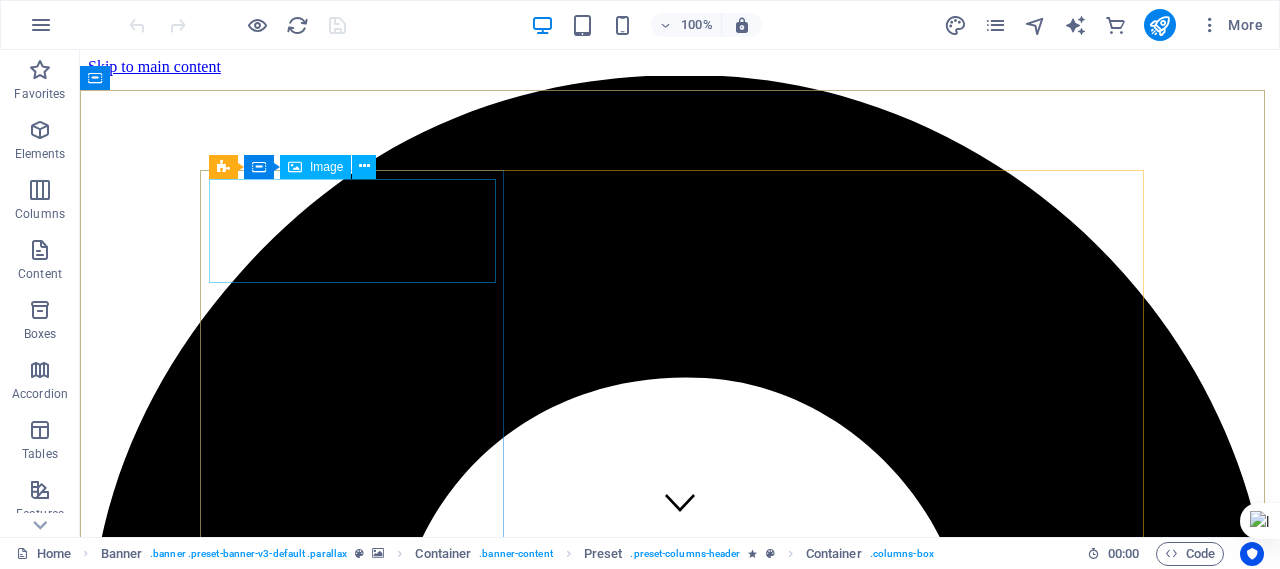 scroll, scrollTop: 0, scrollLeft: 0, axis: both 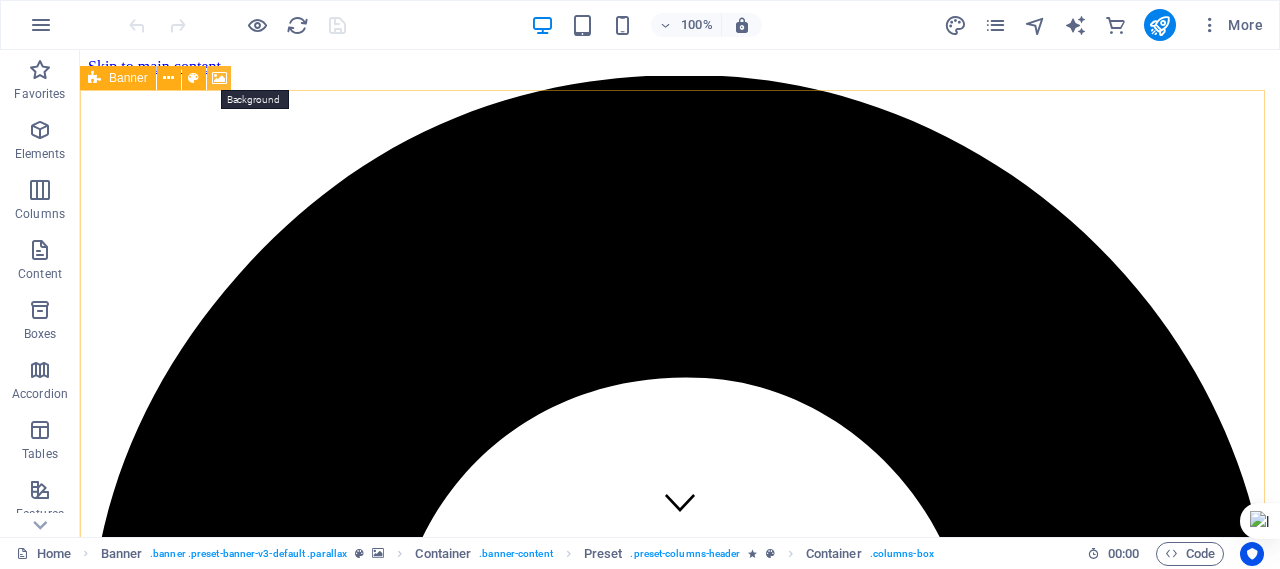 click at bounding box center [219, 78] 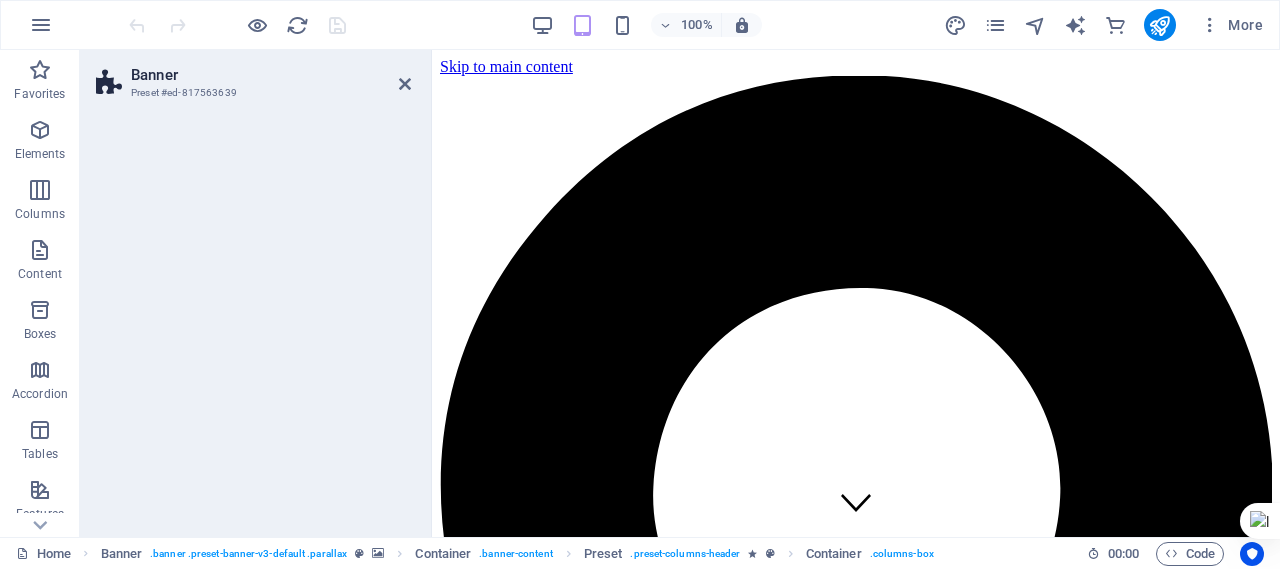 click on "Preset #ed-817563639" at bounding box center (251, 93) 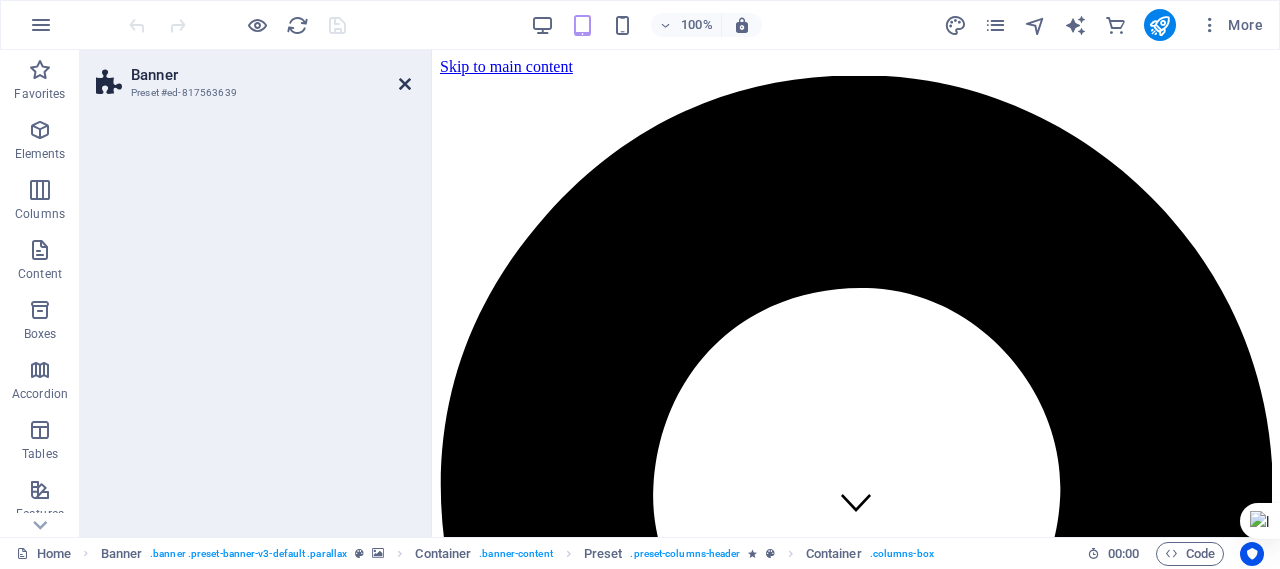 click at bounding box center (405, 84) 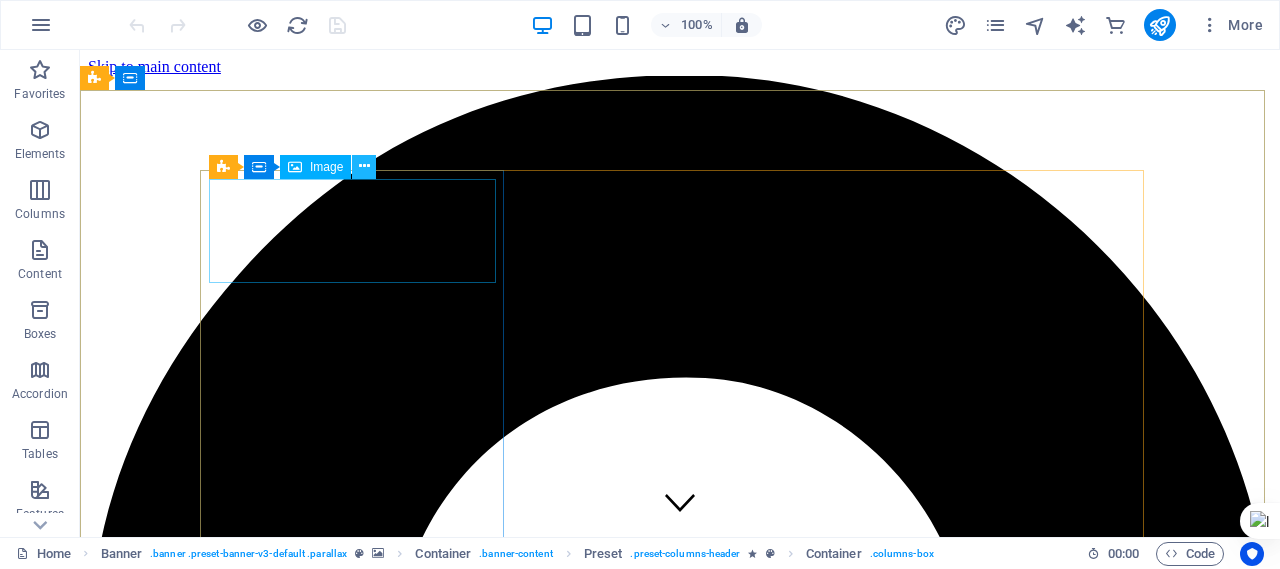 click at bounding box center (364, 166) 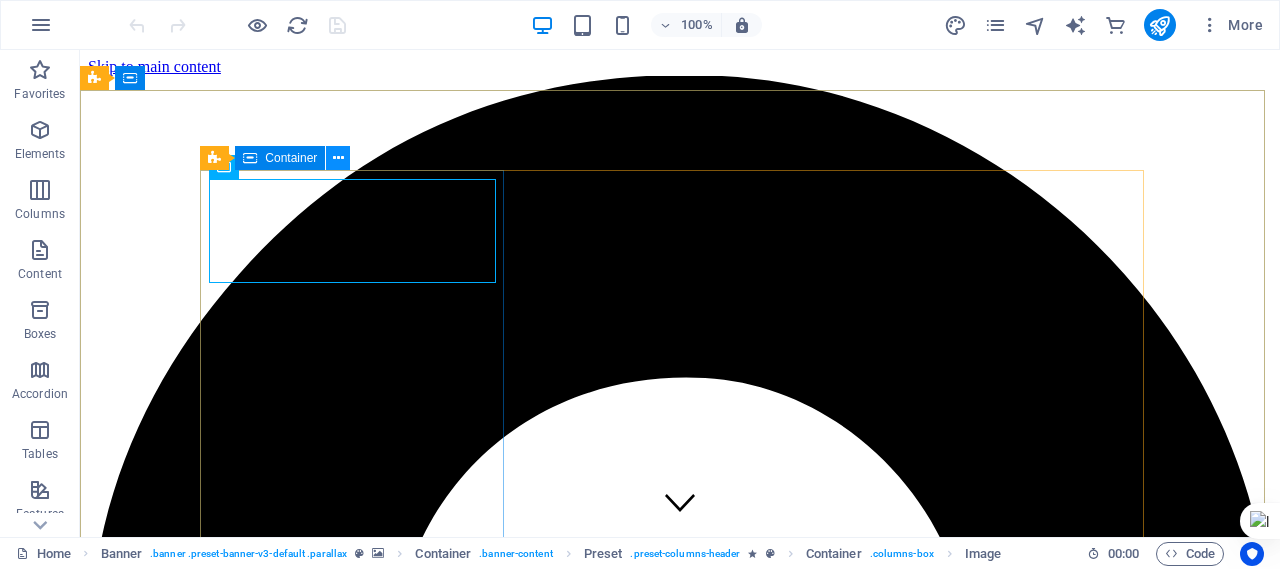 click at bounding box center [338, 158] 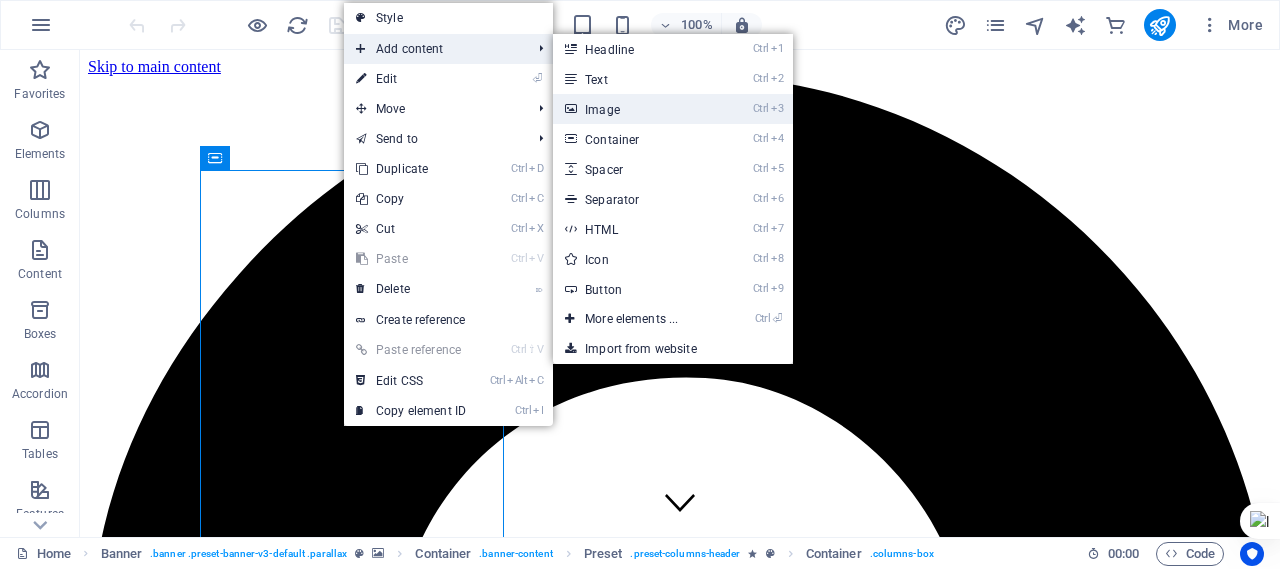 click on "Ctrl 3  Image" at bounding box center (635, 109) 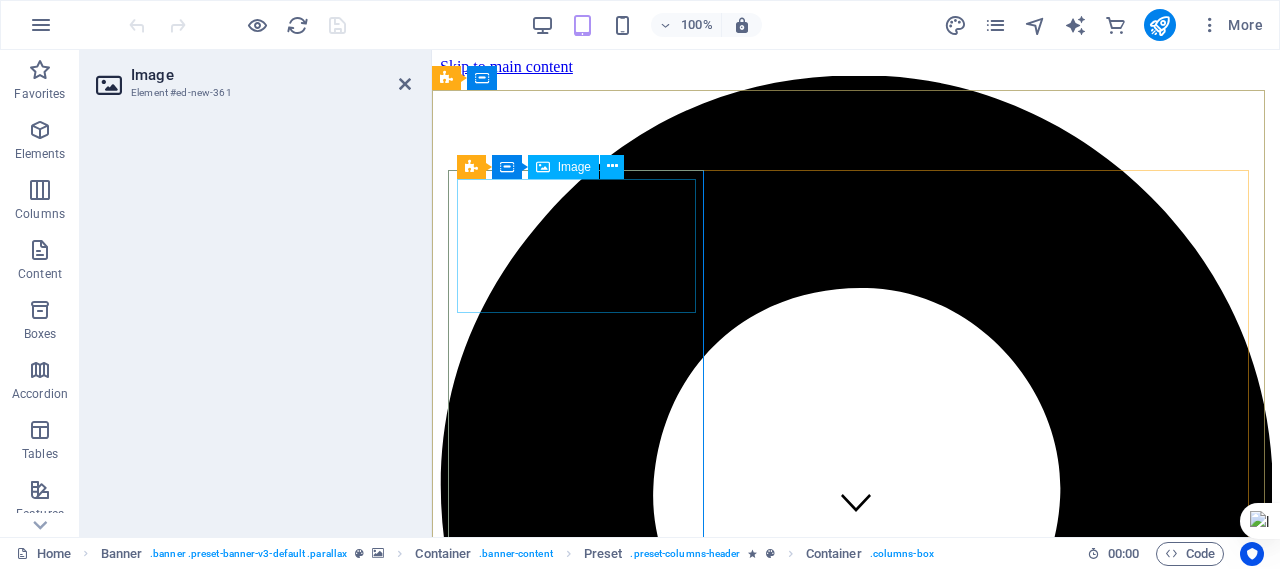 click at bounding box center [856, 3644] 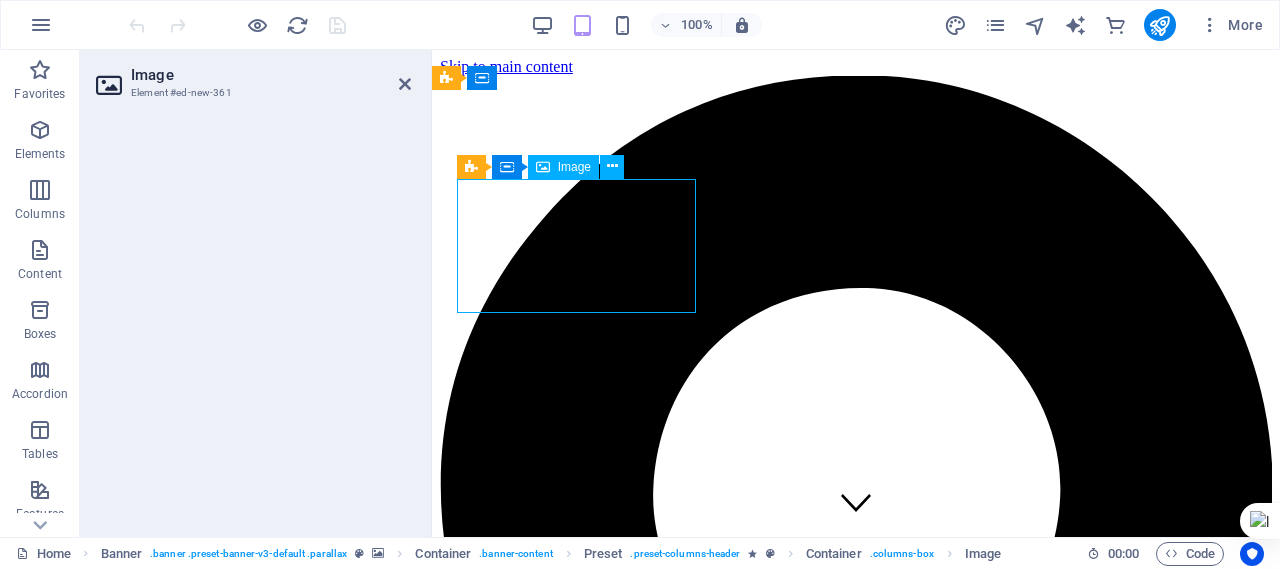 click at bounding box center (856, 3644) 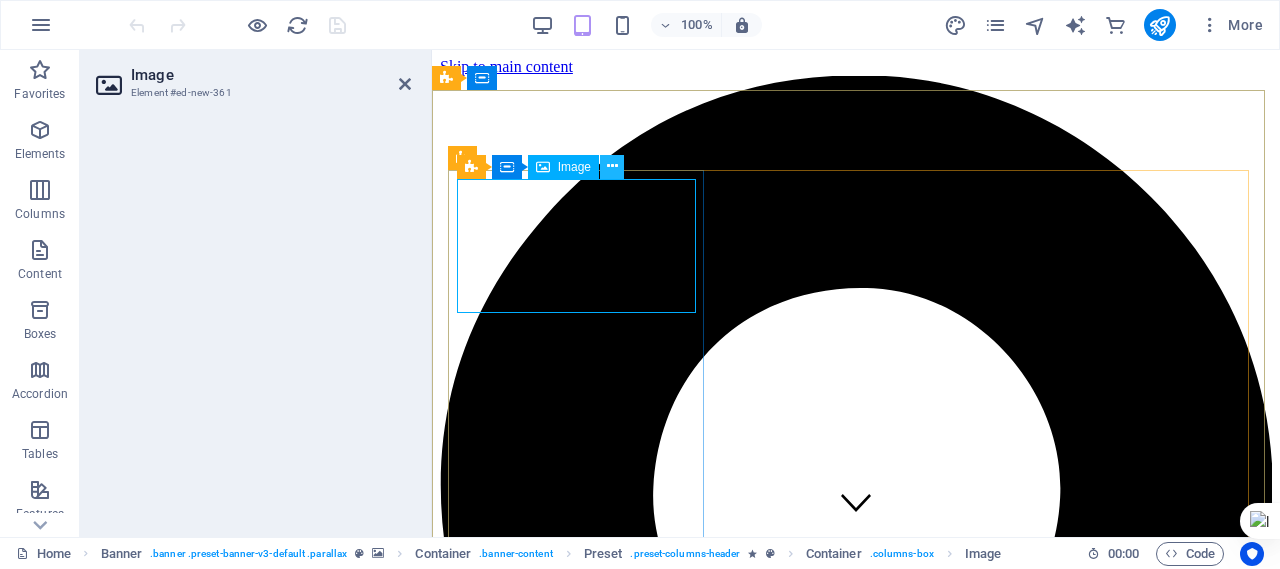 click at bounding box center [612, 166] 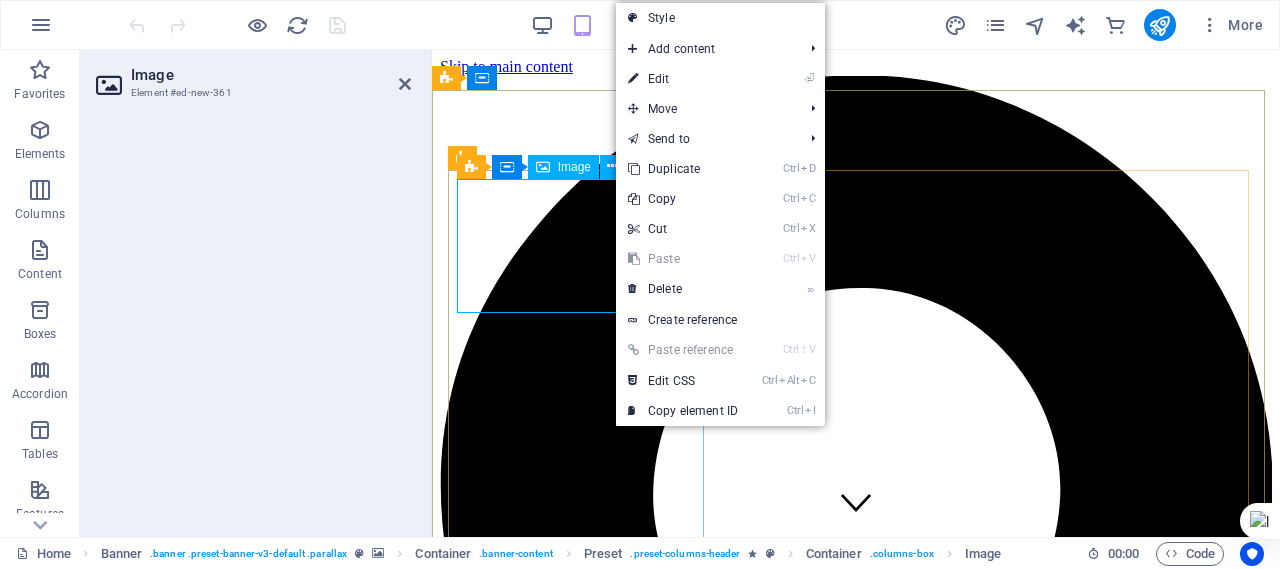 click at bounding box center [856, 3644] 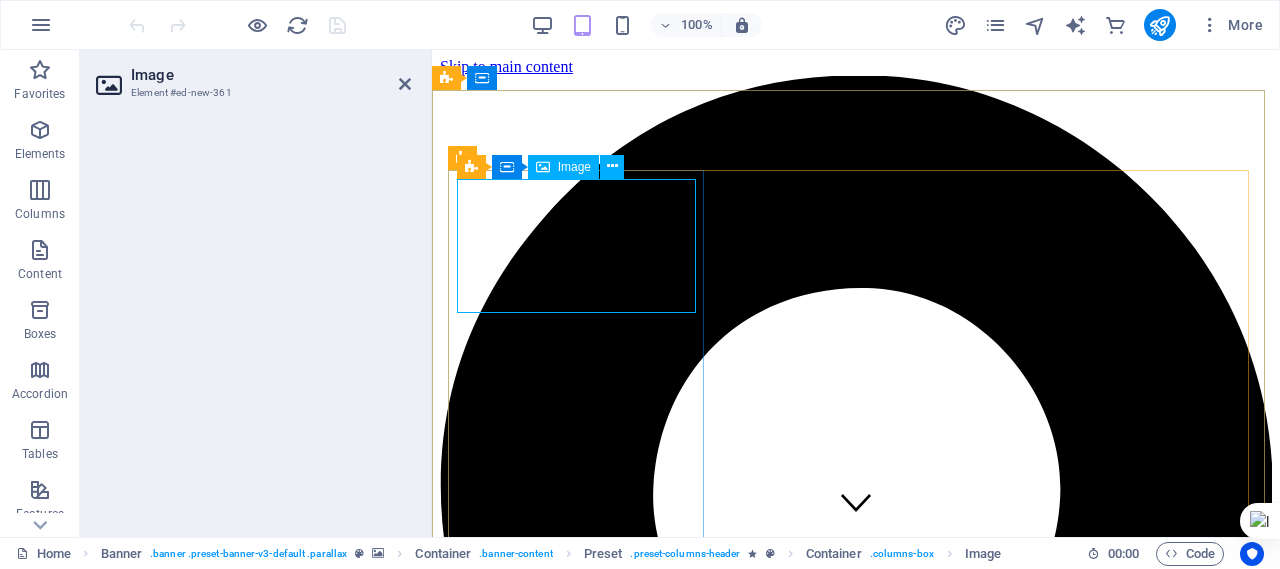 click at bounding box center [856, 3644] 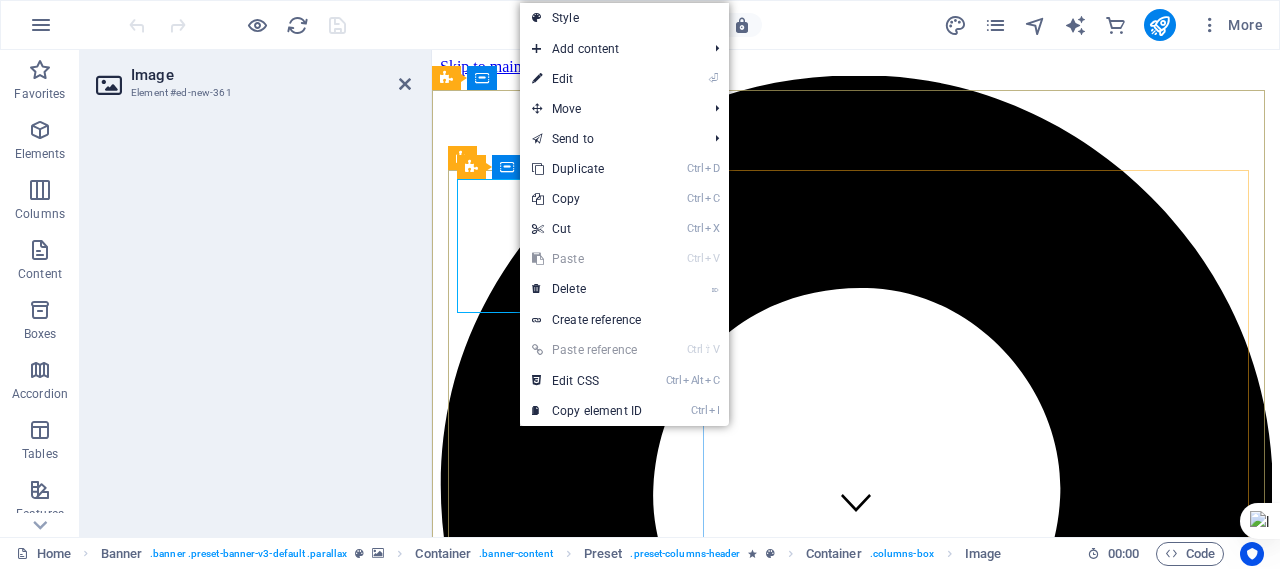 click at bounding box center [856, 3644] 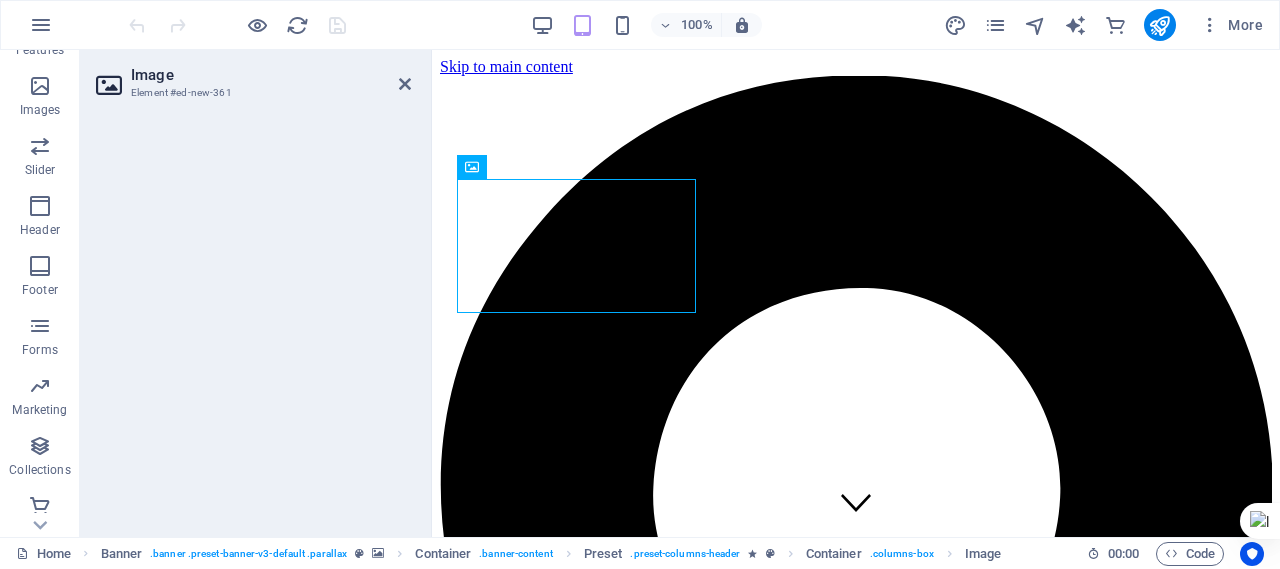 scroll, scrollTop: 472, scrollLeft: 0, axis: vertical 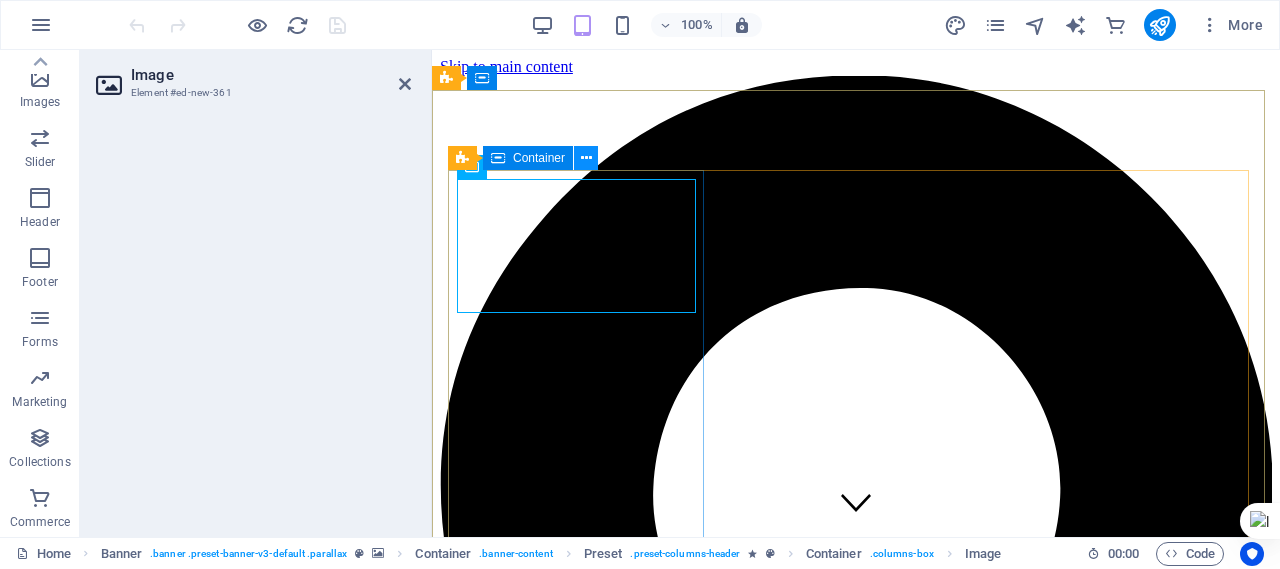 click at bounding box center [586, 158] 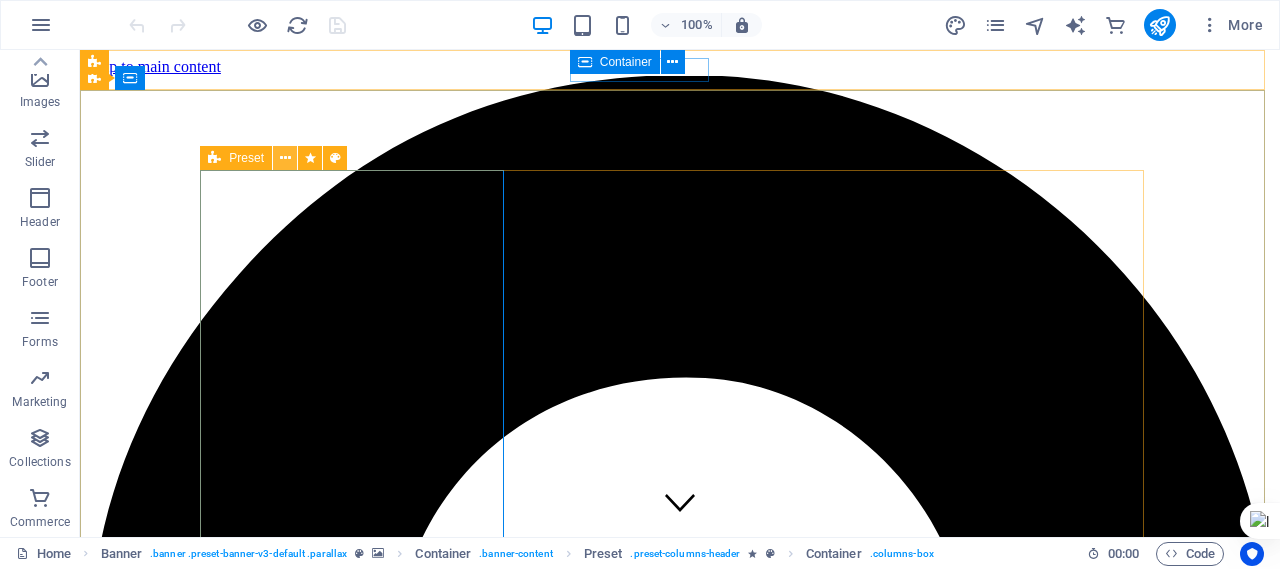 click at bounding box center [285, 158] 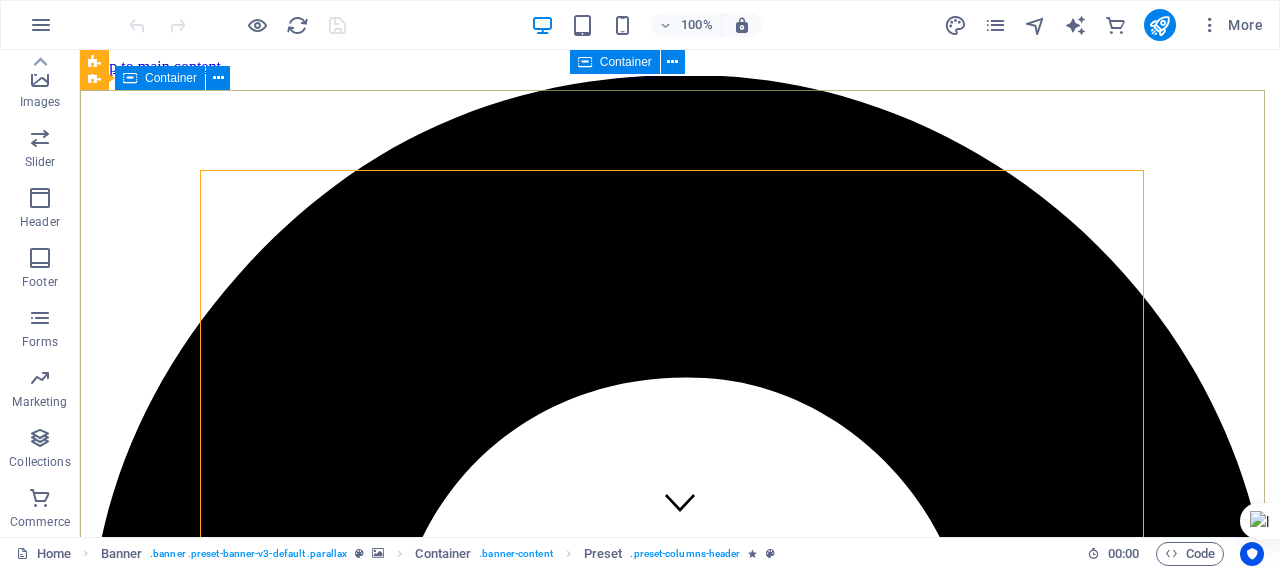 click on "Telecommunication Lorem ipsum dolor sit amet, consetetur sadipscing elitr, sed diam nonumy eirmod tempor invidunt ut labore et dolore magna aliquyam erat, sed diam voluptua. At vero eos et accusam et justo duo dolores et ea rebum. Whats New 1. AI‑Powered Diagnostics & Documentationorks are managed,,  New systems power AI radiology that can detect cancers, fractures, and neurological issues faster than ever before, reducing diagnostic errors by up to ~40%  Circuit Boards Lorem ipsum dolor sit amet, consetetur sadipscing elitr, sed diam nonumy eirmod tempor invidunt ut labore et dolore magna aliquyam erat, sed diam voluptua. At vero eos et accusam et justo duo dolores et ea rebum. Leahttps://ignoblerectifymargaret.com/t6usmuxr?key=df475277e095c809312249f18f9b76f0rn more" at bounding box center [680, 5777] 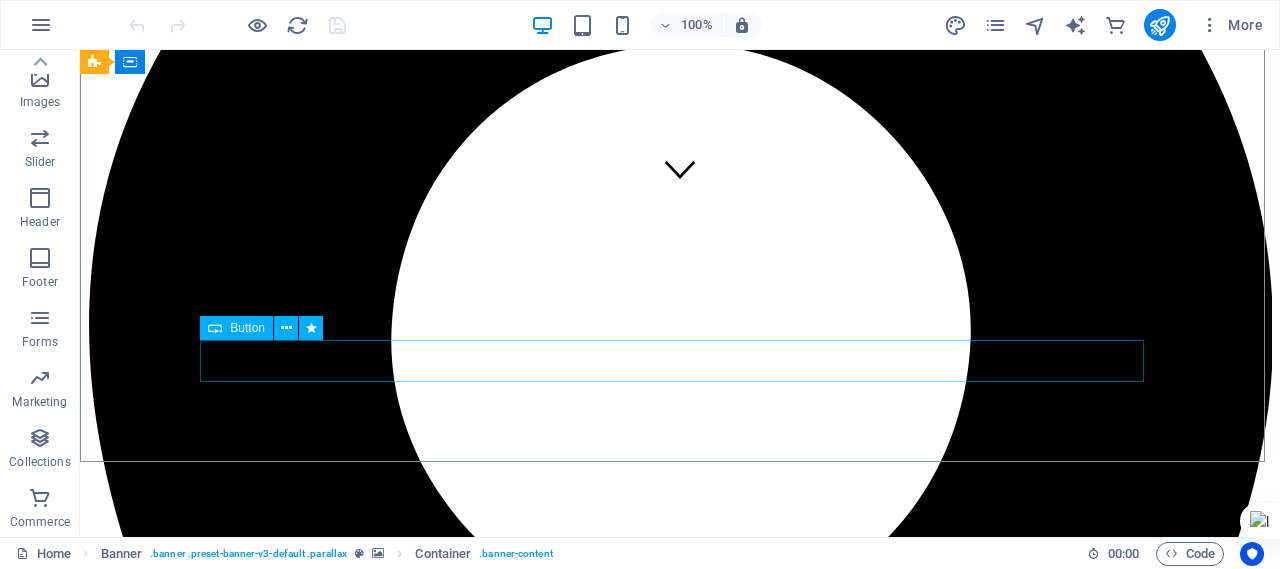 scroll, scrollTop: 0, scrollLeft: 0, axis: both 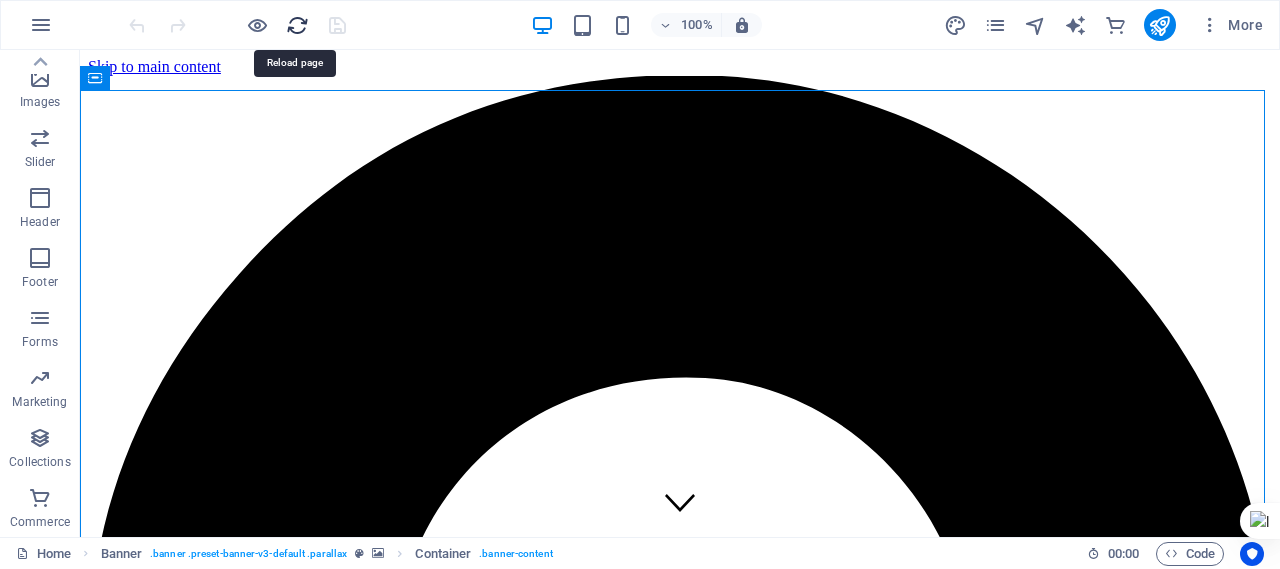 click at bounding box center (297, 25) 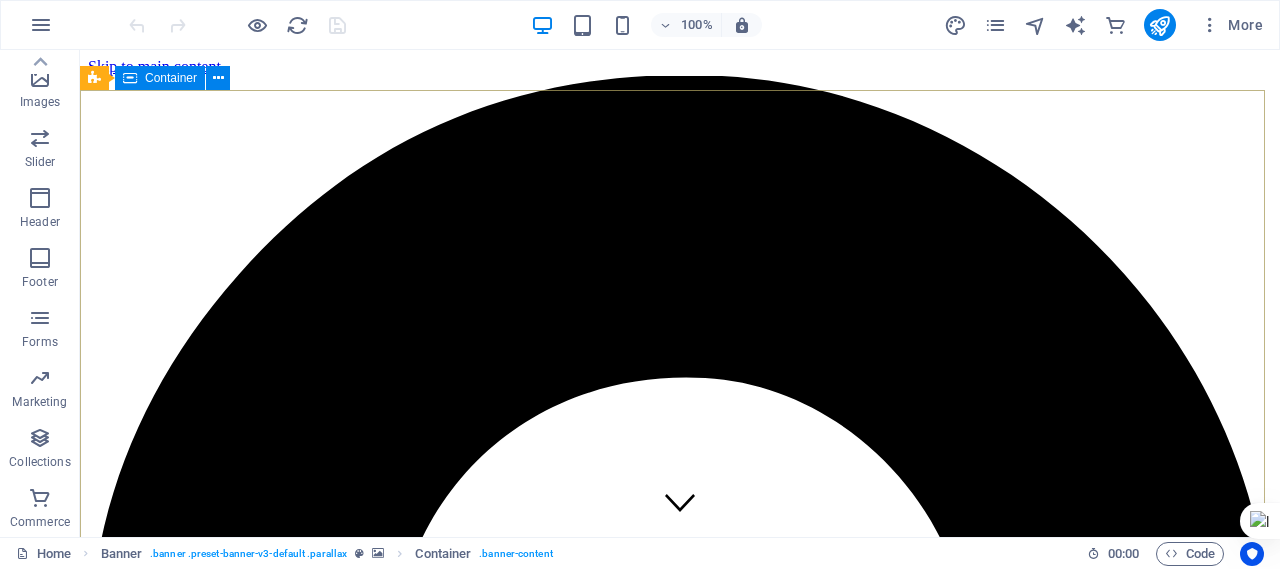 scroll, scrollTop: 0, scrollLeft: 0, axis: both 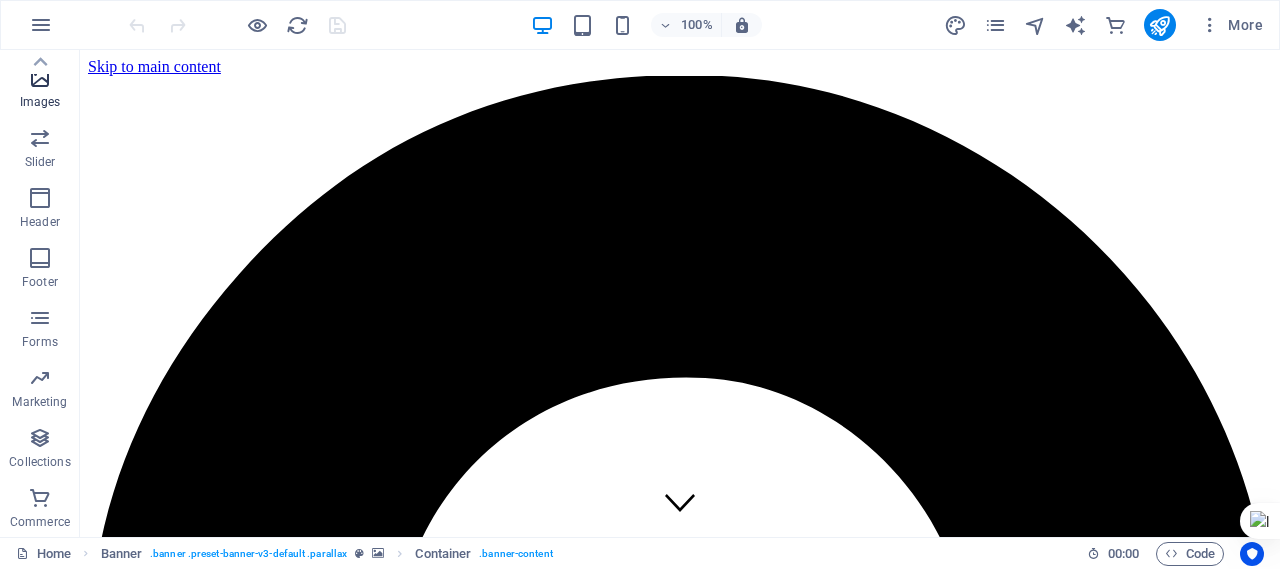 click at bounding box center [40, 78] 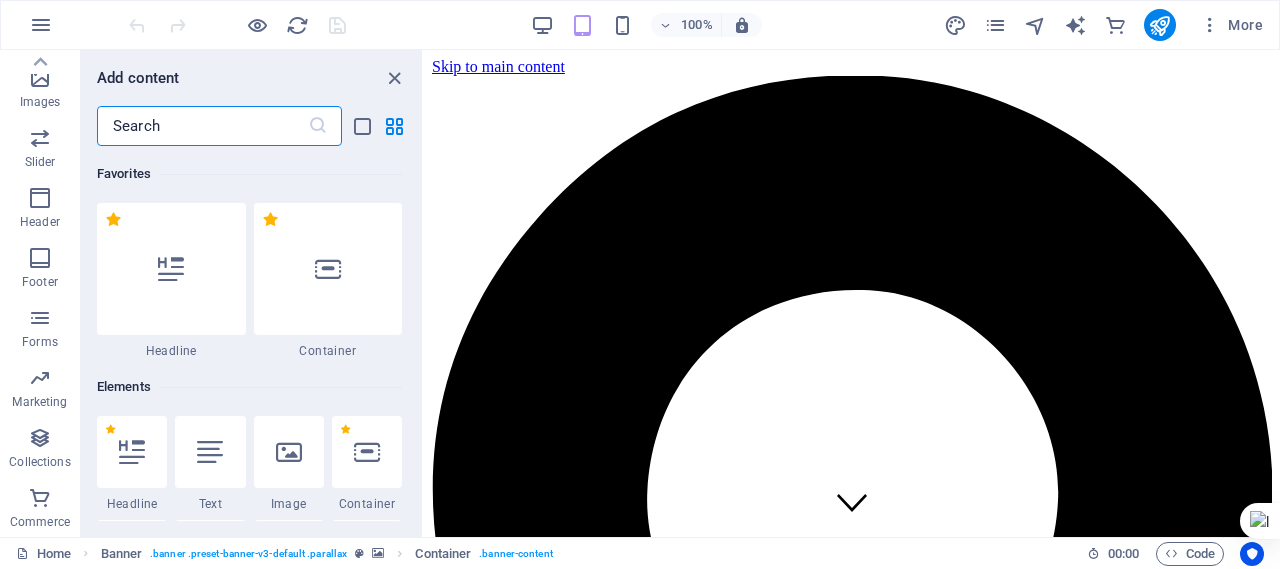 scroll, scrollTop: 10140, scrollLeft: 0, axis: vertical 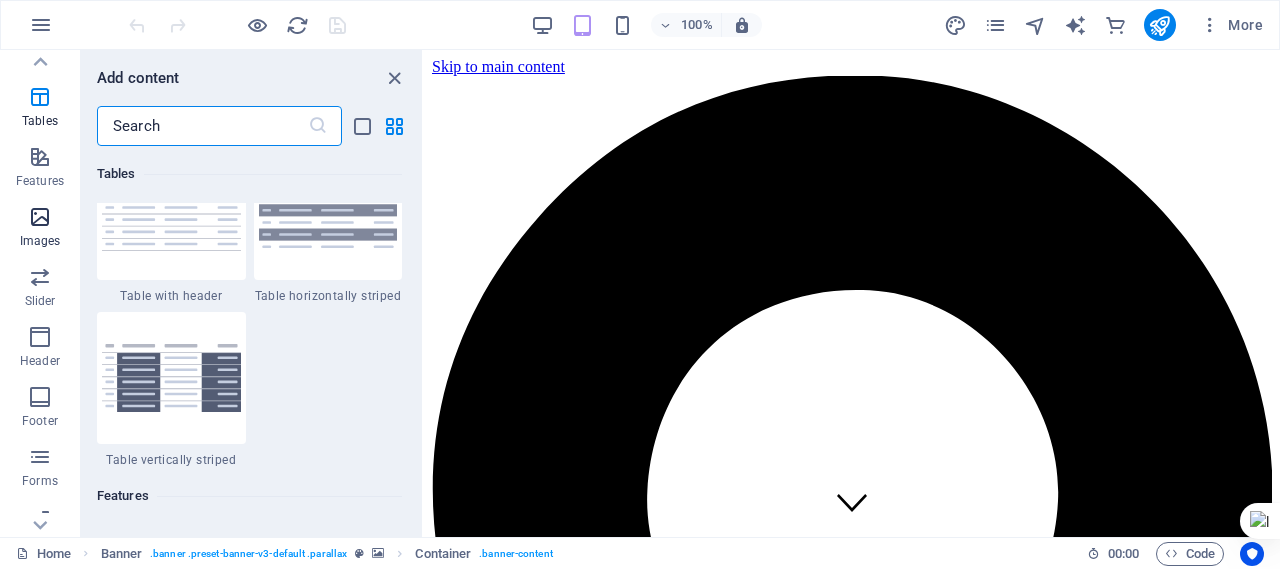 click at bounding box center [40, 217] 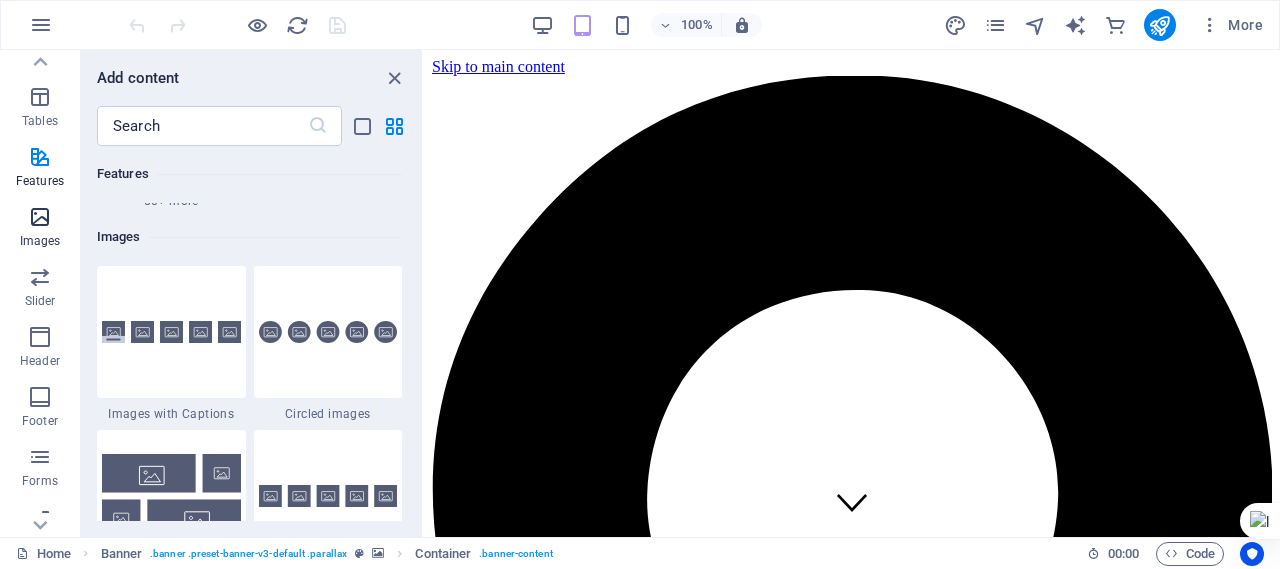 scroll, scrollTop: 10140, scrollLeft: 0, axis: vertical 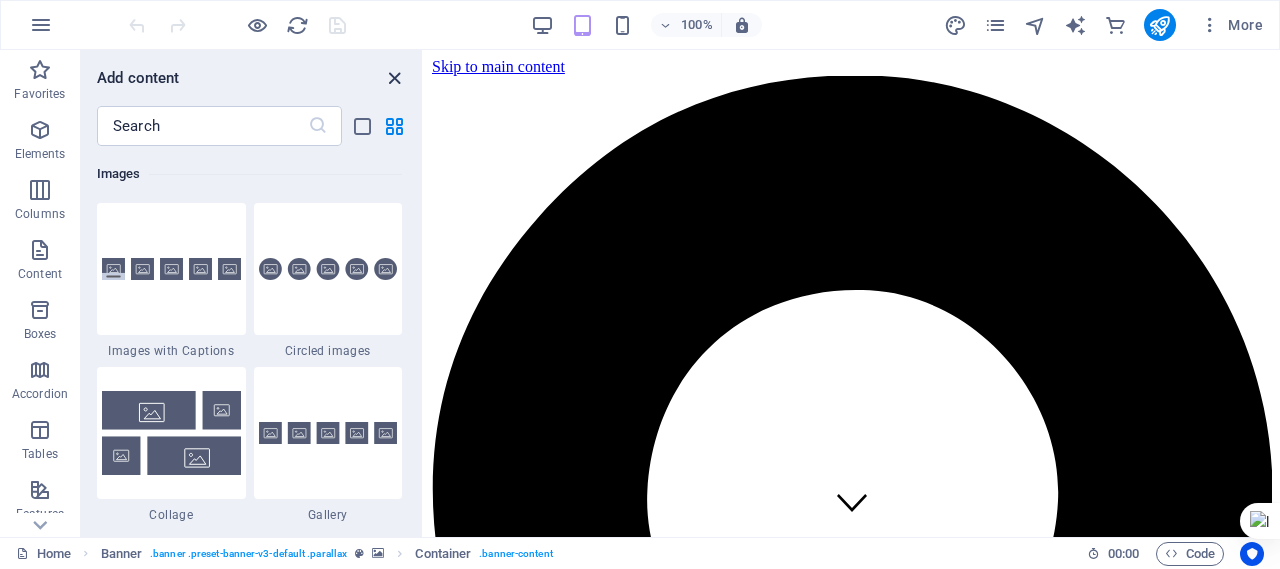 drag, startPoint x: 400, startPoint y: 72, endPoint x: 316, endPoint y: 26, distance: 95.77056 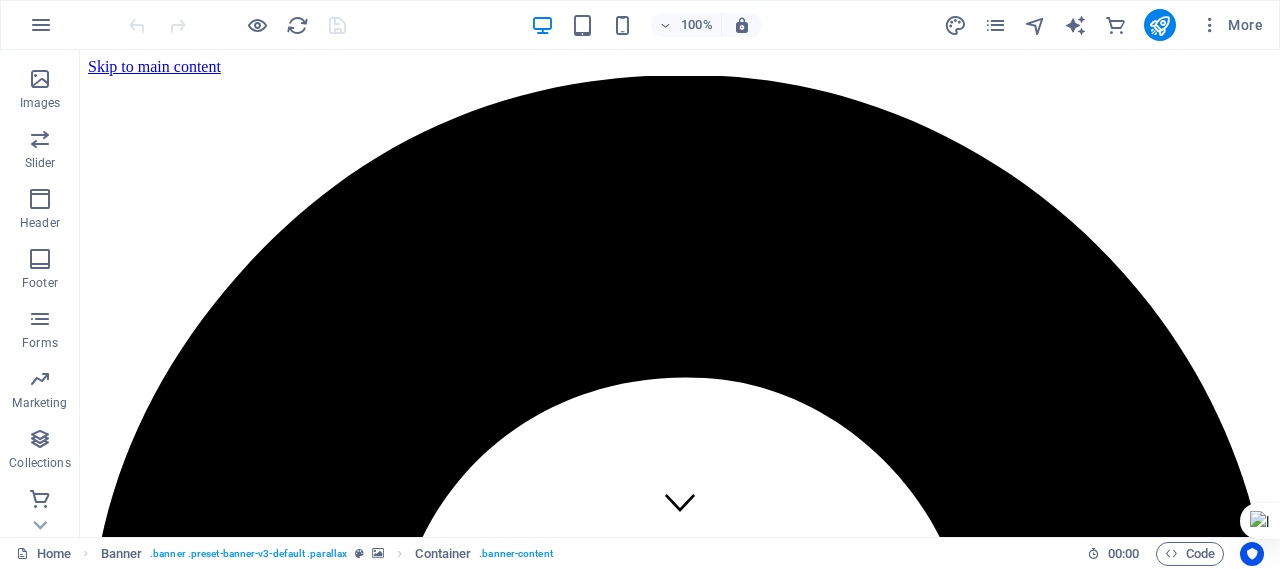scroll, scrollTop: 472, scrollLeft: 0, axis: vertical 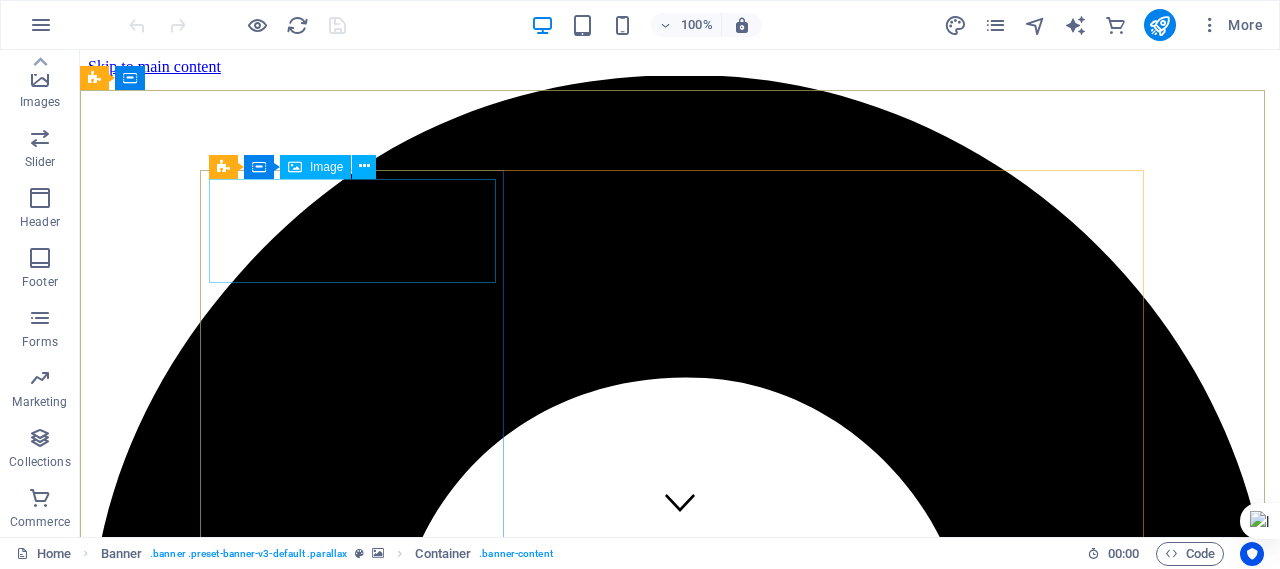 click at bounding box center [680, 4664] 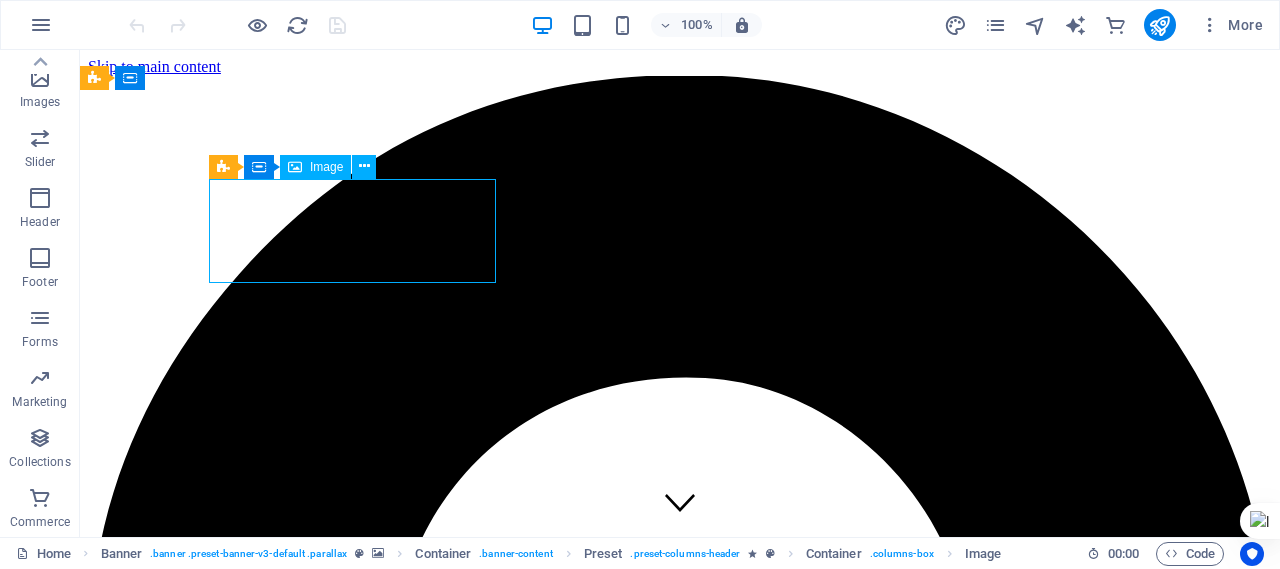 click at bounding box center (680, 4664) 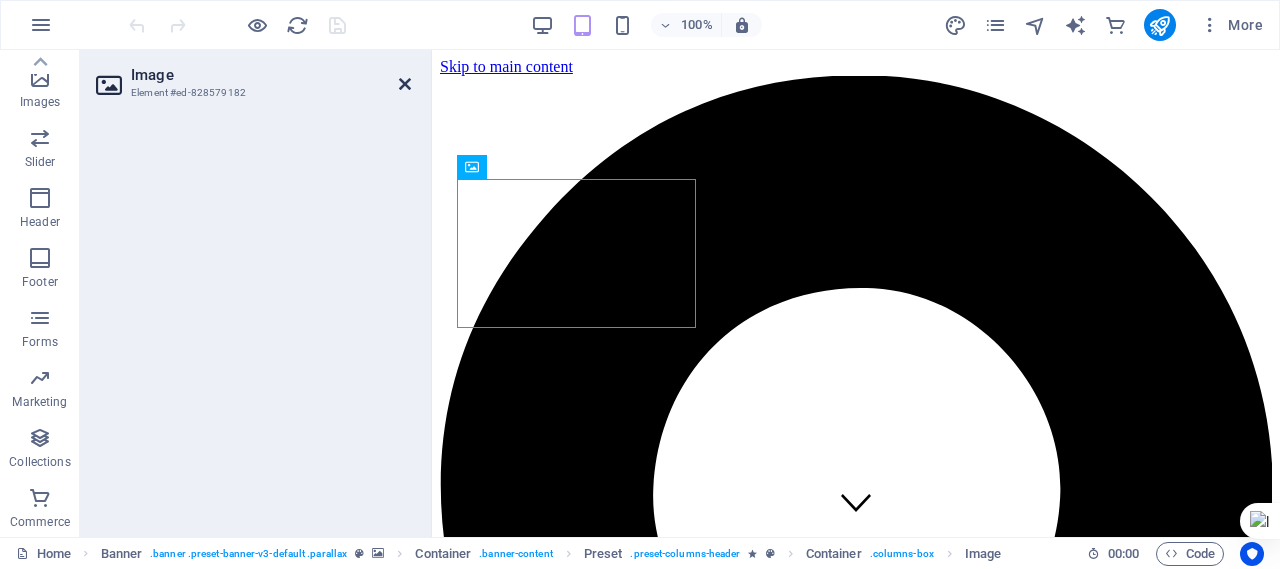 click at bounding box center [405, 84] 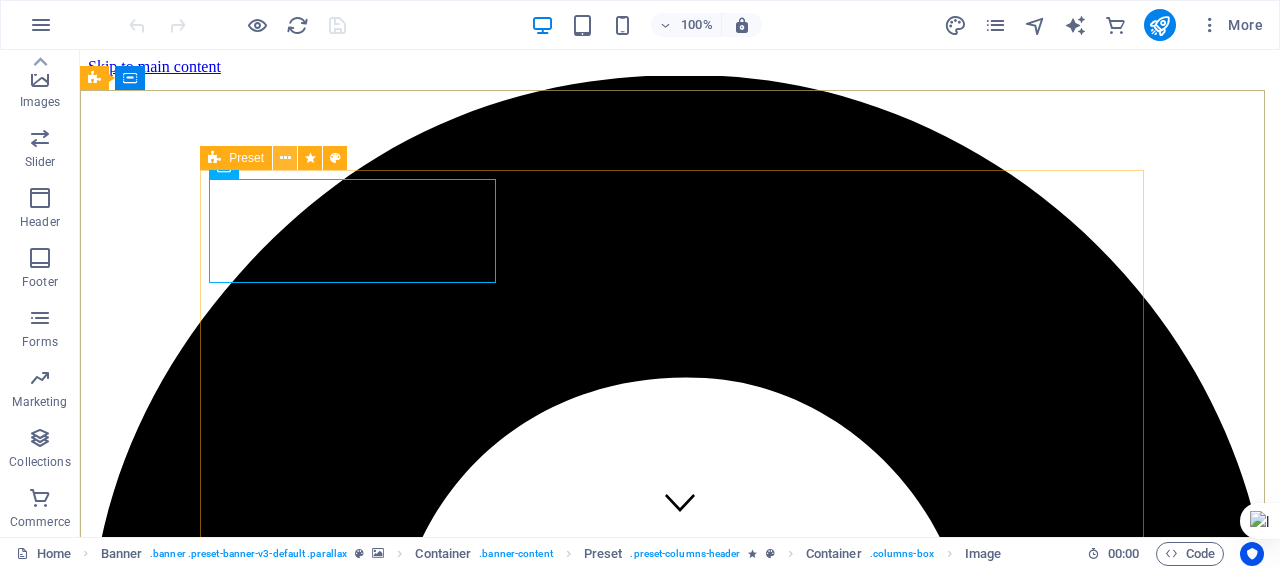 click at bounding box center [285, 158] 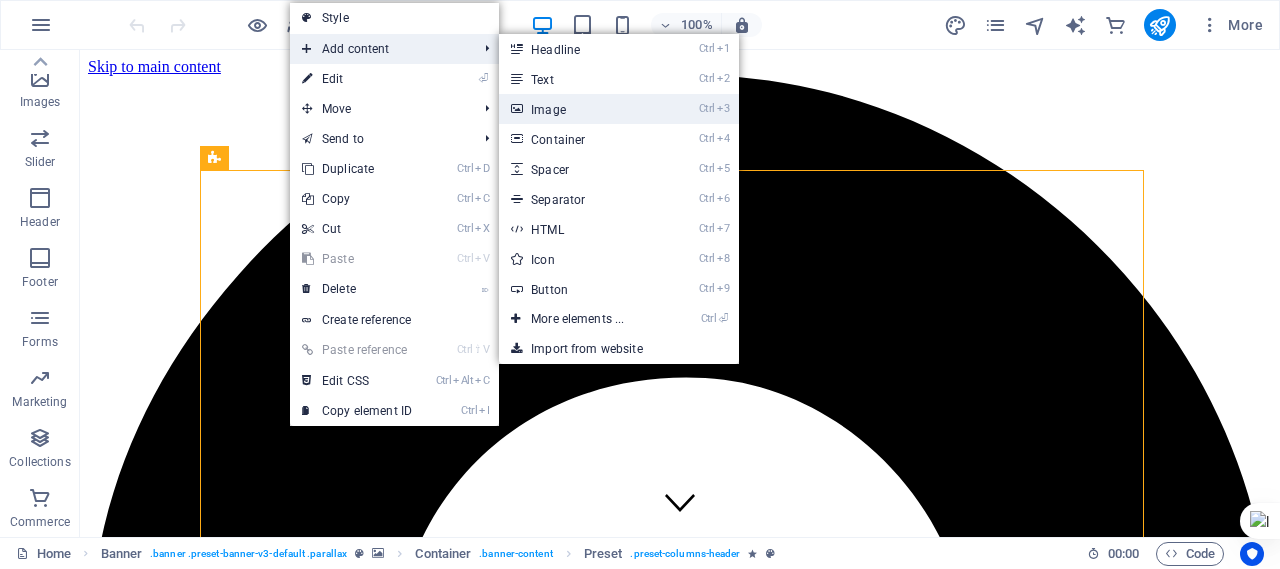 click on "Ctrl 3  Image" at bounding box center [581, 109] 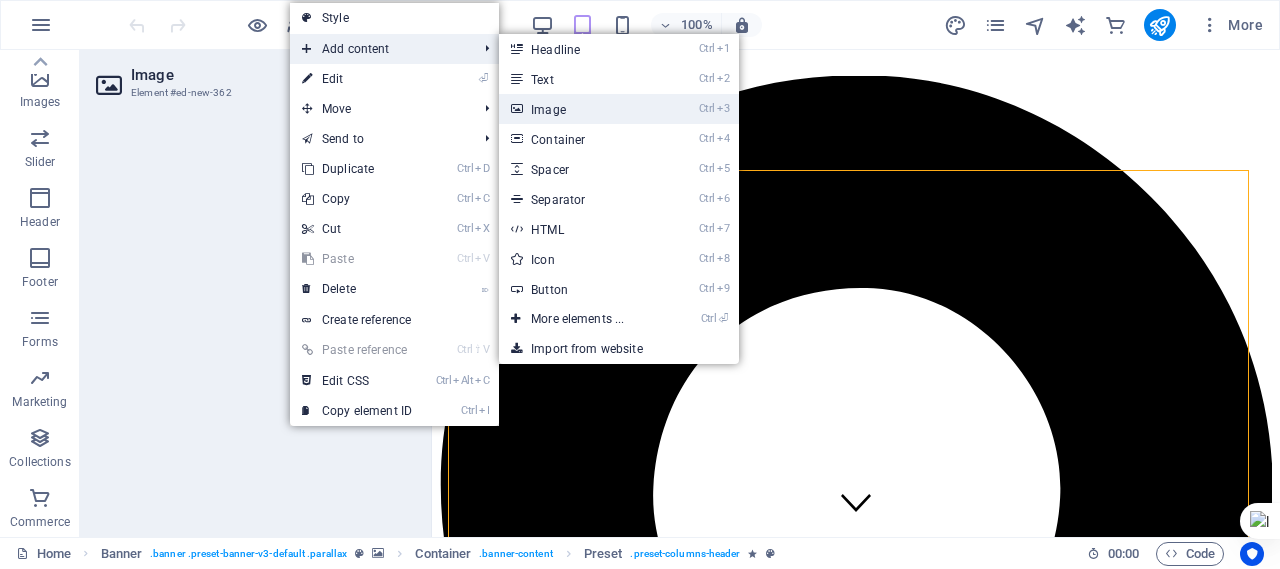 click on "Ctrl 3  Image" at bounding box center (581, 109) 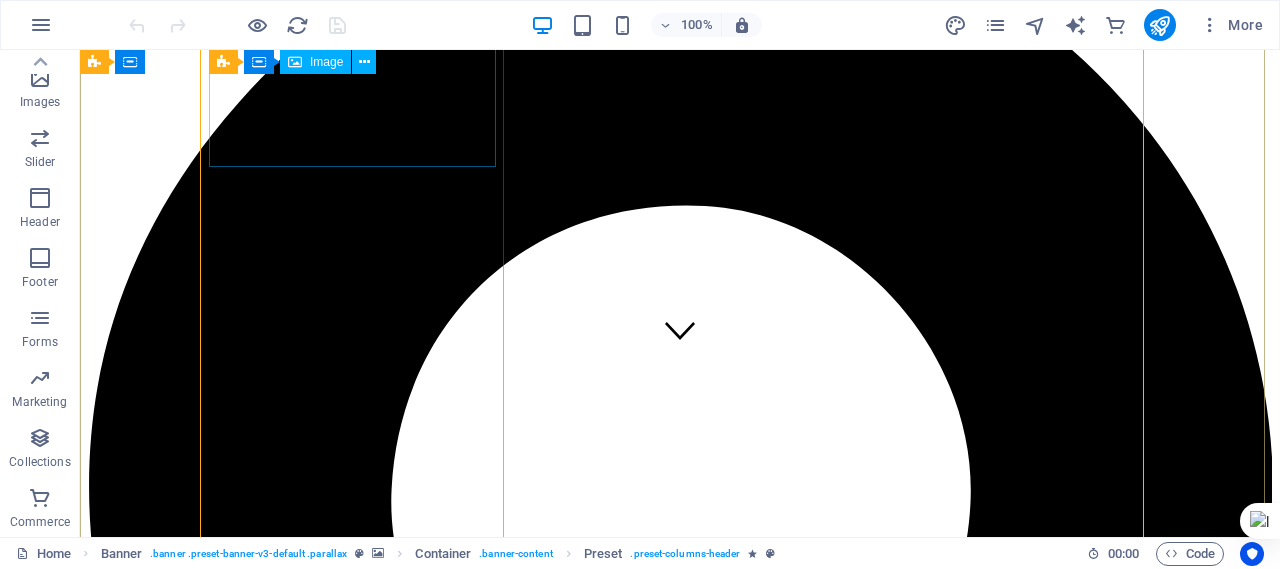 scroll, scrollTop: 0, scrollLeft: 0, axis: both 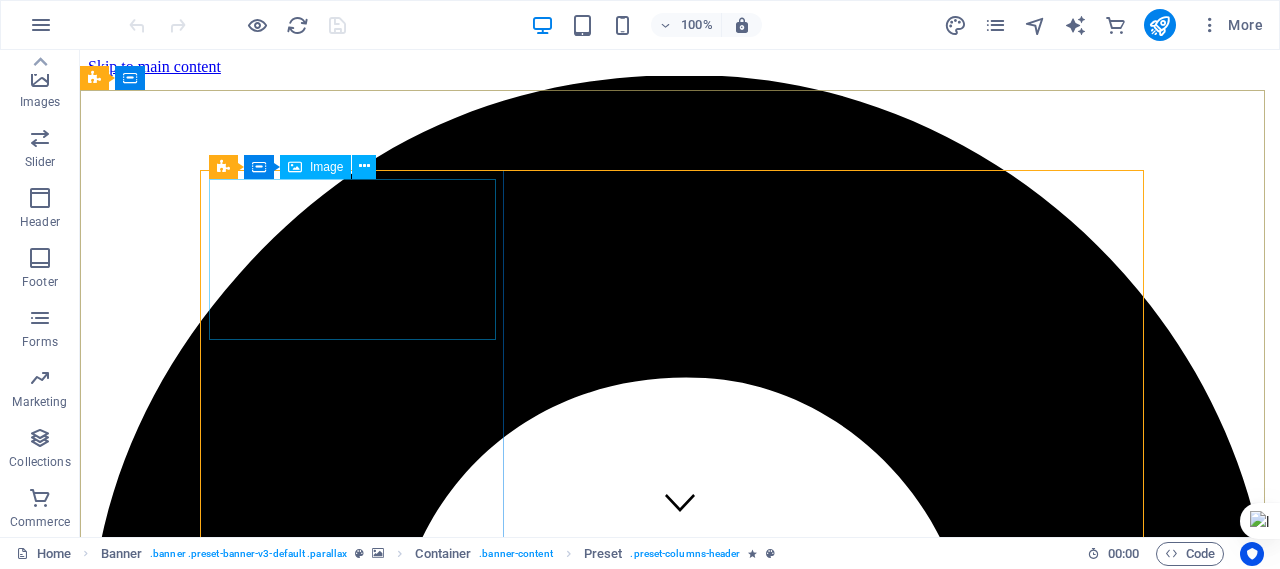 click at bounding box center (680, 5002) 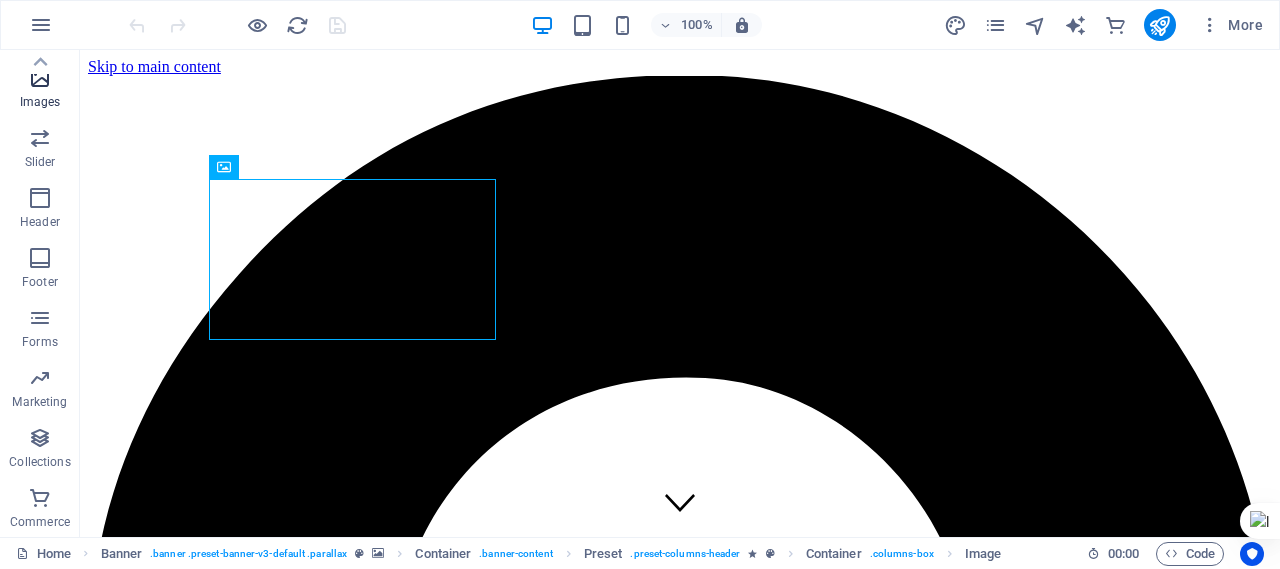 click at bounding box center [40, 78] 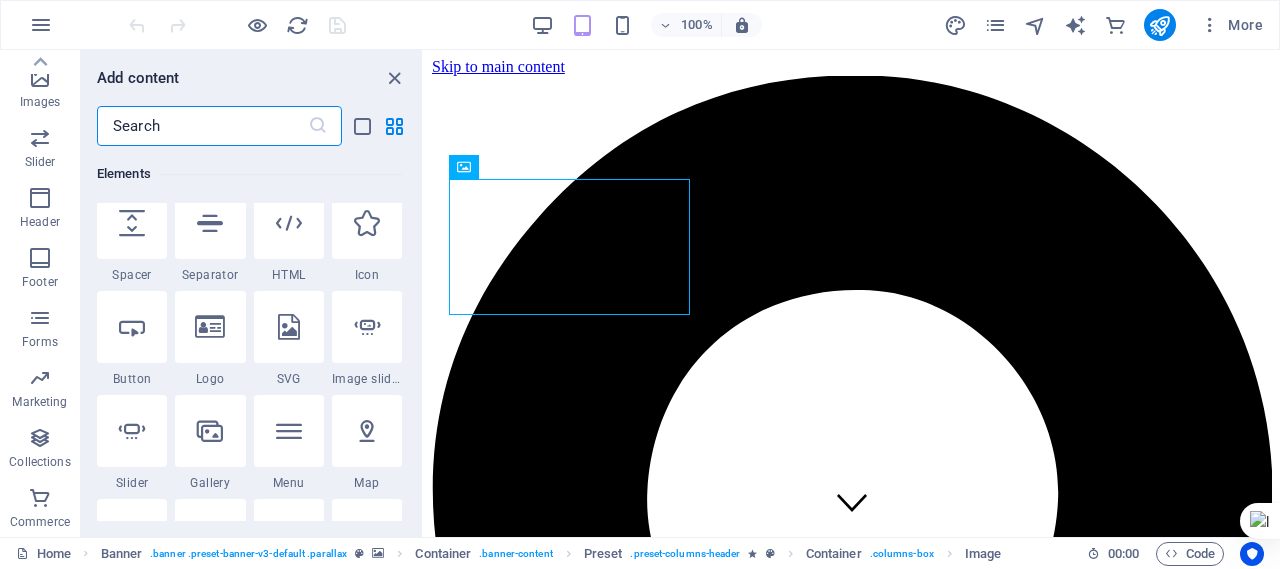 scroll, scrollTop: 0, scrollLeft: 0, axis: both 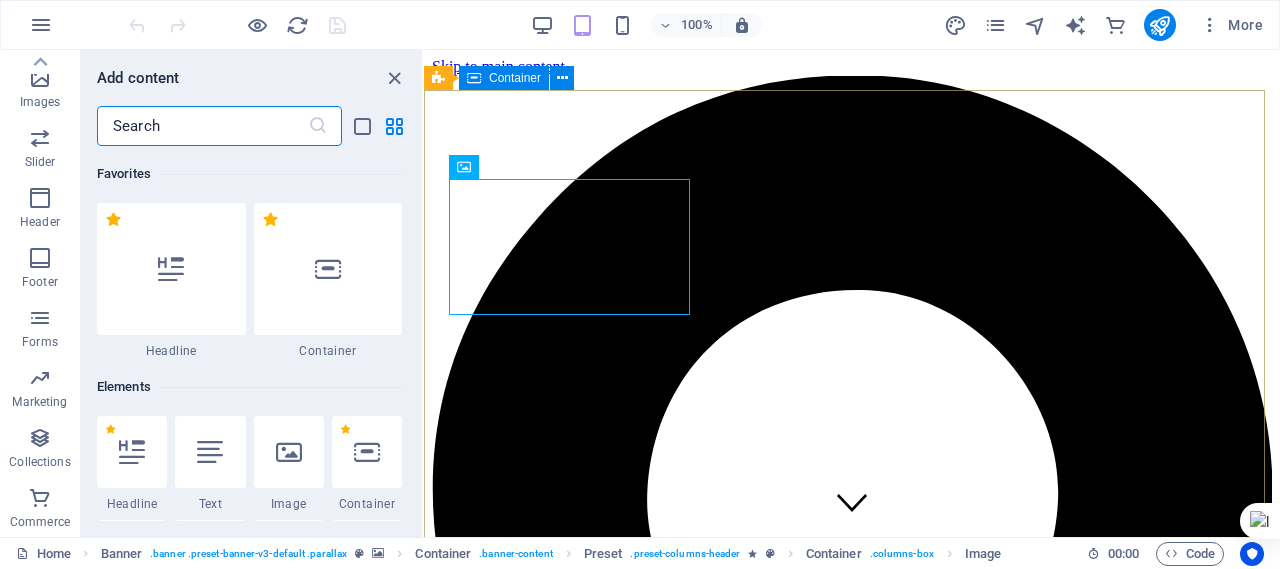 click on "Telecommunication Lorem ipsum dolor sit amet, consetetur sadipscing elitr, sed diam nonumy eirmod tempor invidunt ut labore et dolore magna aliquyam erat, sed diam voluptua. At vero eos et accusam et justo duo dolores et ea rebum. Whats New 1. AI‑Powered Diagnostics & Documentationorks are managed,,  New systems power AI radiology that can detect cancers, fractures, and neurological issues faster than ever before, reducing diagnostic errors by up to ~40%  Circuit Boards Lorem ipsum dolor sit amet, consetetur sadipscing elitr, sed diam nonumy eirmod tempor invidunt ut labore et dolore magna aliquyam erat, sed diam voluptua. At vero eos et accusam et justo duo dolores et ea rebum. Leahttps://ignoblerectifymargaret.com/t6usmuxr?key=df475277e095c809312249f18f9b76f0rn more" at bounding box center [852, 4777] 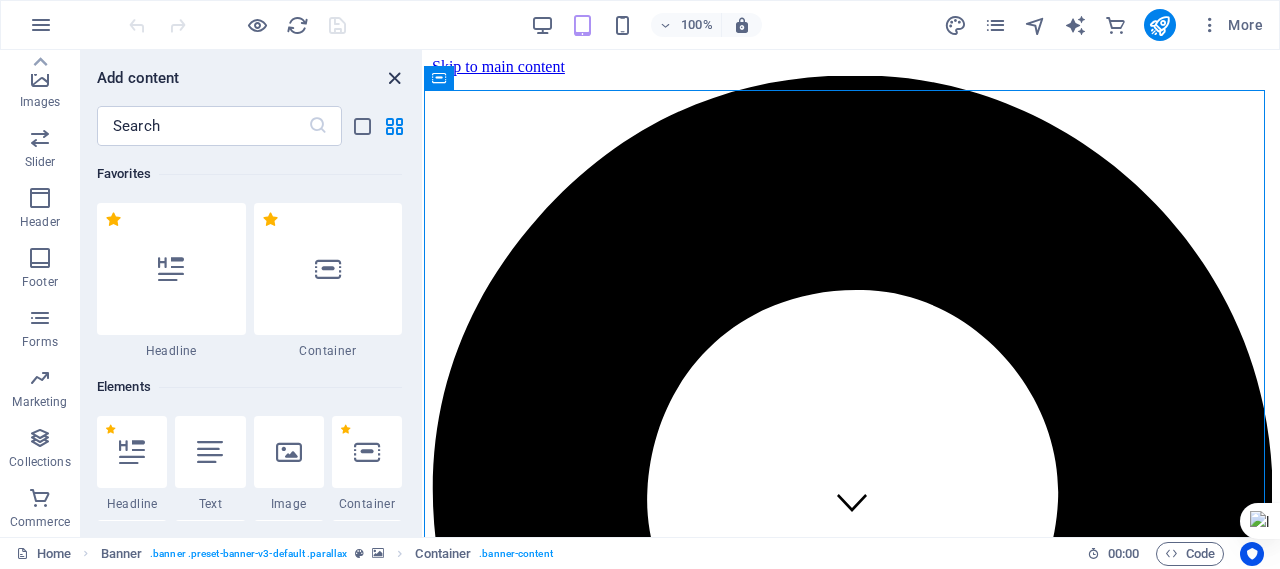 click at bounding box center [394, 78] 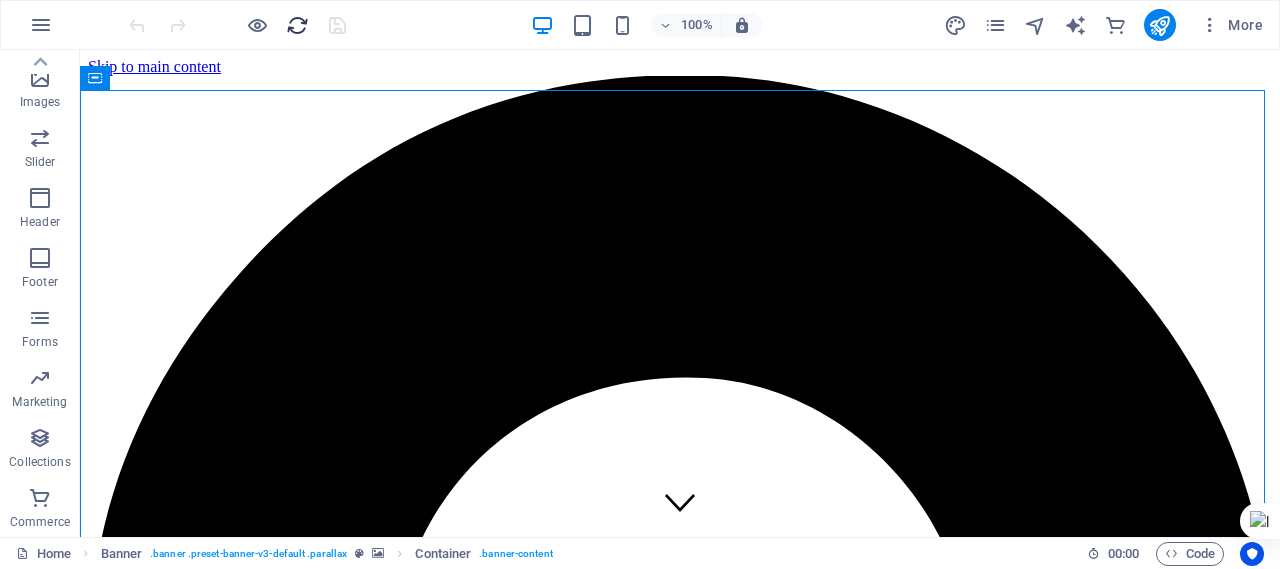 click at bounding box center (297, 25) 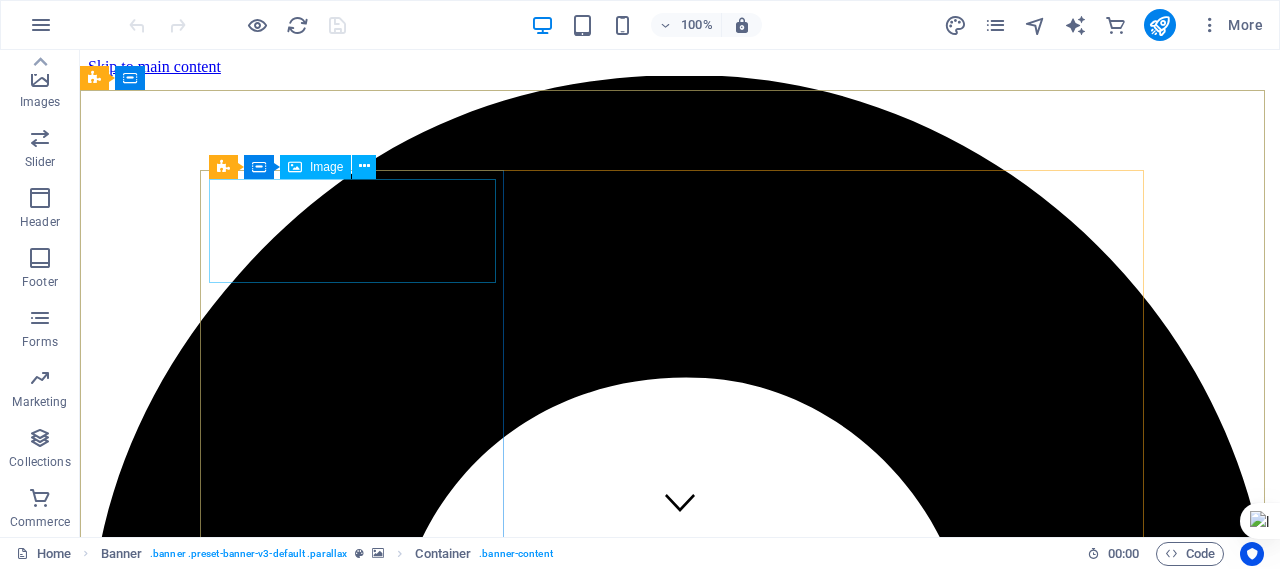 scroll, scrollTop: 0, scrollLeft: 0, axis: both 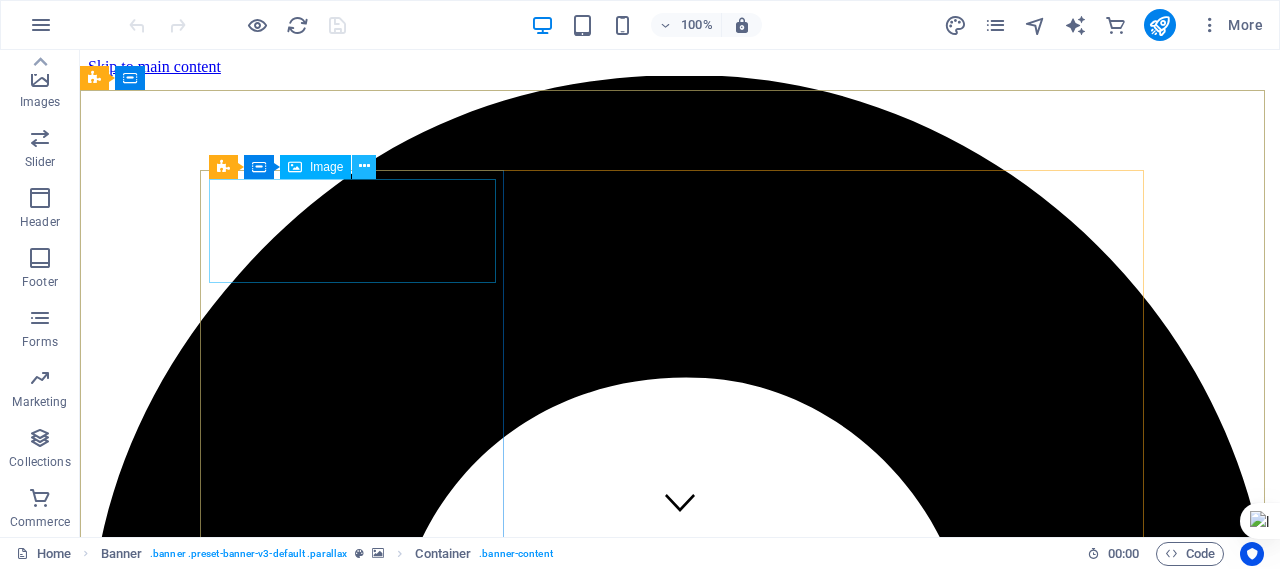 click at bounding box center (364, 166) 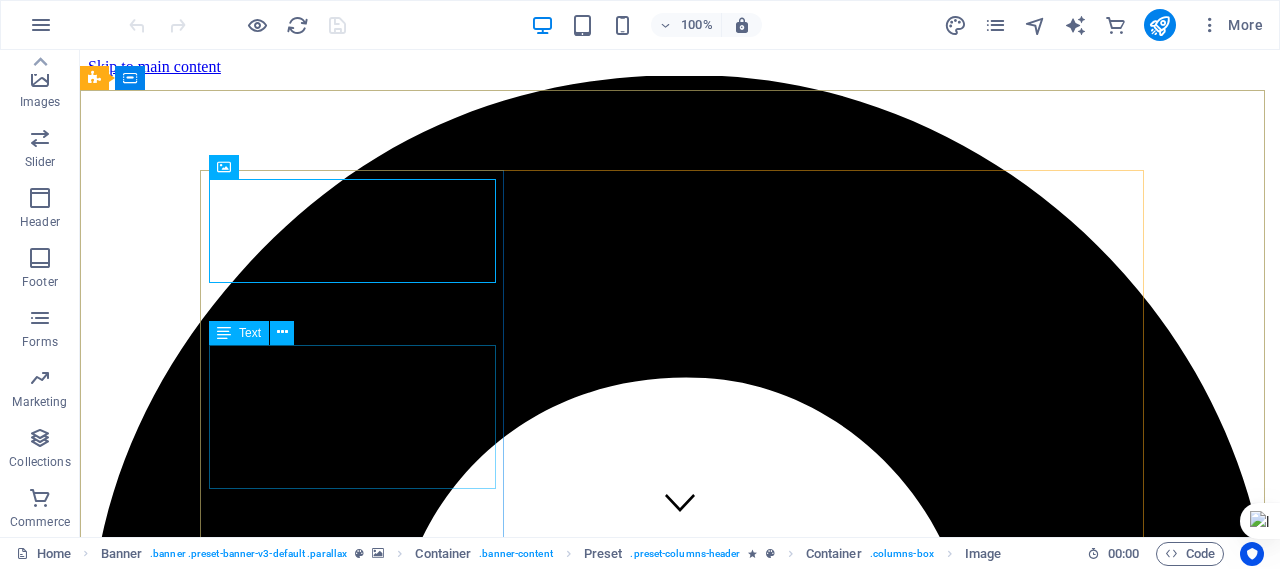 click on "Lorem ipsum dolor sit amet, consetetur sadipscing elitr, sed diam nonumy eirmod tempor invidunt ut labore et dolore magna aliquyam erat, sed diam voluptua. At vero eos et accusam et justo duo dolores et ea rebum." at bounding box center (680, 4832) 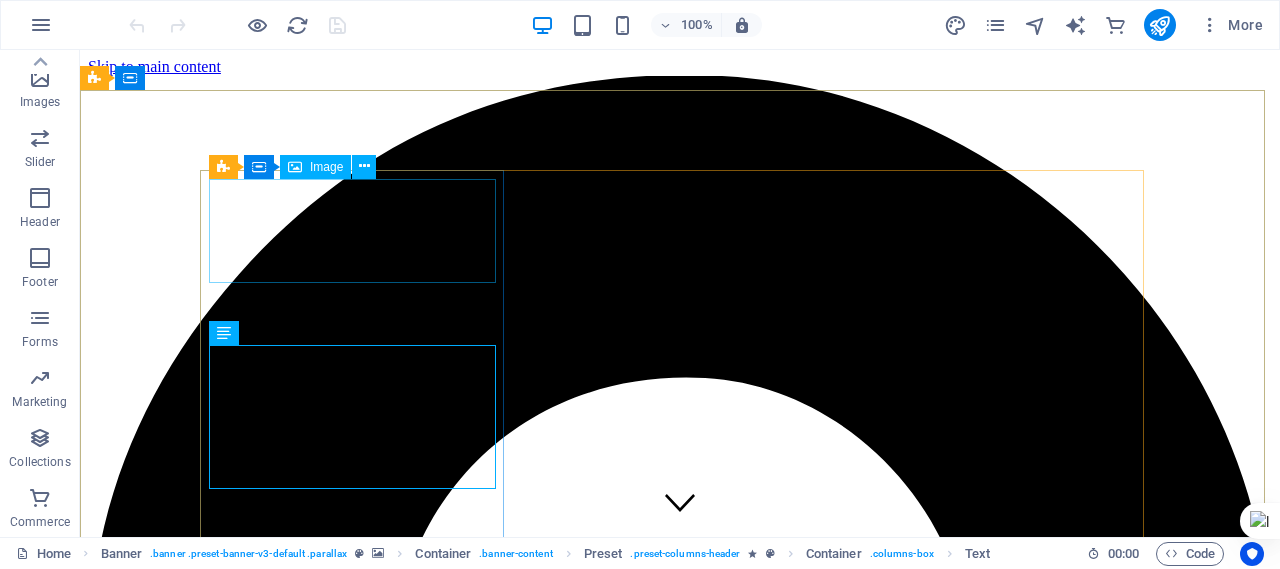 click on "Image" at bounding box center [326, 167] 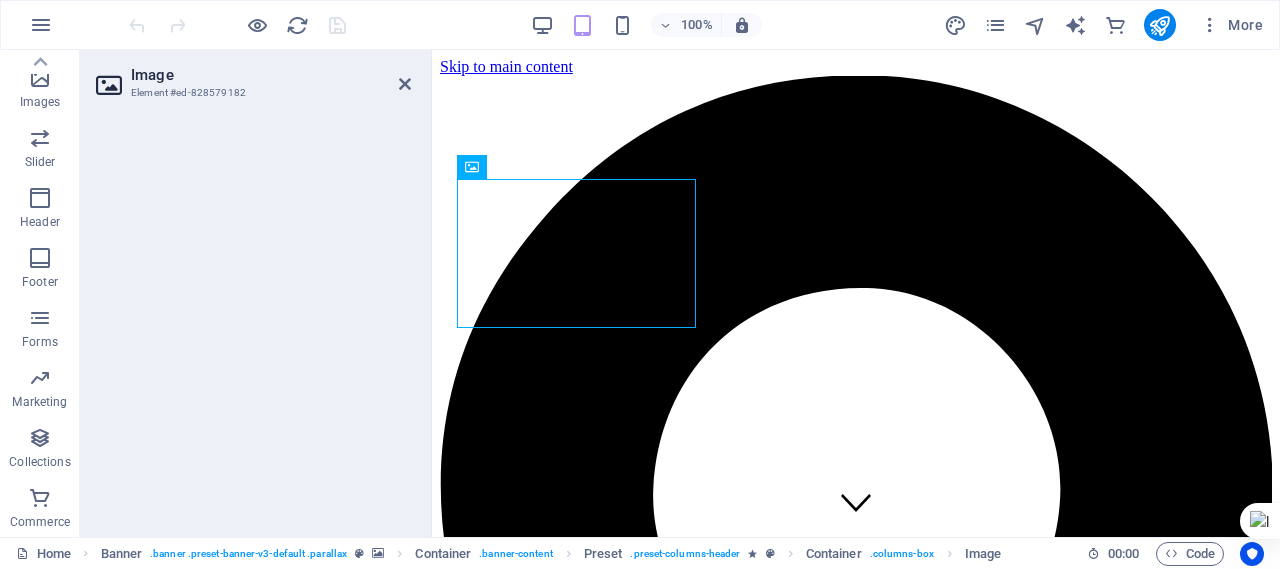 click on "Element #ed-828579182" at bounding box center [251, 93] 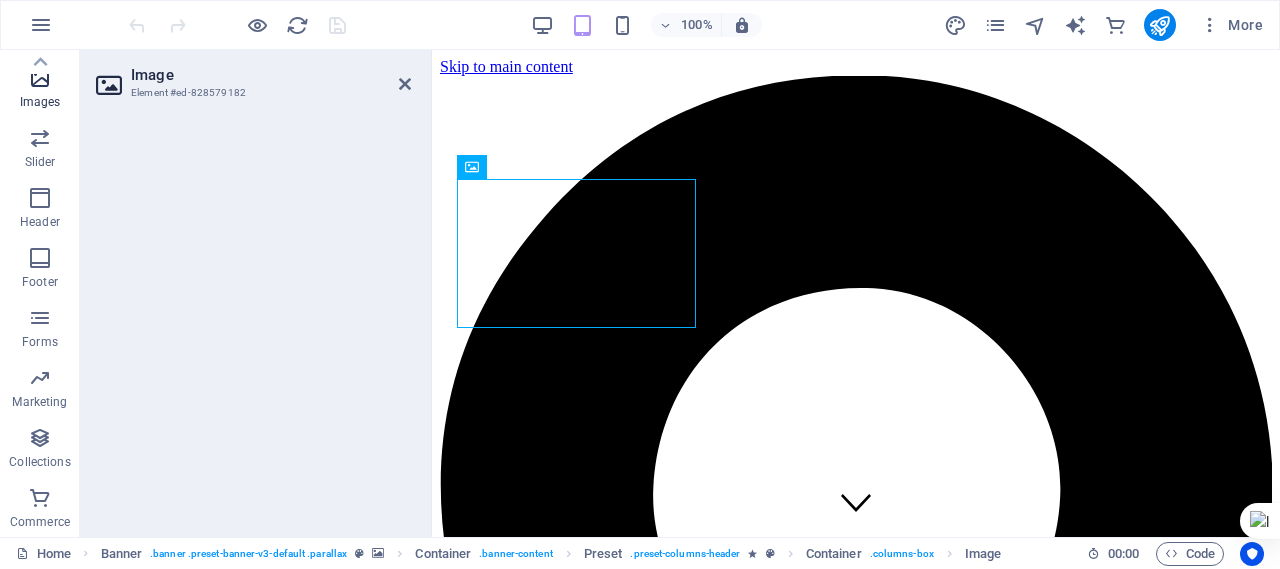 click at bounding box center (40, 78) 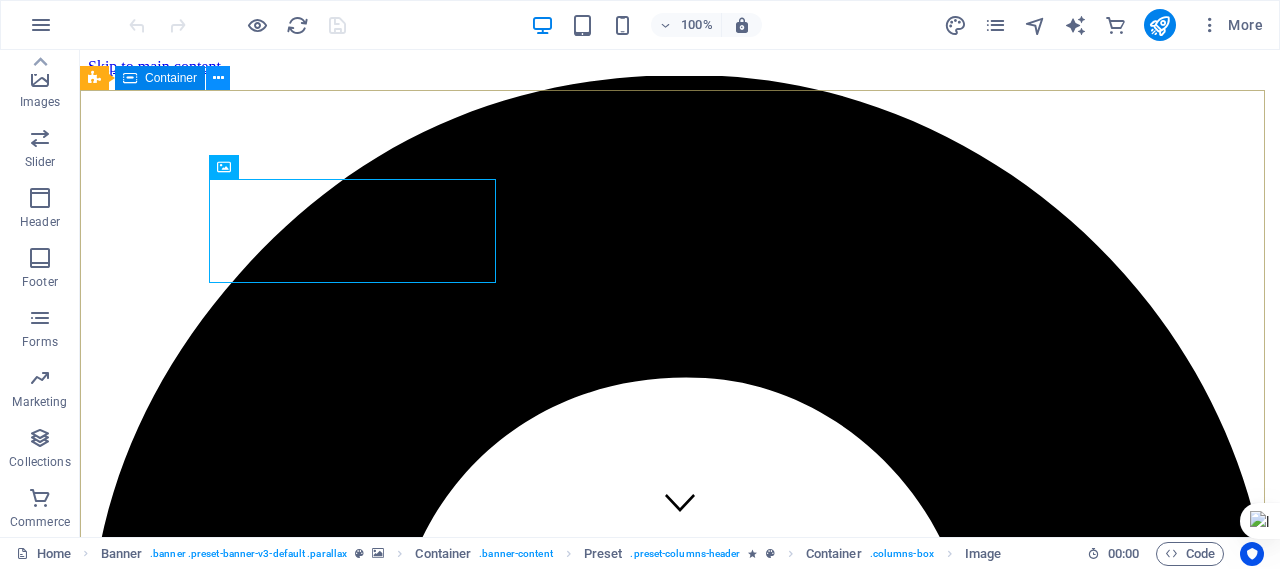 click at bounding box center (218, 78) 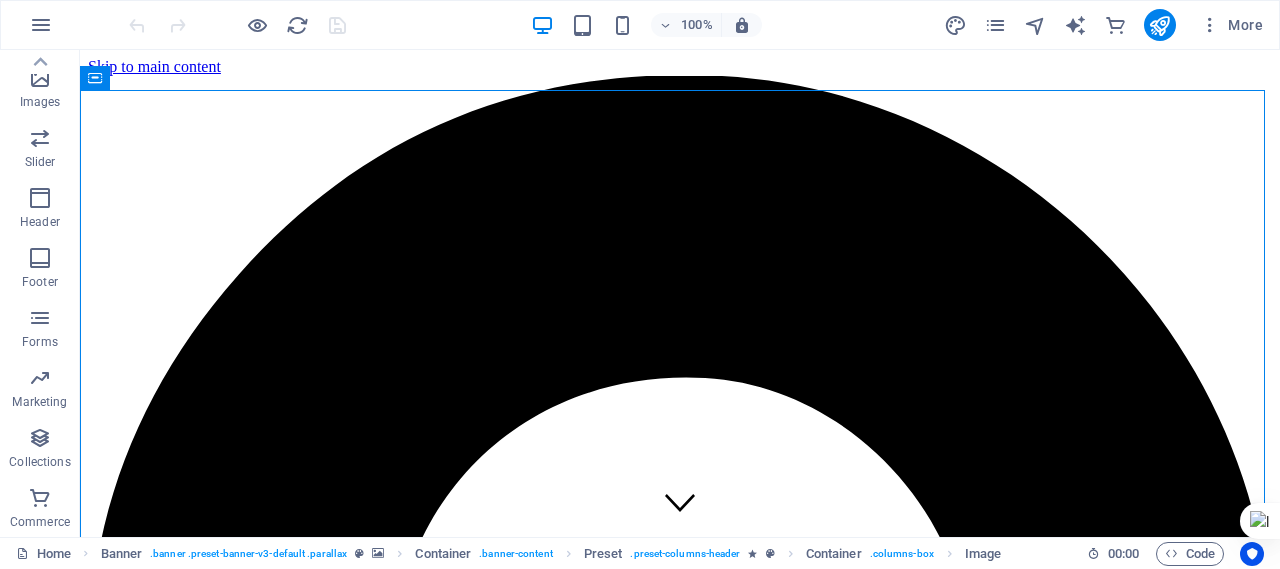 scroll, scrollTop: 0, scrollLeft: 0, axis: both 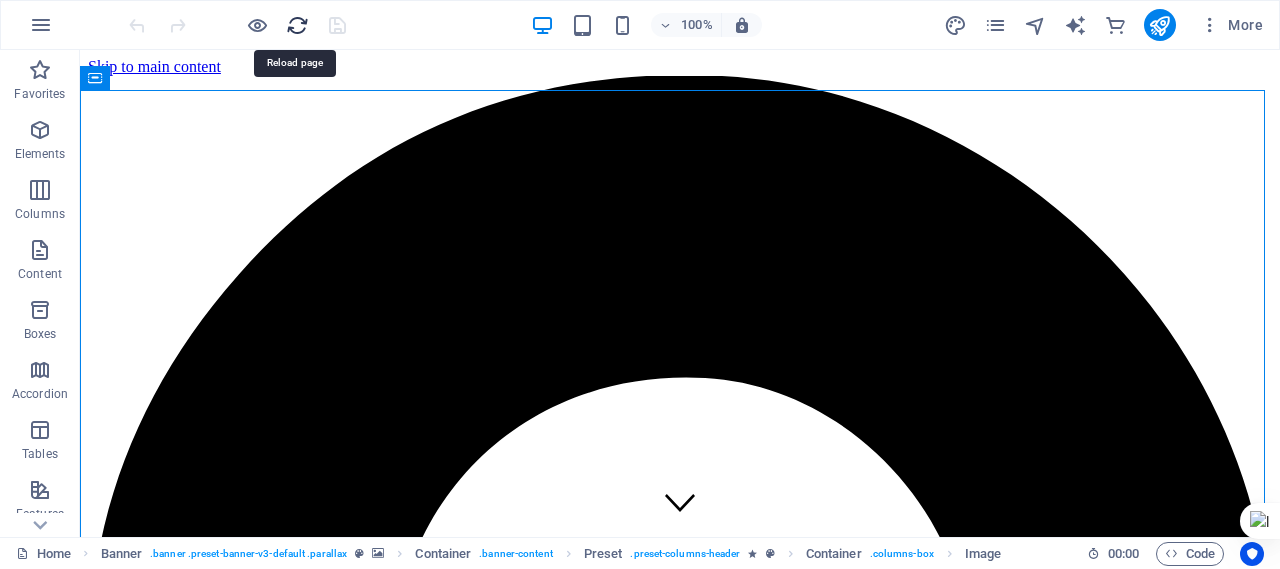 click at bounding box center (297, 25) 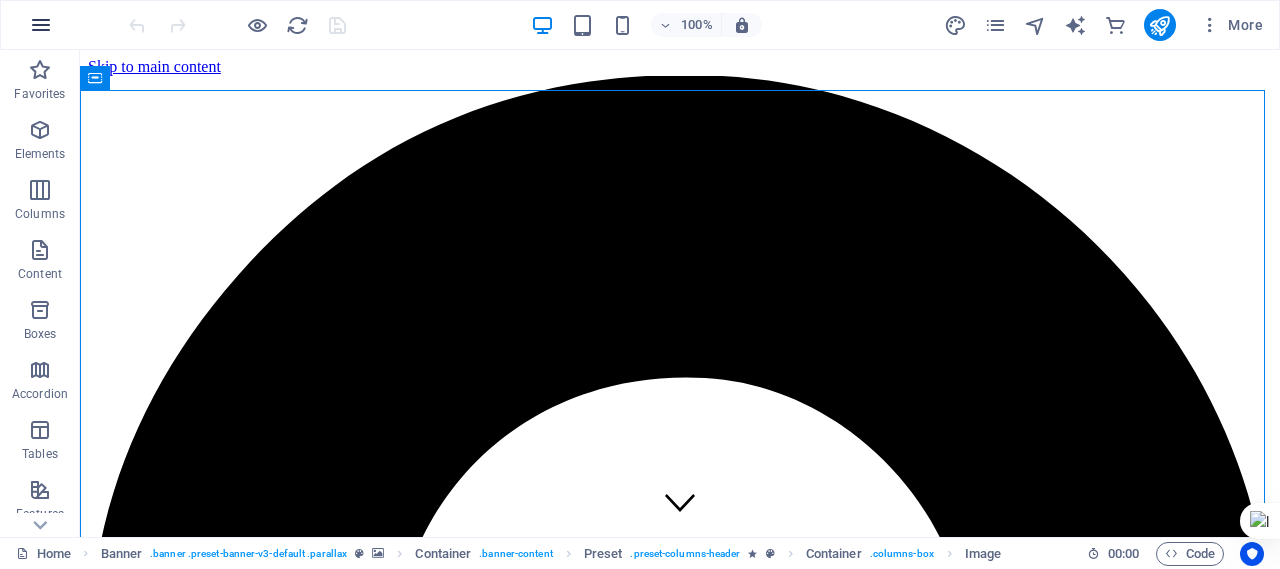 click at bounding box center [41, 25] 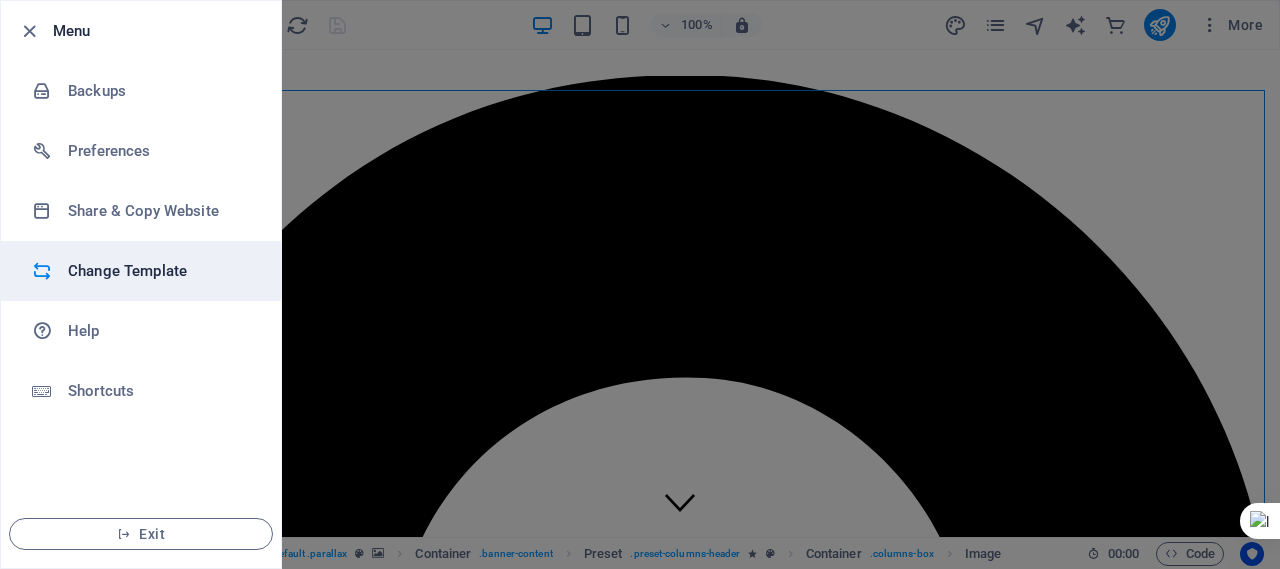click on "Change Template" at bounding box center (160, 271) 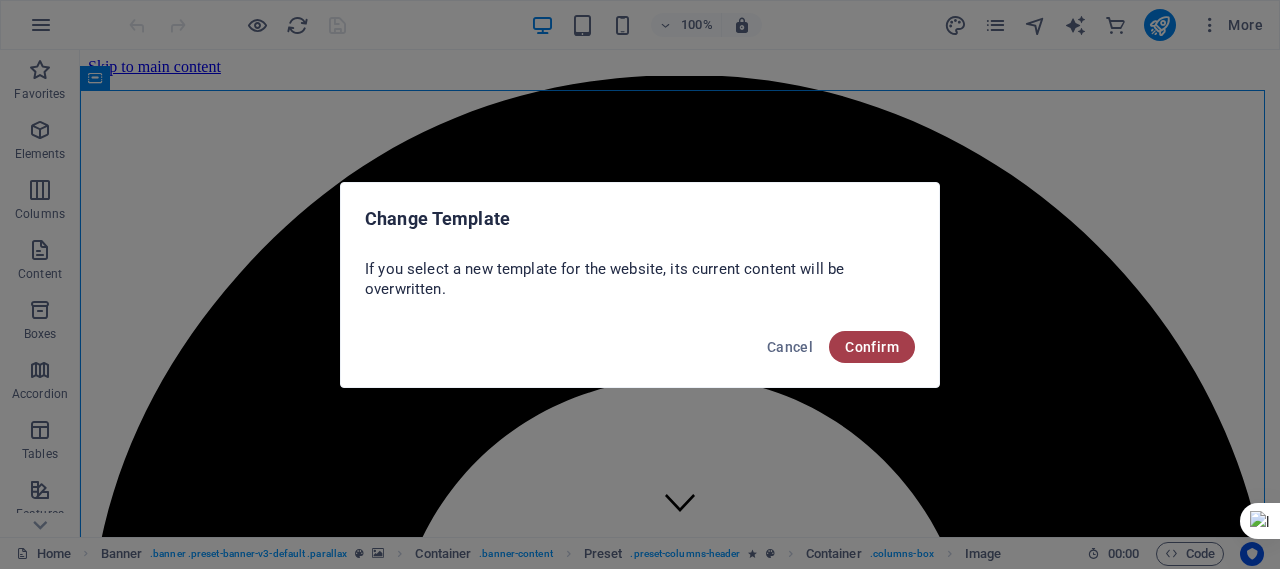 click on "Confirm" at bounding box center (872, 347) 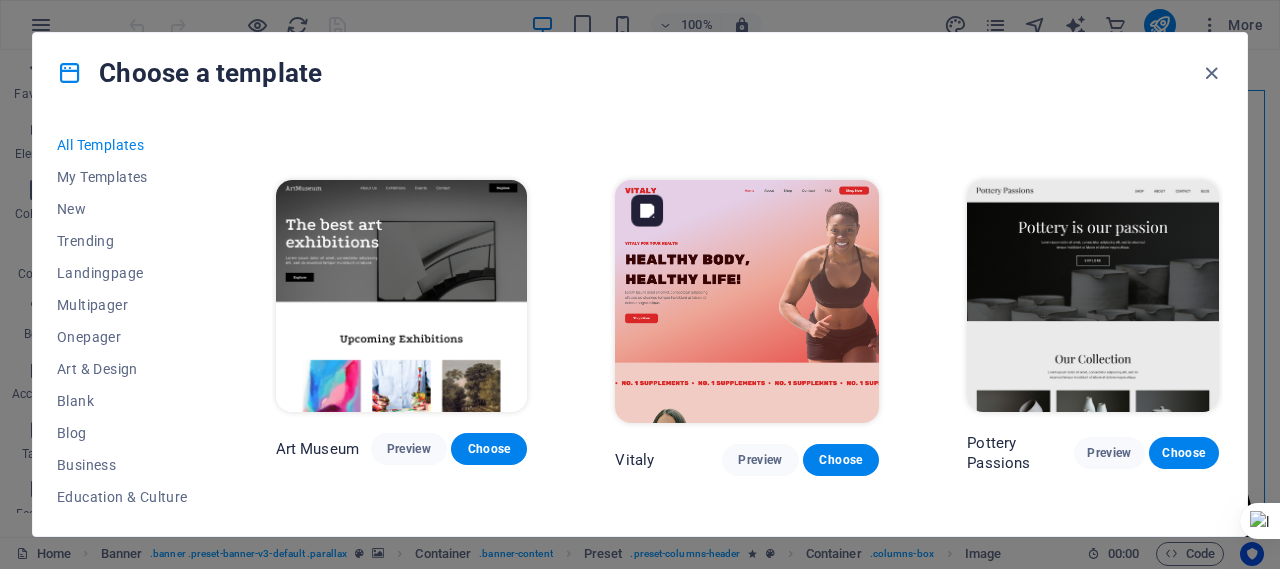 scroll, scrollTop: 0, scrollLeft: 0, axis: both 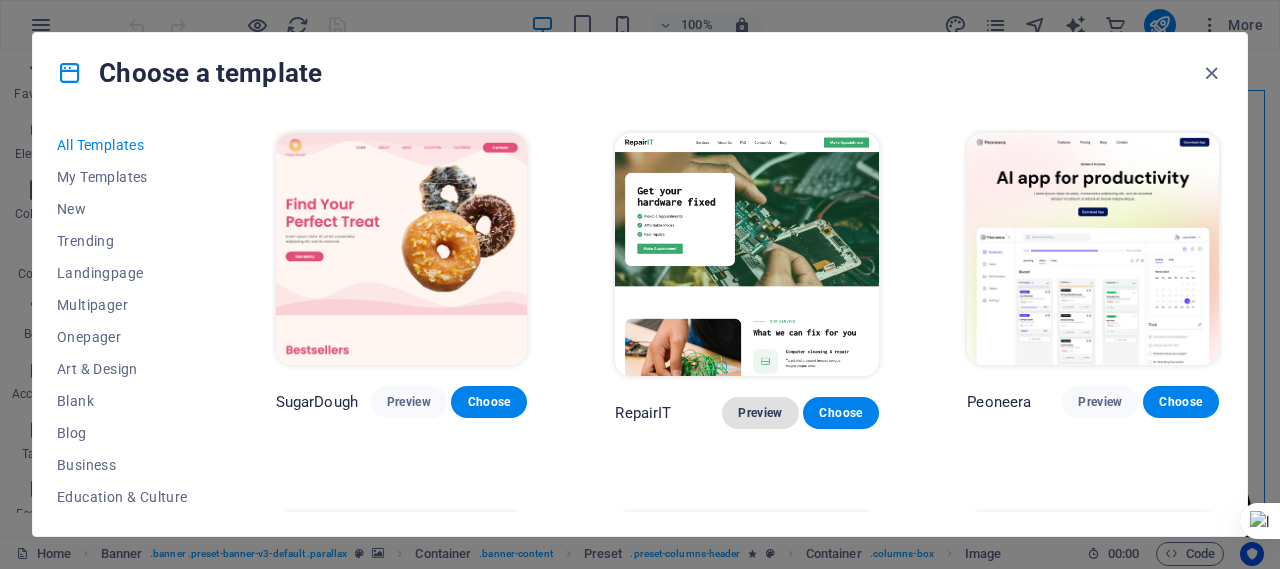 click on "Preview" at bounding box center (760, 413) 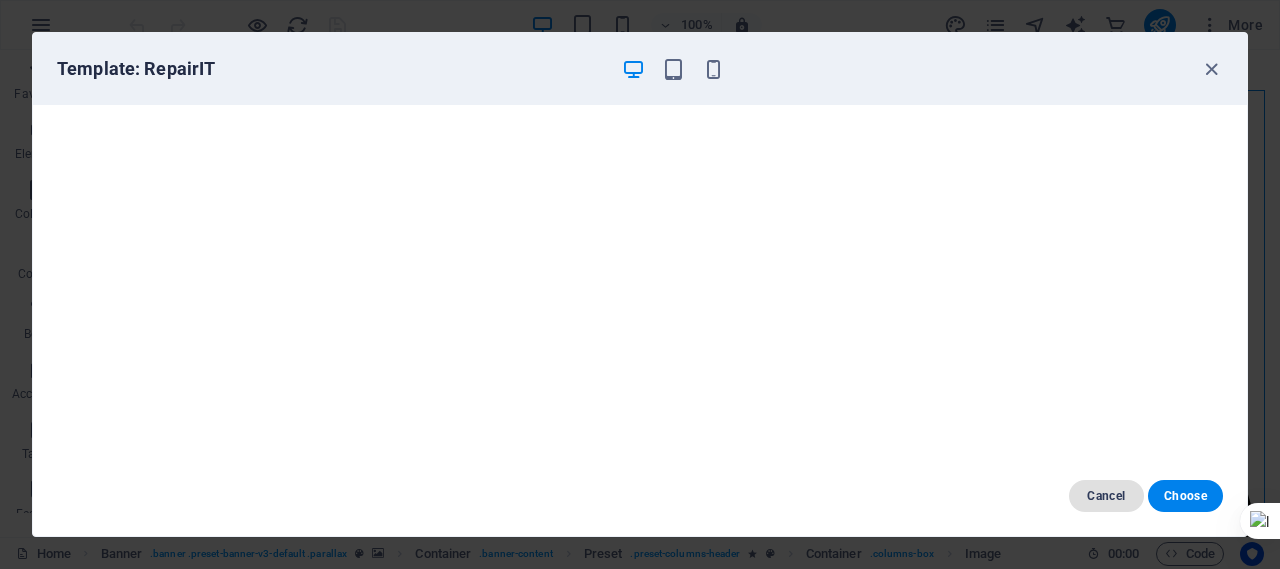 click on "Cancel" at bounding box center [1106, 496] 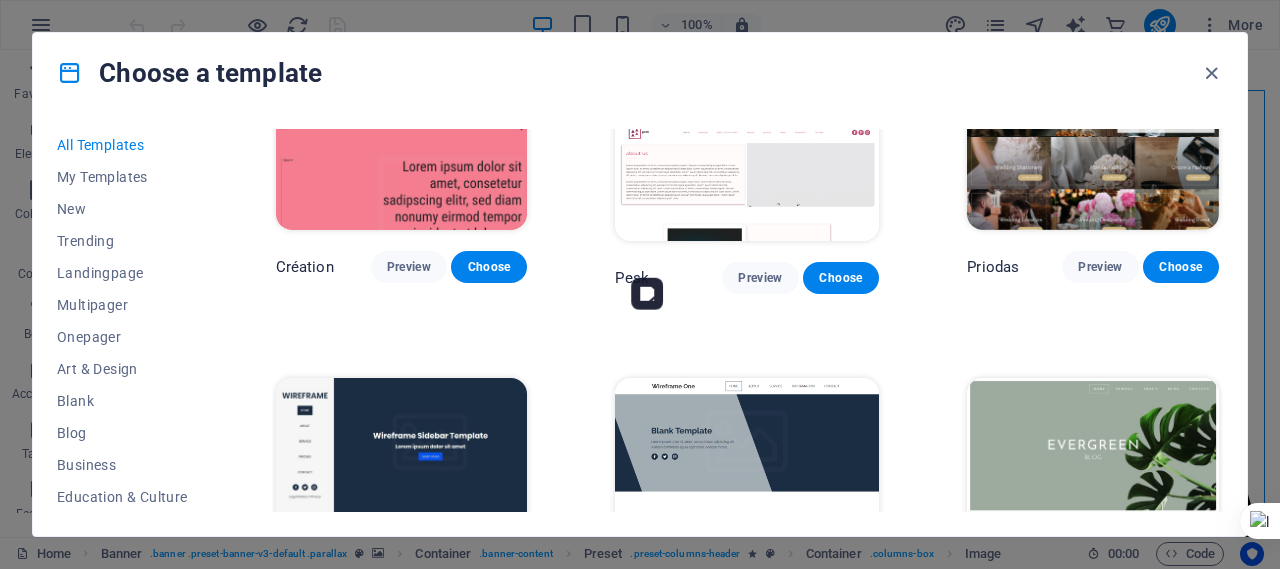 scroll, scrollTop: 6666, scrollLeft: 0, axis: vertical 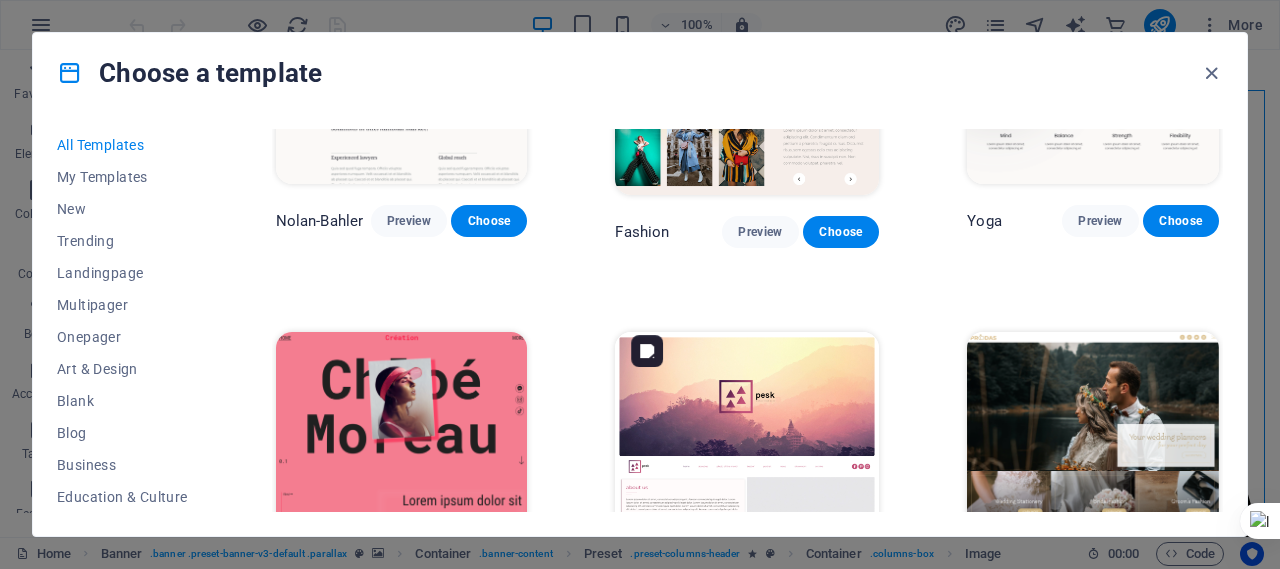 click at bounding box center [747, 453] 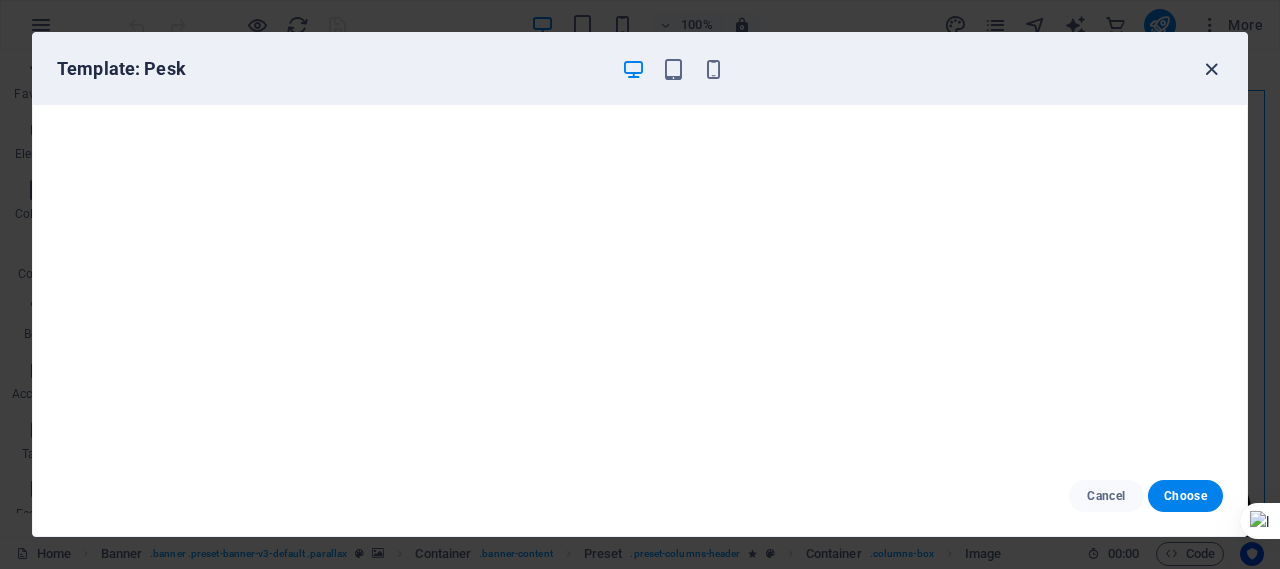 click at bounding box center (1211, 69) 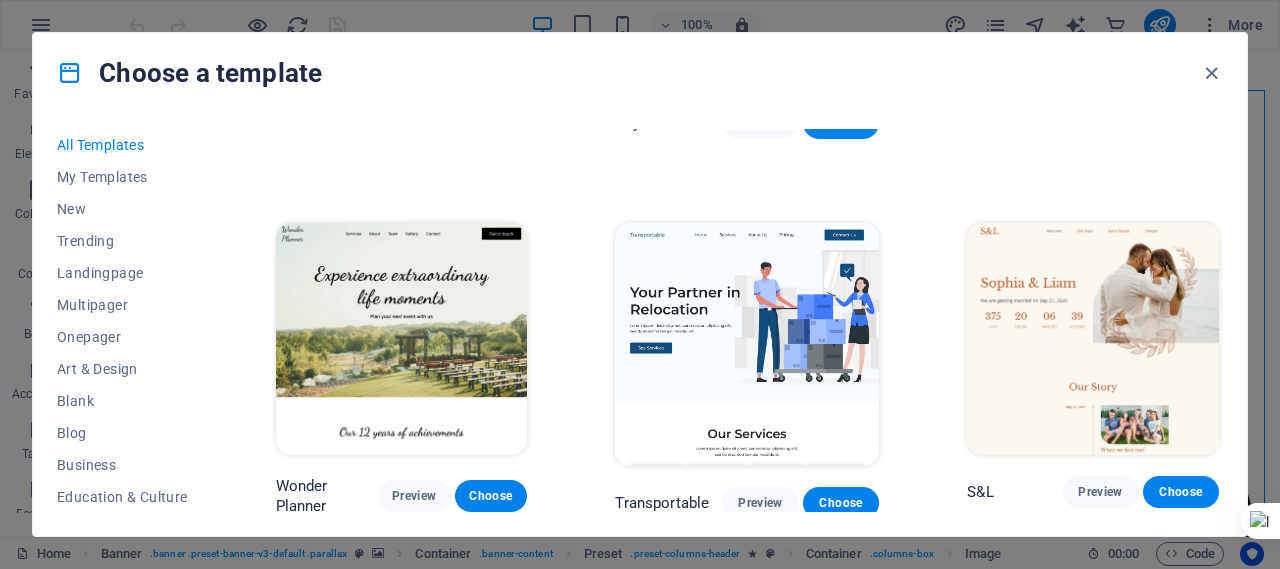 scroll, scrollTop: 0, scrollLeft: 0, axis: both 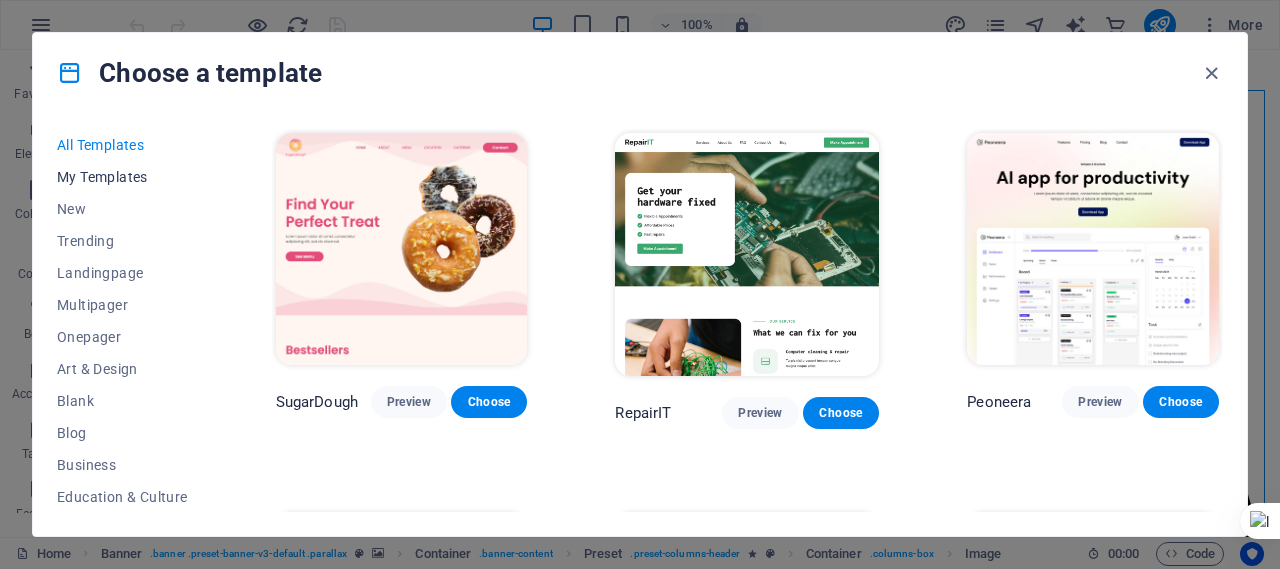 click on "My Templates" at bounding box center [122, 177] 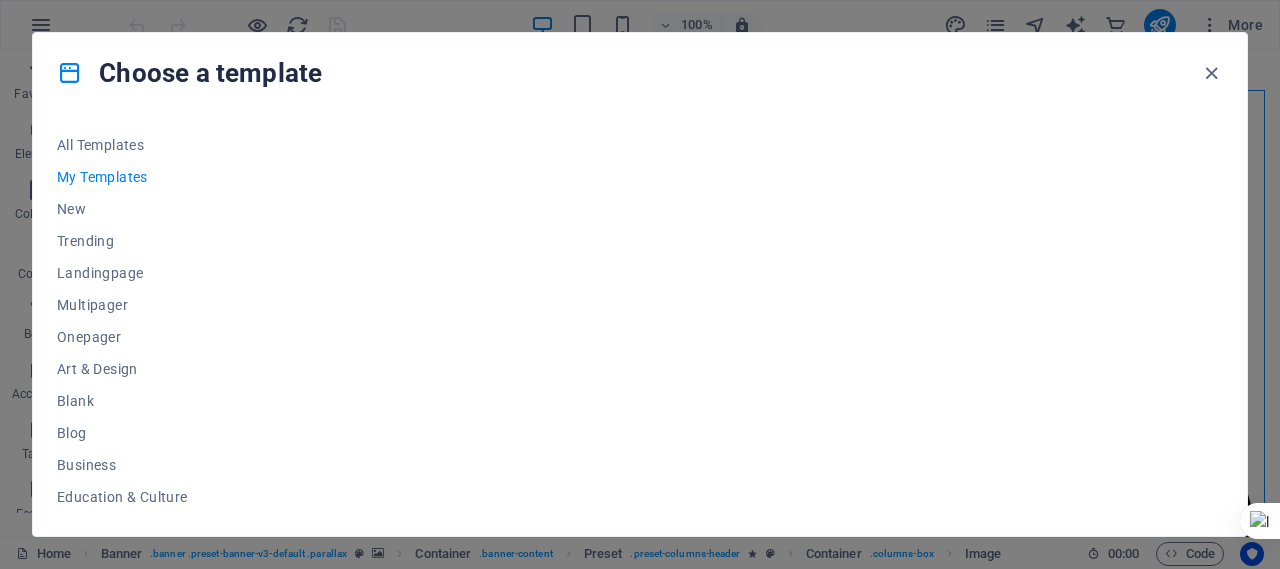 drag, startPoint x: 208, startPoint y: 284, endPoint x: 208, endPoint y: 402, distance: 118 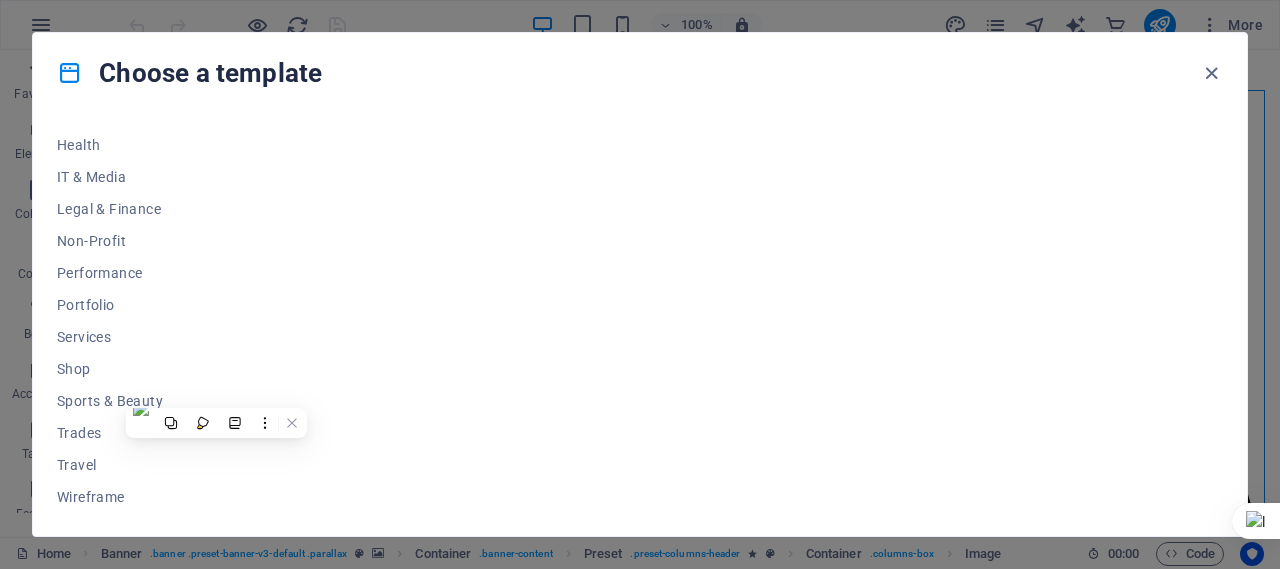 scroll, scrollTop: 0, scrollLeft: 0, axis: both 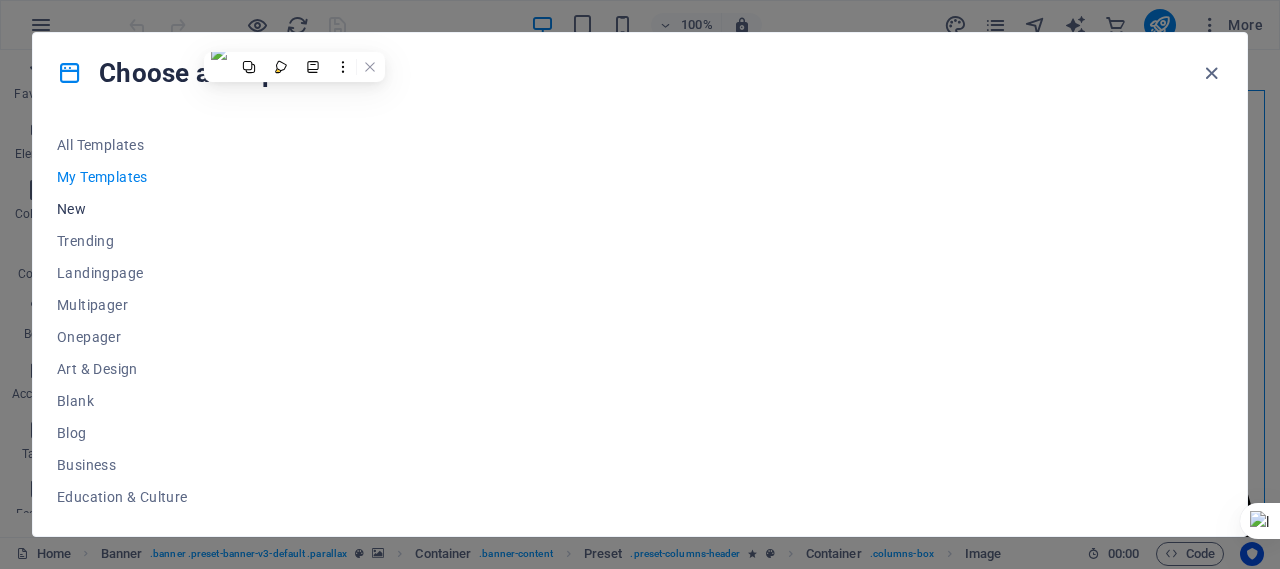 click on "New" at bounding box center (122, 209) 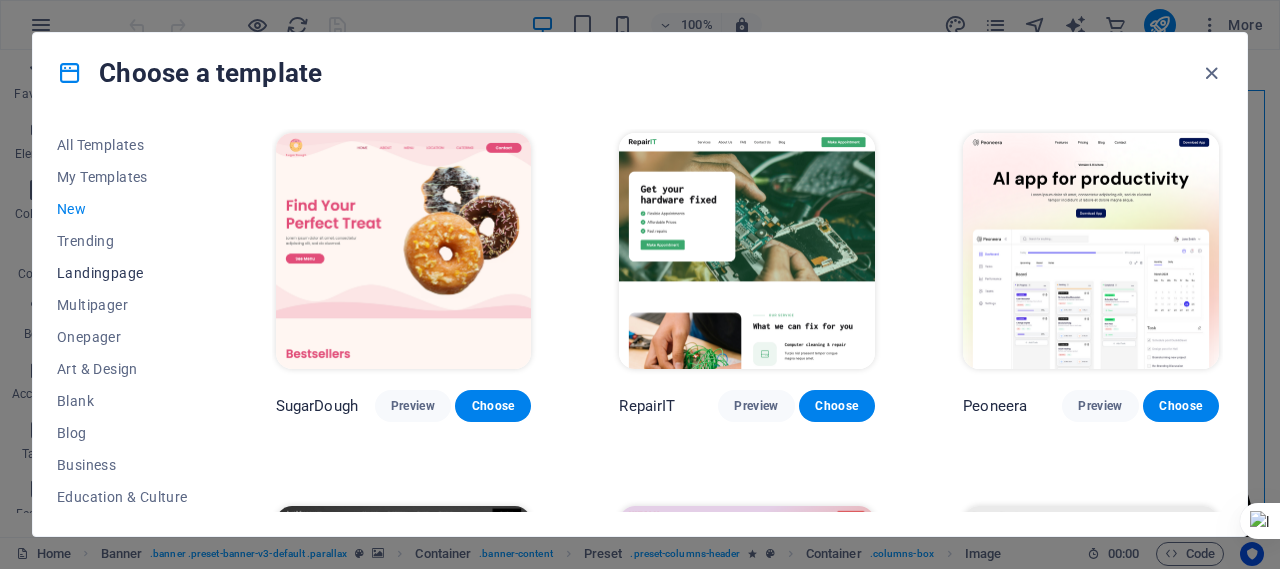 click on "Landingpage" at bounding box center (122, 273) 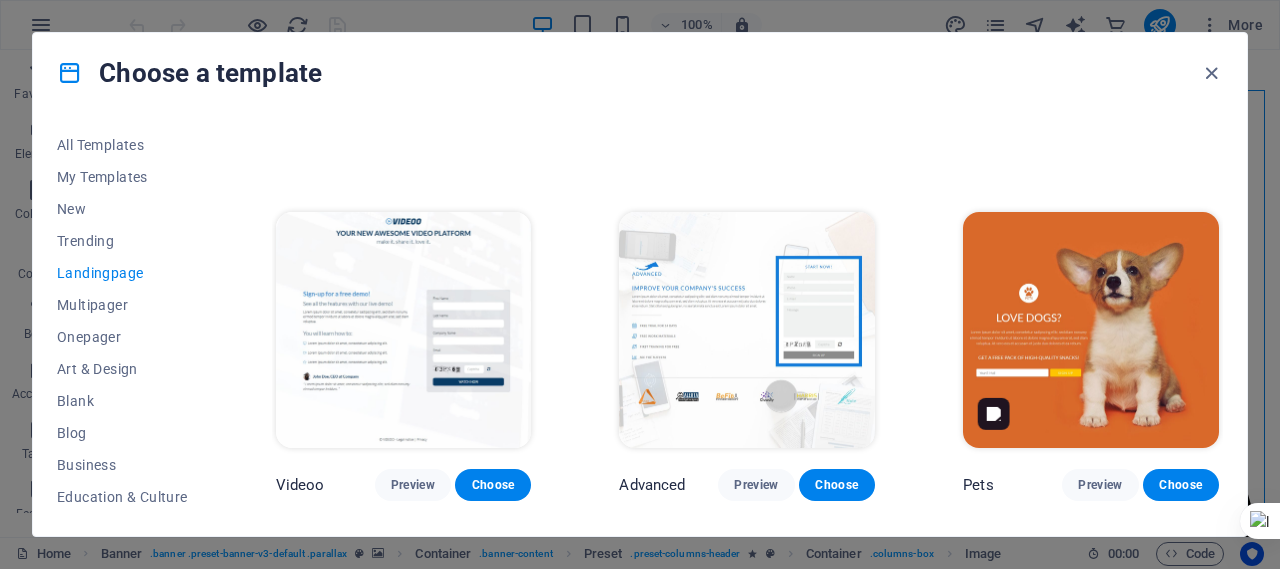 scroll, scrollTop: 0, scrollLeft: 0, axis: both 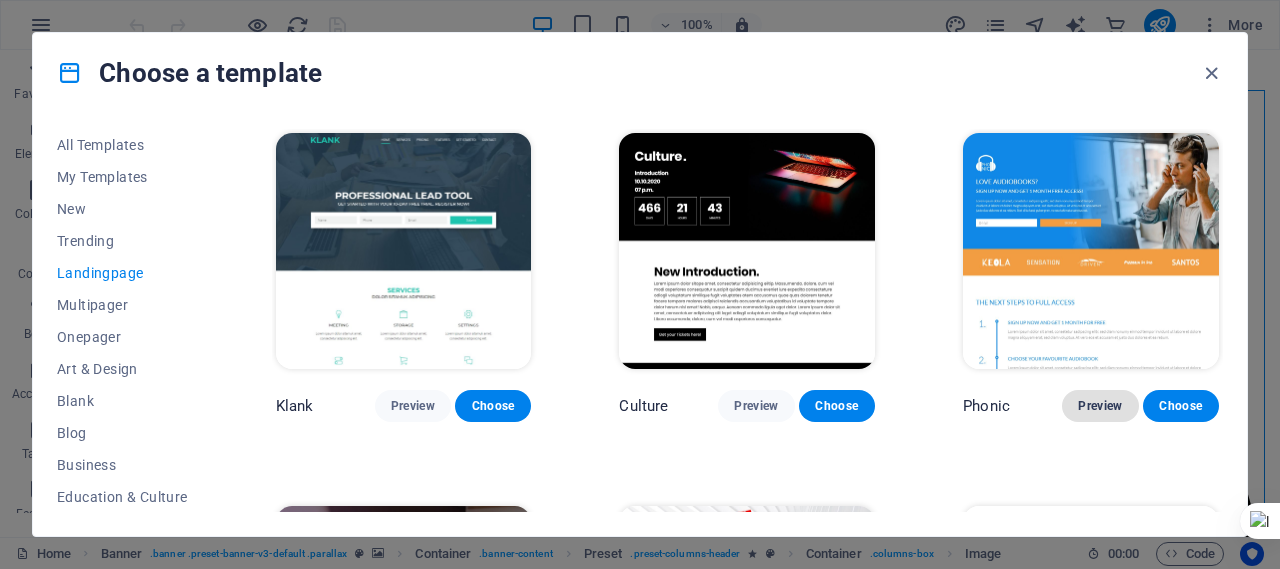 click on "Preview" at bounding box center (1100, 406) 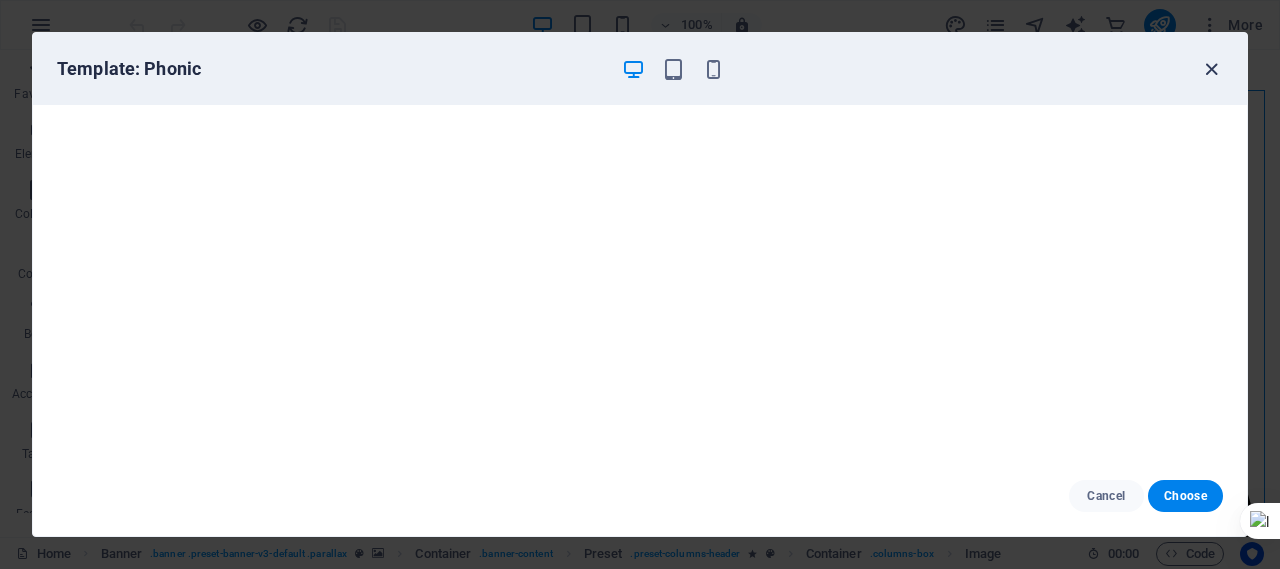 click at bounding box center (1211, 69) 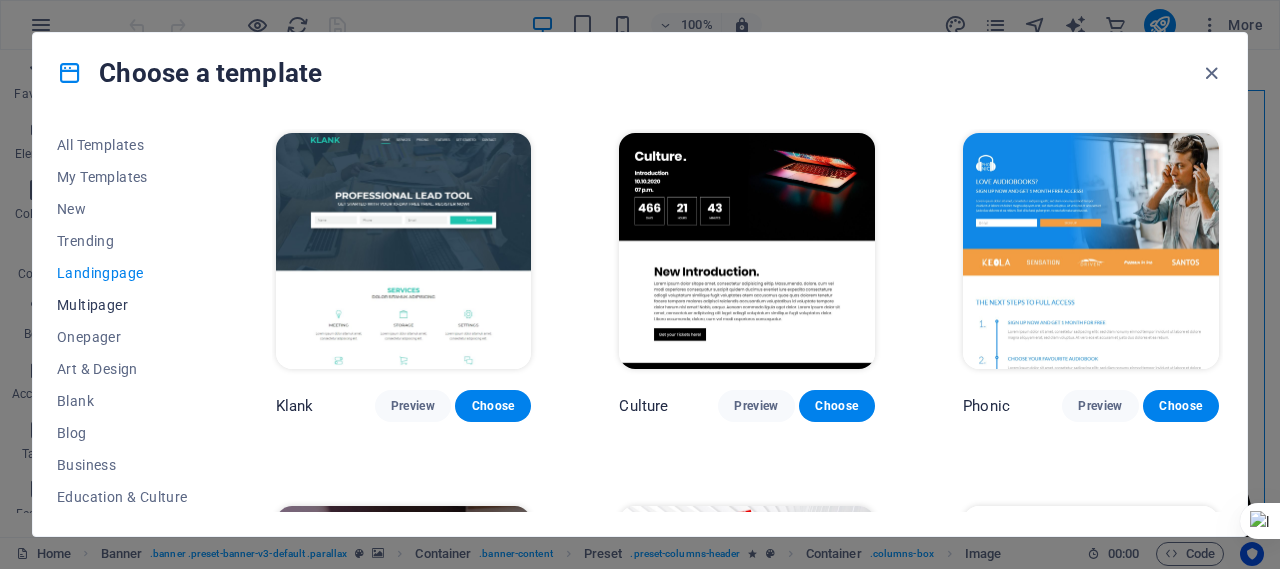 click on "Multipager" at bounding box center (122, 305) 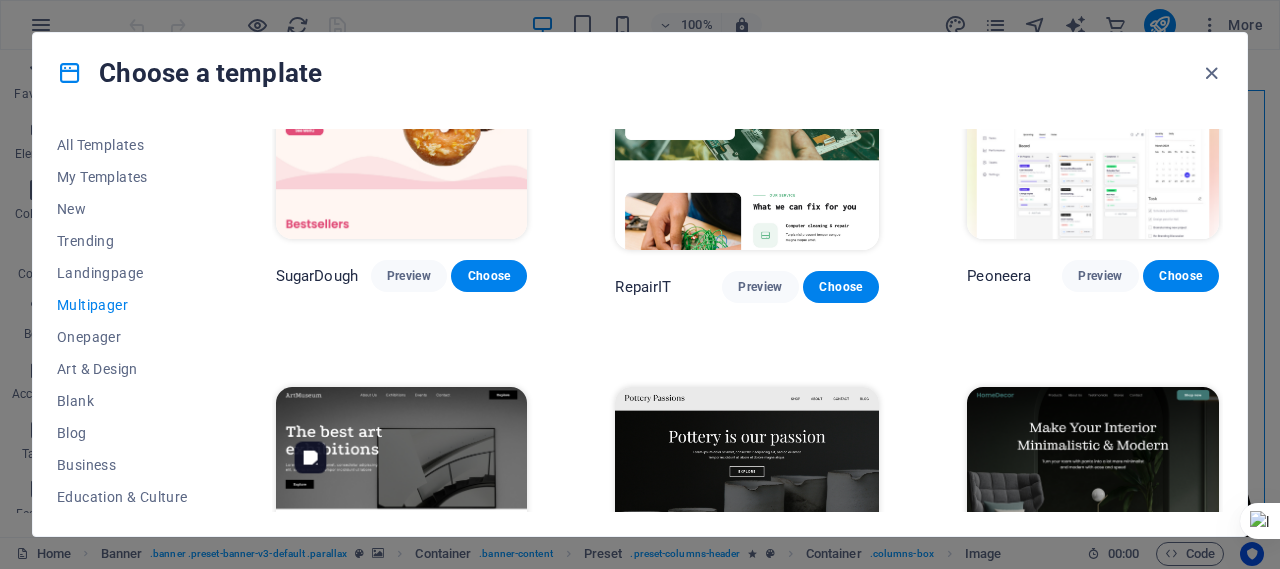 scroll, scrollTop: 0, scrollLeft: 0, axis: both 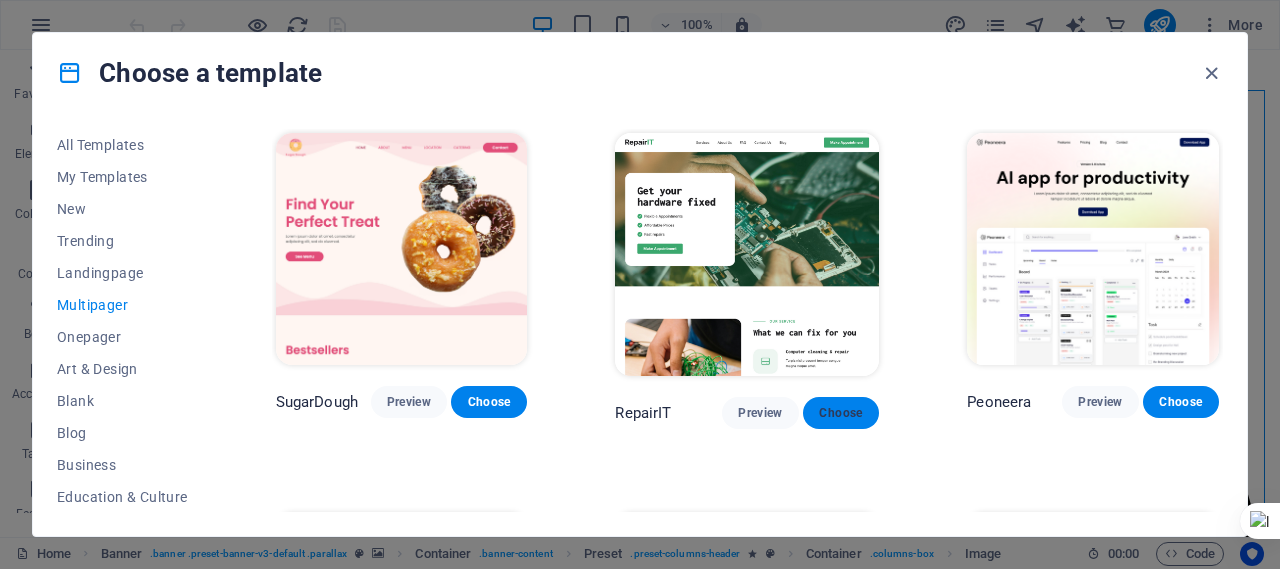 click on "Choose" at bounding box center [841, 413] 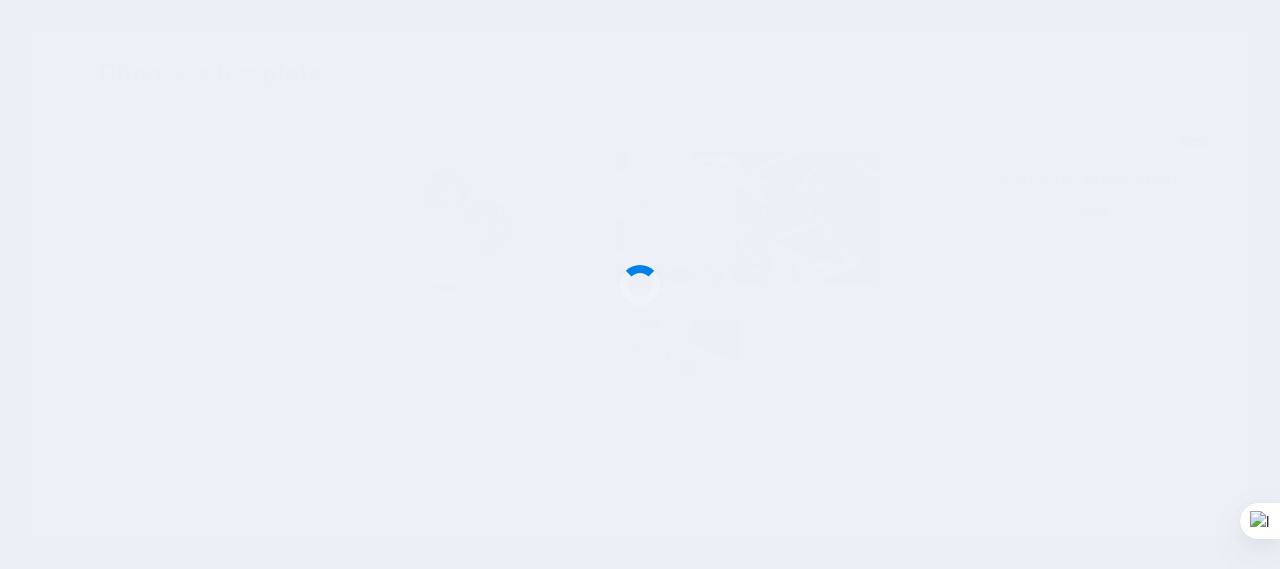 click at bounding box center (640, 284) 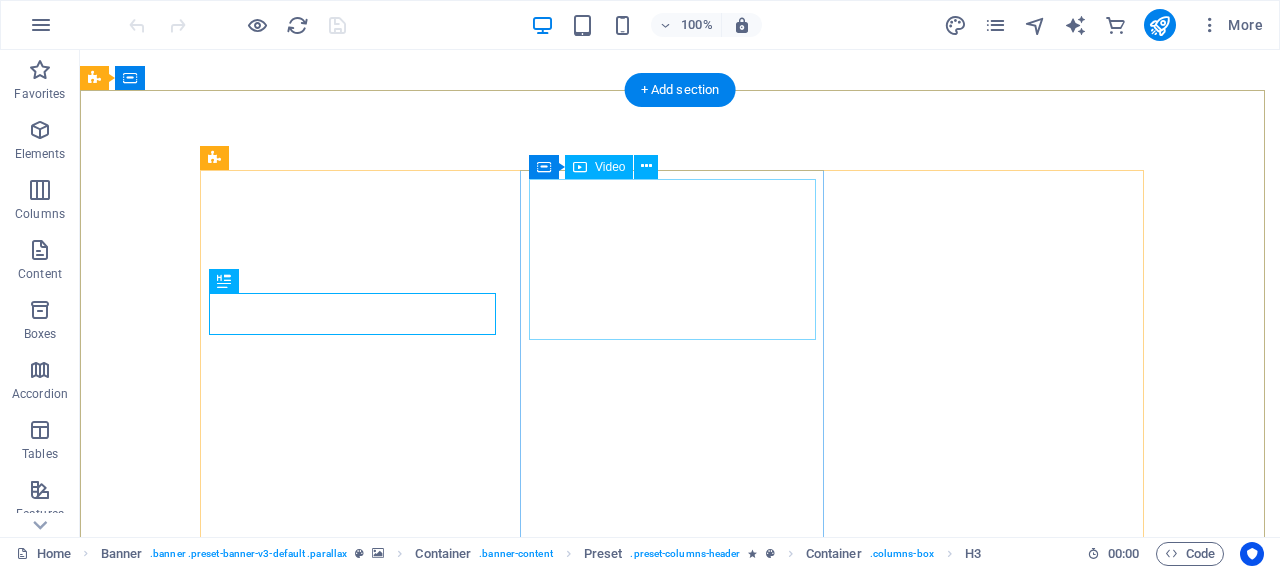scroll, scrollTop: 0, scrollLeft: 0, axis: both 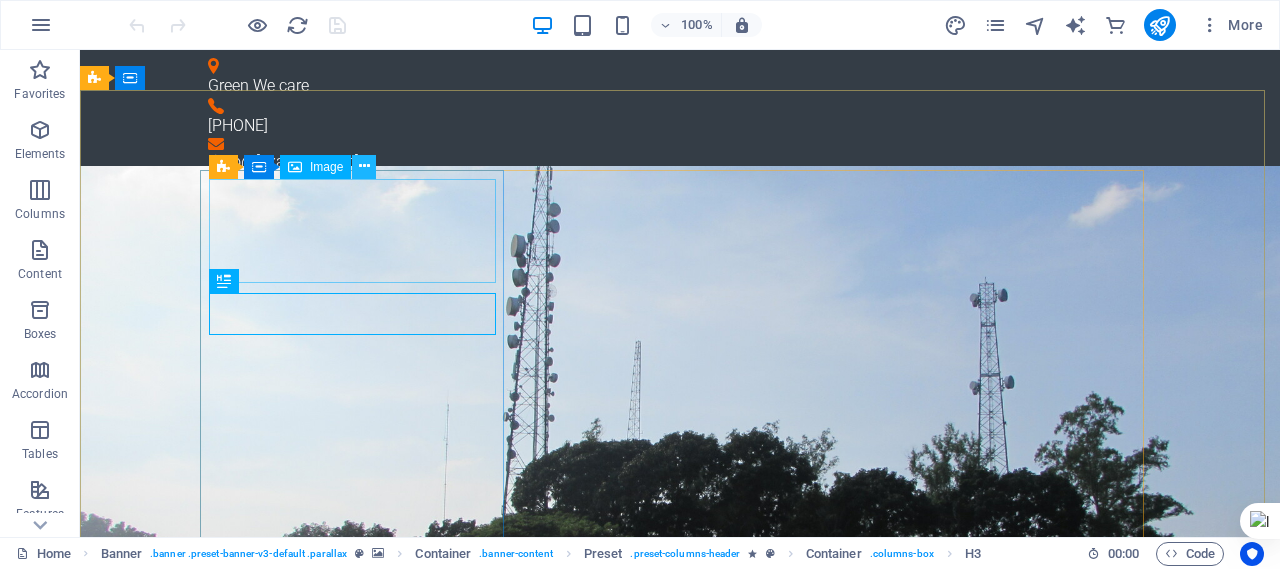 click at bounding box center [364, 166] 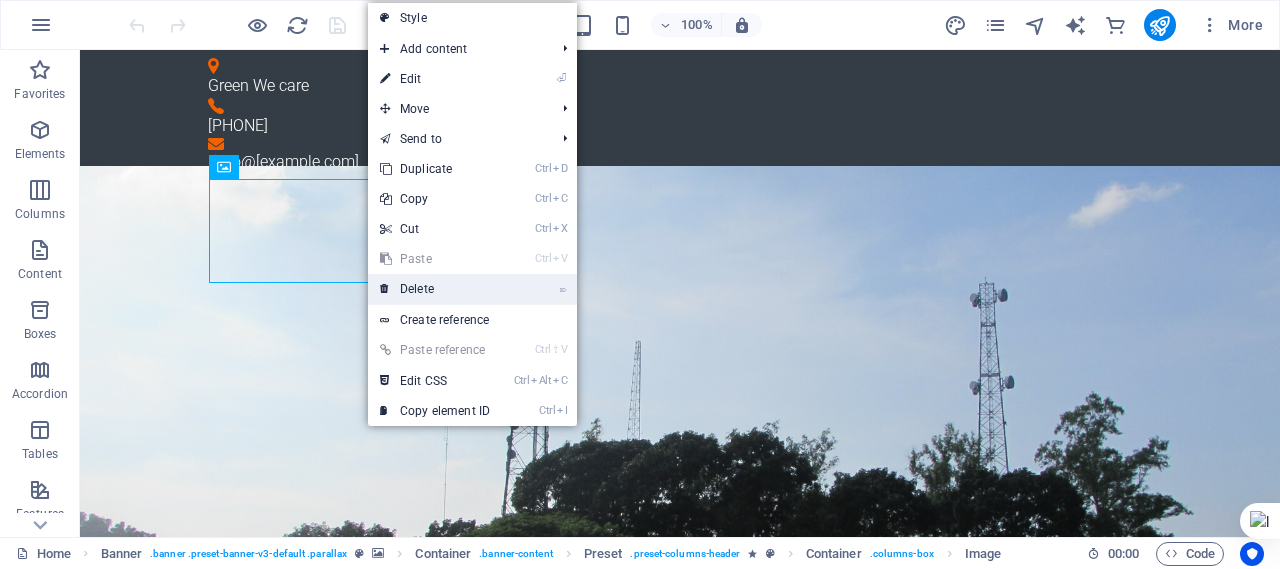 click on "⌦  Delete" at bounding box center [435, 289] 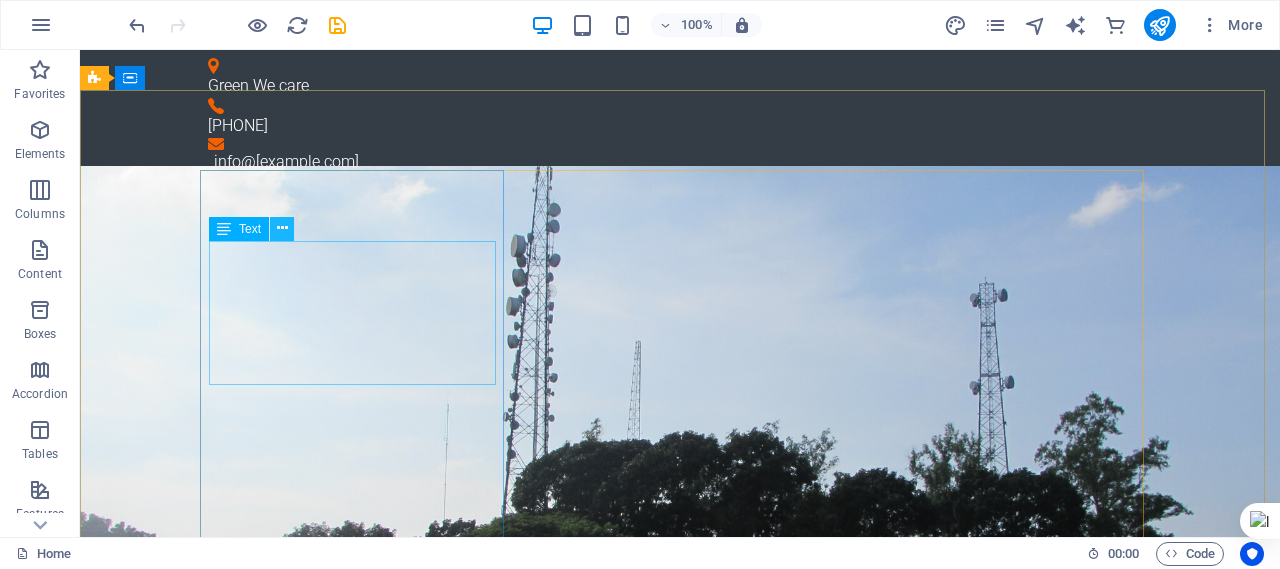 click at bounding box center [282, 228] 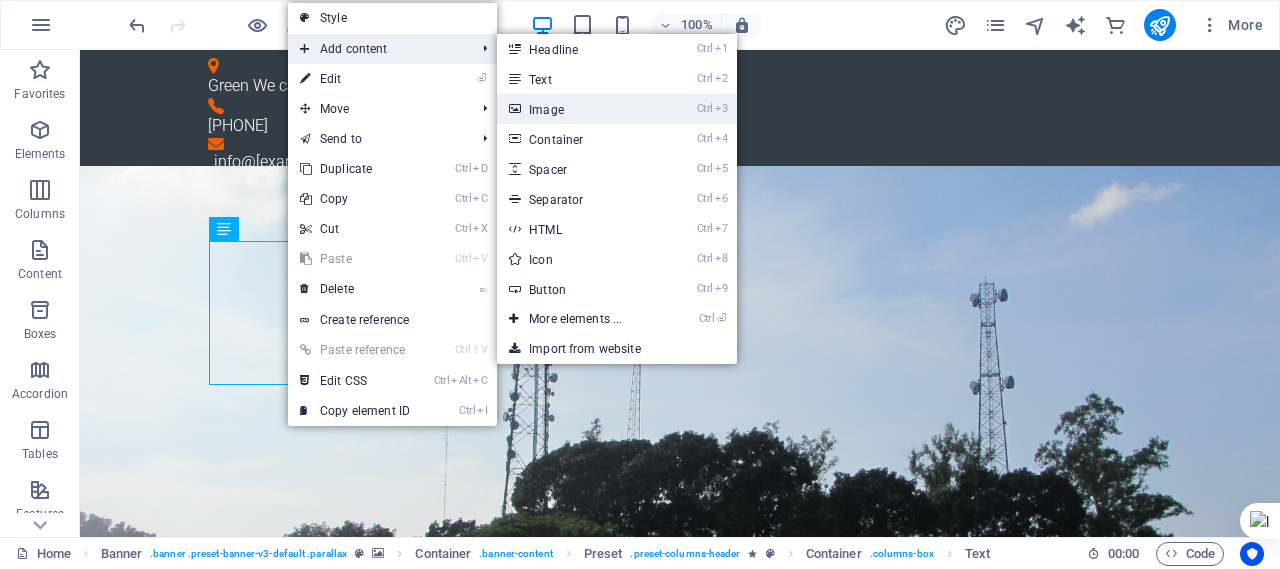 click on "Ctrl 3  Image" at bounding box center (579, 109) 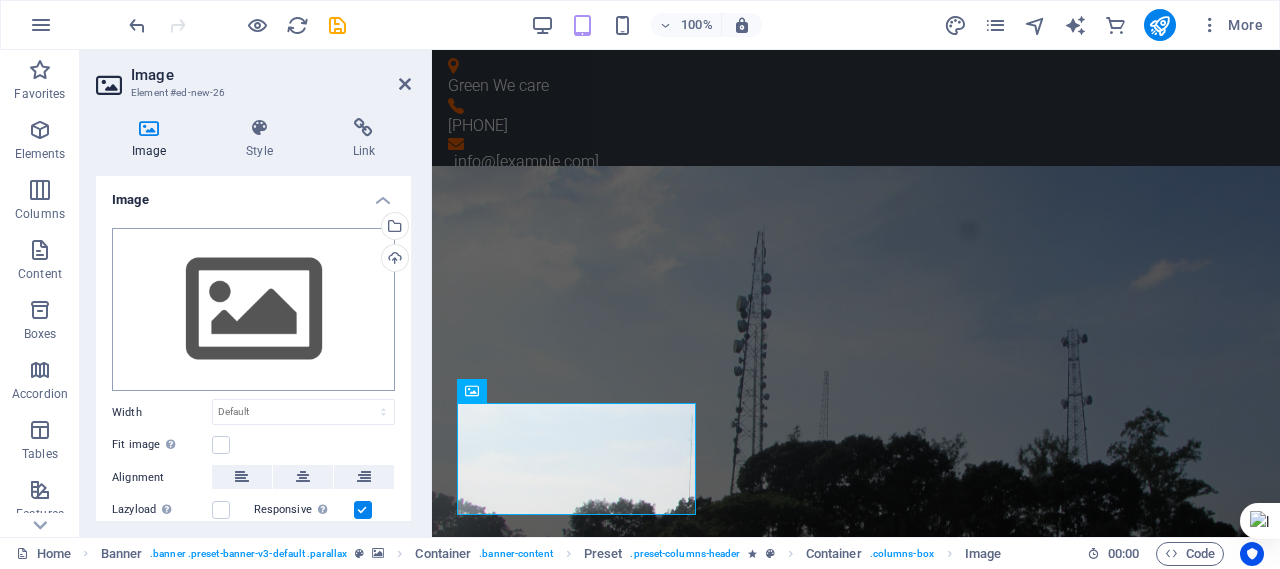 scroll, scrollTop: 126, scrollLeft: 0, axis: vertical 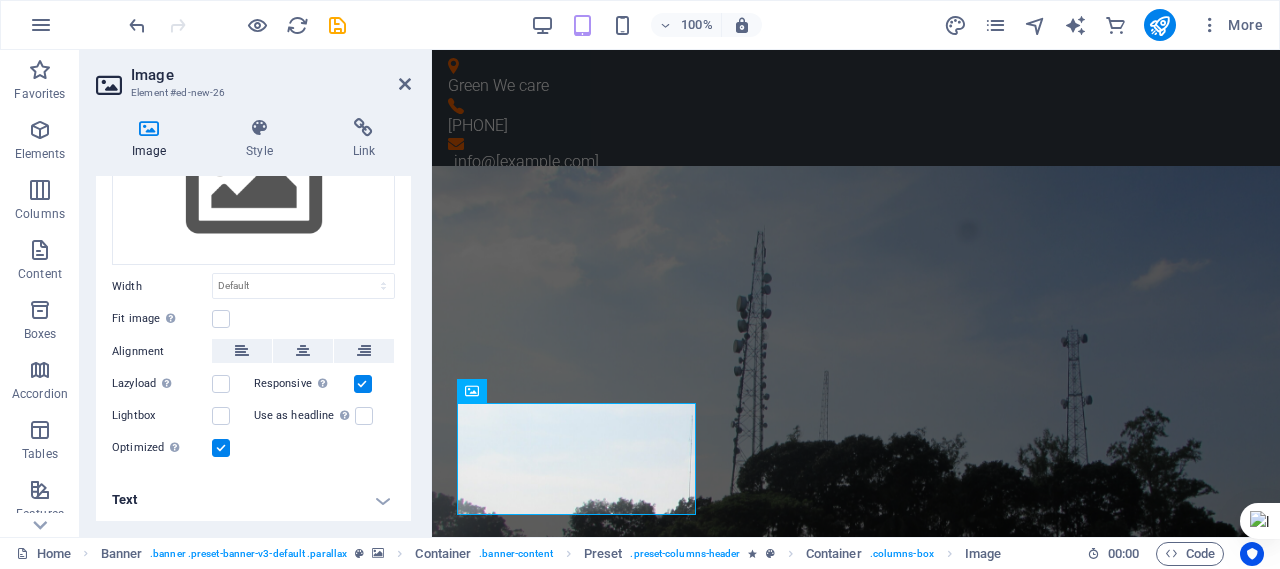 click at bounding box center [149, 128] 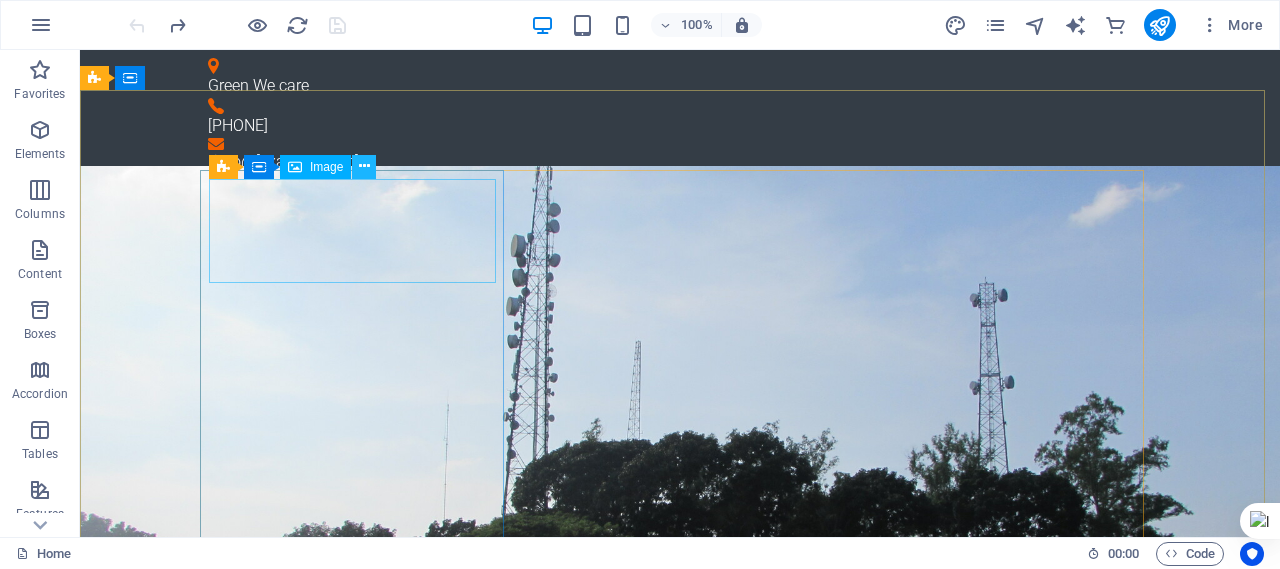 click at bounding box center [364, 166] 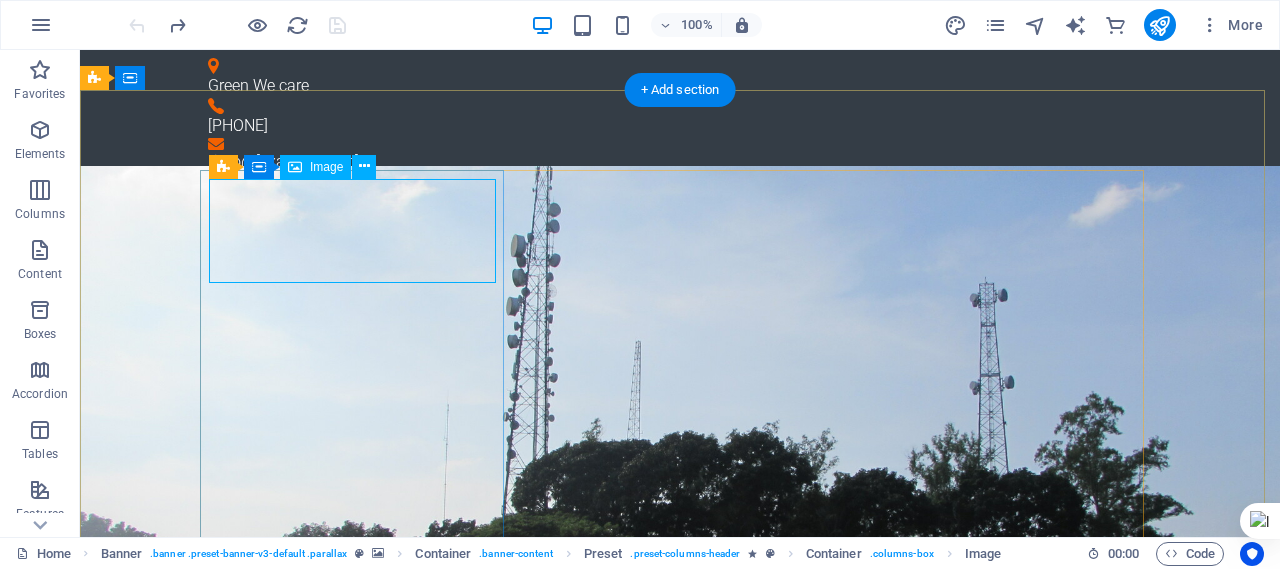 click at bounding box center (680, 893) 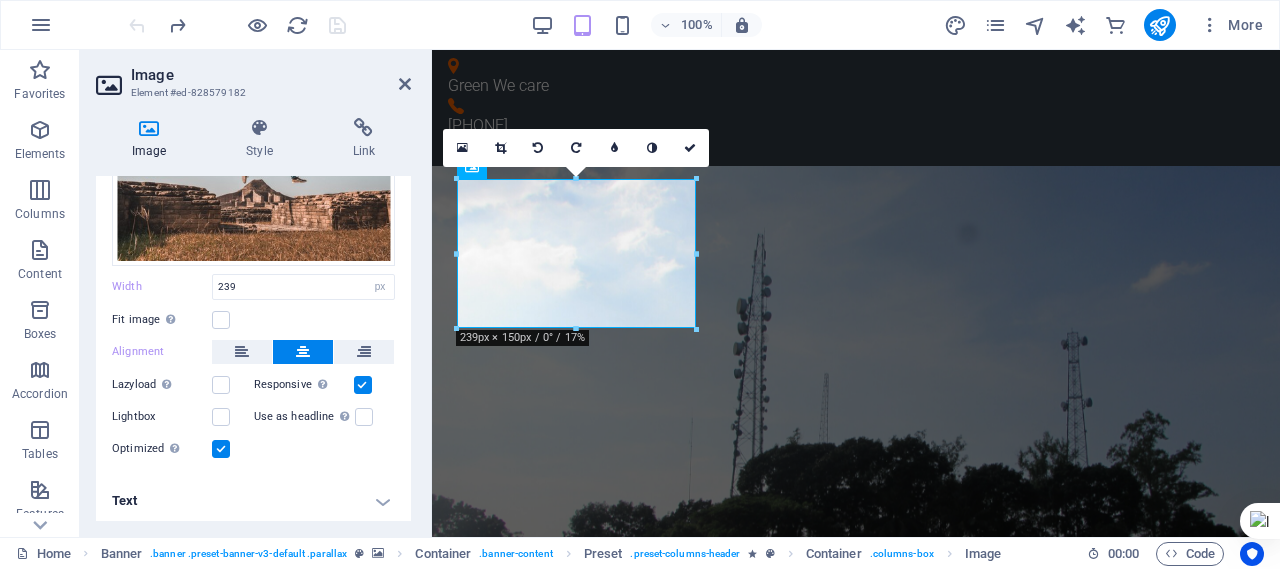 scroll, scrollTop: 0, scrollLeft: 0, axis: both 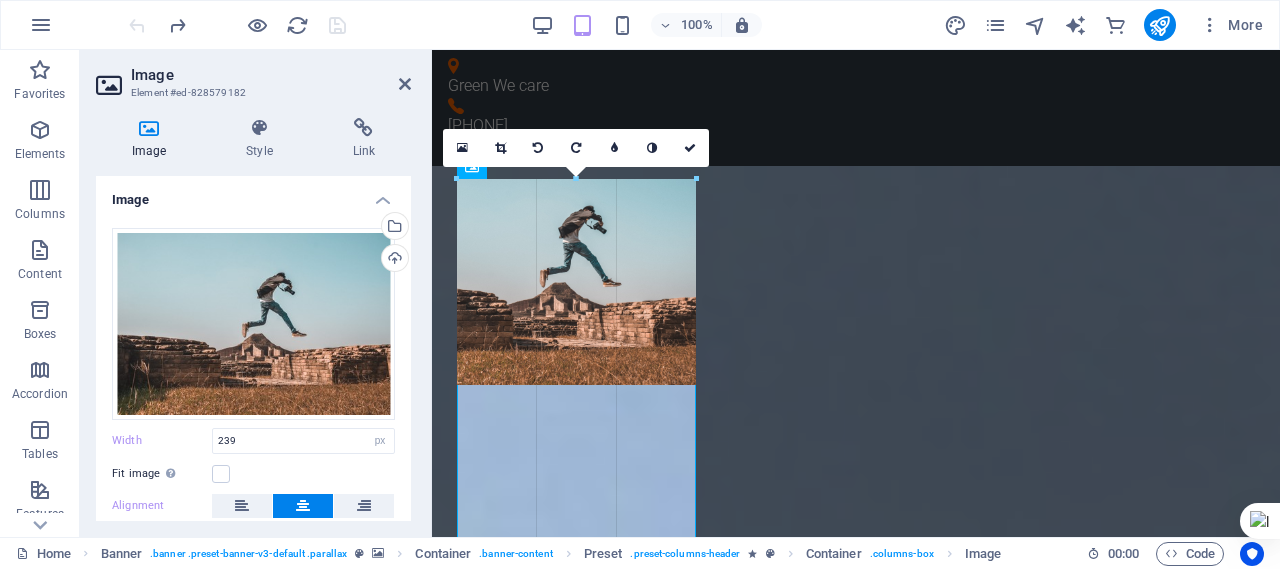 drag, startPoint x: 696, startPoint y: 254, endPoint x: 689, endPoint y: 219, distance: 35.69314 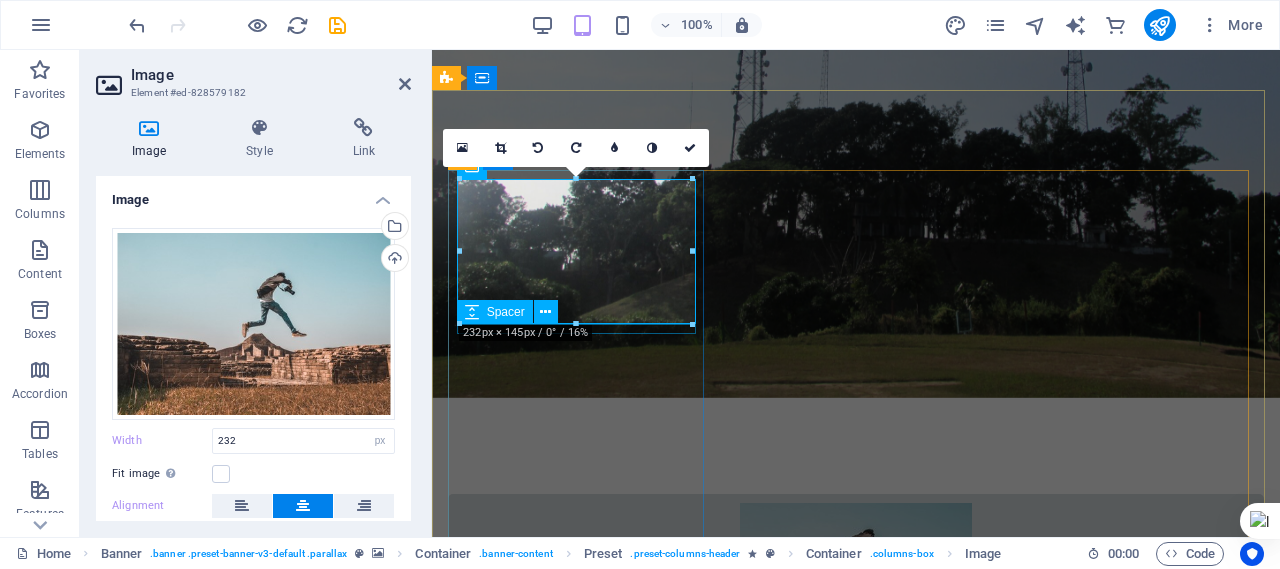 scroll, scrollTop: 0, scrollLeft: 0, axis: both 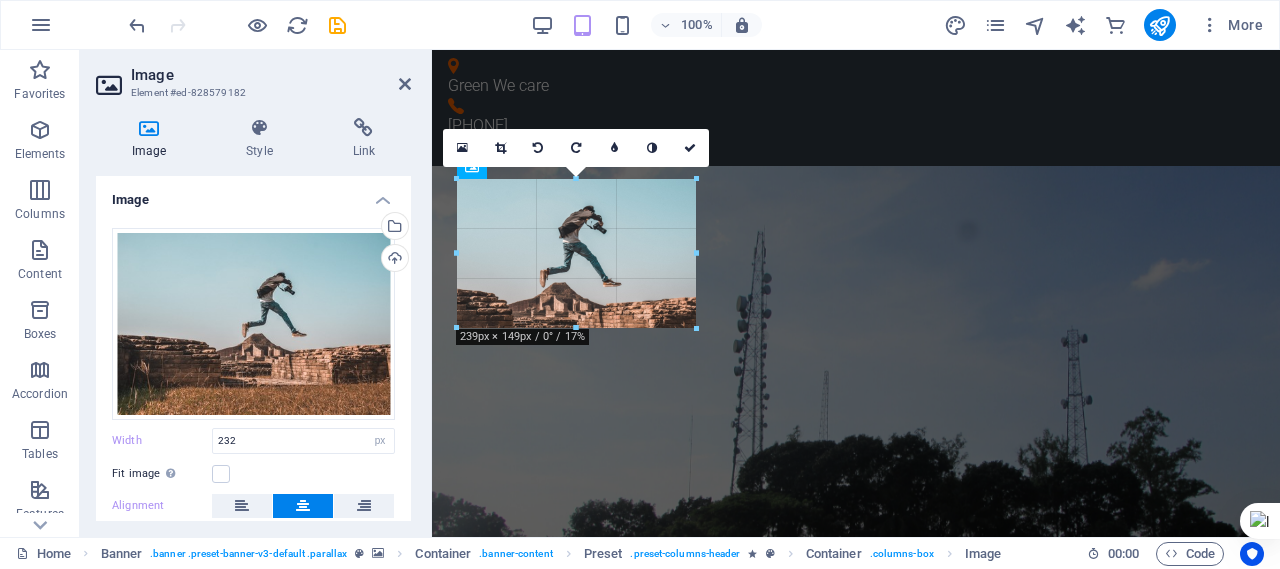 drag, startPoint x: 692, startPoint y: 321, endPoint x: 704, endPoint y: 321, distance: 12 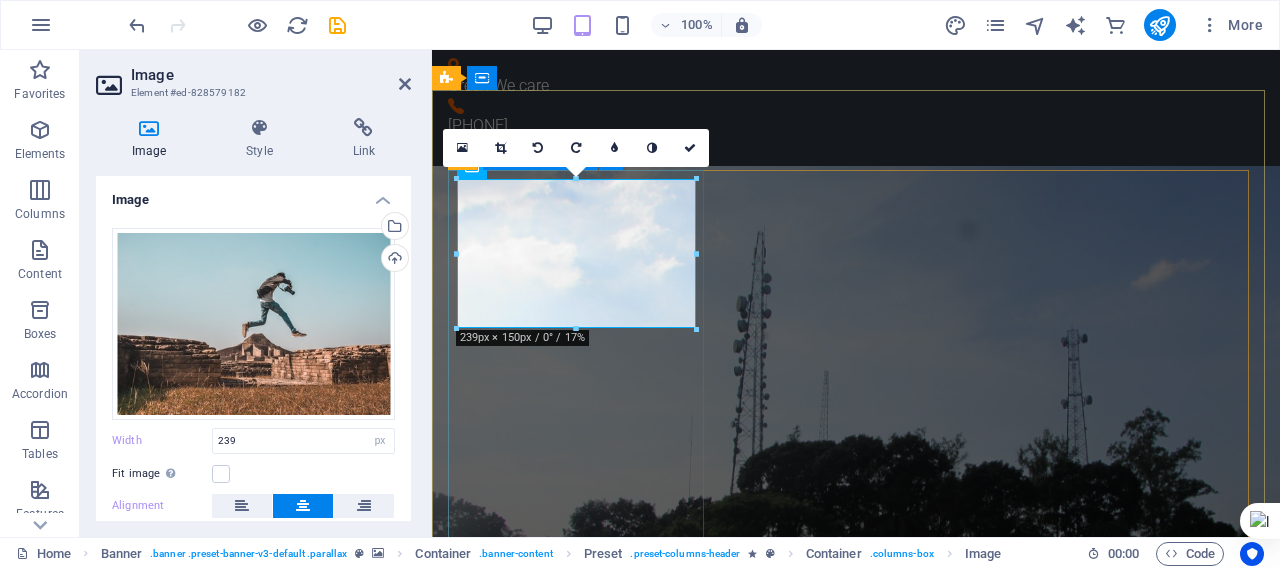 click on "Telecommunication Lorem ipsum dolor sit amet, consetetur sadipscing elitr, sed diam nonumy eirmod tempor invidunt ut labore et dolore magna aliquyam erat, sed diam voluptua. At vero eos et accusam et justo duo dolores et ea rebum." at bounding box center [856, 963] 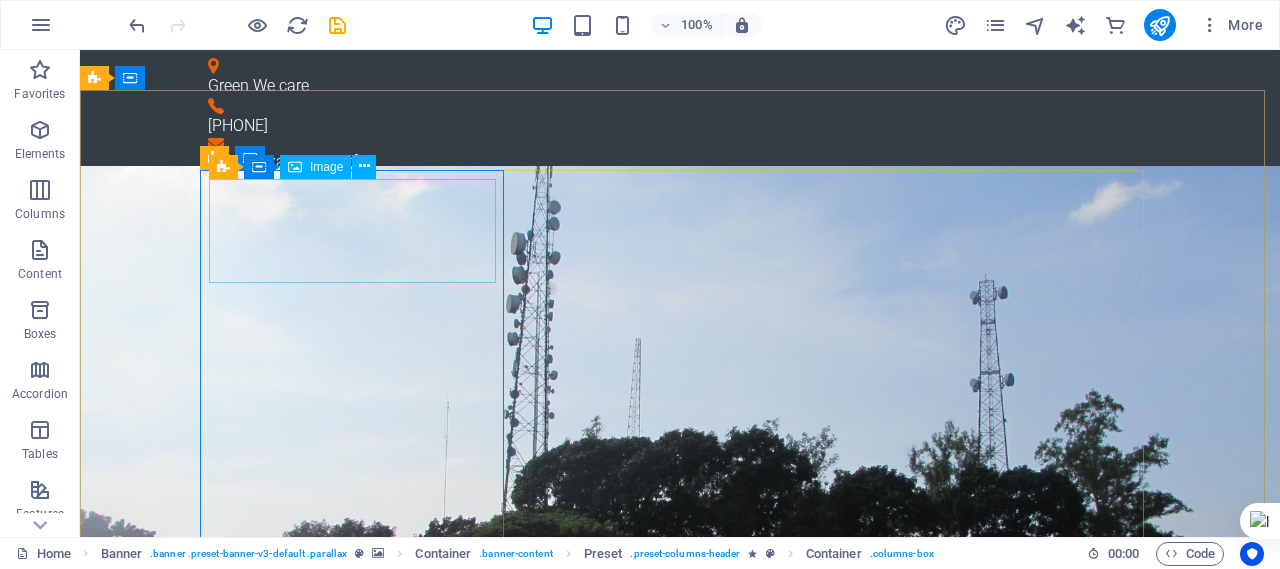 click at bounding box center (680, 888) 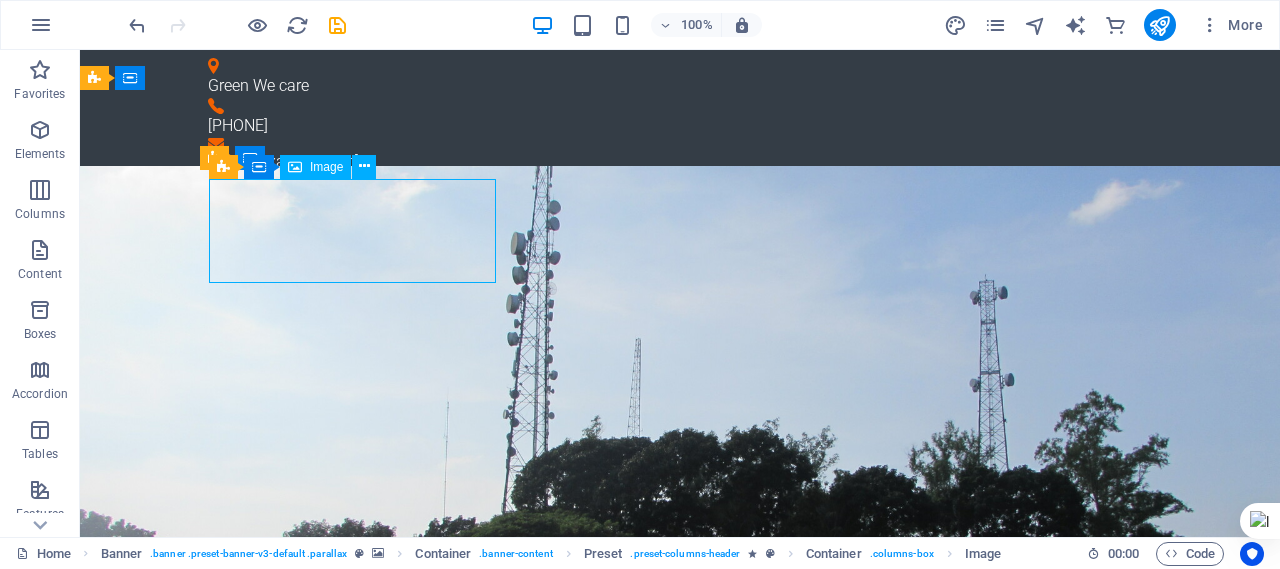 click at bounding box center (680, 888) 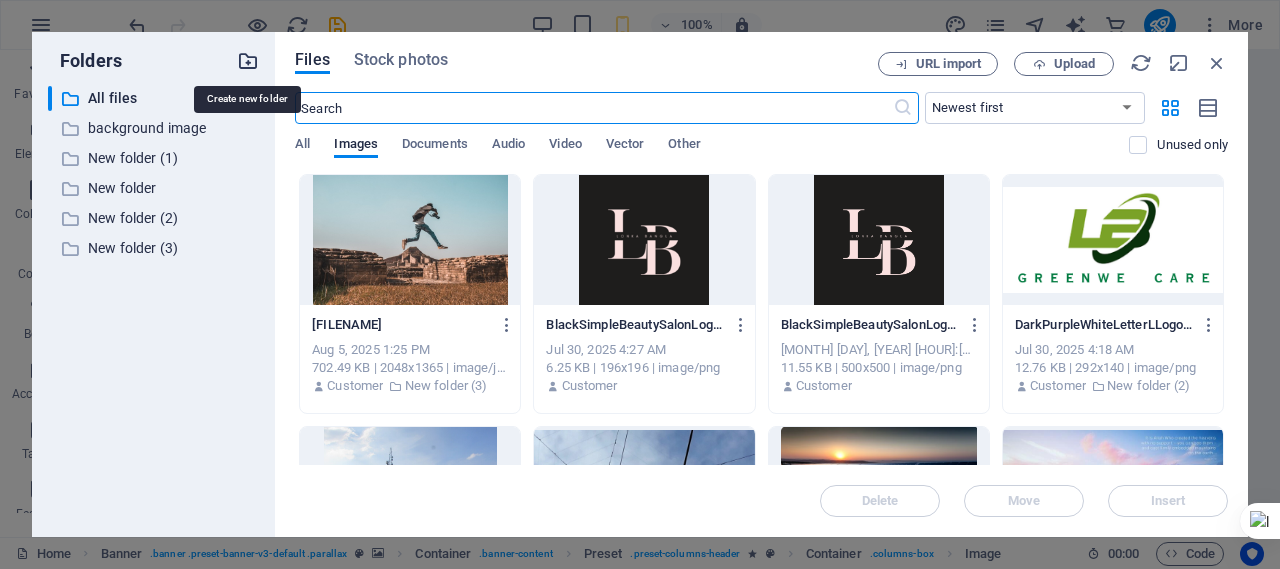 click at bounding box center (248, 61) 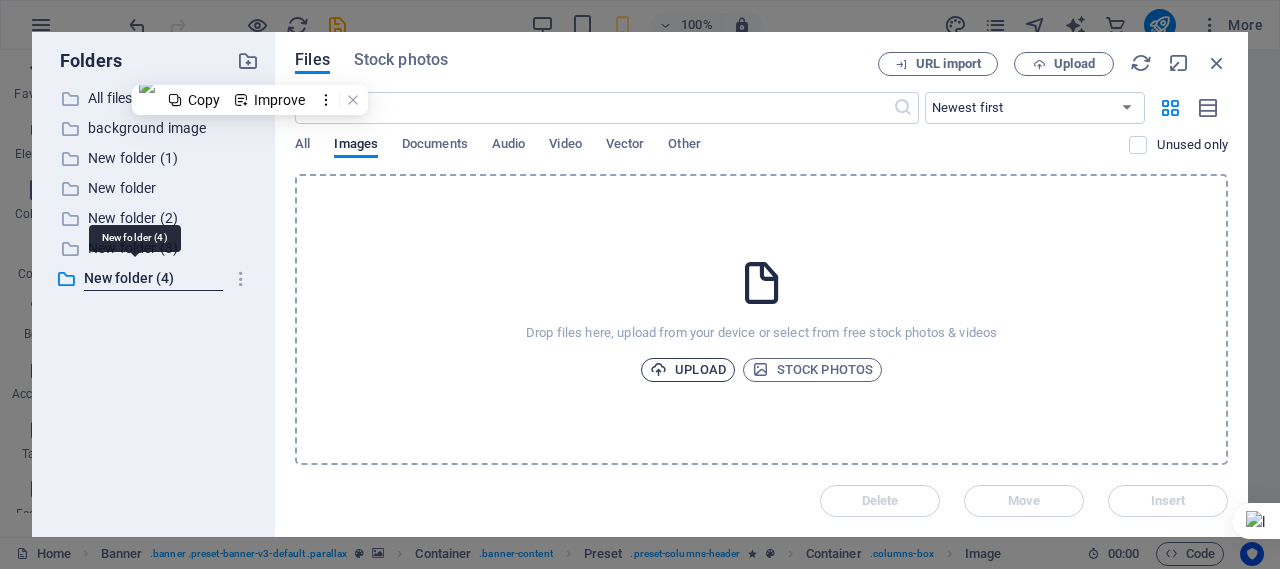 click on "Upload" at bounding box center (688, 370) 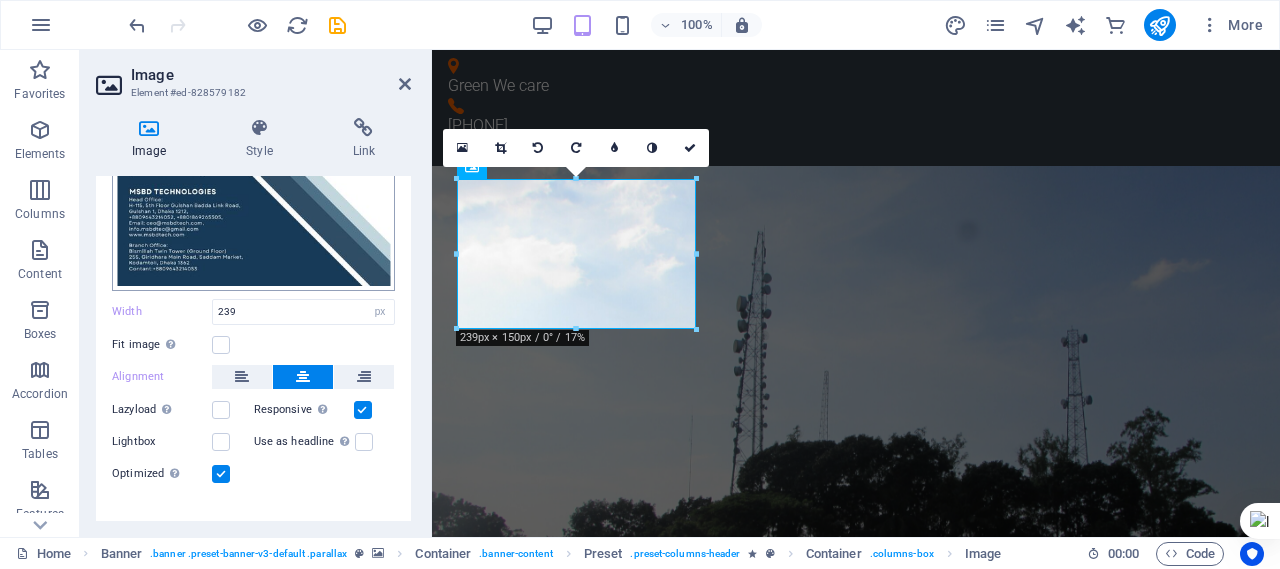 scroll, scrollTop: 0, scrollLeft: 0, axis: both 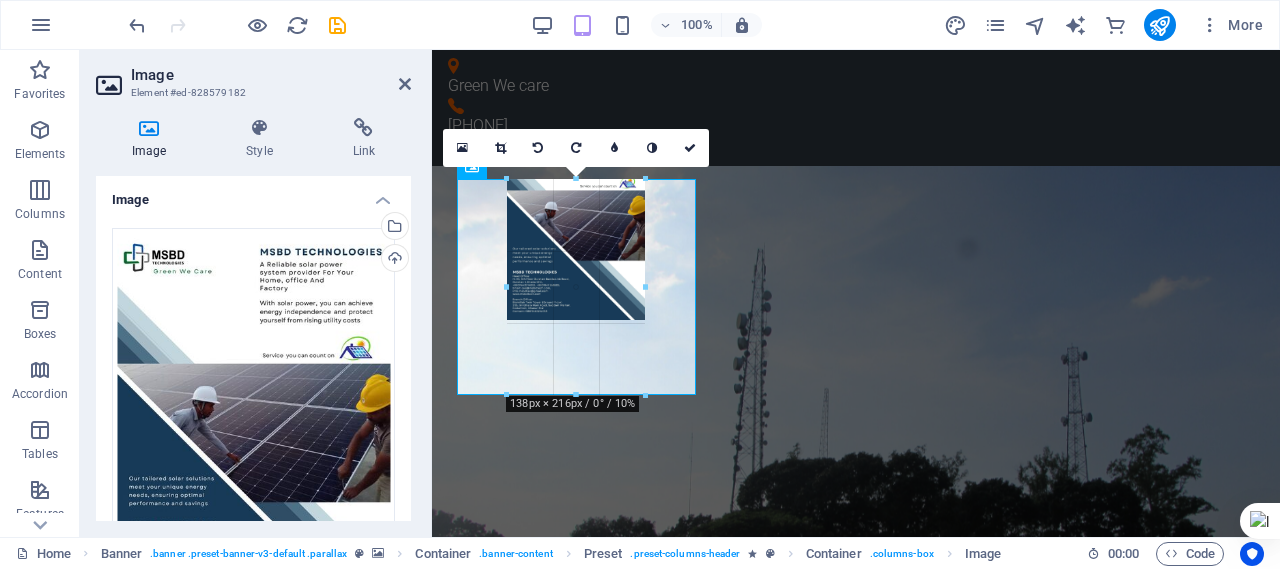 drag, startPoint x: 578, startPoint y: 326, endPoint x: 790, endPoint y: 392, distance: 222.03603 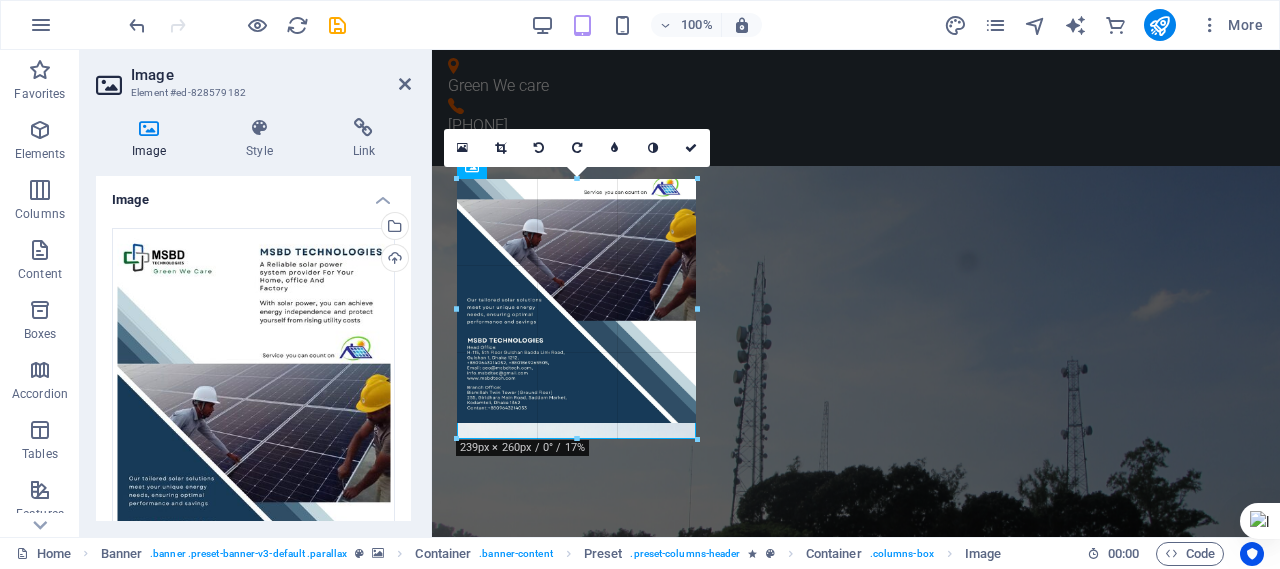 drag, startPoint x: 574, startPoint y: 262, endPoint x: 576, endPoint y: 435, distance: 173.01157 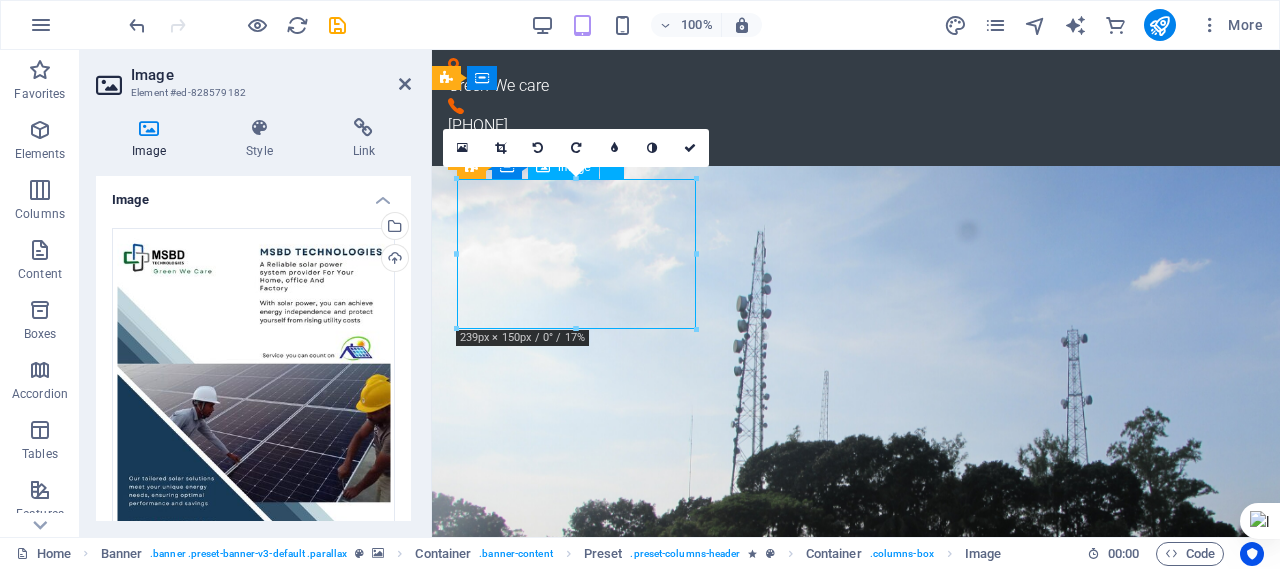 drag, startPoint x: 596, startPoint y: 217, endPoint x: 598, endPoint y: 189, distance: 28.071337 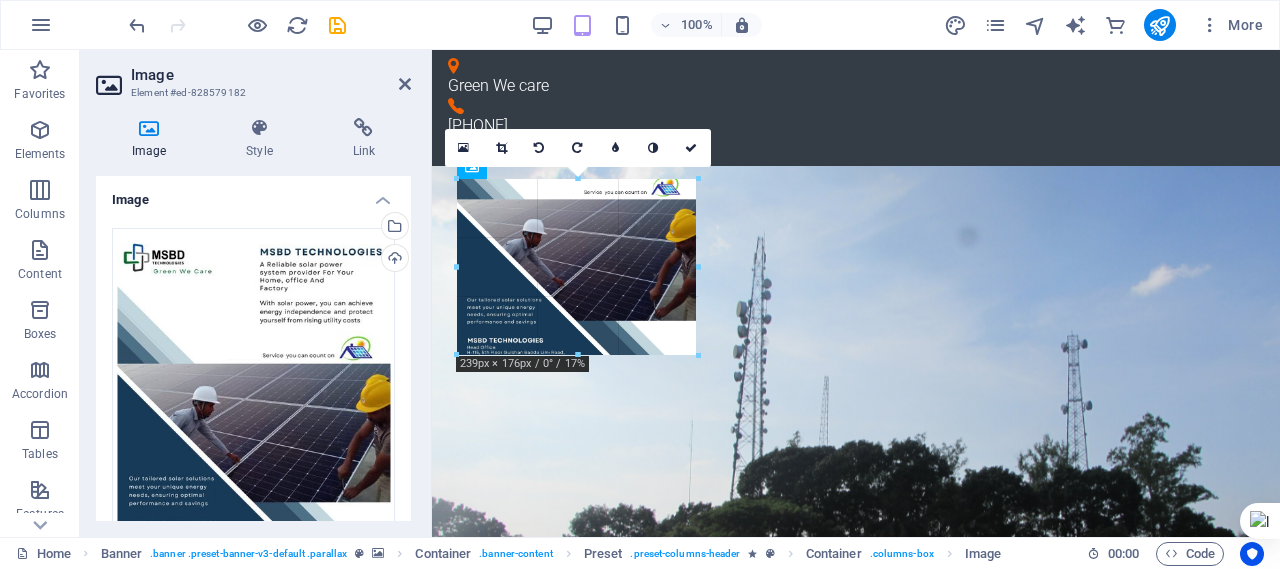 drag, startPoint x: 577, startPoint y: 331, endPoint x: 571, endPoint y: 357, distance: 26.683329 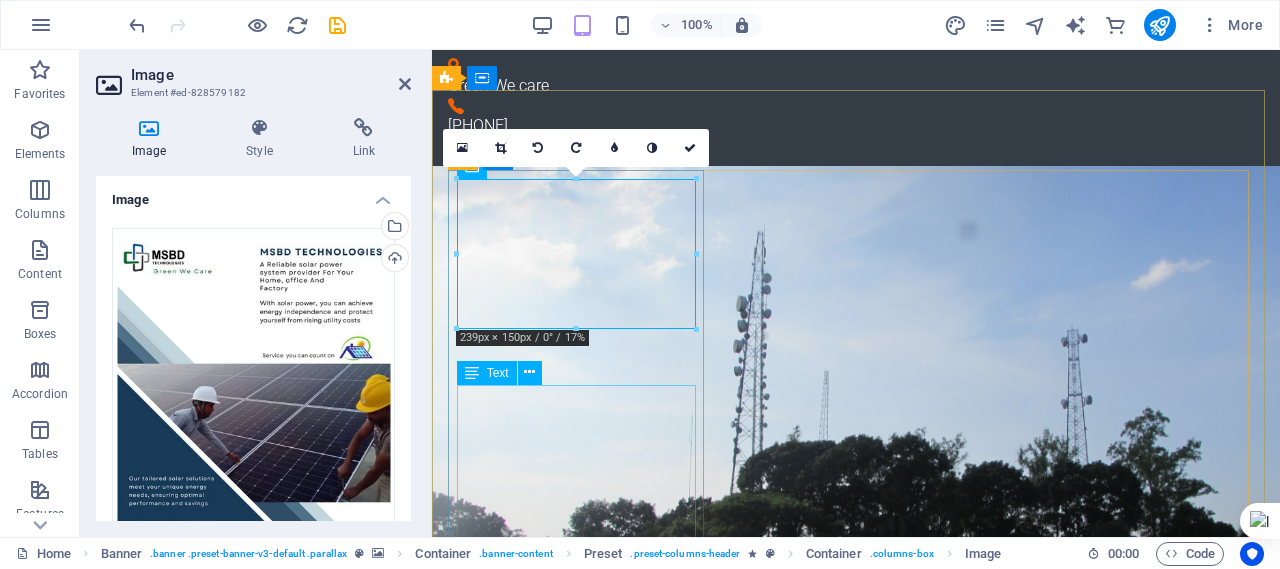 click on "Lorem ipsum dolor sit amet, consetetur sadipscing elitr, sed diam nonumy eirmod tempor invidunt ut labore et dolore magna aliquyam erat, sed diam voluptua. At vero eos et accusam et justo duo dolores et ea rebum." at bounding box center [856, 1066] 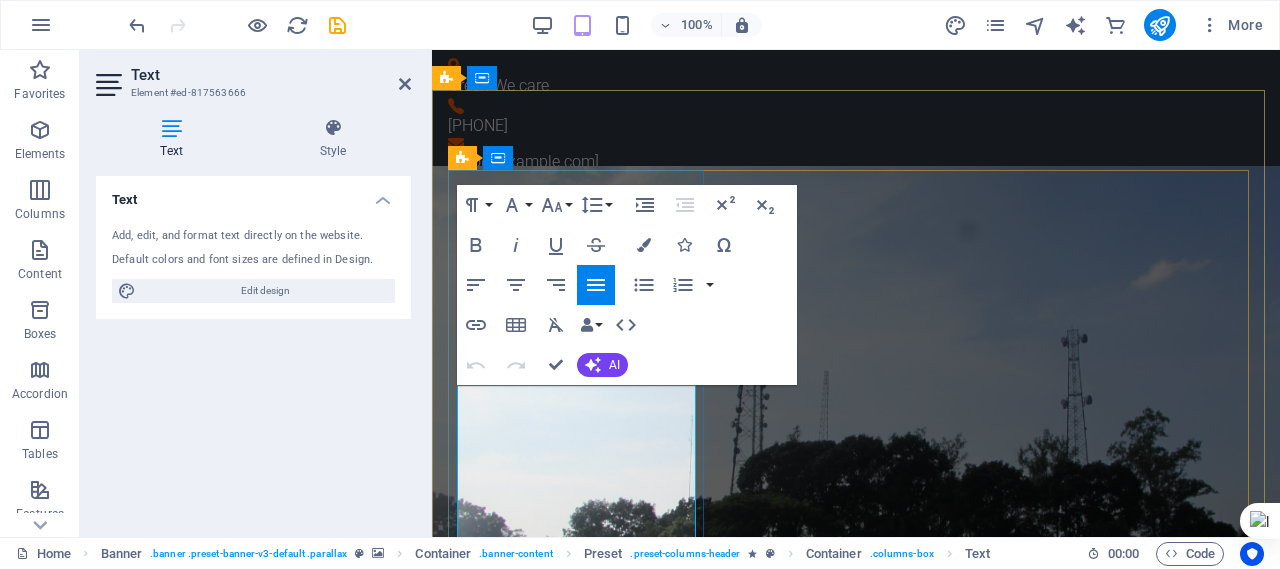 drag, startPoint x: 462, startPoint y: 395, endPoint x: 686, endPoint y: 496, distance: 245.71732 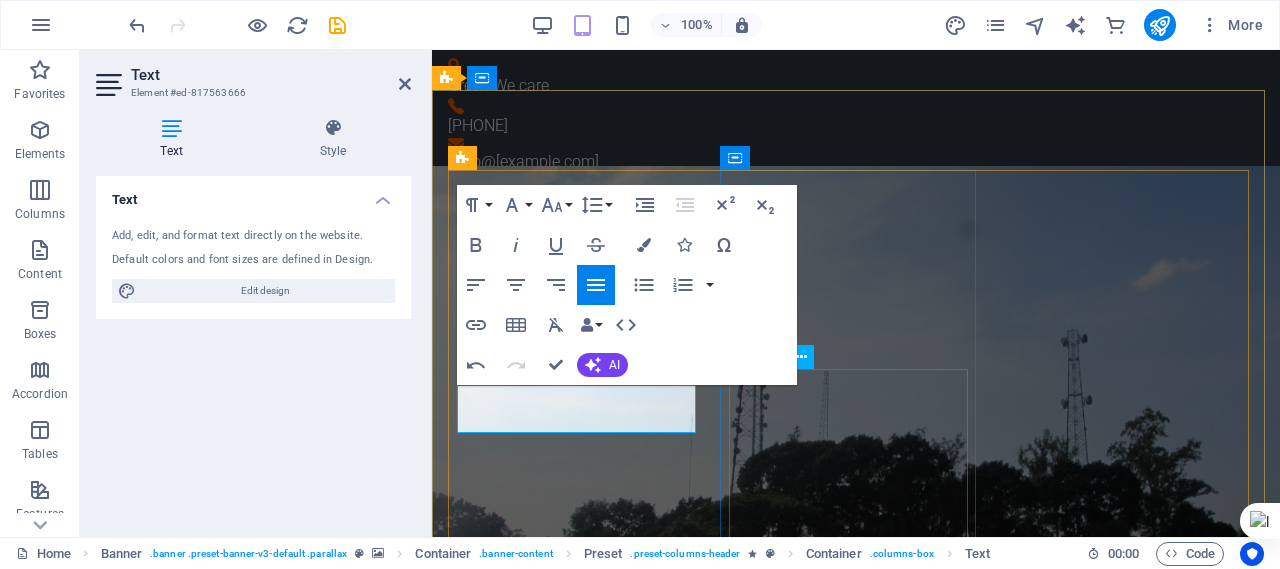 click on "1. AI‑Powered Diagnostics & Documentationorks are managed,,  New systems power AI radiology that can detect cancers, fractures, and neurological issues faster than ever before, reducing diagnostic errors by up to ~40%" at bounding box center [856, 1583] 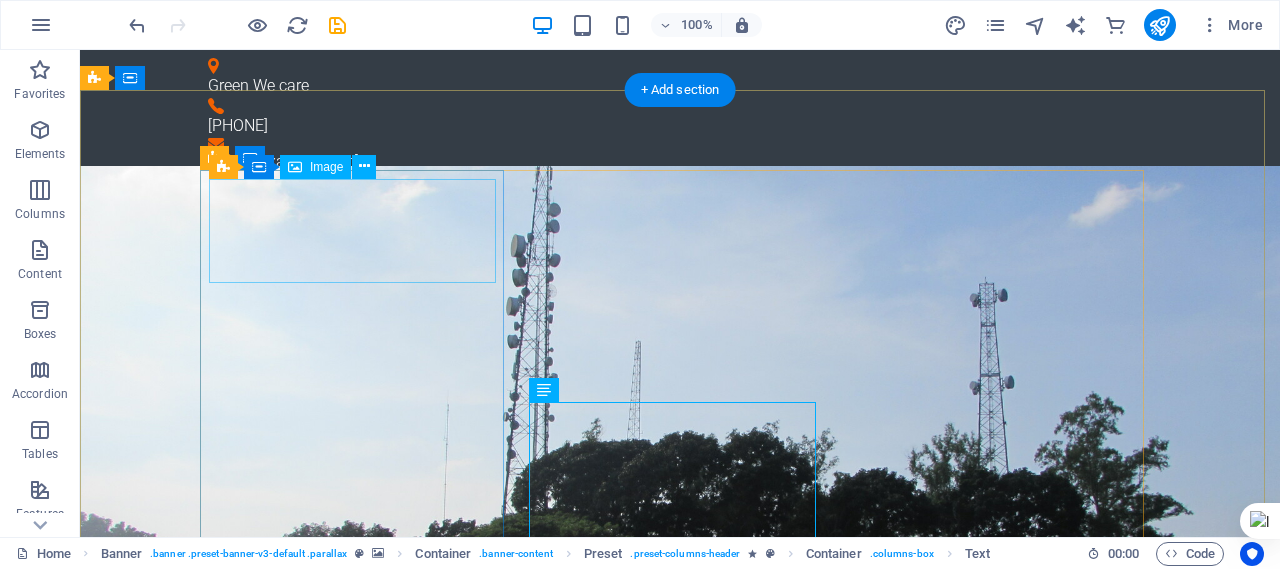 click at bounding box center [680, 893] 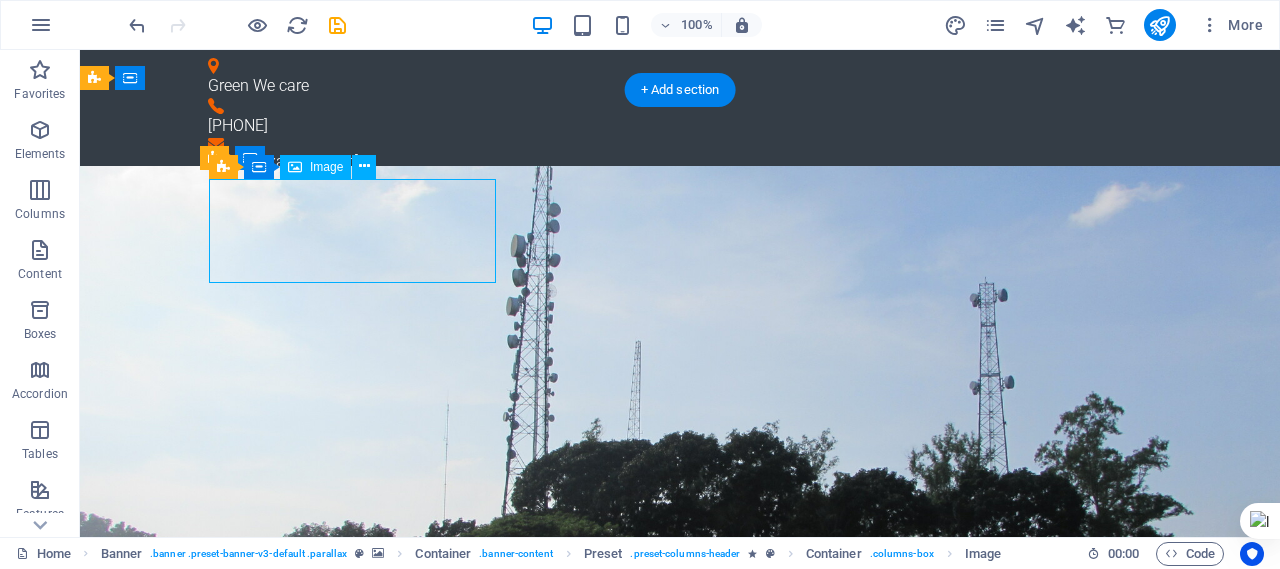 click at bounding box center [680, 893] 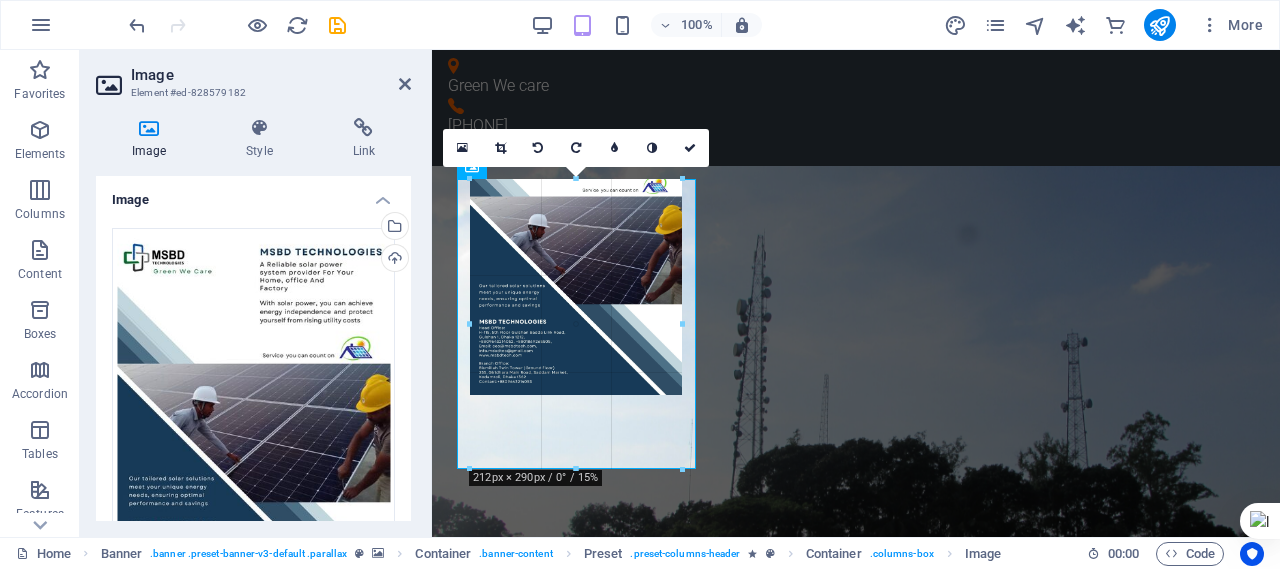drag, startPoint x: 695, startPoint y: 250, endPoint x: 665, endPoint y: 213, distance: 47.63402 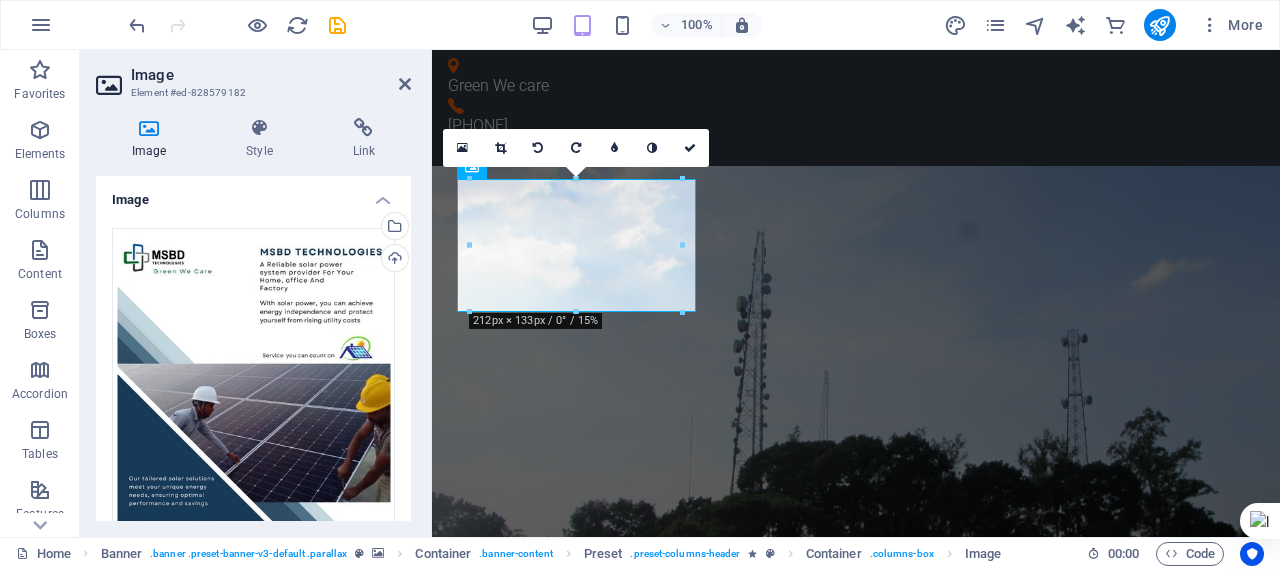 click at bounding box center [470, 245] 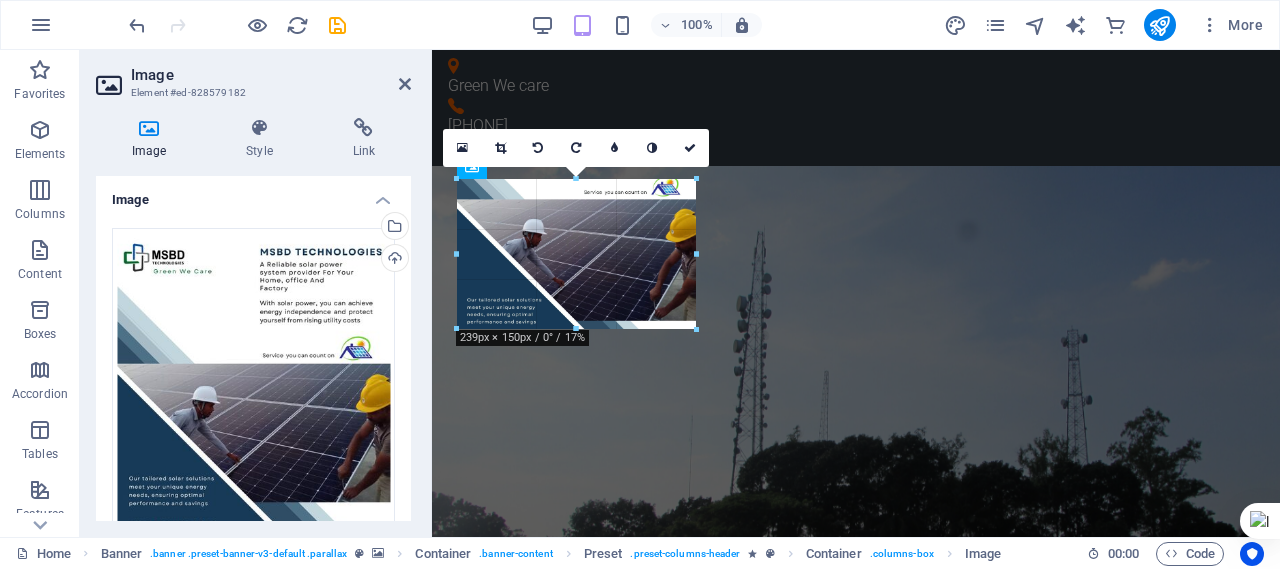 drag, startPoint x: 473, startPoint y: 248, endPoint x: 445, endPoint y: 247, distance: 28.01785 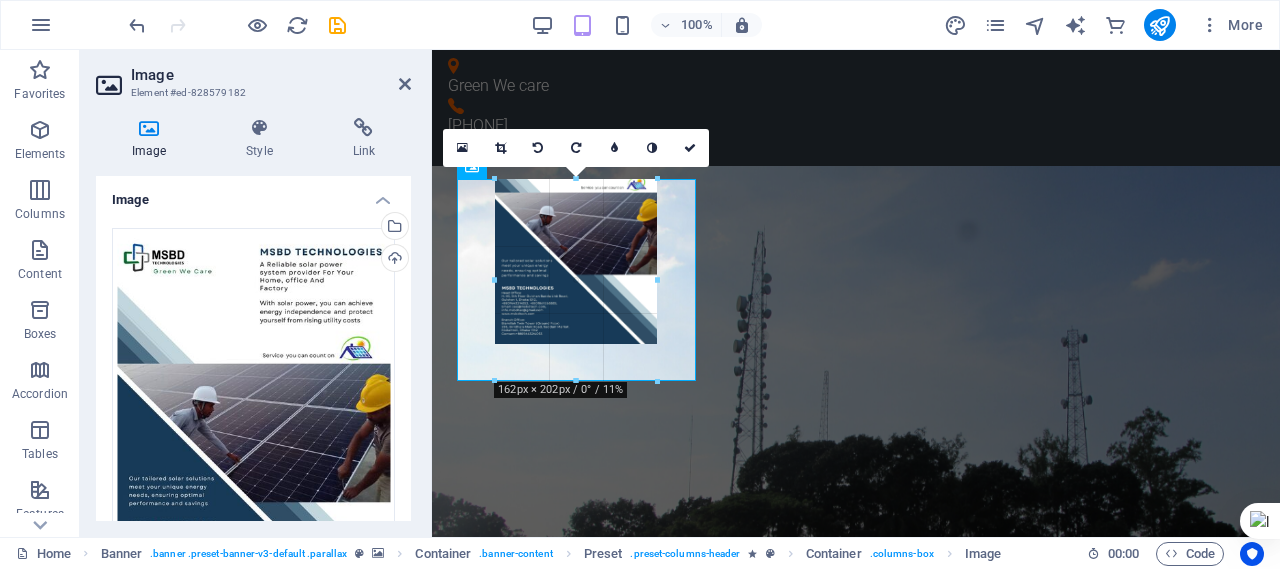 drag, startPoint x: 696, startPoint y: 251, endPoint x: 618, endPoint y: 230, distance: 80.77747 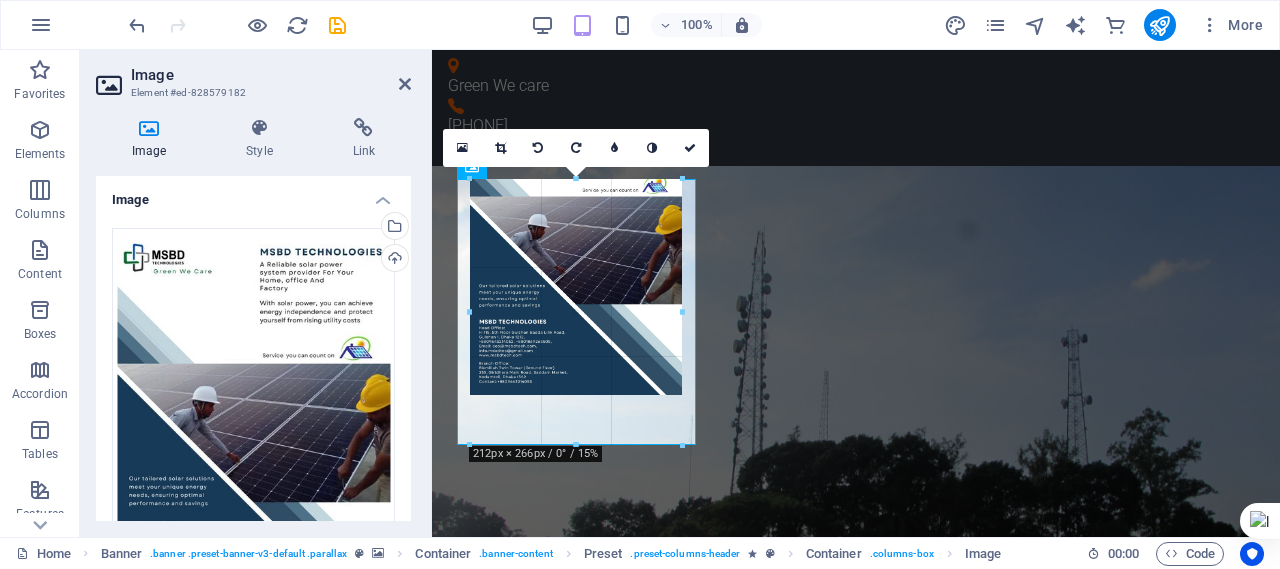 drag, startPoint x: 655, startPoint y: 276, endPoint x: 678, endPoint y: 440, distance: 165.60495 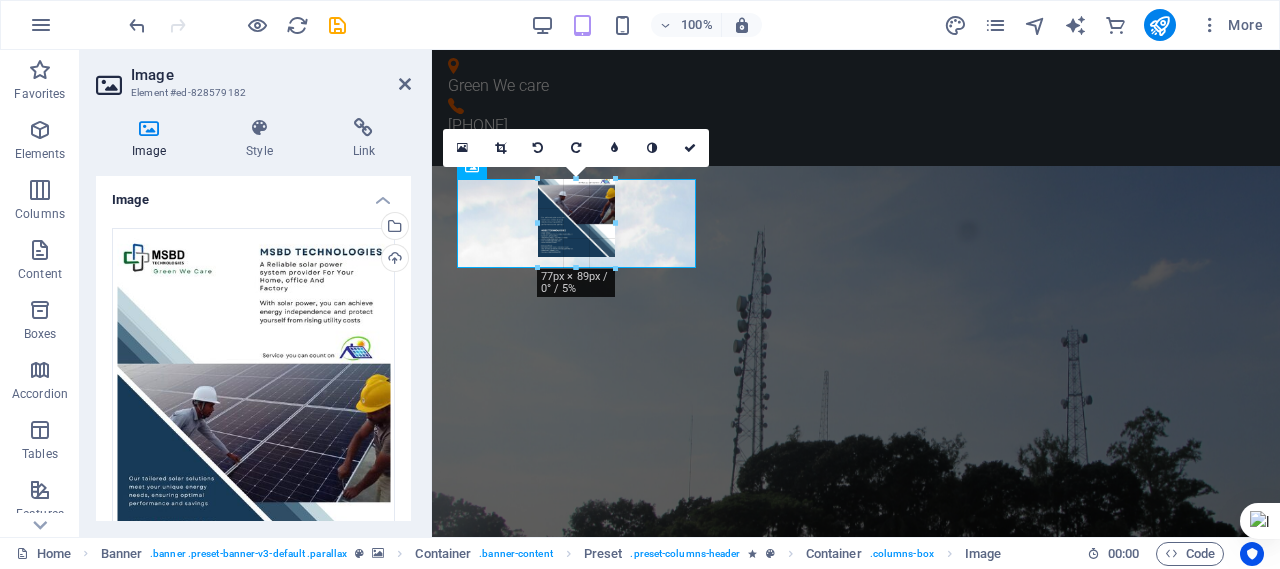 drag, startPoint x: 576, startPoint y: 309, endPoint x: 598, endPoint y: 265, distance: 49.193497 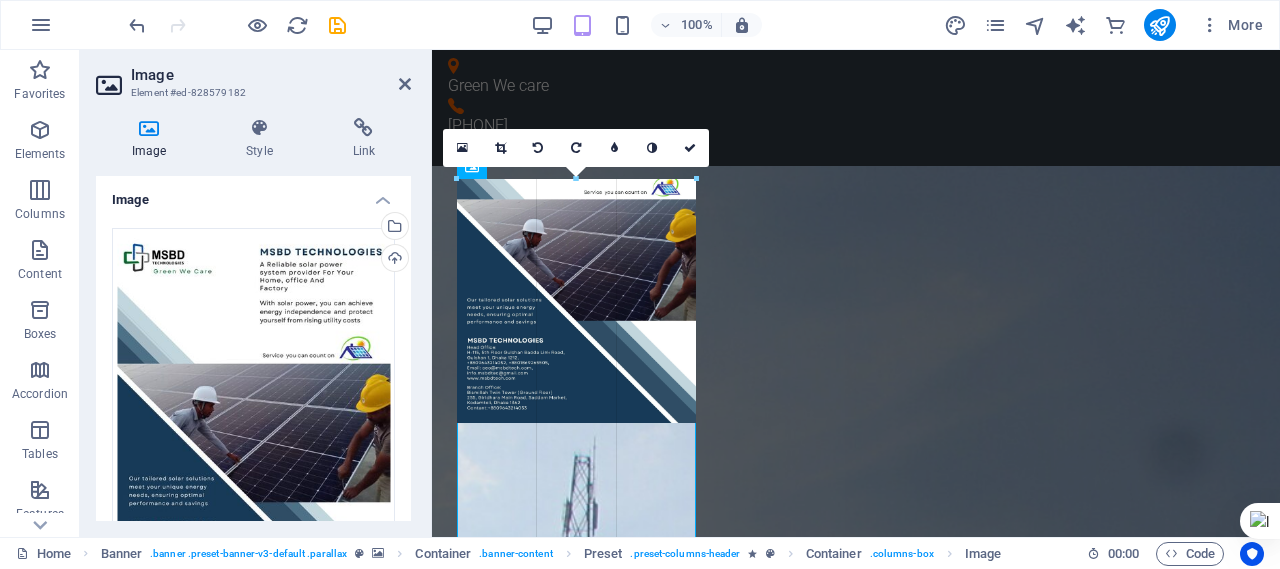 drag, startPoint x: 613, startPoint y: 206, endPoint x: 798, endPoint y: 479, distance: 329.77872 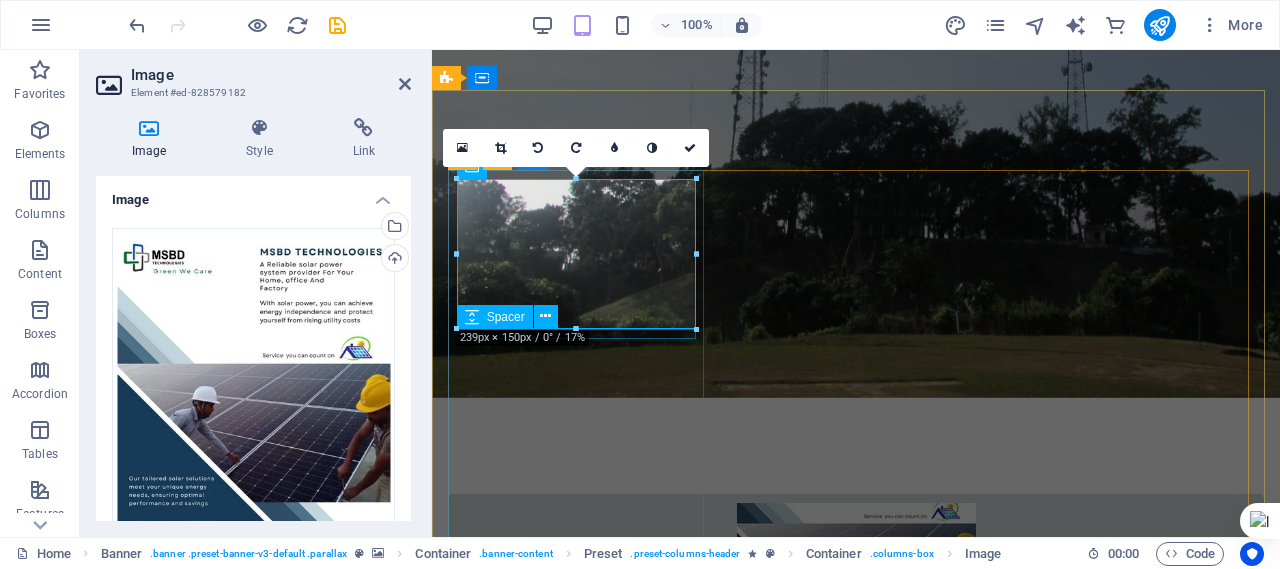 scroll, scrollTop: 0, scrollLeft: 0, axis: both 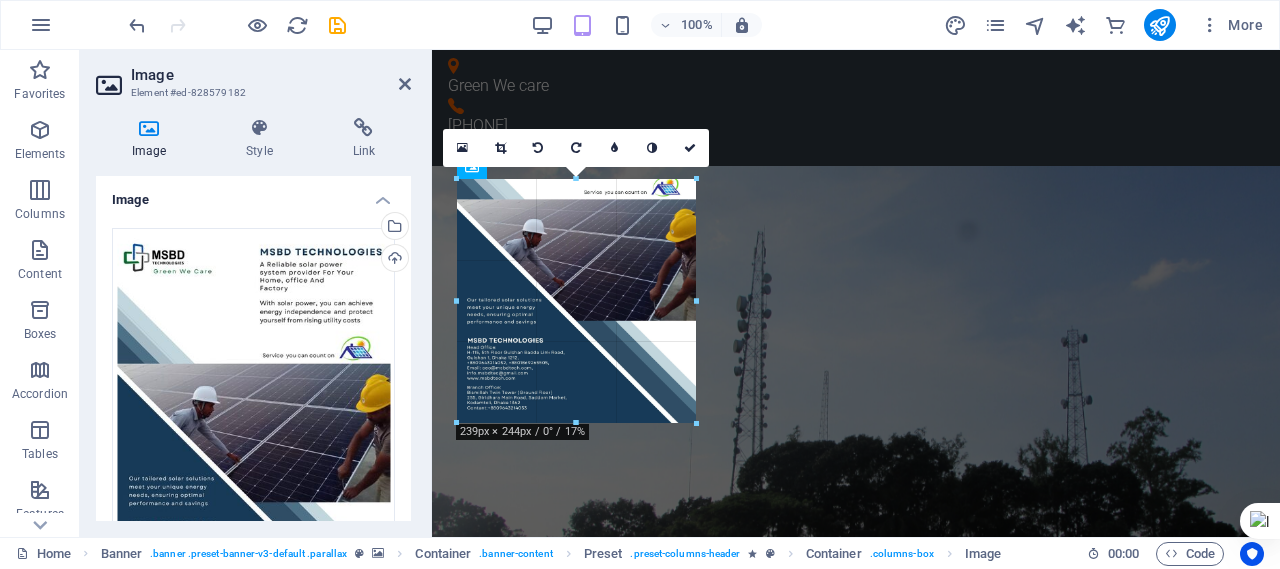 drag, startPoint x: 692, startPoint y: 251, endPoint x: 711, endPoint y: 253, distance: 19.104973 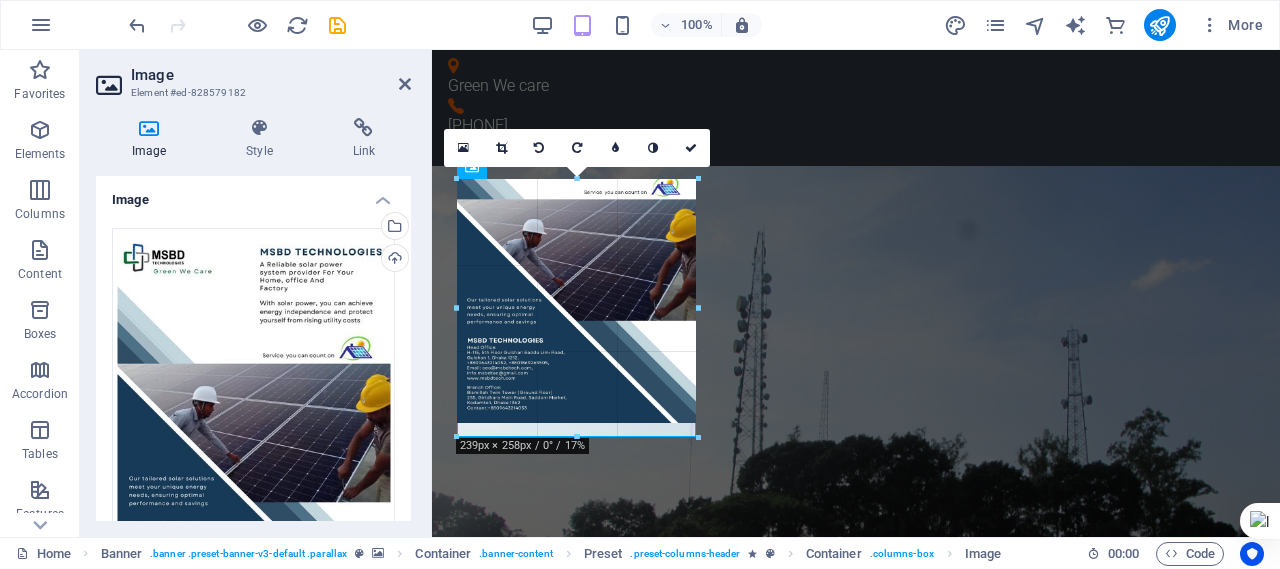 drag, startPoint x: 576, startPoint y: 327, endPoint x: 566, endPoint y: 435, distance: 108.461975 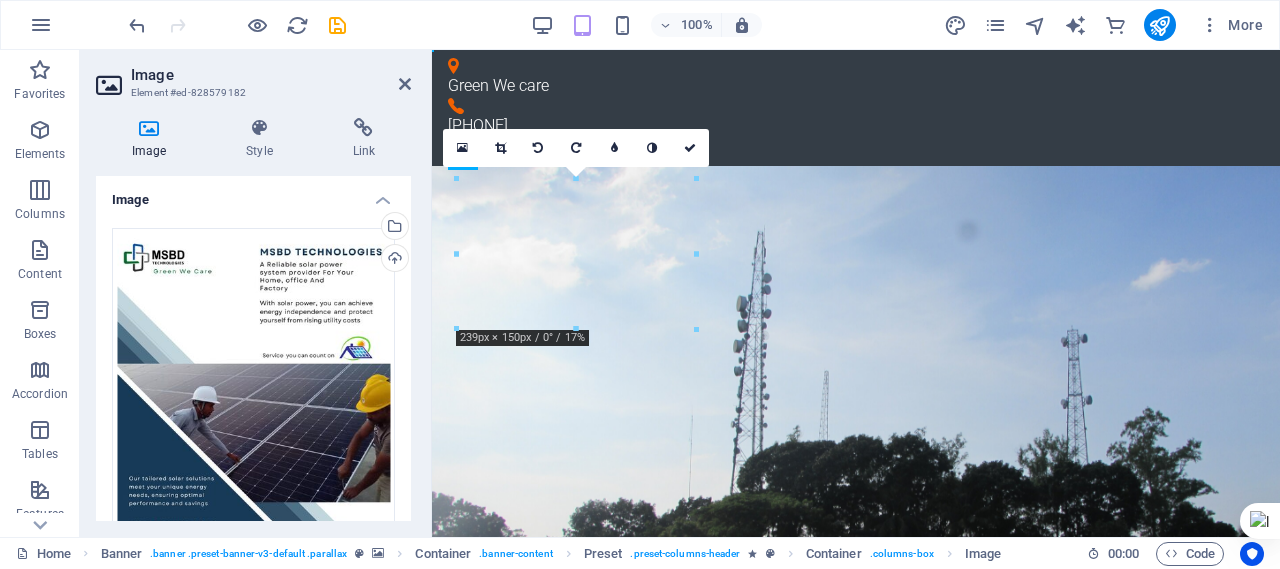 drag, startPoint x: 550, startPoint y: 271, endPoint x: 545, endPoint y: 413, distance: 142.088 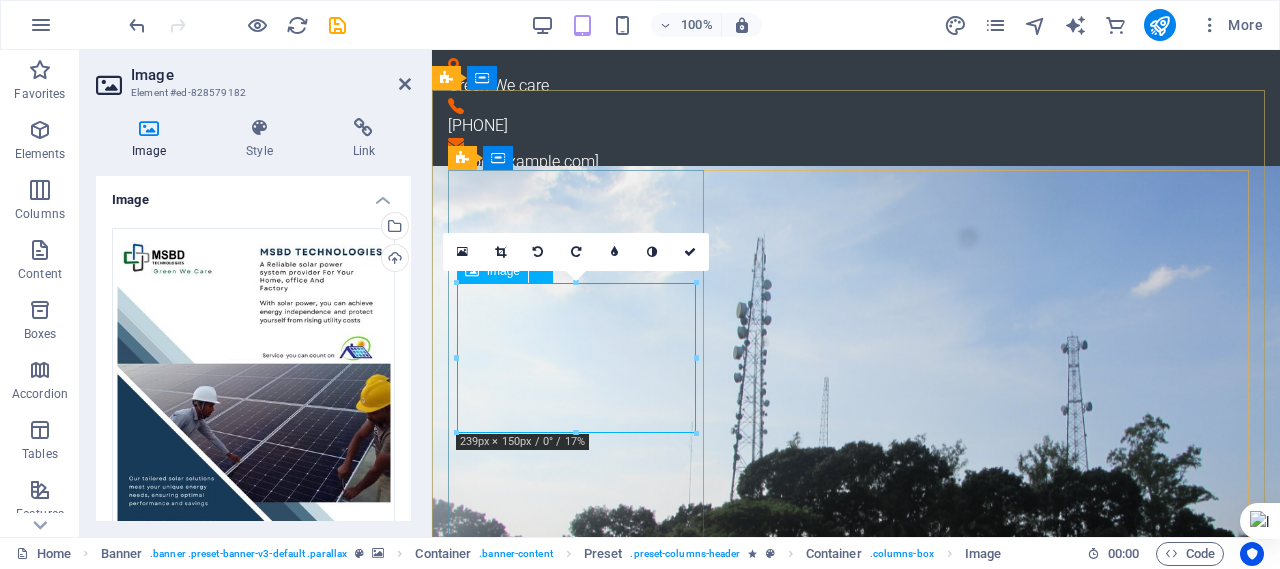 click at bounding box center [856, 1004] 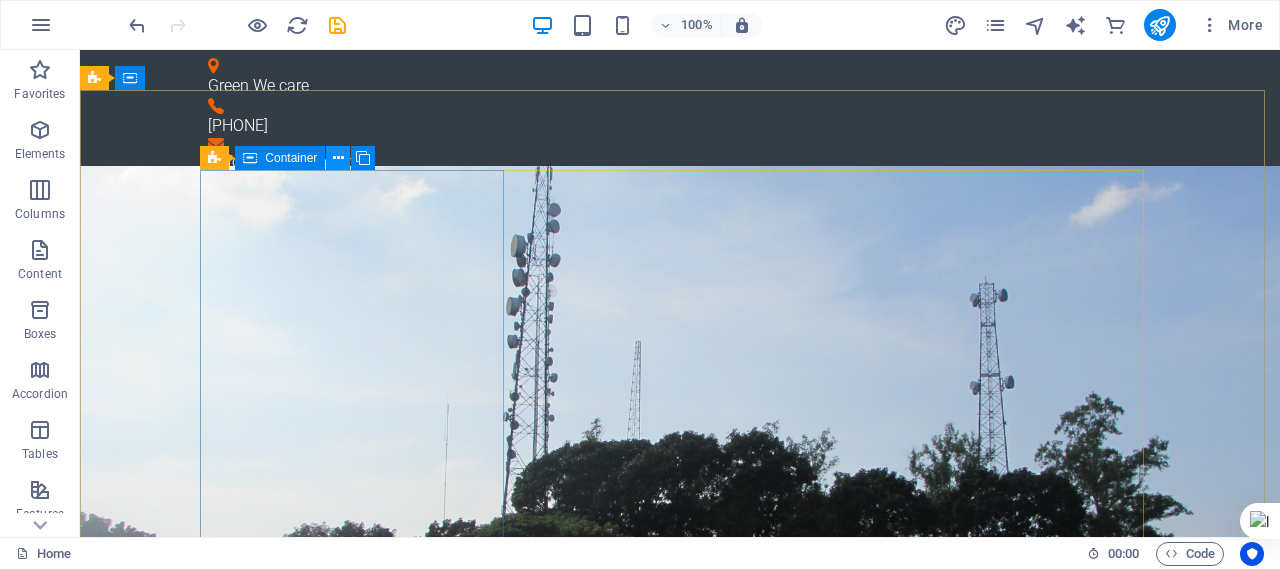 click at bounding box center [338, 158] 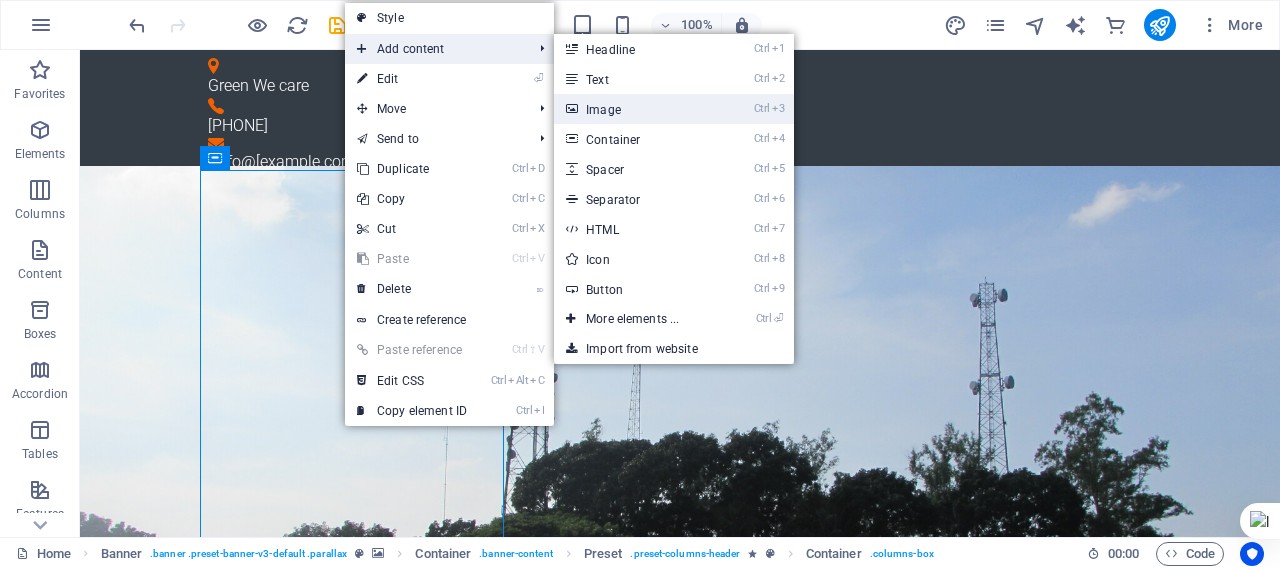 click on "Ctrl 3  Image" at bounding box center [636, 109] 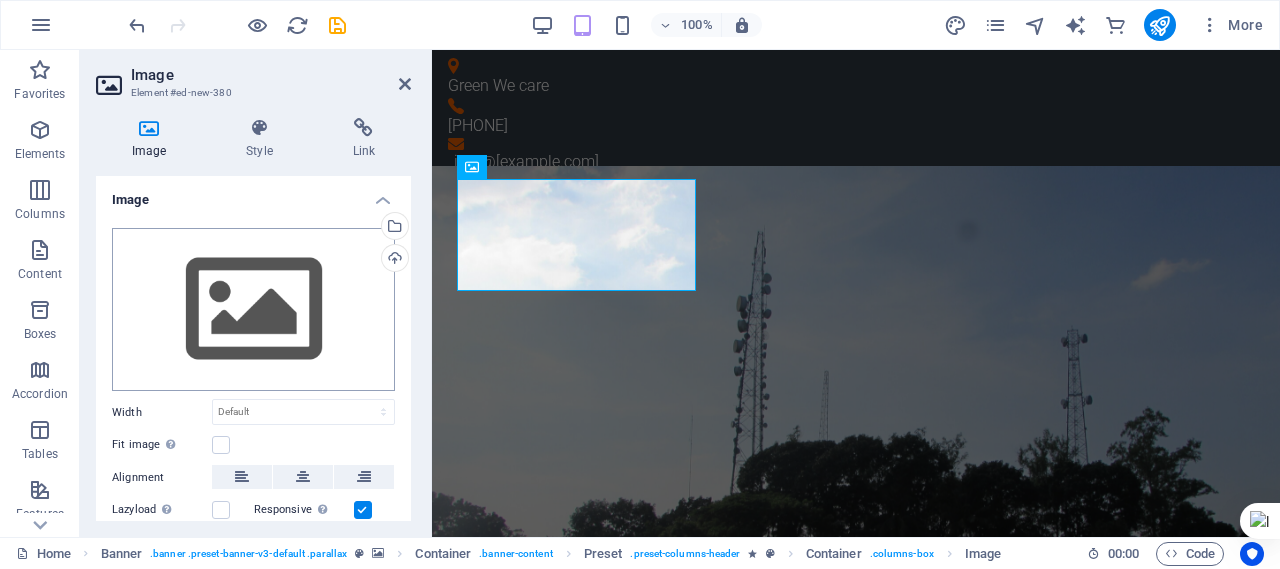 scroll, scrollTop: 126, scrollLeft: 0, axis: vertical 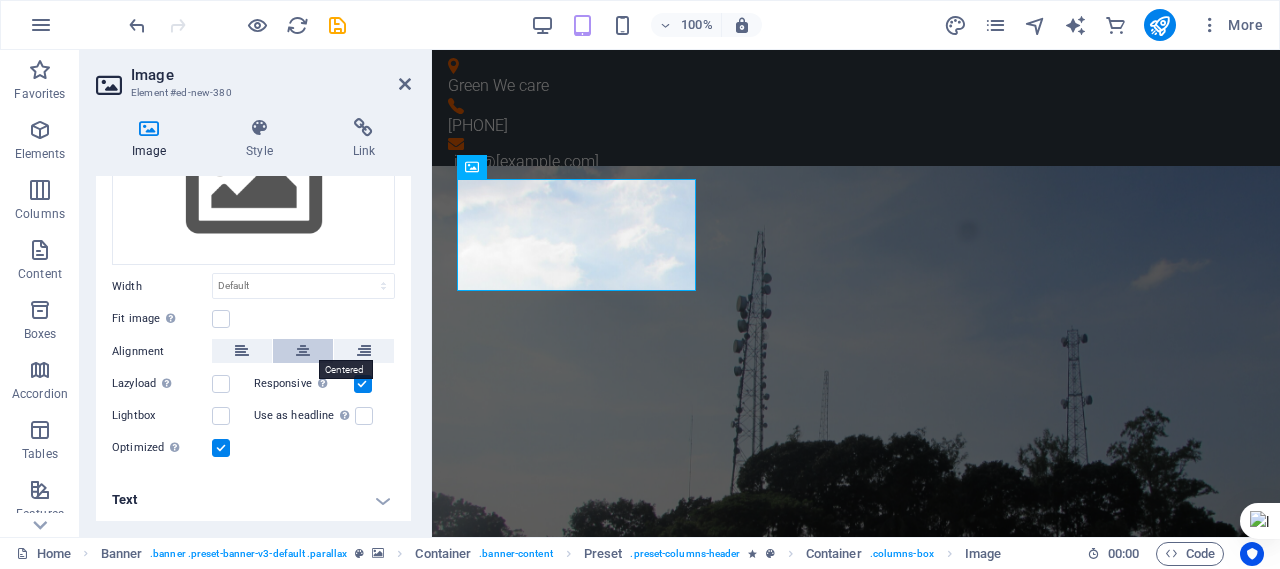 click at bounding box center [303, 351] 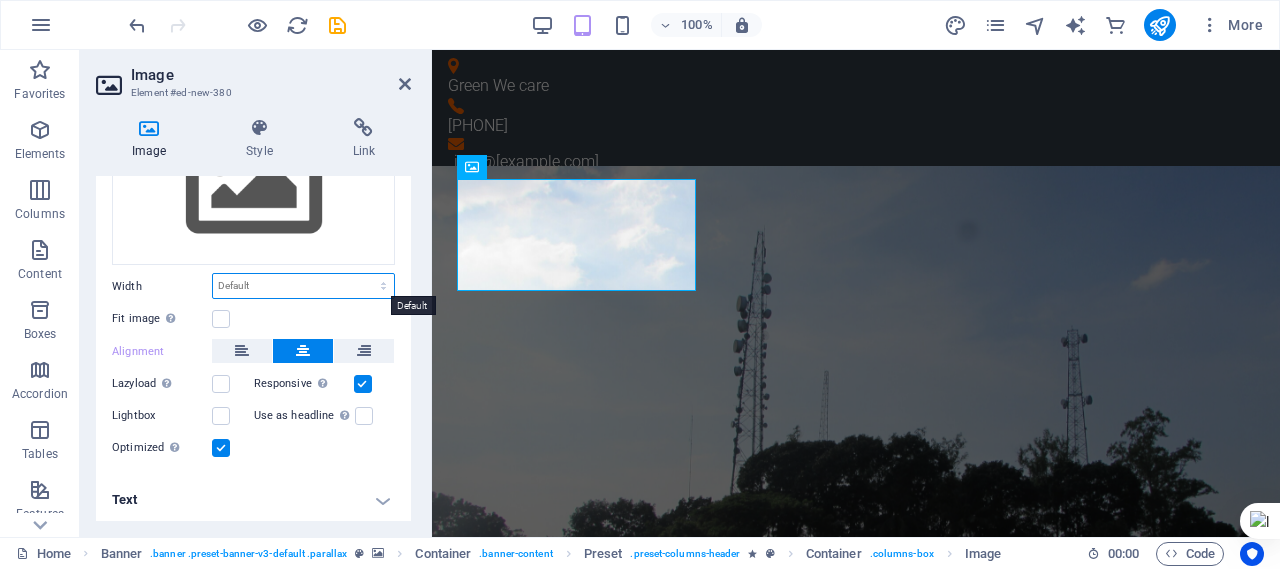 click on "Default auto px rem % em vh vw" at bounding box center [303, 286] 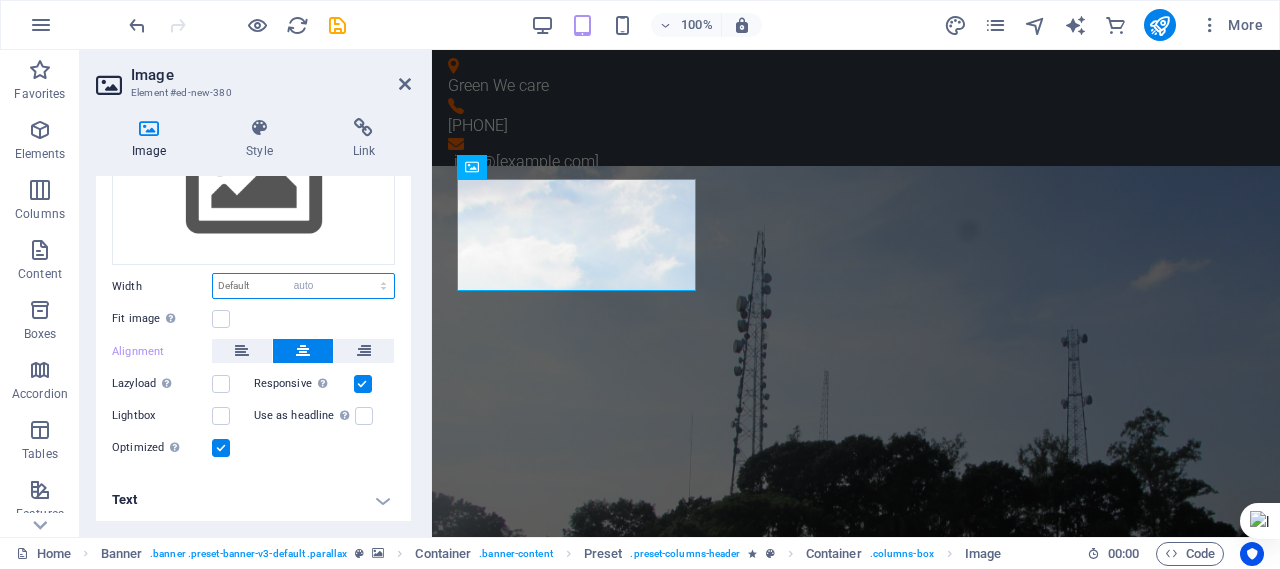 click on "Default auto px rem % em vh vw" at bounding box center [303, 286] 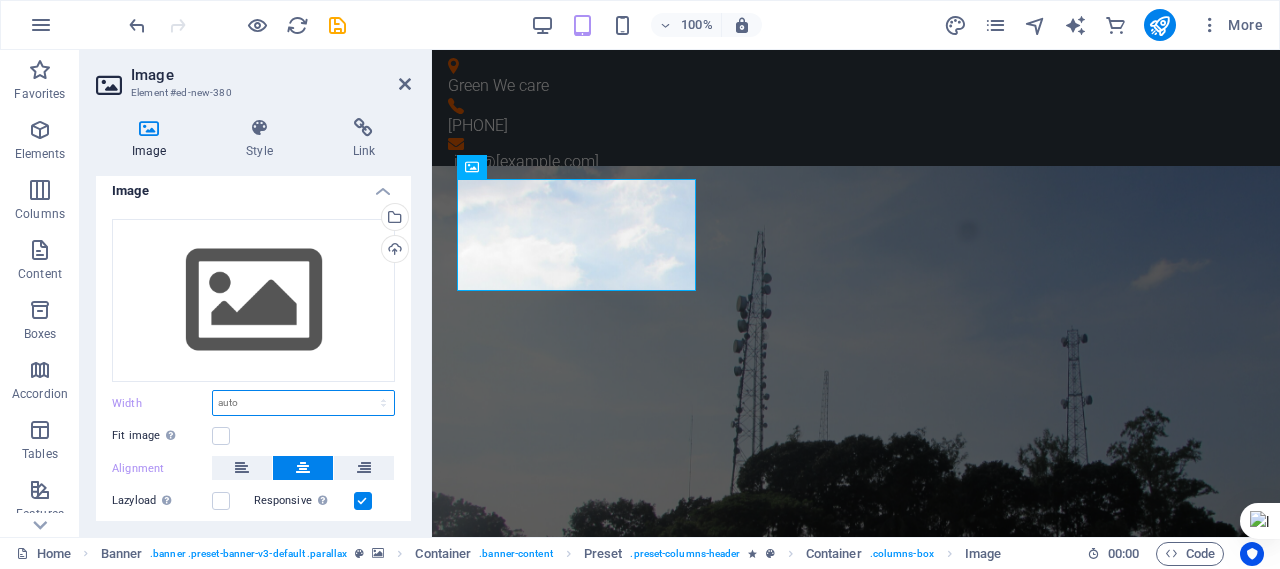 scroll, scrollTop: 0, scrollLeft: 0, axis: both 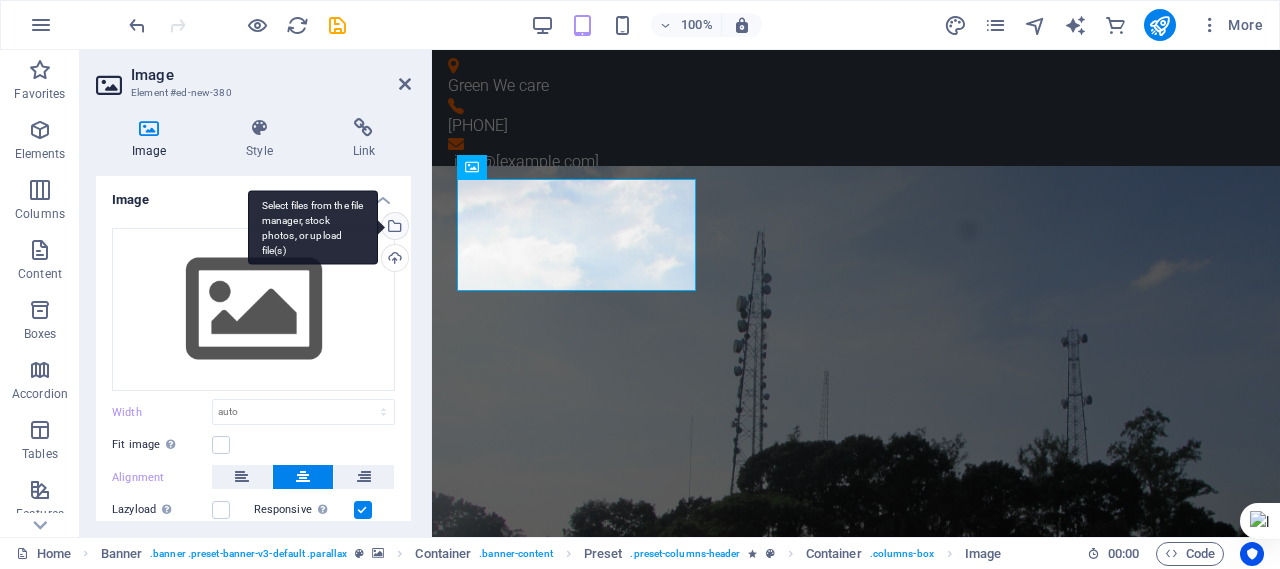 click on "Select files from the file manager, stock photos, or upload file(s)" at bounding box center [313, 227] 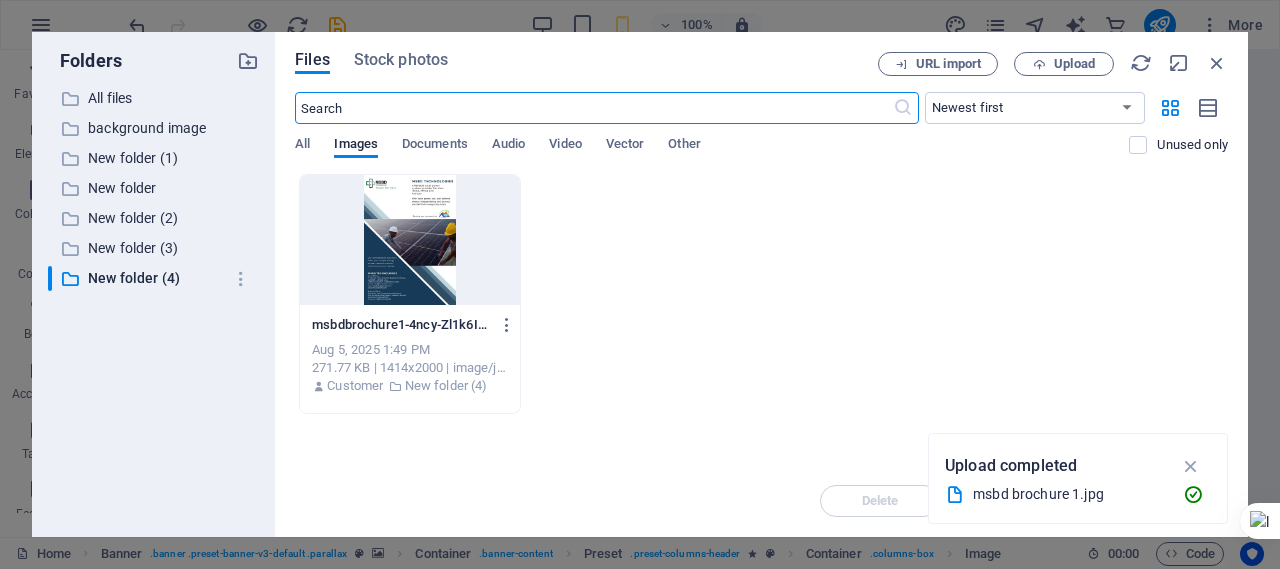click at bounding box center (410, 240) 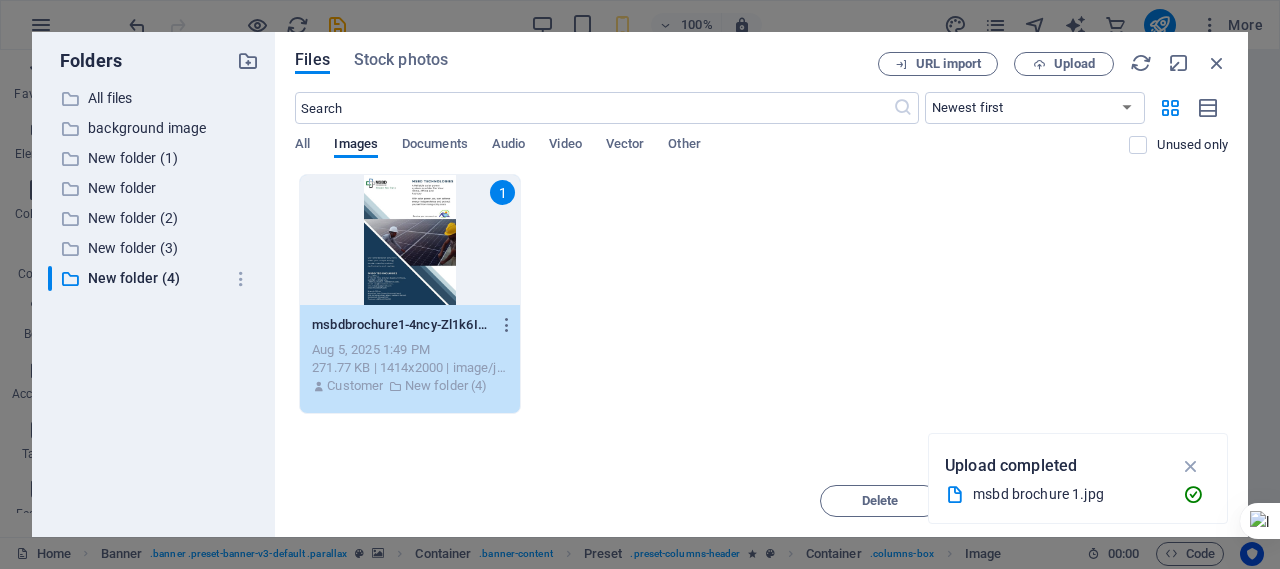 click on "1" at bounding box center [410, 240] 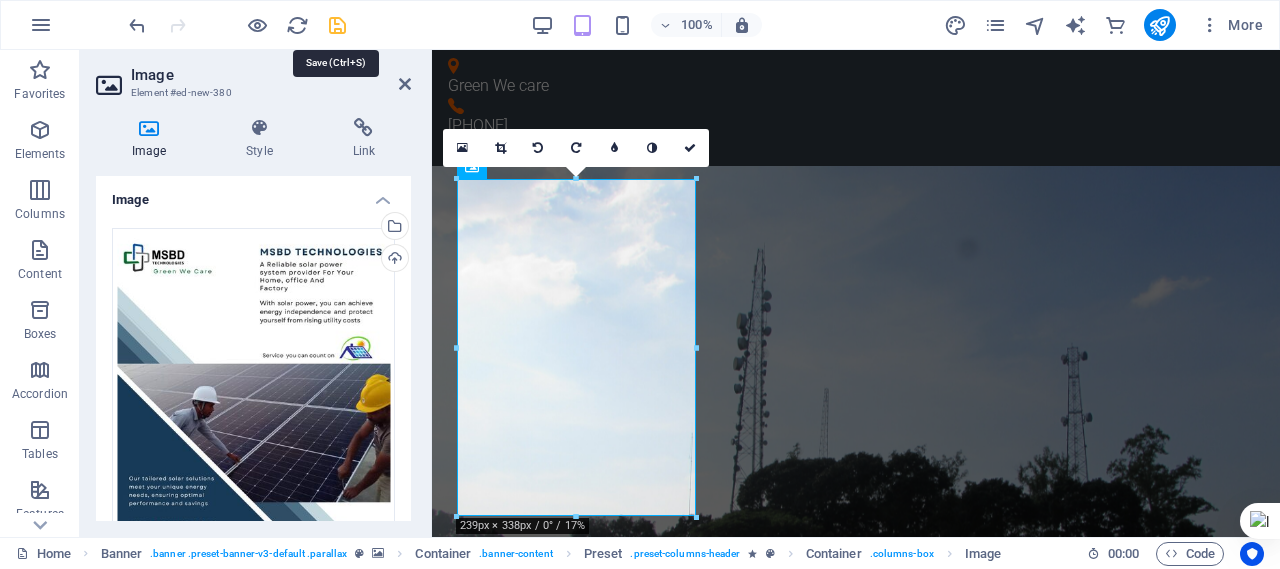 click at bounding box center [337, 25] 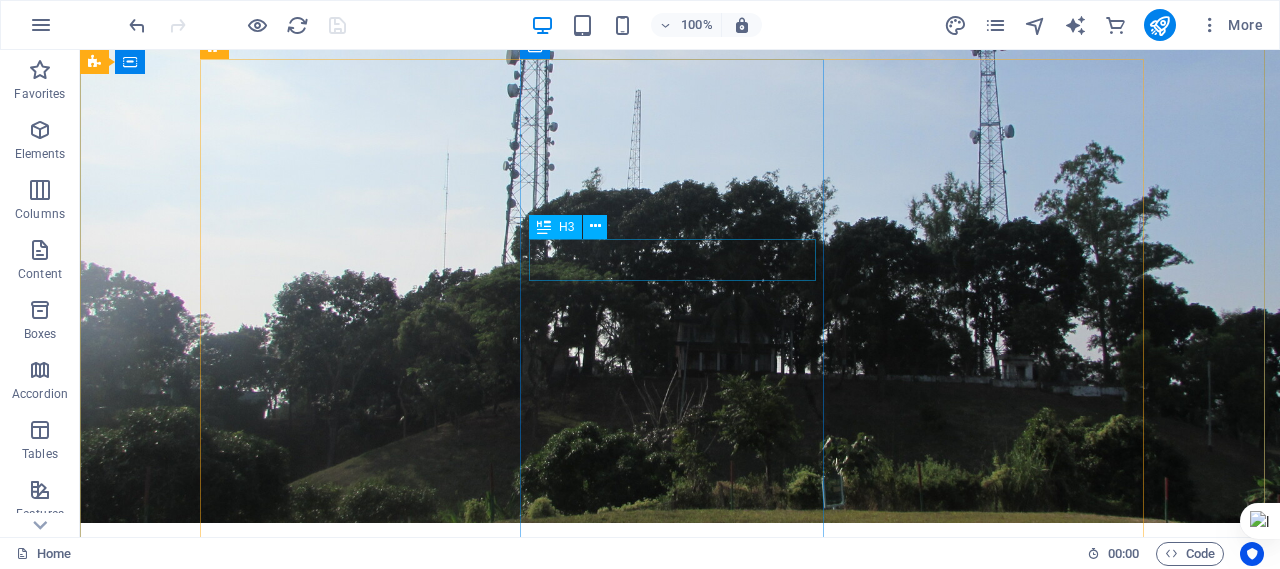 scroll, scrollTop: 0, scrollLeft: 0, axis: both 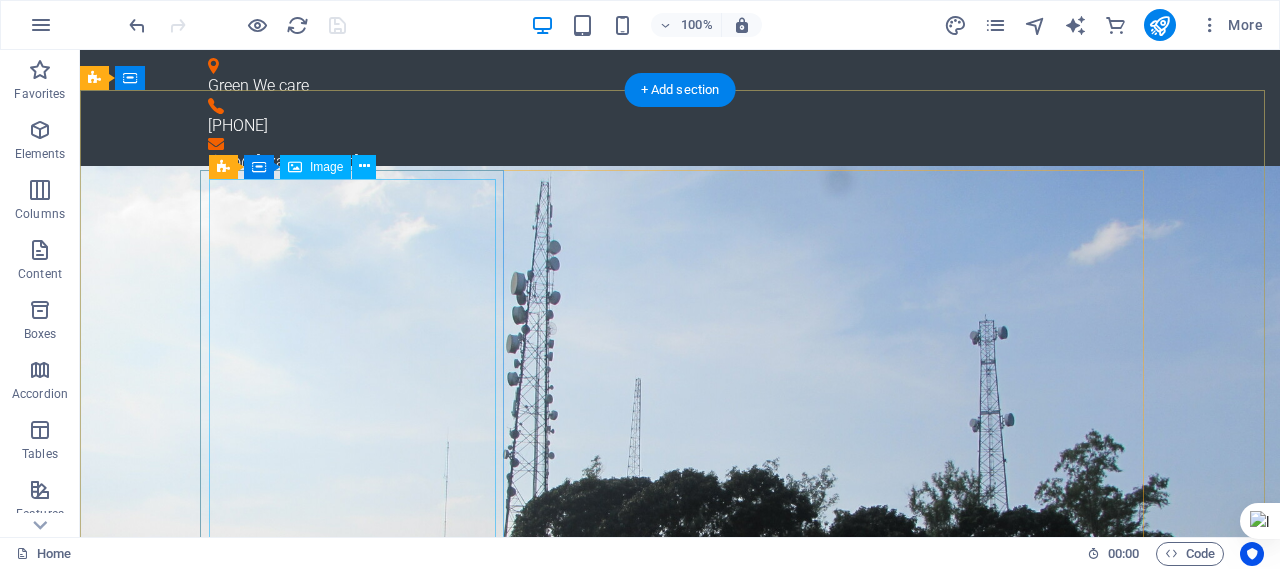 click at bounding box center [680, 1764] 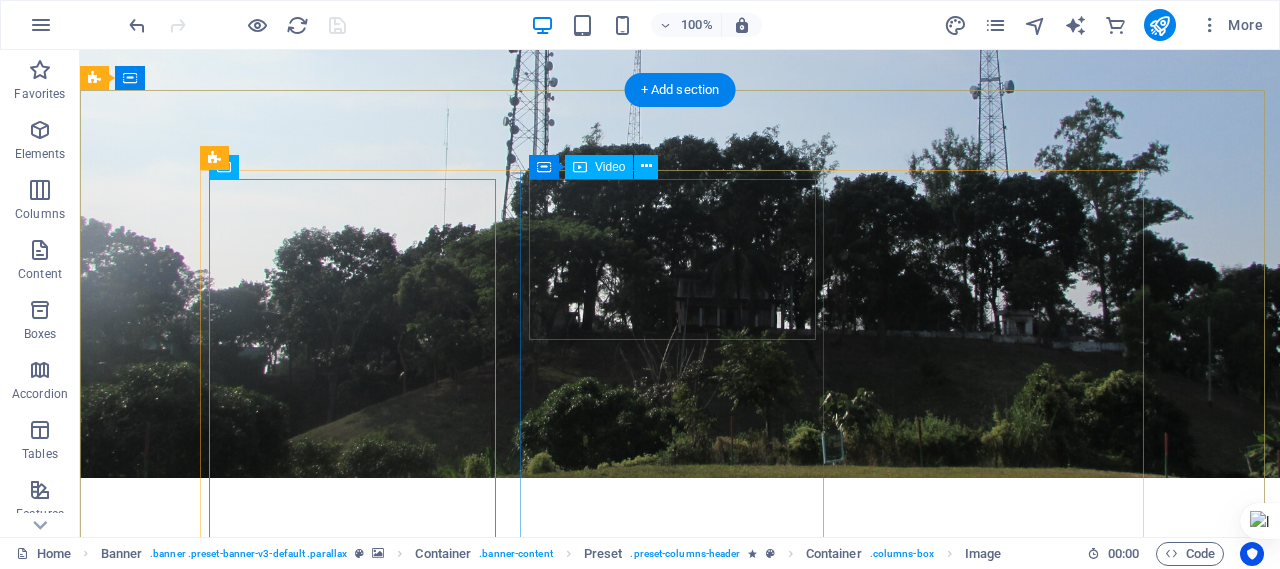 scroll, scrollTop: 0, scrollLeft: 0, axis: both 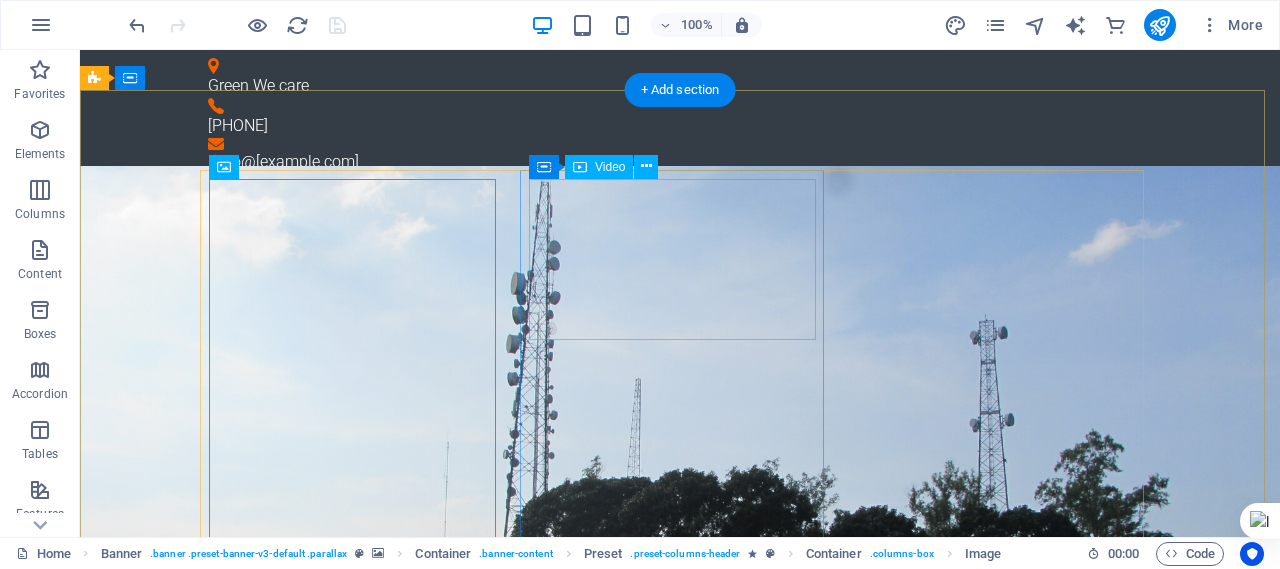 click at bounding box center [680, 2956] 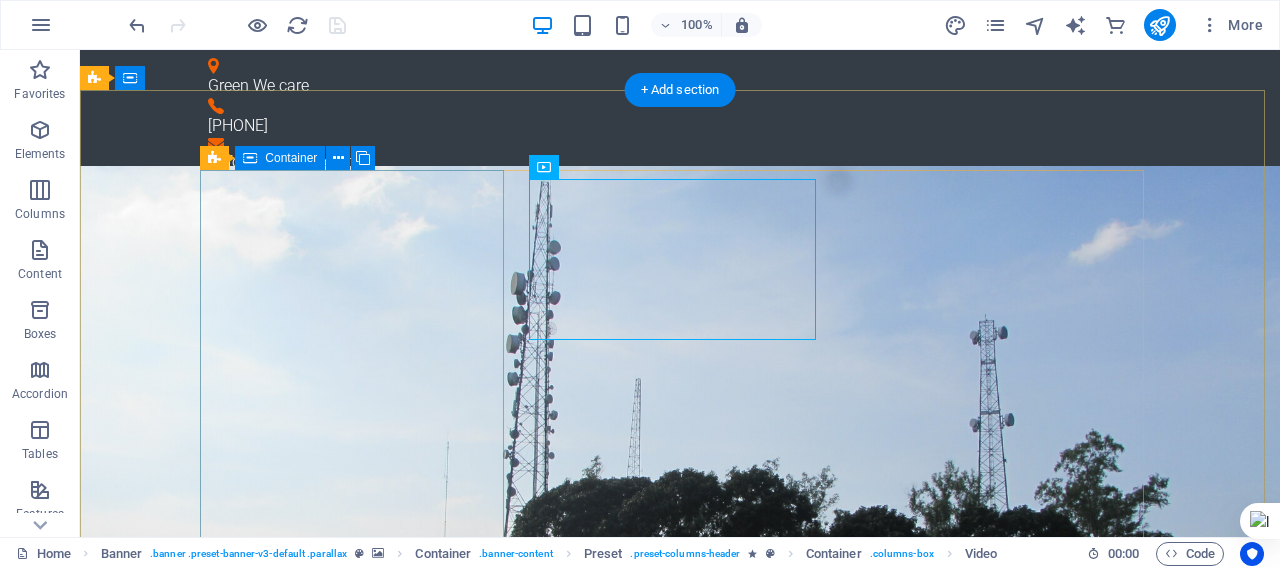 click on "Telecommunication L. At vero eos et accusam et justo duo dolores et ea rebum." at bounding box center (680, 1807) 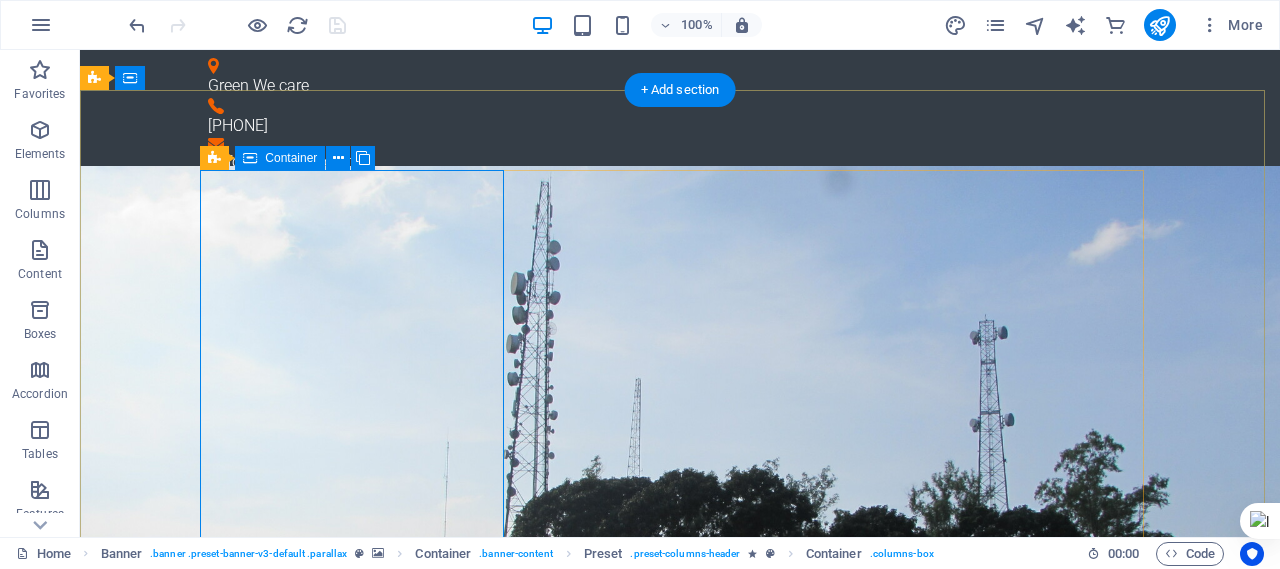 click on "Telecommunication L. At vero eos et accusam et justo duo dolores et ea rebum." at bounding box center [680, 1807] 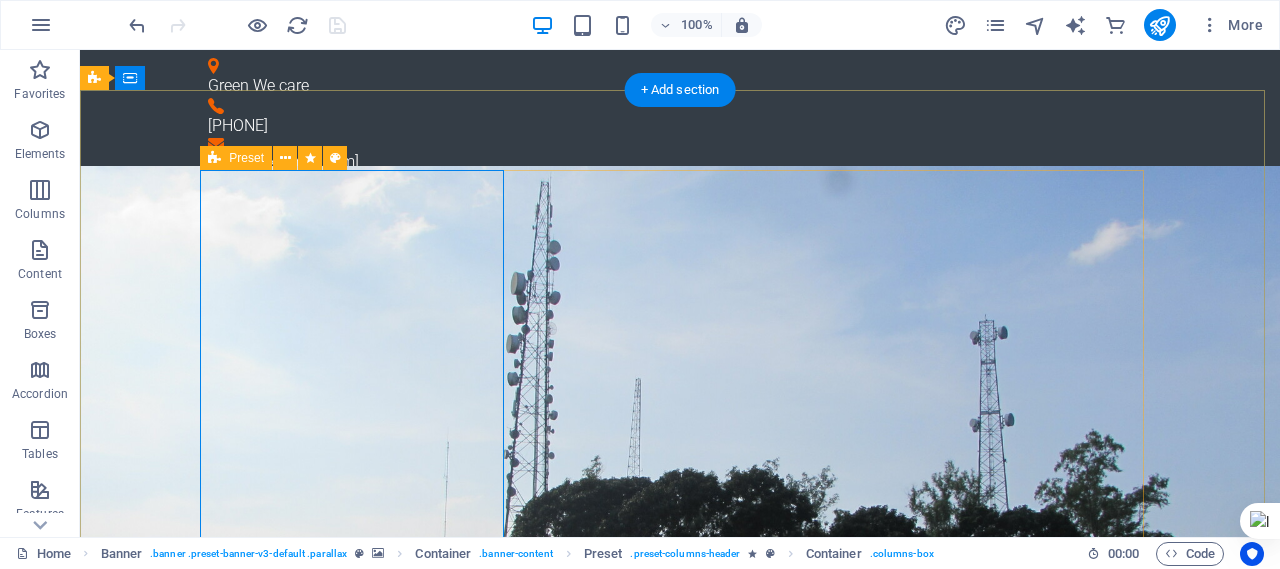 click on "Telecommunication L. At vero eos et accusam et justo duo dolores et ea rebum. Whats New 1. AI‑Powered Diagnostics & Documentationorks are managed,,  New systems power AI radiology that can detect cancers, fractures, and neurological issues faster than ever before, reducing diagnostic errors by up to ~40%  Circuit Boards Lorem ipsum dolor sit amet, consetetur sadipscing elitr, sed diam nonumy eirmod tempor invidunt ut labore et dolore magna aliquyam erat, sed diam voluptua. At vero eos et accusam et justo duo dolores et ea rebum." at bounding box center [680, 2446] 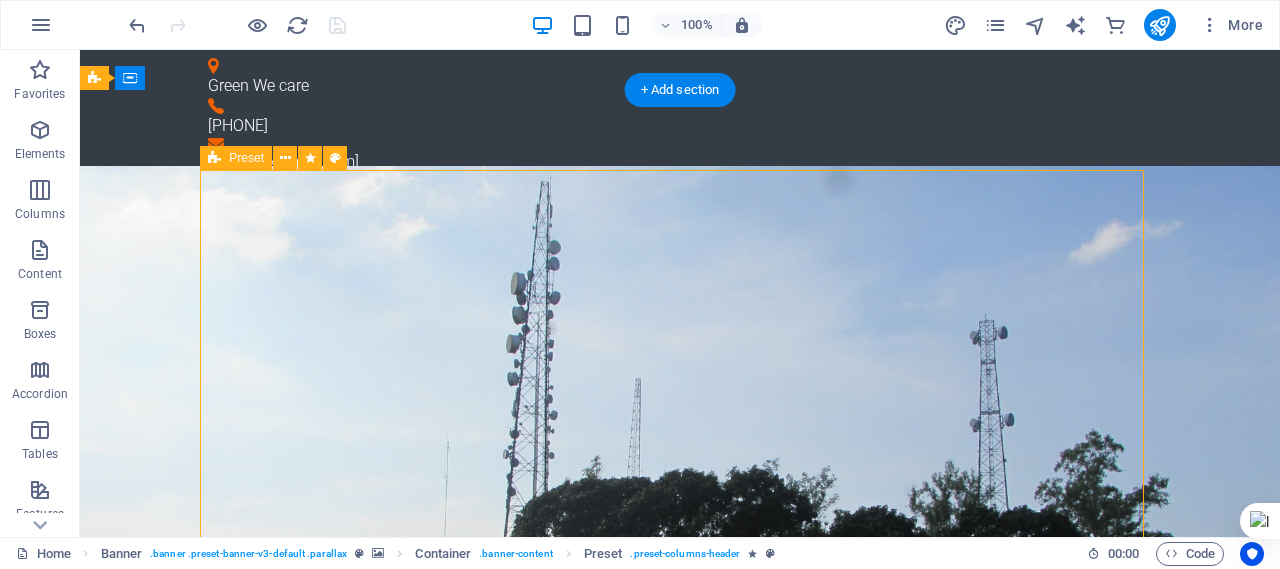 click on "Telecommunication L. At vero eos et accusam et justo duo dolores et ea rebum. Whats New 1. AI‑Powered Diagnostics & Documentationorks are managed,,  New systems power AI radiology that can detect cancers, fractures, and neurological issues faster than ever before, reducing diagnostic errors by up to ~40%  Circuit Boards Lorem ipsum dolor sit amet, consetetur sadipscing elitr, sed diam nonumy eirmod tempor invidunt ut labore et dolore magna aliquyam erat, sed diam voluptua. At vero eos et accusam et justo duo dolores et ea rebum." at bounding box center [680, 2446] 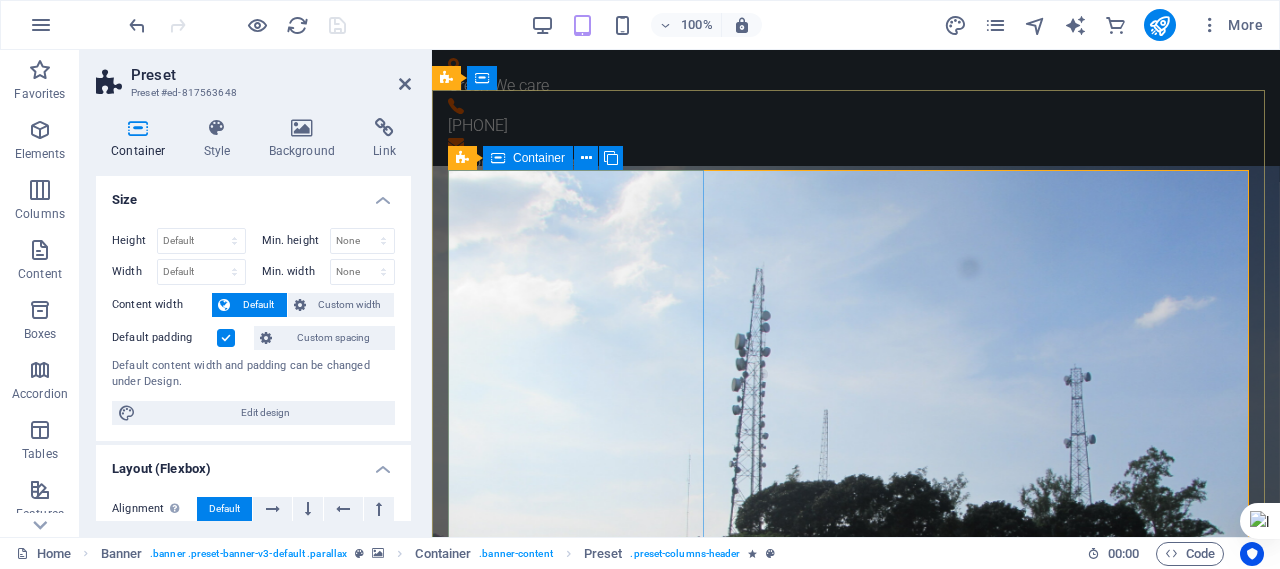 click on "Telecommunication L. At vero eos et accusam et justo duo dolores et ea rebum." at bounding box center [856, 1555] 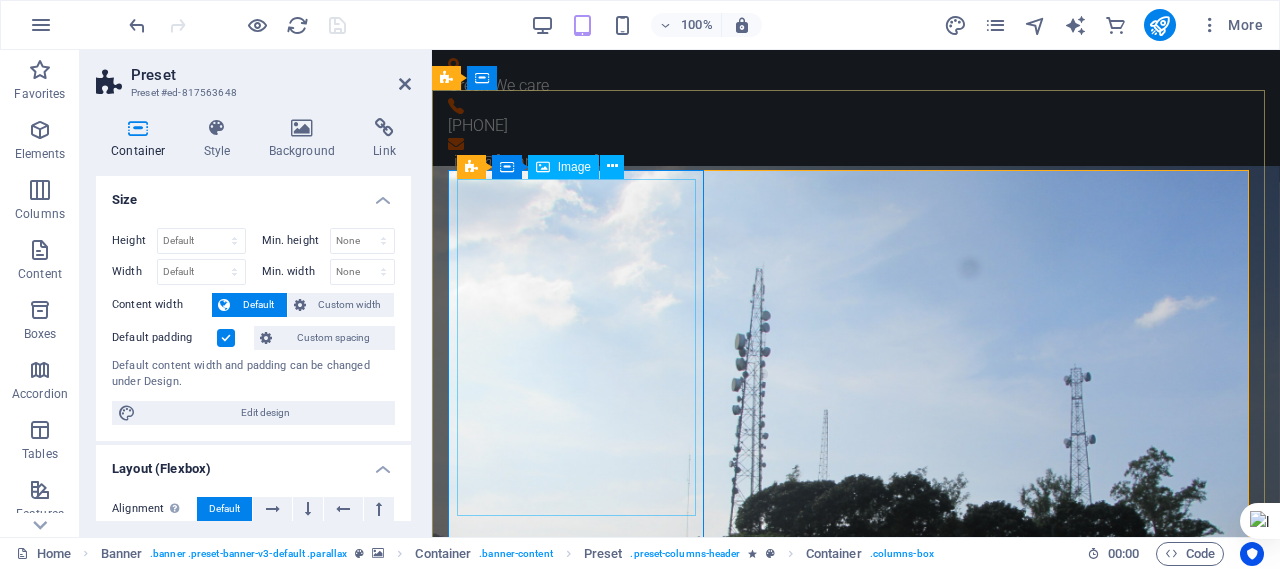 click at bounding box center [856, 1515] 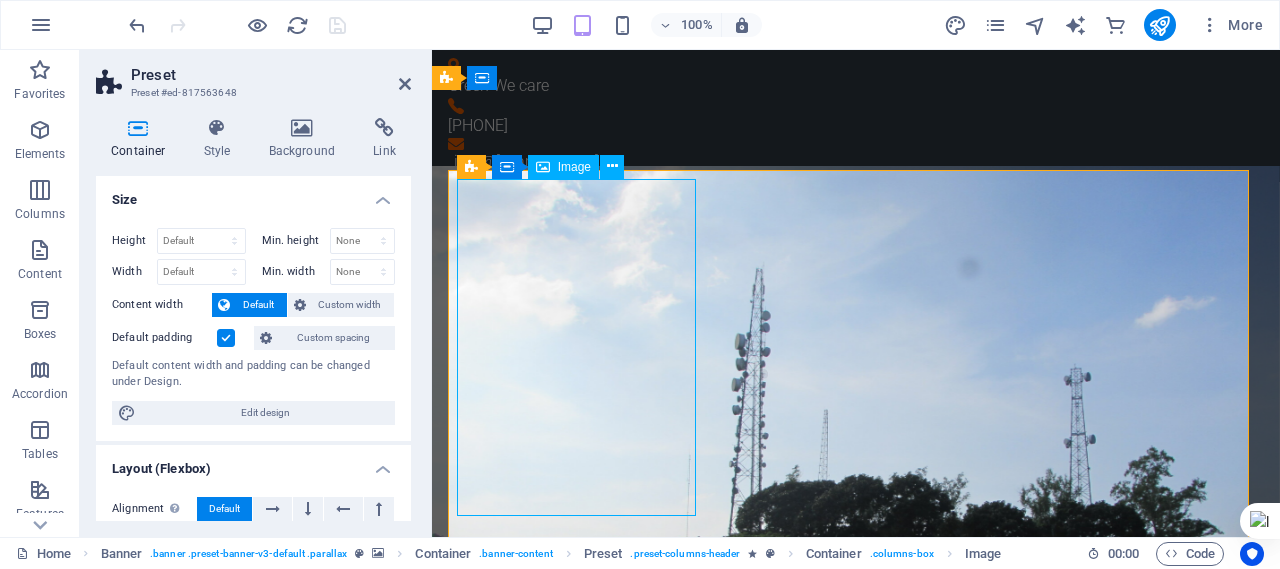 click at bounding box center (856, 1515) 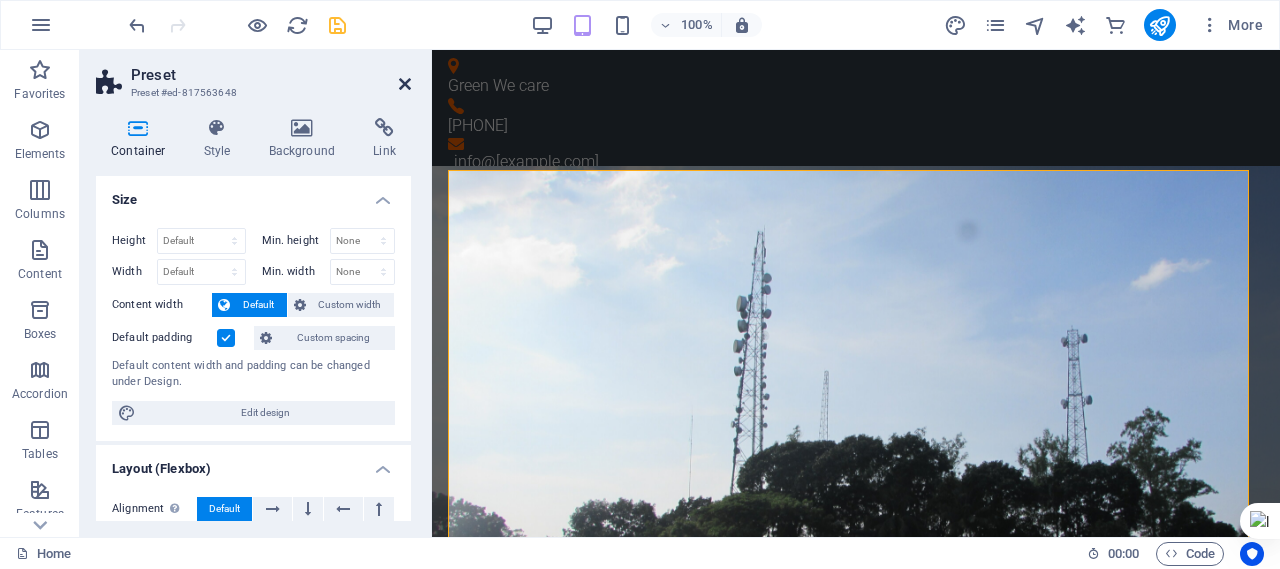 click at bounding box center (405, 84) 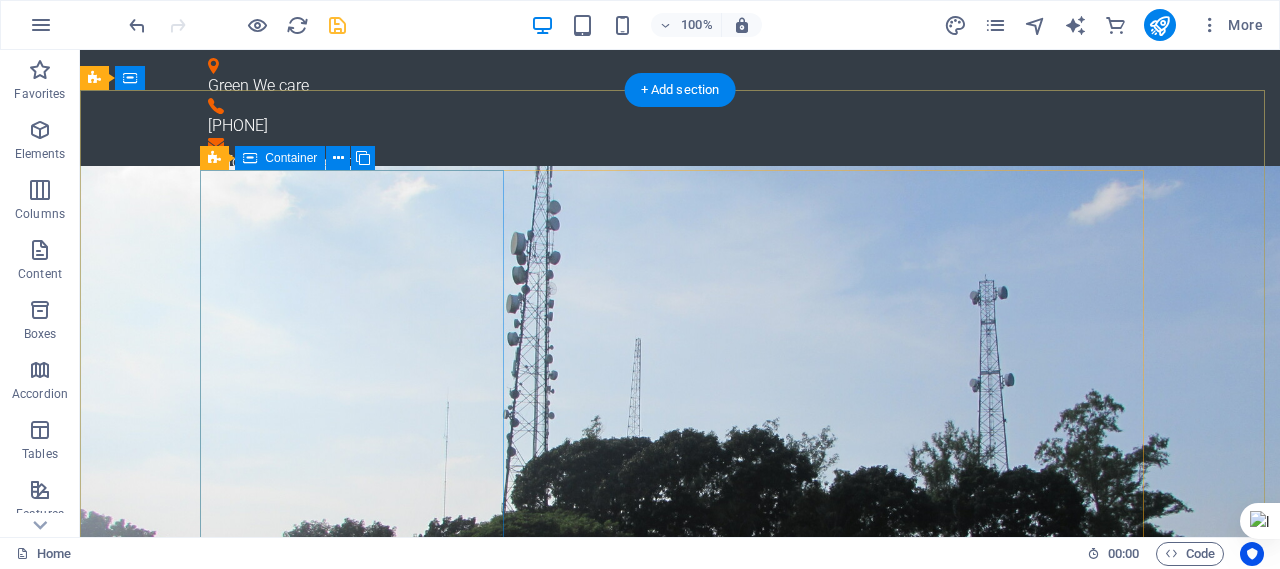 click on "Telecommunication L. At vero eos et accusam et justo duo dolores et ea rebum." at bounding box center (680, 879) 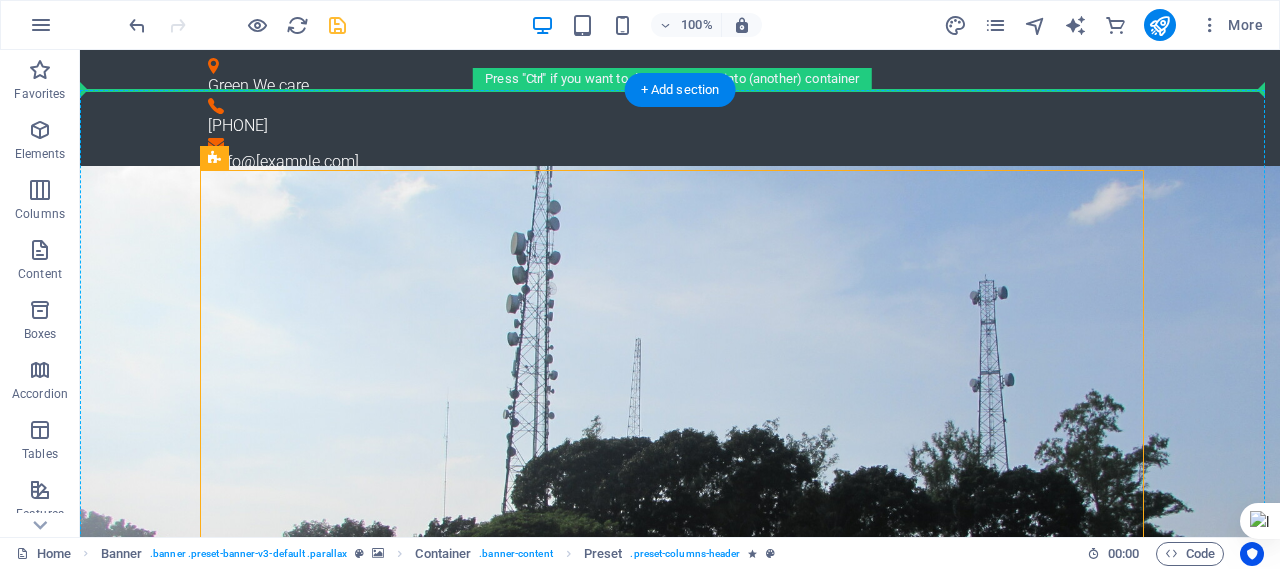 drag, startPoint x: 284, startPoint y: 219, endPoint x: 159, endPoint y: 146, distance: 144.75496 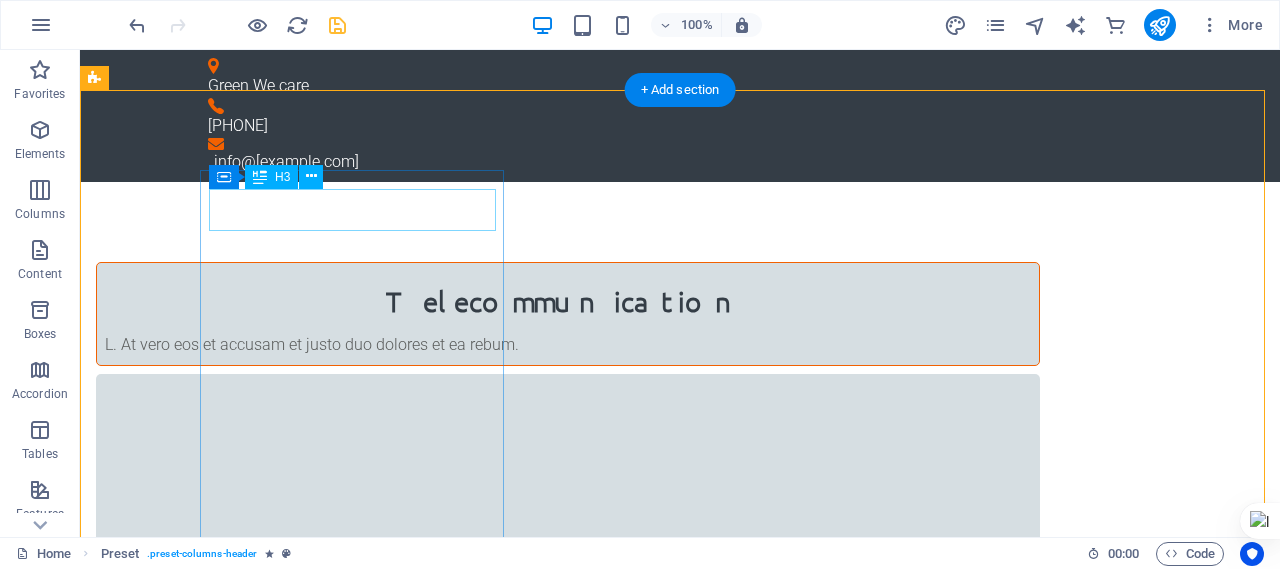 click on "Telecommunication" at bounding box center (568, 302) 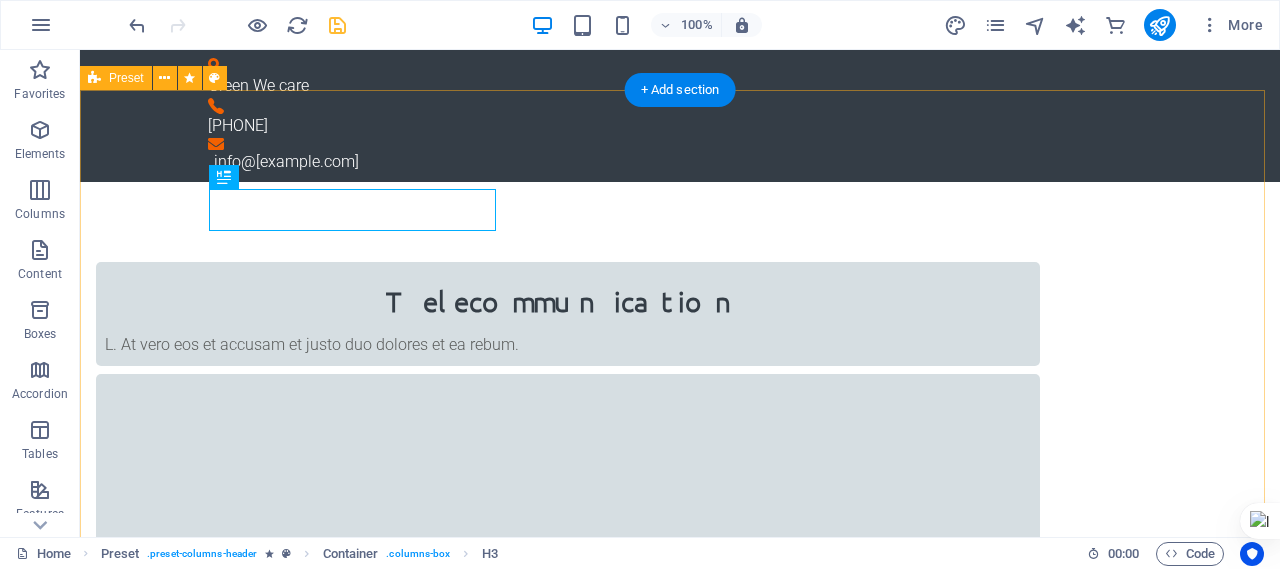 click on "Telecommunication L. At vero eos et accusam et justo duo dolores et ea rebum. Whats New 1. AI‑Powered Diagnostics & Documentationorks are managed,,  New systems power AI radiology that can detect cancers, fractures, and neurological issues faster than ever before, reducing diagnostic errors by up to ~40%  Circuit Boards Lorem ipsum dolor sit amet, consetetur sadipscing elitr, sed diam nonumy eirmod tempor invidunt ut labore et dolore magna aliquyam erat, sed diam voluptua. At vero eos et accusam et justo duo dolores et ea rebum." at bounding box center (680, 952) 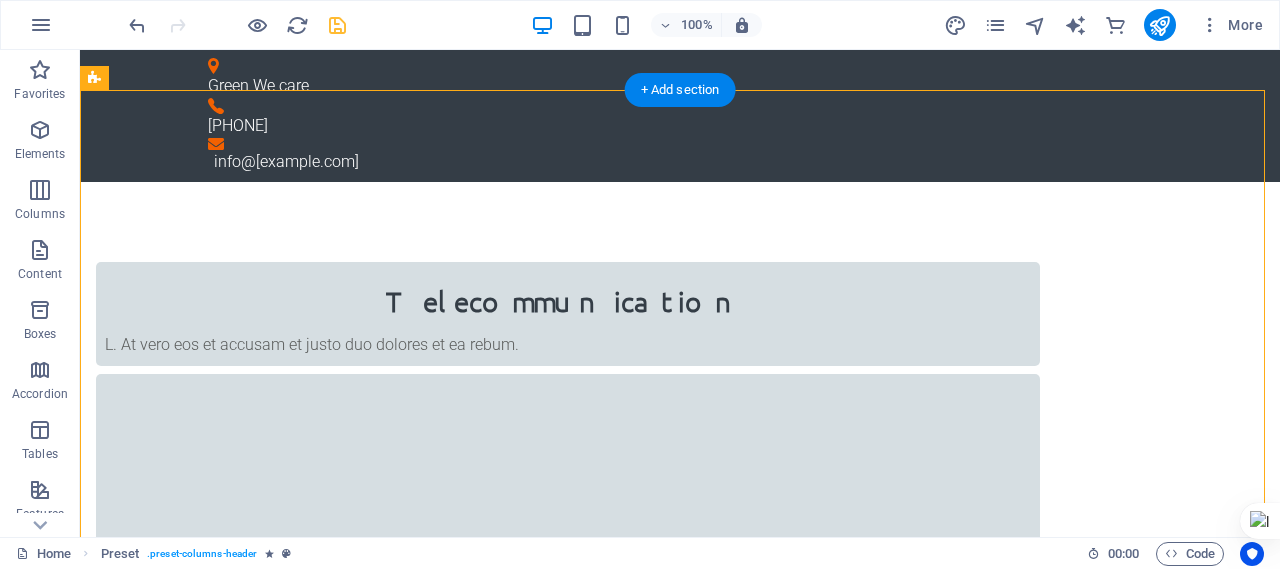 drag, startPoint x: 162, startPoint y: 167, endPoint x: 921, endPoint y: 428, distance: 802.62195 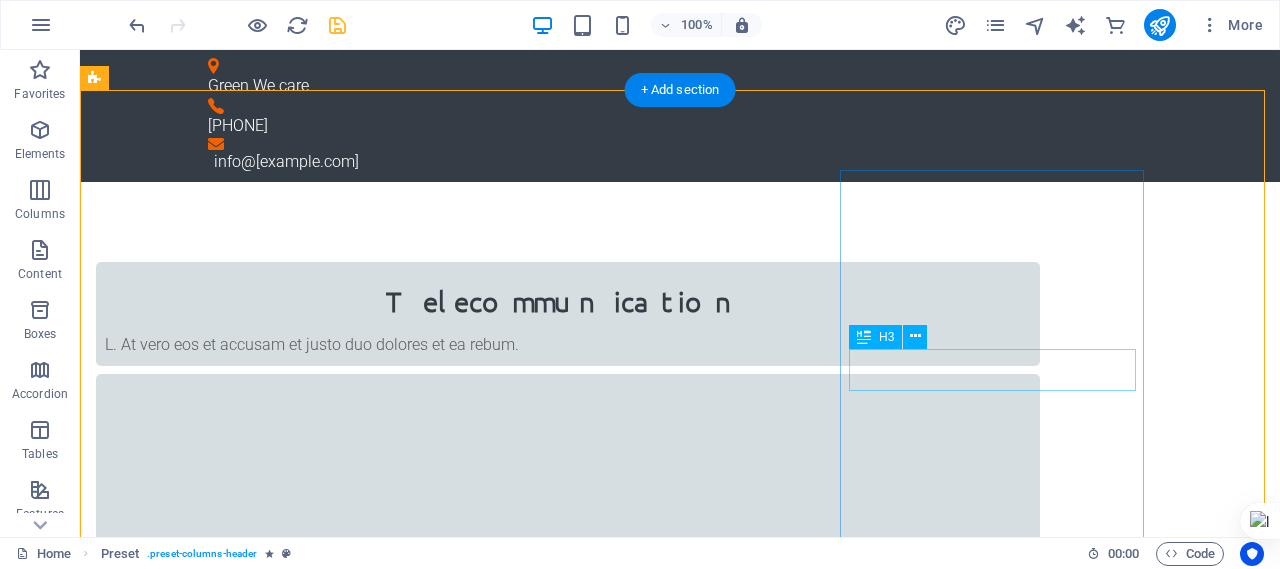 click on "Circuit Boards" at bounding box center [568, 1555] 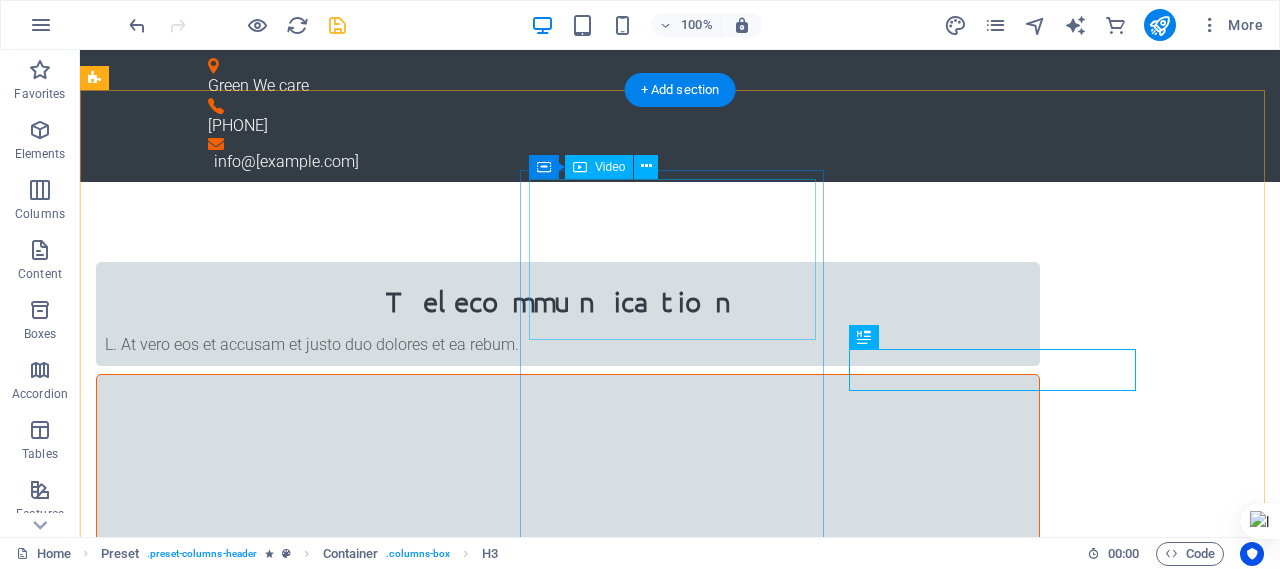 click at bounding box center [568, 614] 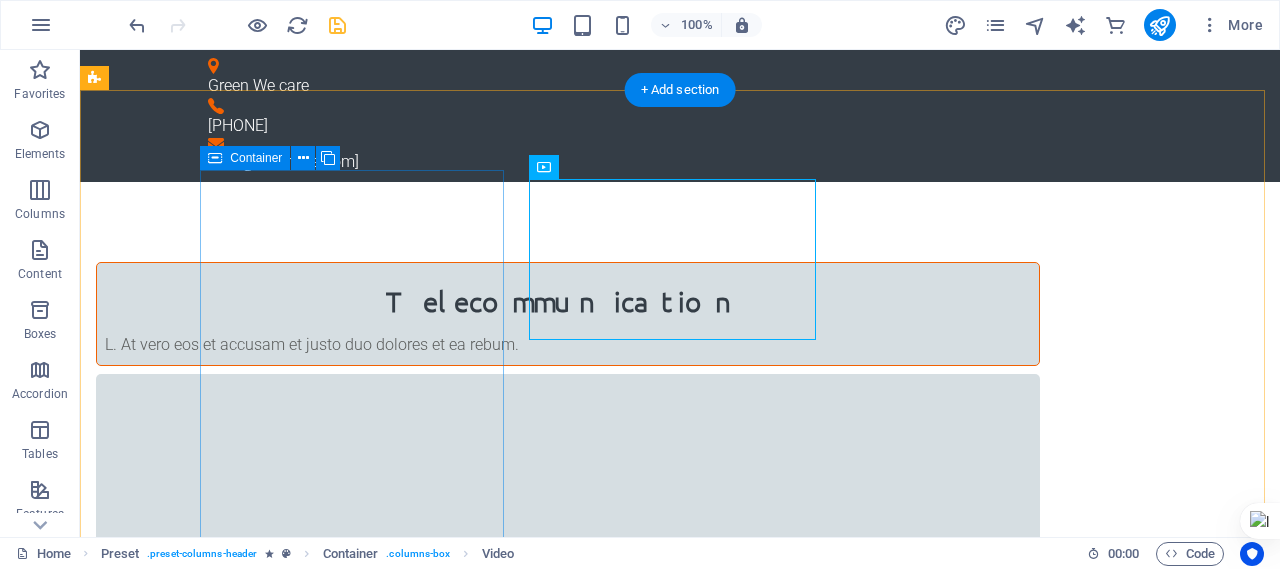click on "Telecommunication L. At vero eos et accusam et justo duo dolores et ea rebum." at bounding box center (568, 314) 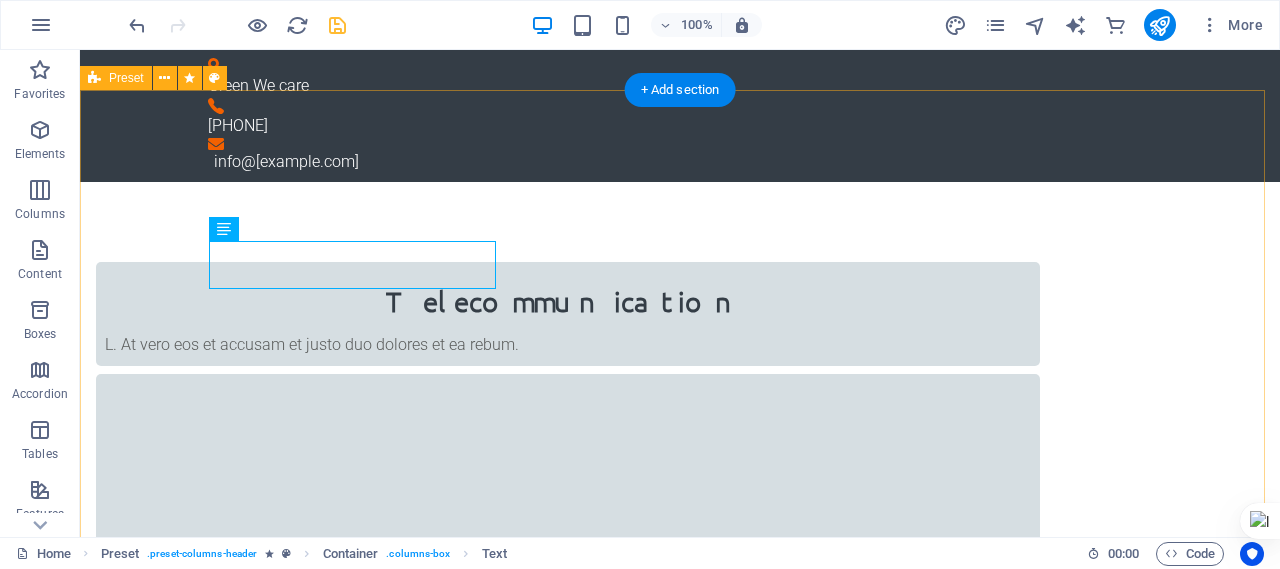 click on "Telecommunication L. At vero eos et accusam et justo duo dolores et ea rebum. Whats New 1. AI‑Powered Diagnostics & Documentationorks are managed,,  New systems power AI radiology that can detect cancers, fractures, and neurological issues faster than ever before, reducing diagnostic errors by up to ~40%  Circuit Boards Lorem ipsum dolor sit amet, consetetur sadipscing elitr, sed diam nonumy eirmod tempor invidunt ut labore et dolore magna aliquyam erat, sed diam voluptua. At vero eos et accusam et justo duo dolores et ea rebum." at bounding box center (680, 952) 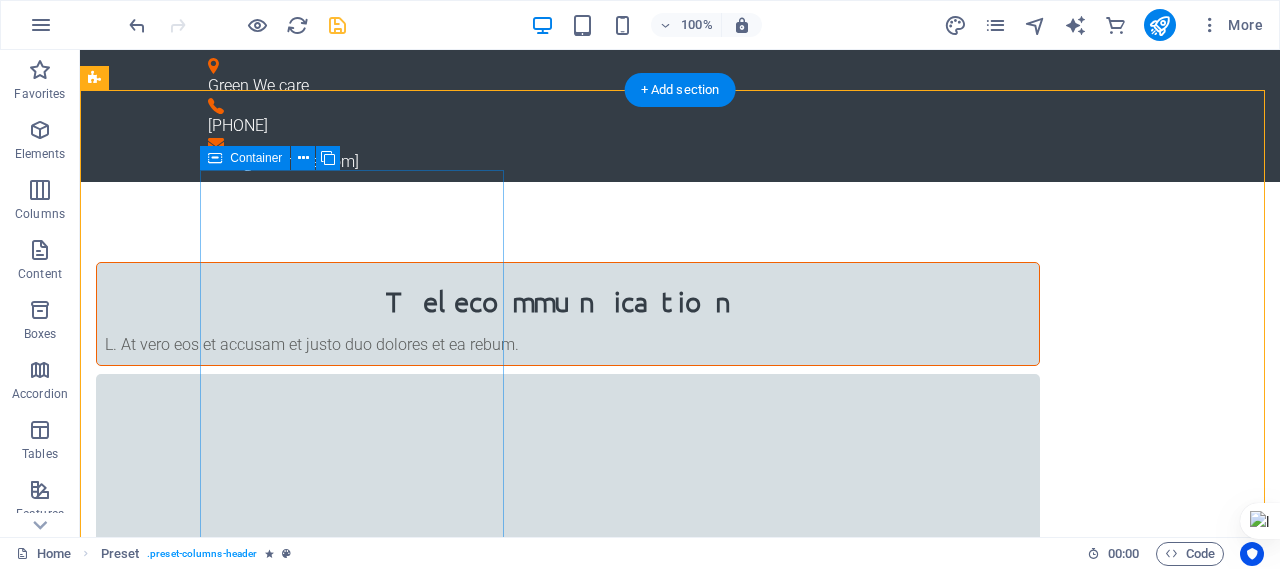 click on "Telecommunication L. At vero eos et accusam et justo duo dolores et ea rebum." at bounding box center (568, 314) 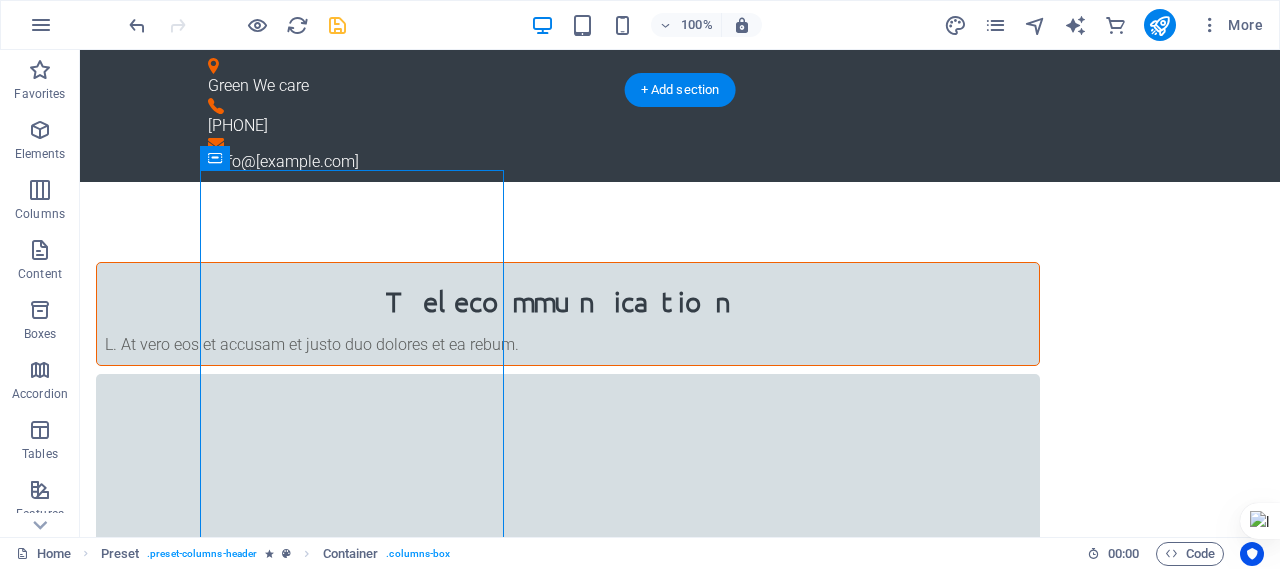 drag, startPoint x: 442, startPoint y: 169, endPoint x: 420, endPoint y: 267, distance: 100.43903 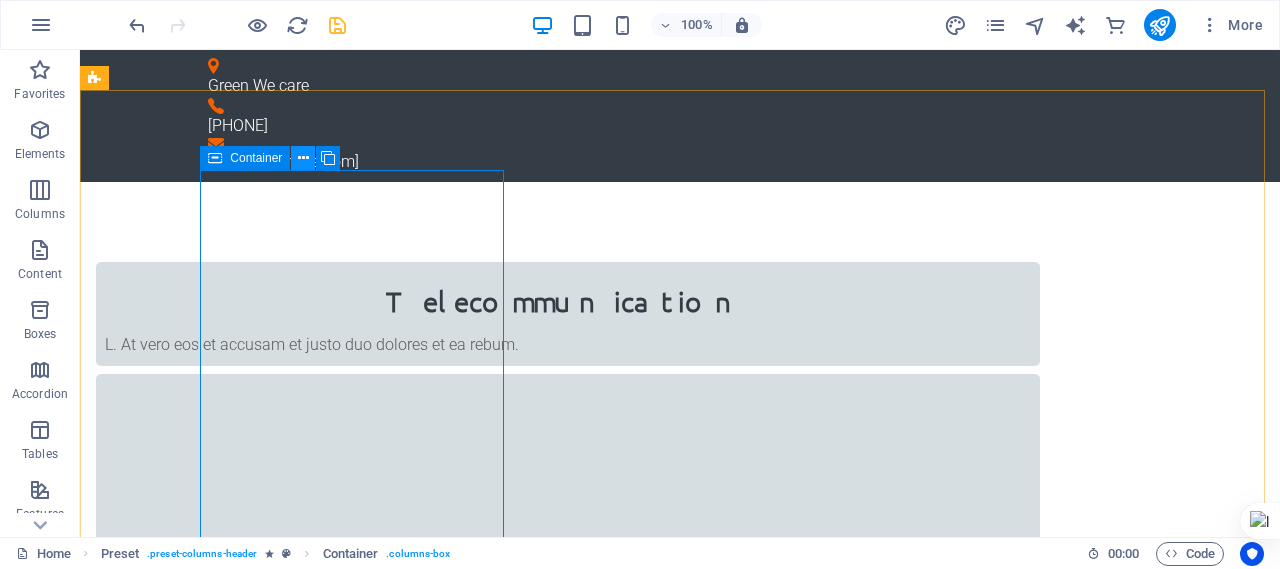 click at bounding box center [303, 158] 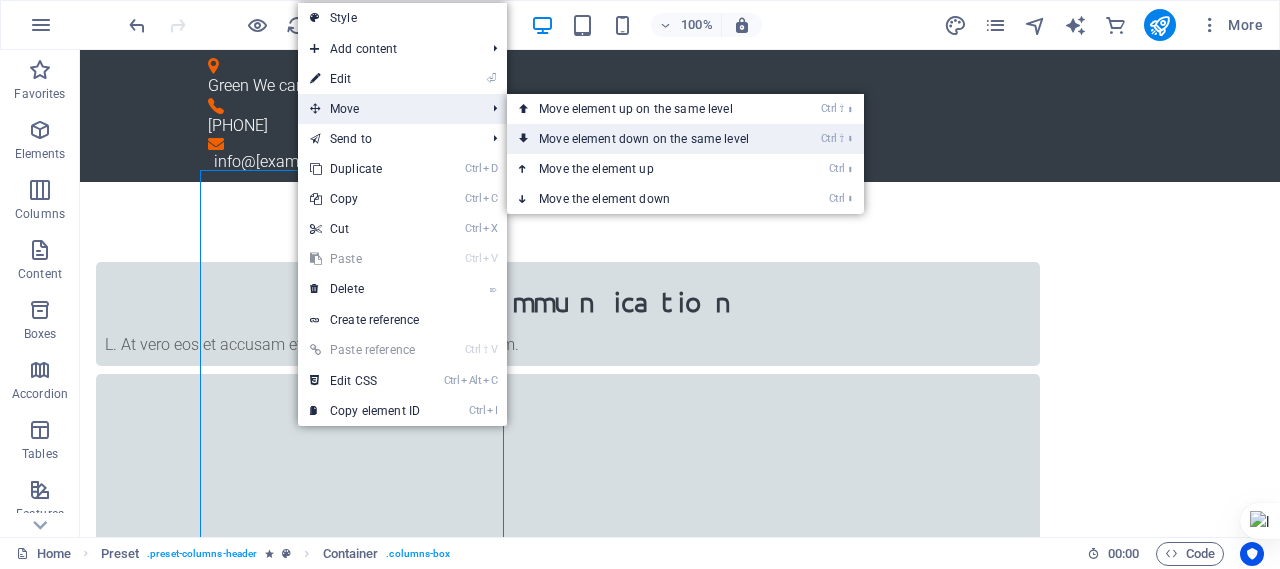 click on "Ctrl ⇧ ⬇  Move element down on the same level" at bounding box center (648, 139) 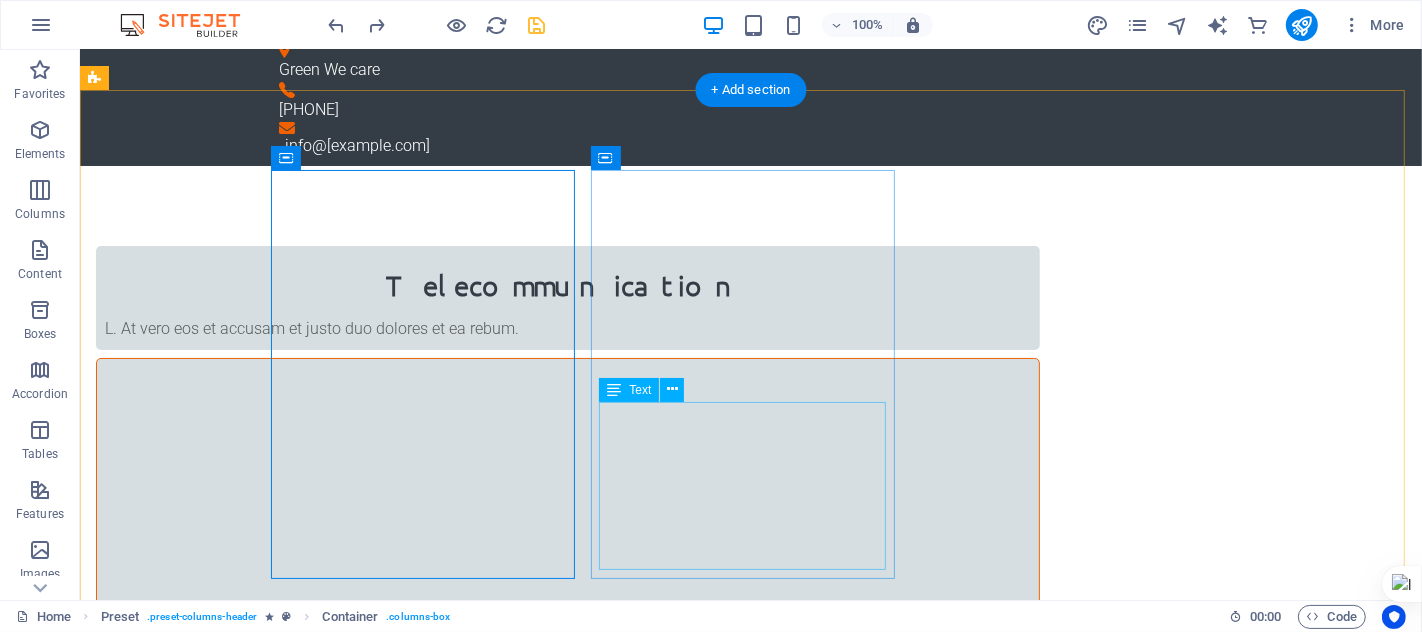 scroll, scrollTop: 0, scrollLeft: 0, axis: both 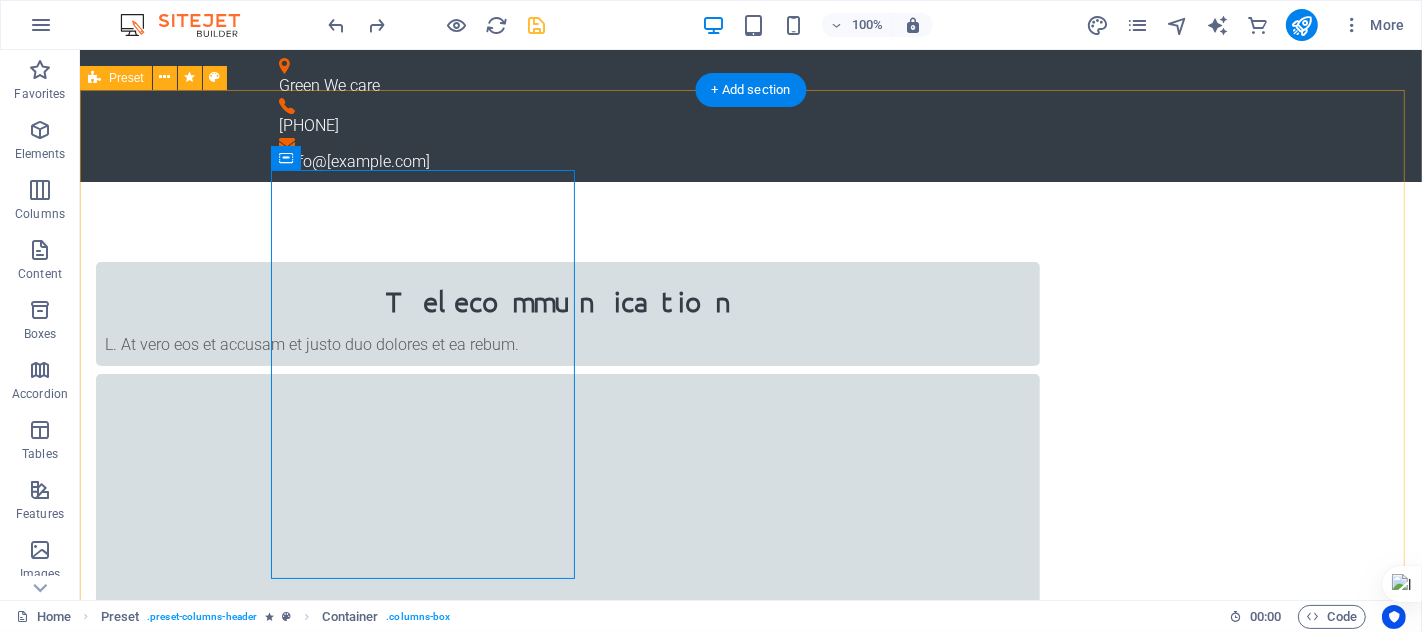 click on "Telecommunication L. At vero eos et accusam et justo duo dolores et ea rebum. Whats New 1. AI‑Powered Diagnostics & Documentationorks are managed,,  New systems power AI radiology that can detect cancers, fractures, and neurological issues faster than ever before, reducing diagnostic errors by up to ~40%  Circuit Boards Lorem ipsum dolor sit amet, consetetur sadipscing elitr, sed diam nonumy eirmod tempor invidunt ut labore et dolore magna aliquyam erat, sed diam voluptua. At vero eos et accusam et justo duo dolores et ea rebum." at bounding box center [750, 952] 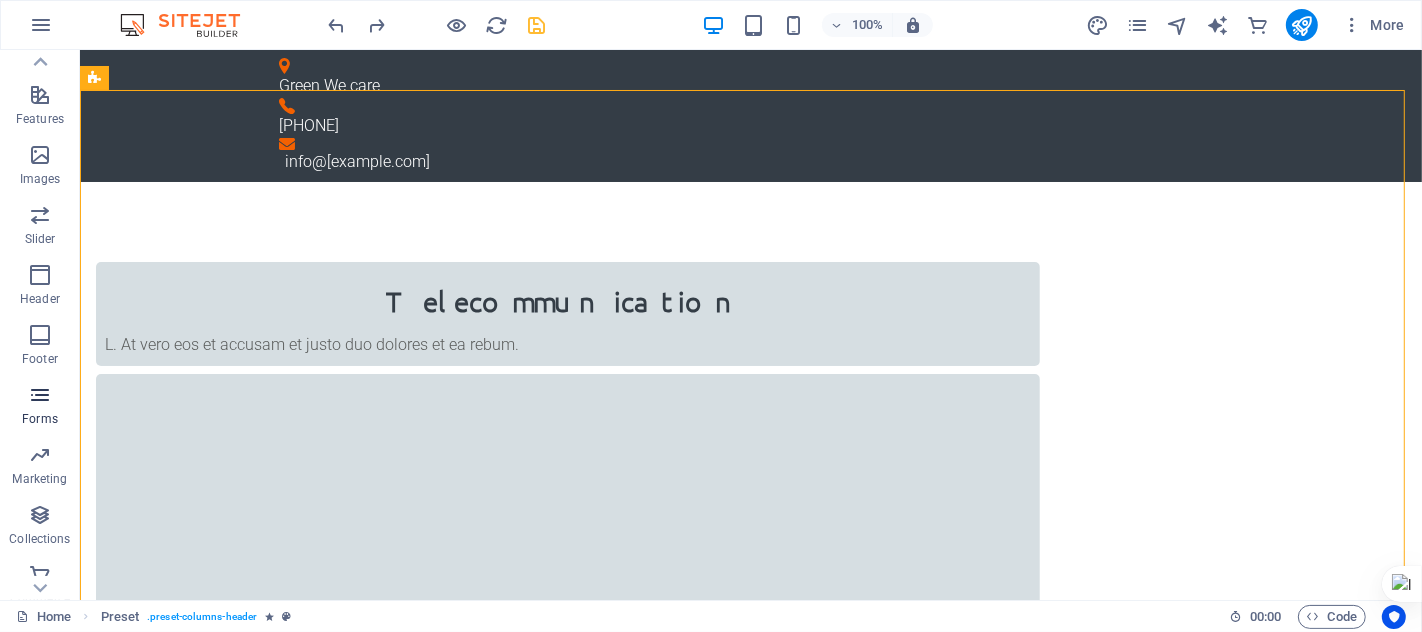 scroll, scrollTop: 408, scrollLeft: 0, axis: vertical 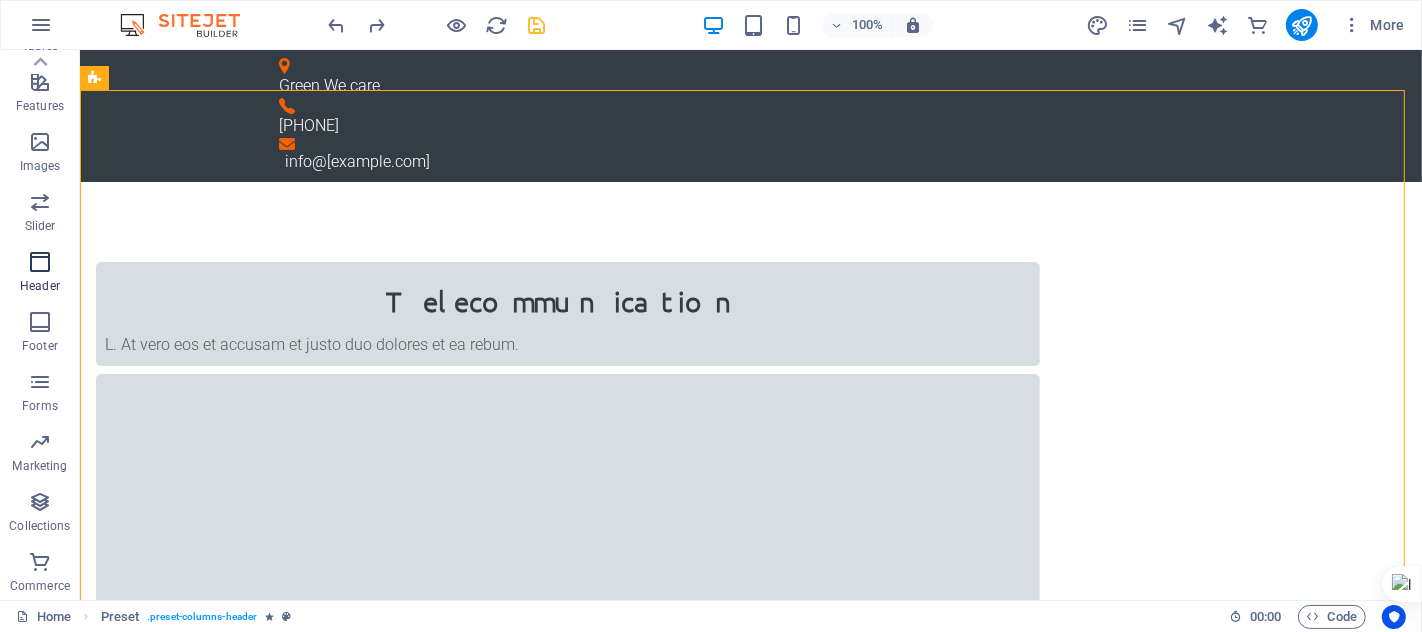 click at bounding box center [40, 262] 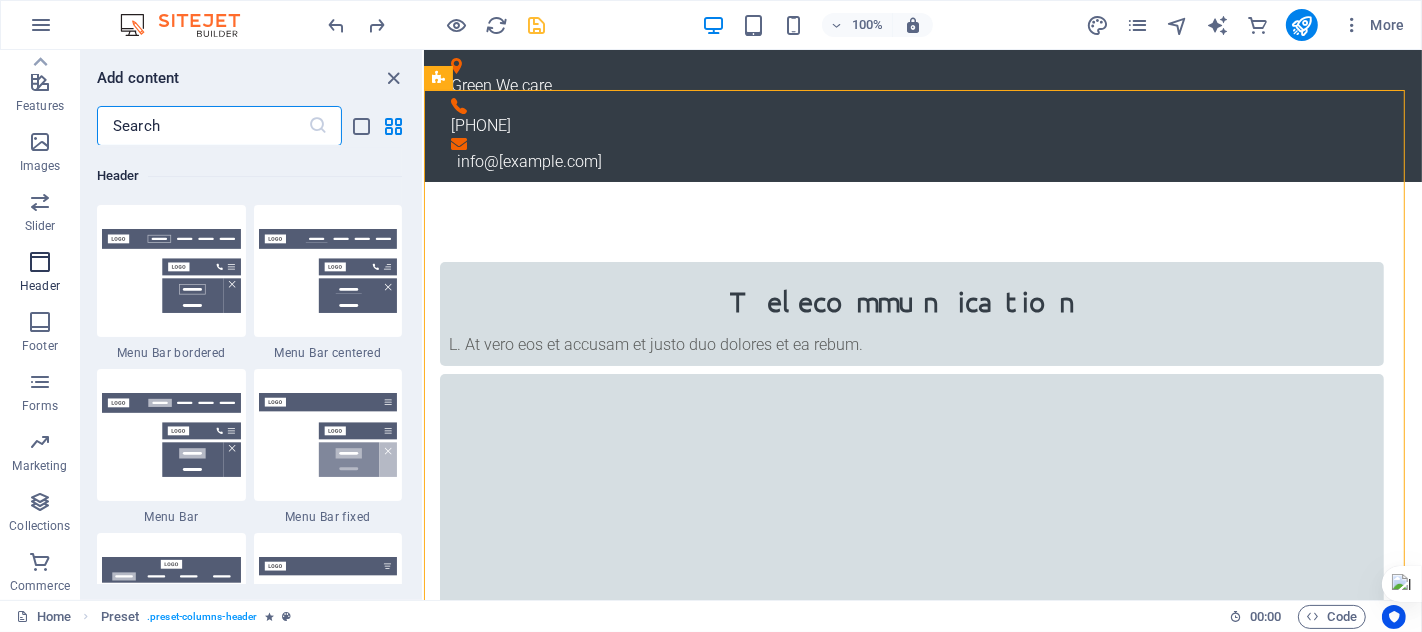 scroll, scrollTop: 12040, scrollLeft: 0, axis: vertical 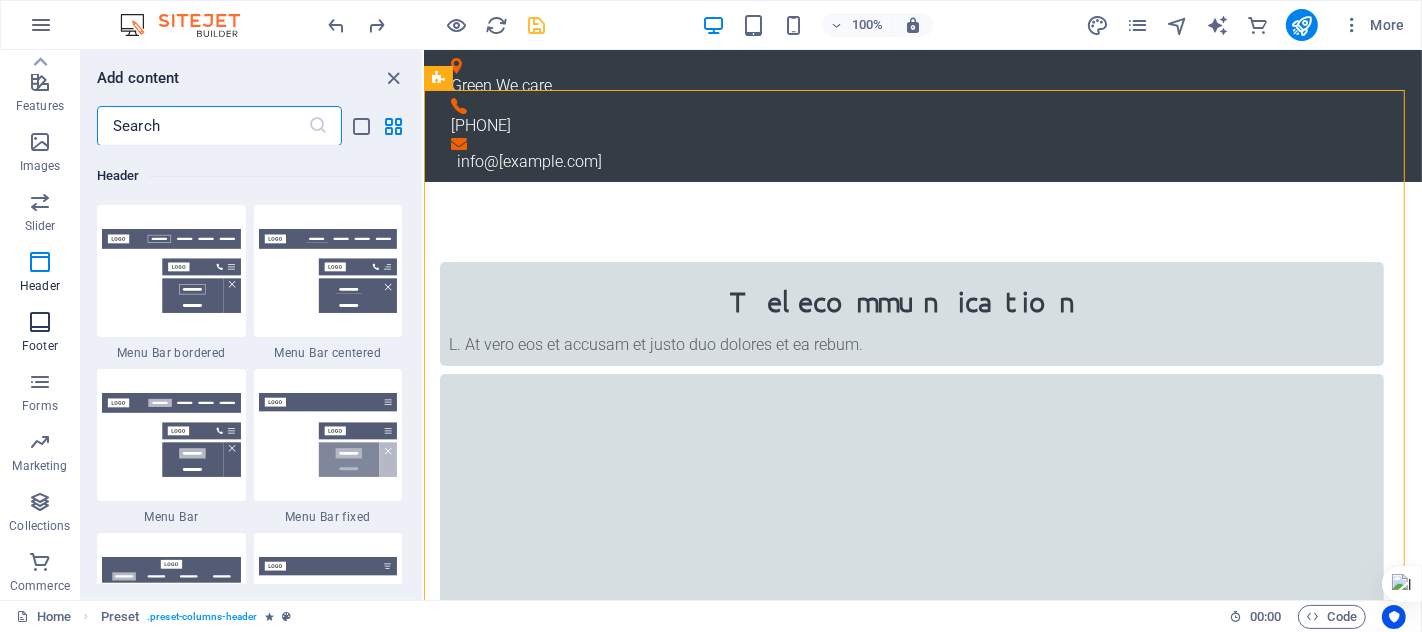 click on "Footer" at bounding box center (40, 334) 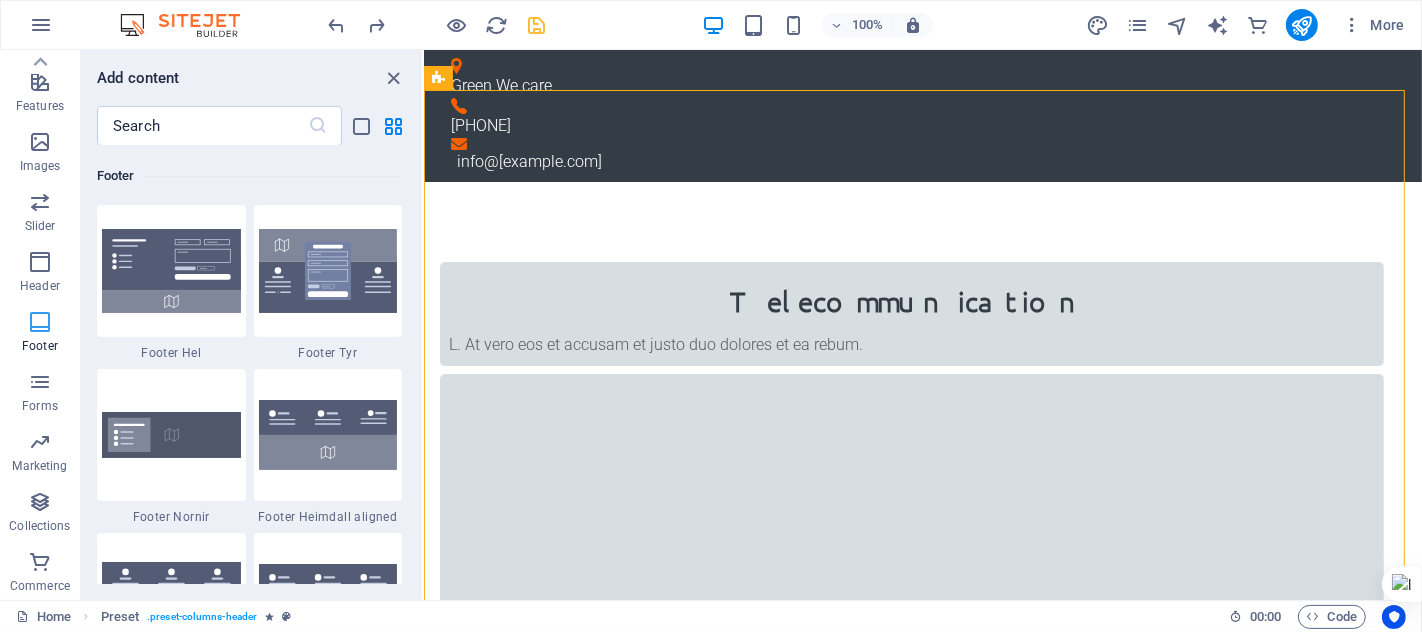 scroll, scrollTop: 13237, scrollLeft: 0, axis: vertical 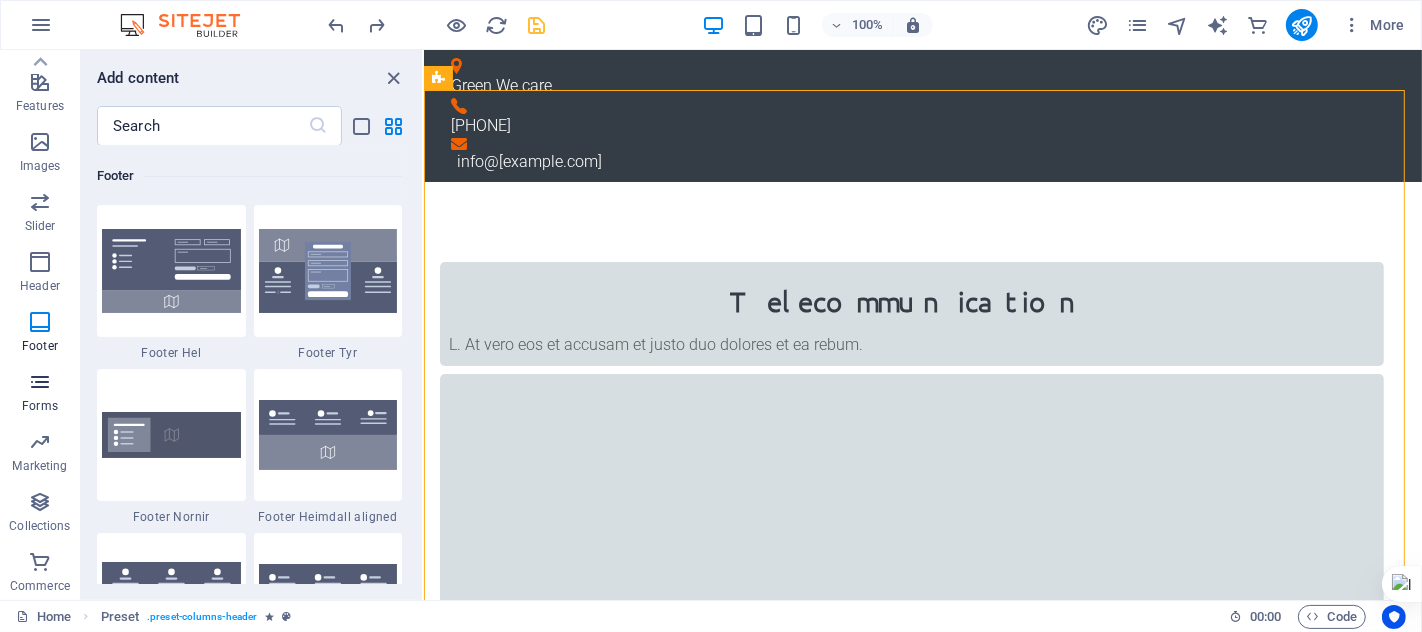 click at bounding box center [40, 382] 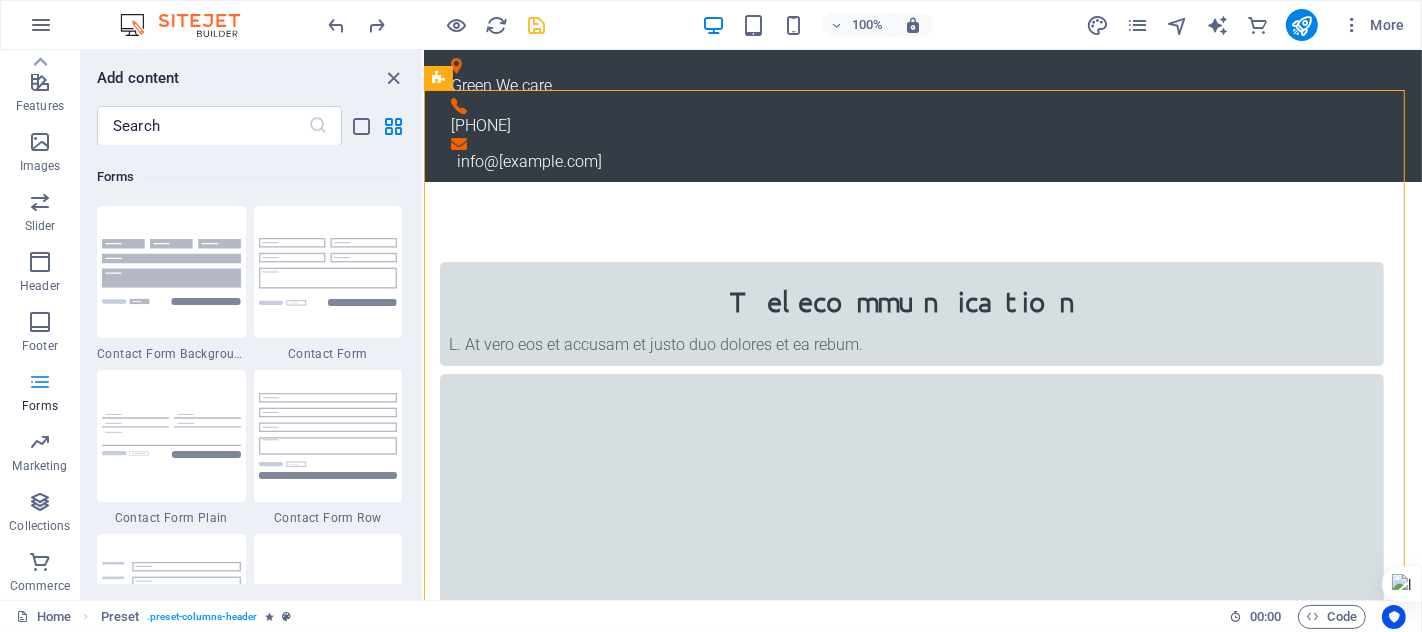 scroll, scrollTop: 14597, scrollLeft: 0, axis: vertical 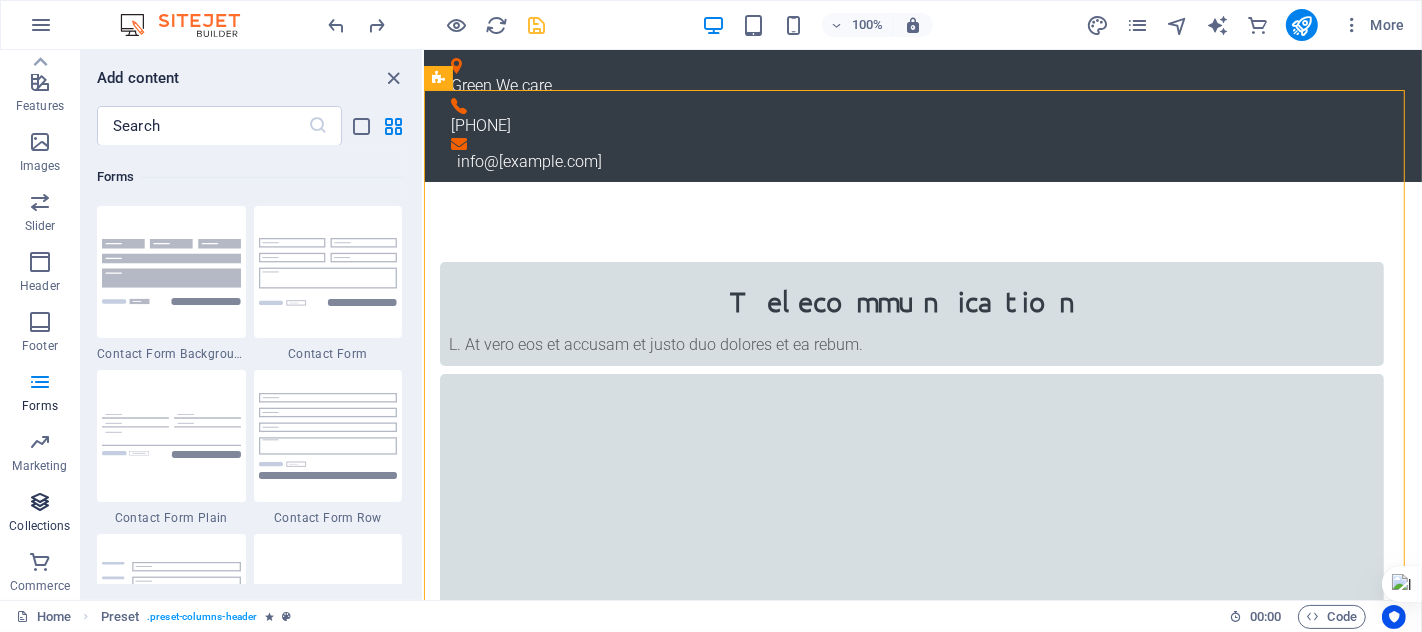 click at bounding box center [40, 502] 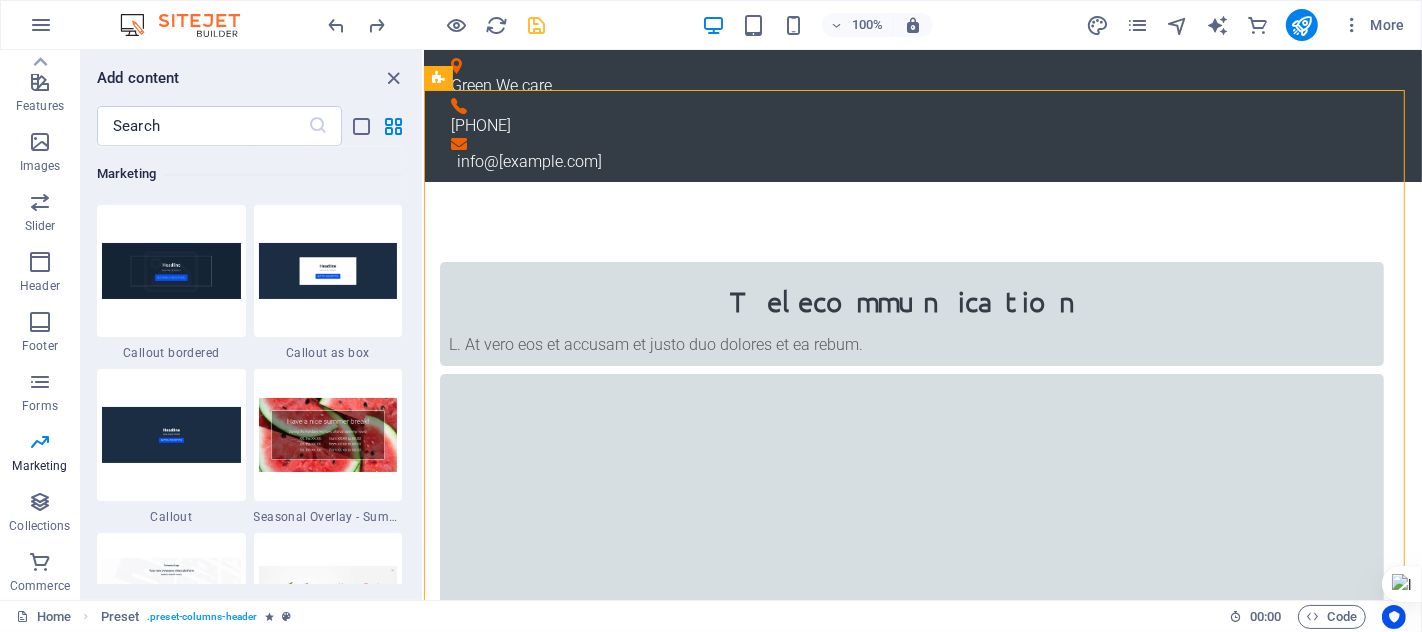 scroll, scrollTop: 16081, scrollLeft: 0, axis: vertical 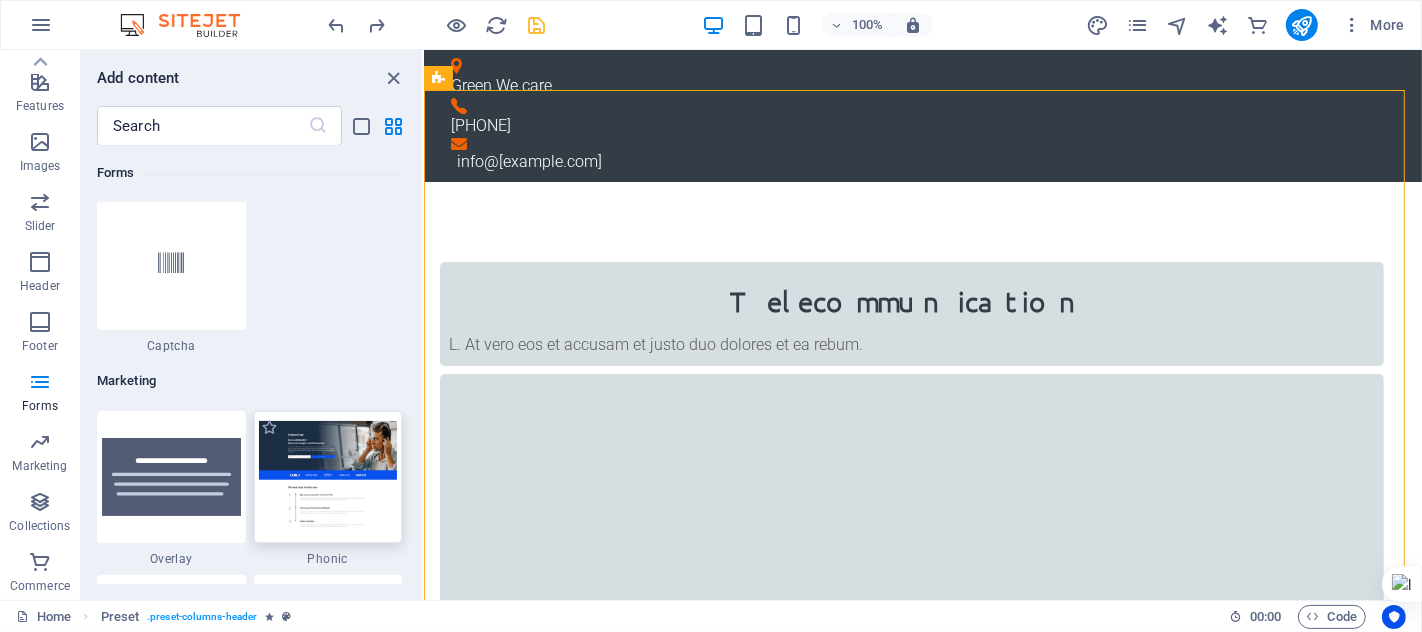 click at bounding box center (328, 476) 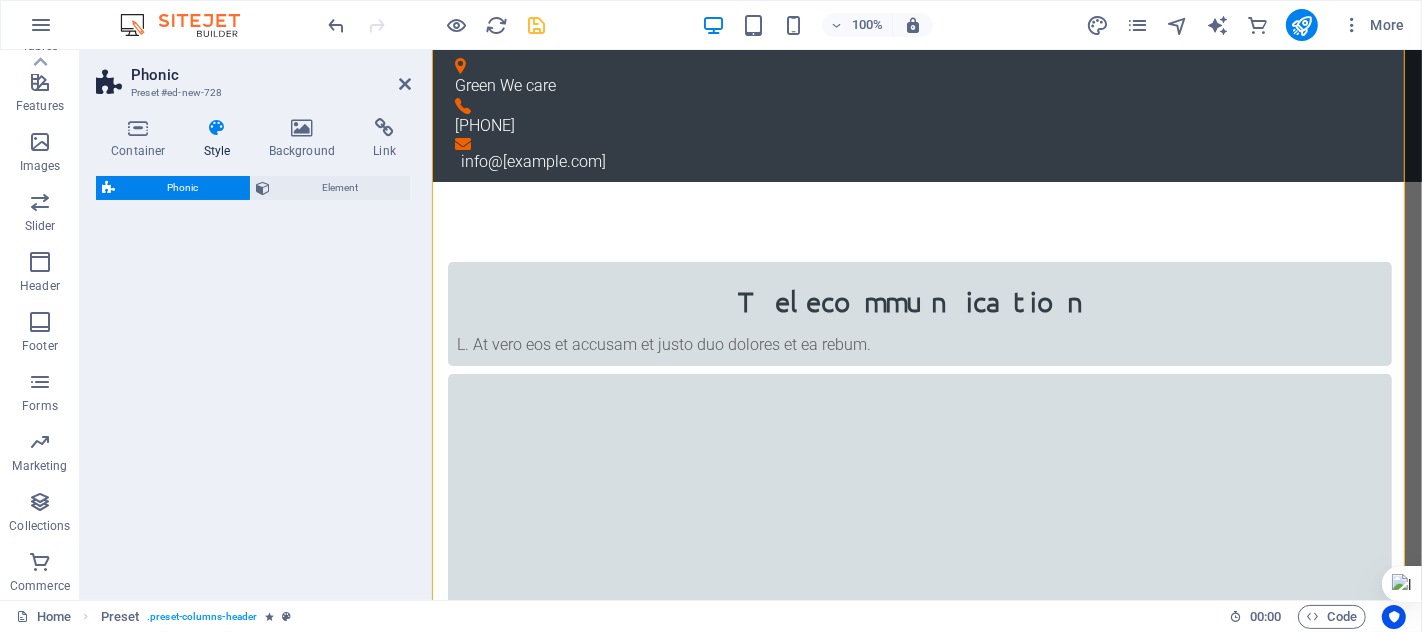 select on "%" 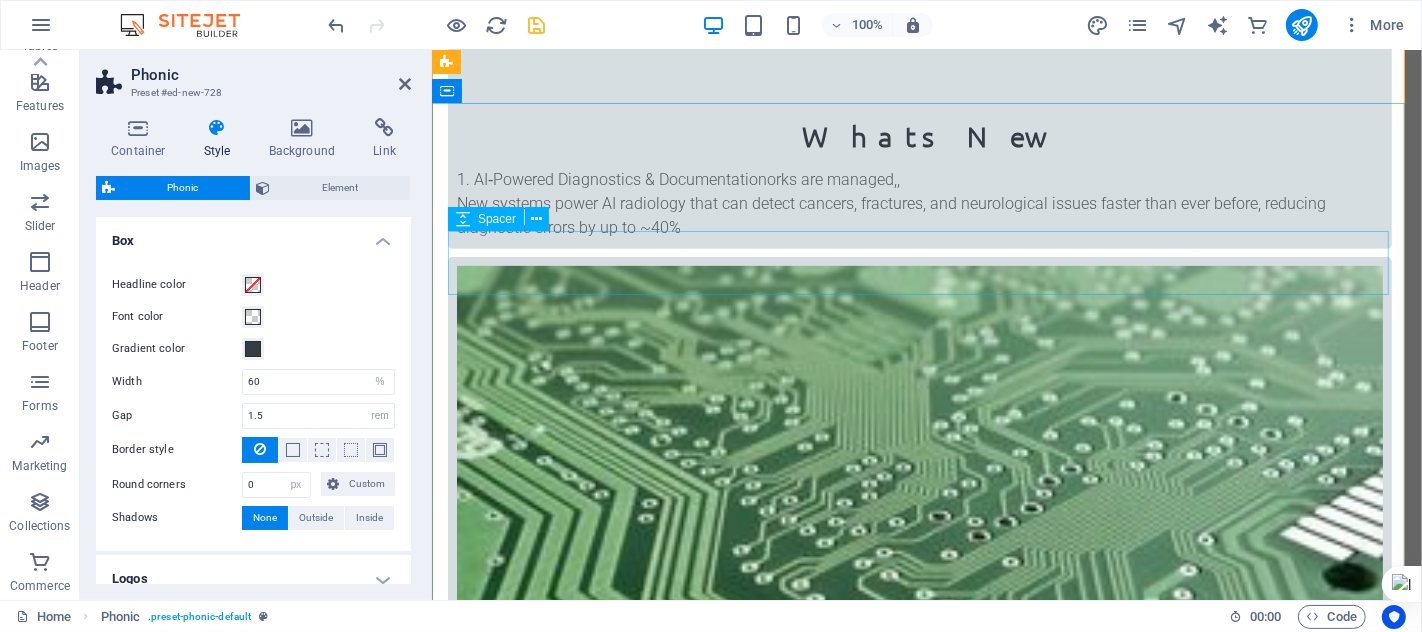 scroll, scrollTop: 1481, scrollLeft: 0, axis: vertical 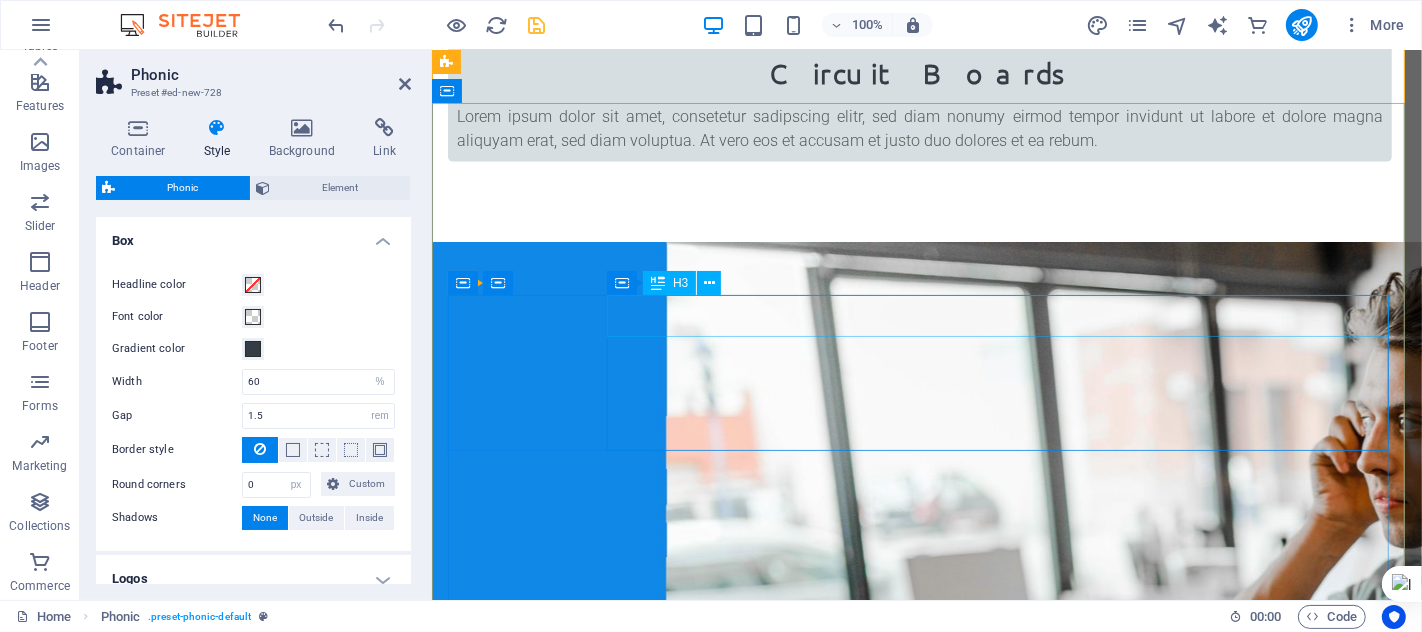 click on "Sign up now and get 1 month for free" at bounding box center (954, 2709) 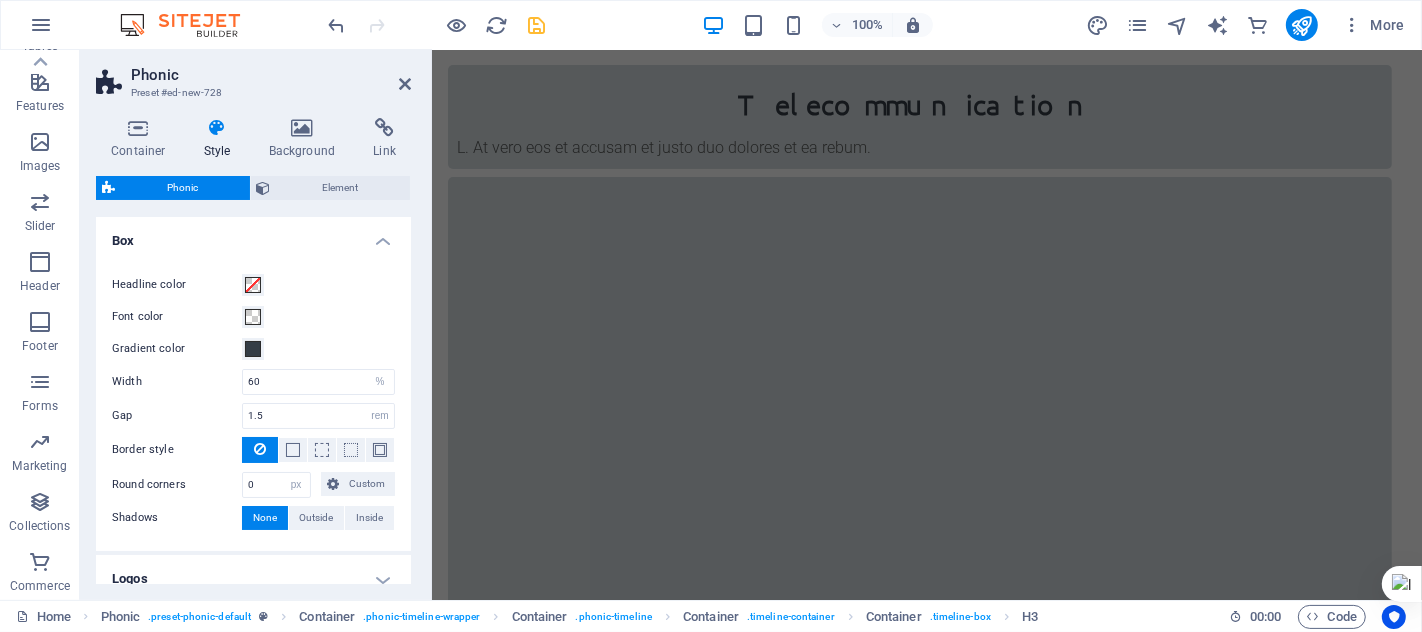 scroll, scrollTop: 0, scrollLeft: 0, axis: both 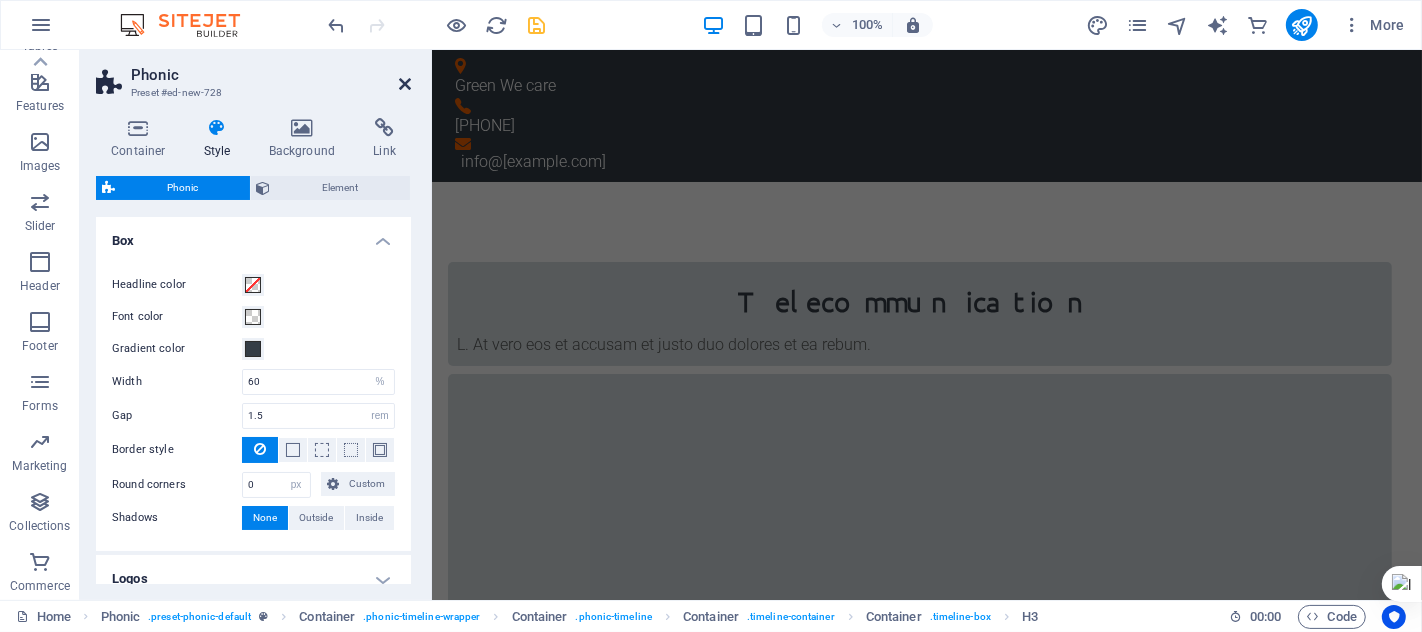click at bounding box center [405, 84] 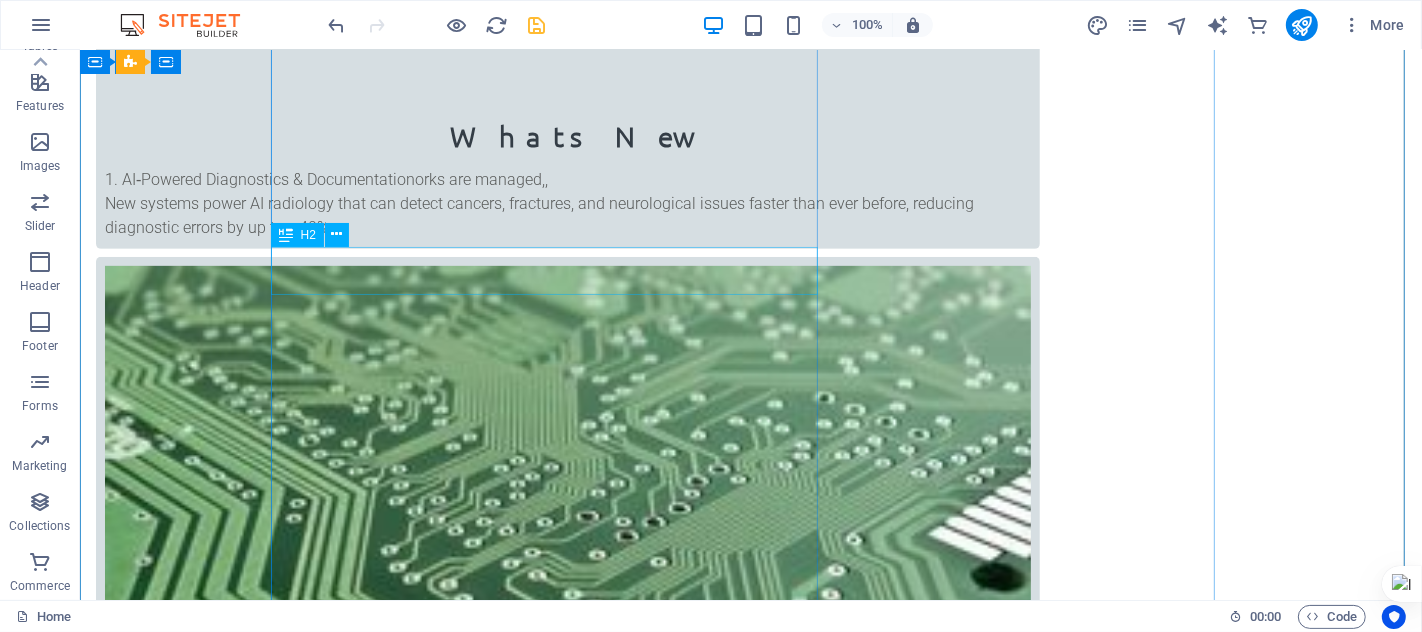 scroll, scrollTop: 370, scrollLeft: 0, axis: vertical 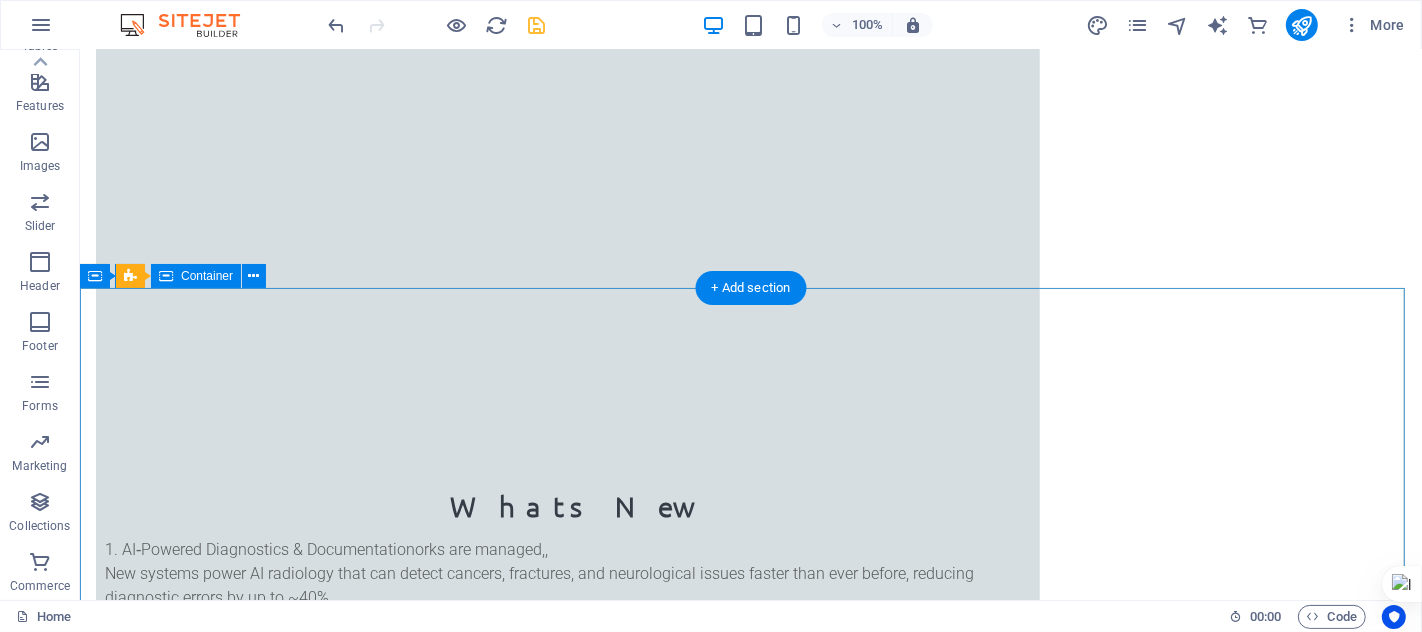 click on "Love audiobooks? Sign up now and get 1 month free access! Lorem ipsum dolor sit amet, consetetur sadipscing elitr, sed diam nonumy eirmod tempor invidunt ut labore et dolore magna aliquyam erat, sed diam voluptua. At vero eos et accusam et justo duo dolores et ea rebum. Stet clita kasd gubergren, no sea takimata sanctus est. Sign up Unreadable? Load new" at bounding box center (750, 2588) 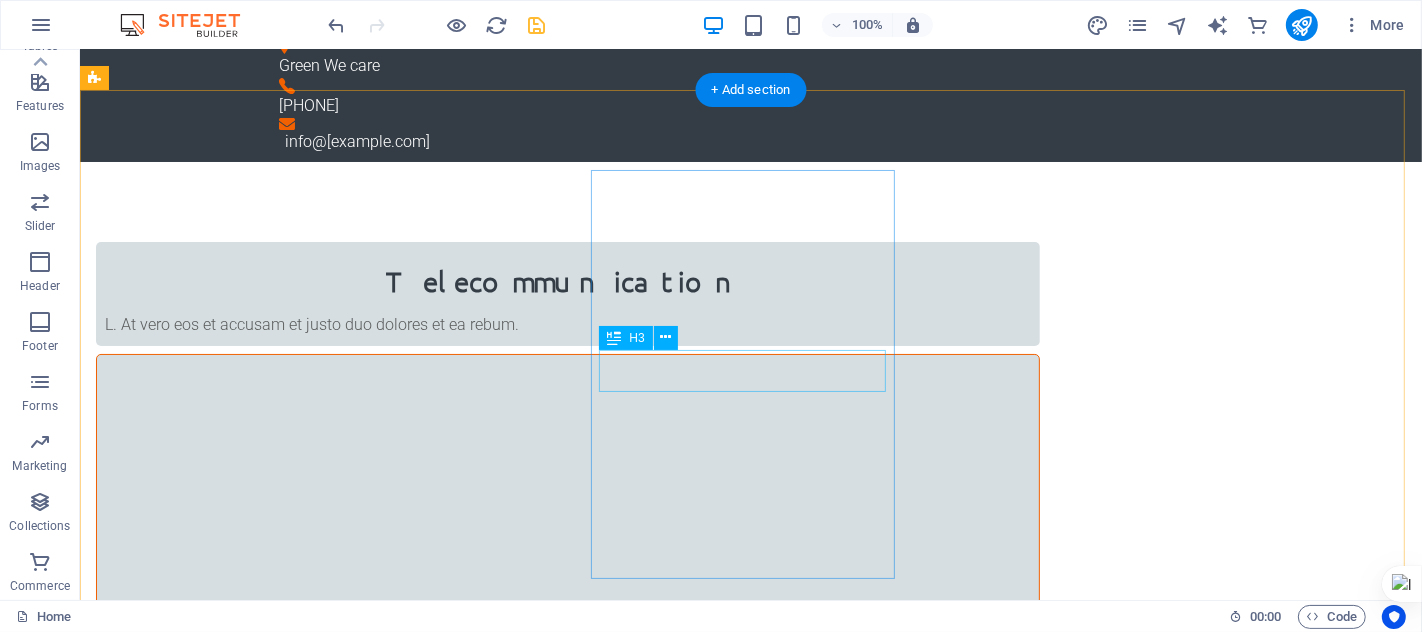 scroll, scrollTop: 370, scrollLeft: 0, axis: vertical 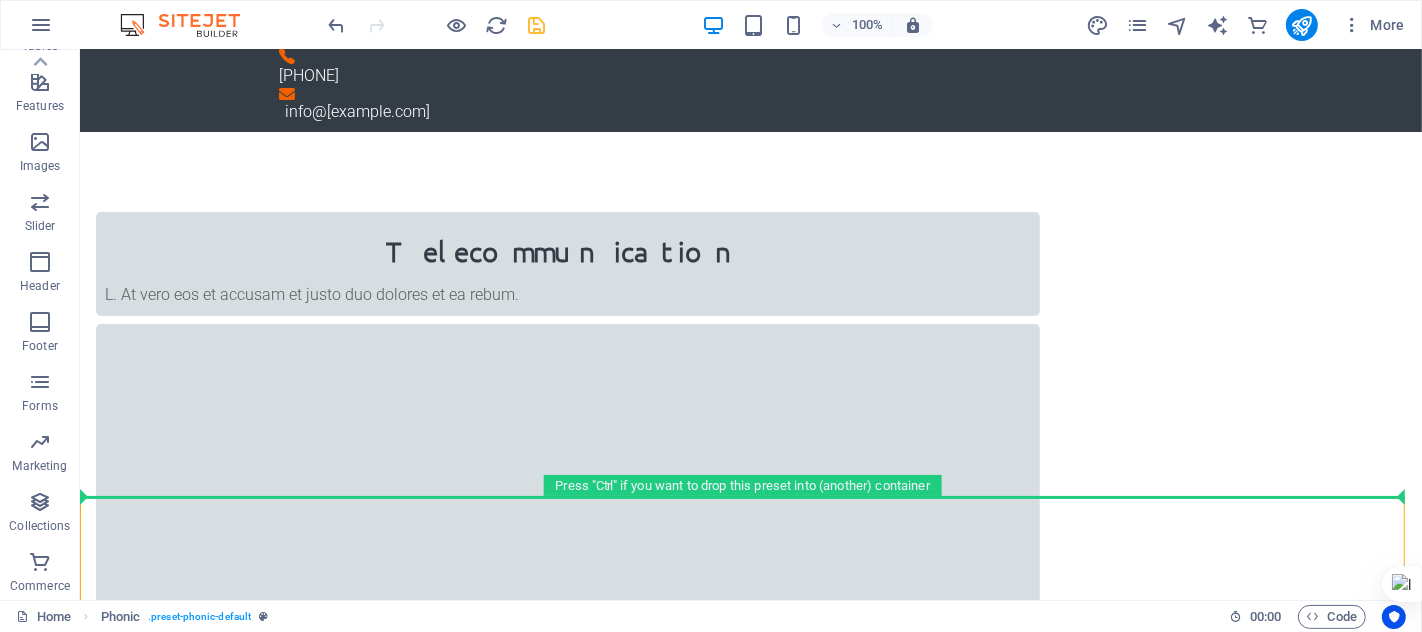 drag, startPoint x: 170, startPoint y: 310, endPoint x: 193, endPoint y: 47, distance: 264.00378 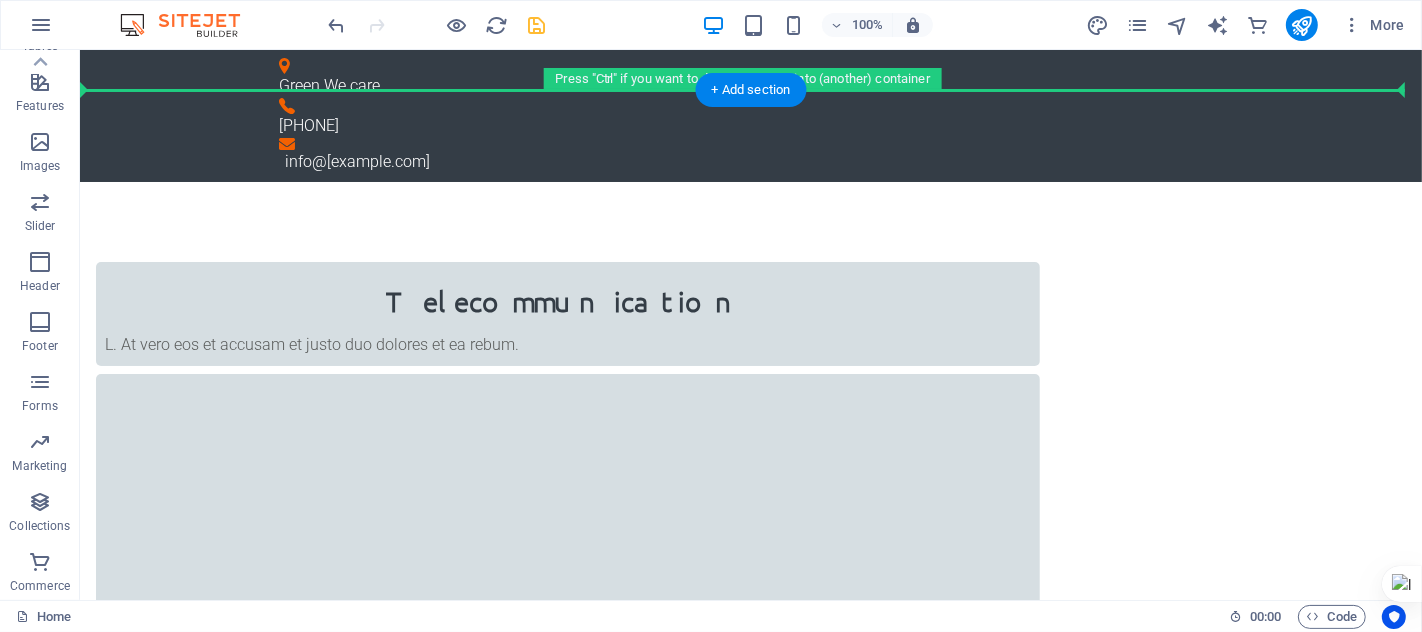click on "Green We care ​ +880186926555 info@lonkabangla.com Telecommunication L. At vero eos et accusam et justo duo dolores et ea rebum. Whats New 1. AI‑Powered Diagnostics & Documentationorks are managed,,  New systems power AI radiology that can detect cancers, fractures, and neurological issues faster than ever before, reducing diagnostic errors by up to ~40%  Circuit Boards Lorem ipsum dolor sit amet, consetetur sadipscing elitr, sed diam nonumy eirmod tempor invidunt ut labore et dolore magna aliquyam erat, sed diam voluptua. At vero eos et accusam et justo duo dolores et ea rebum. Love audiobooks? Sign up now and get 1 month free access! Lorem ipsum dolor sit amet, consetetur sadipscing elitr, sed diam nonumy eirmod tempor invidunt ut labore et dolore magna aliquyam erat, sed diam voluptua. At vero eos et accusam et justo duo dolores et ea rebum. Stet clita kasd gubergren, no sea takimata sanctus est. Sign up Unreadable? Load new The next steps to full access 1. Sign up now and get 1 month for free 2." at bounding box center (750, 4875) 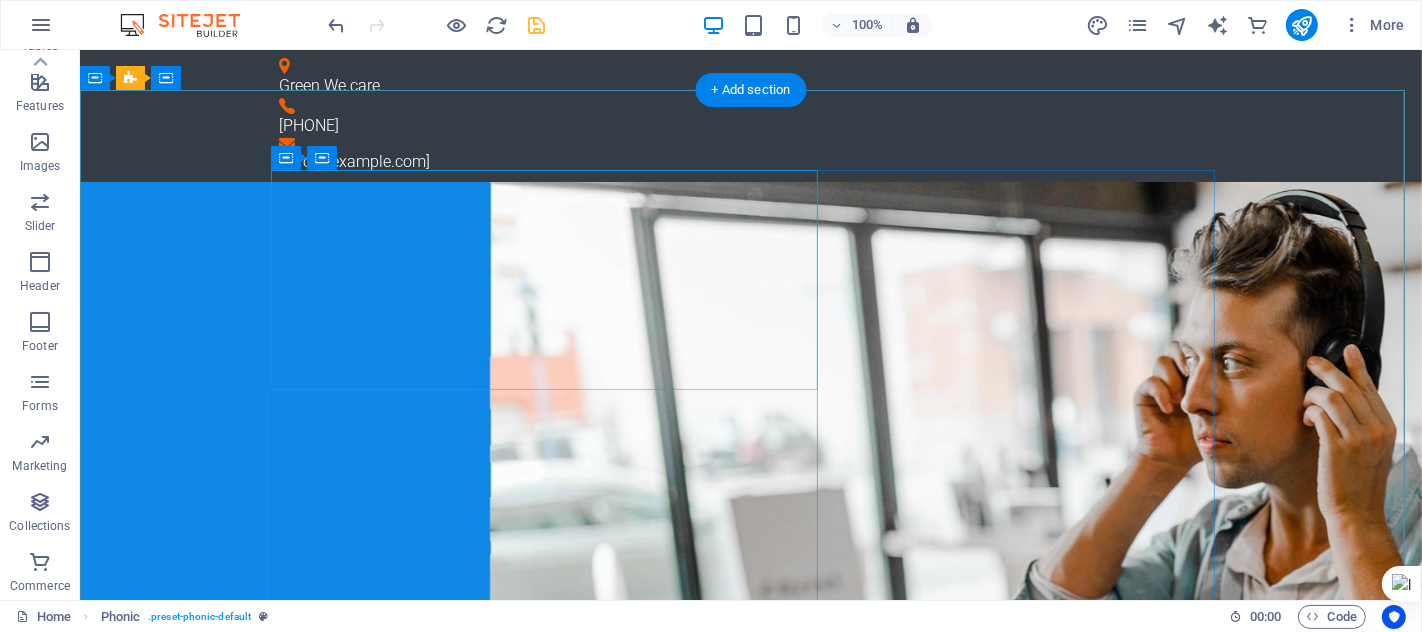 click at bounding box center [750, 1175] 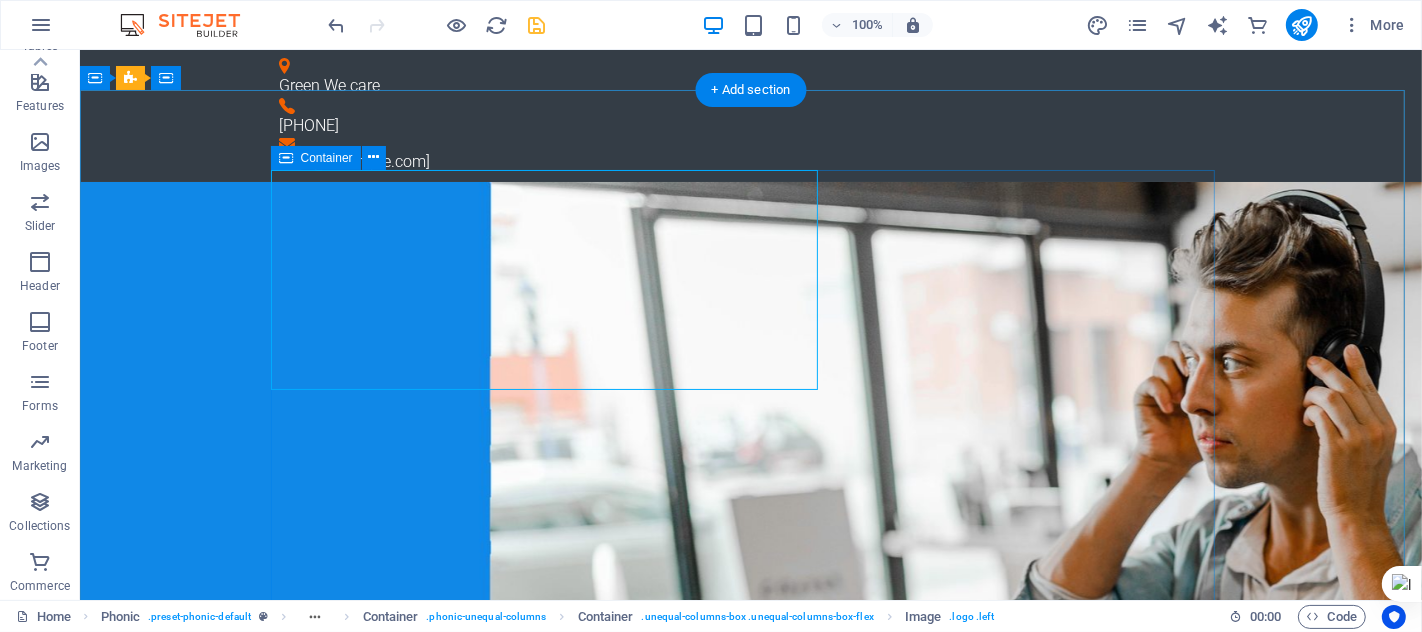 click on "Love audiobooks? Sign up now and get 1 month free access! Lorem ipsum dolor sit amet, consetetur sadipscing elitr, sed diam nonumy eirmod tempor invidunt ut labore et dolore magna aliquyam erat, sed diam voluptua. At vero eos et accusam et justo duo dolores et ea rebum. Stet clita kasd gubergren, no sea takimata sanctus est. Sign up Unreadable? Load new" at bounding box center (750, 1417) 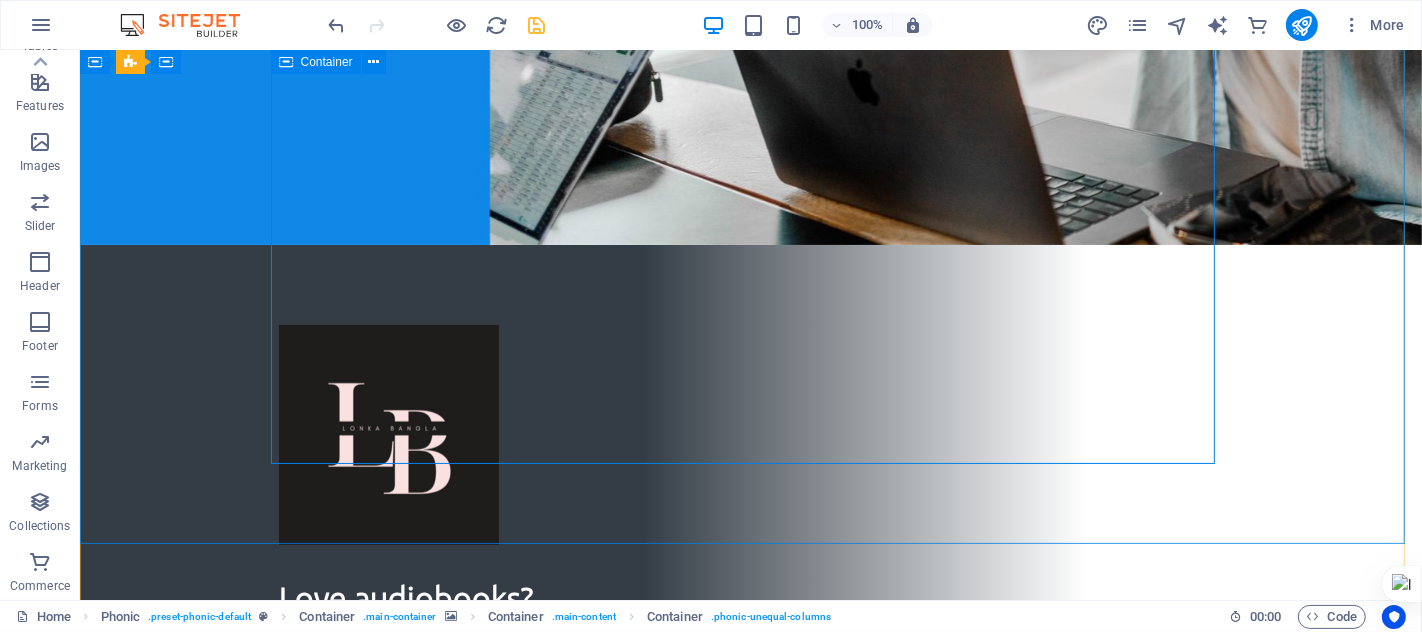 scroll, scrollTop: 0, scrollLeft: 0, axis: both 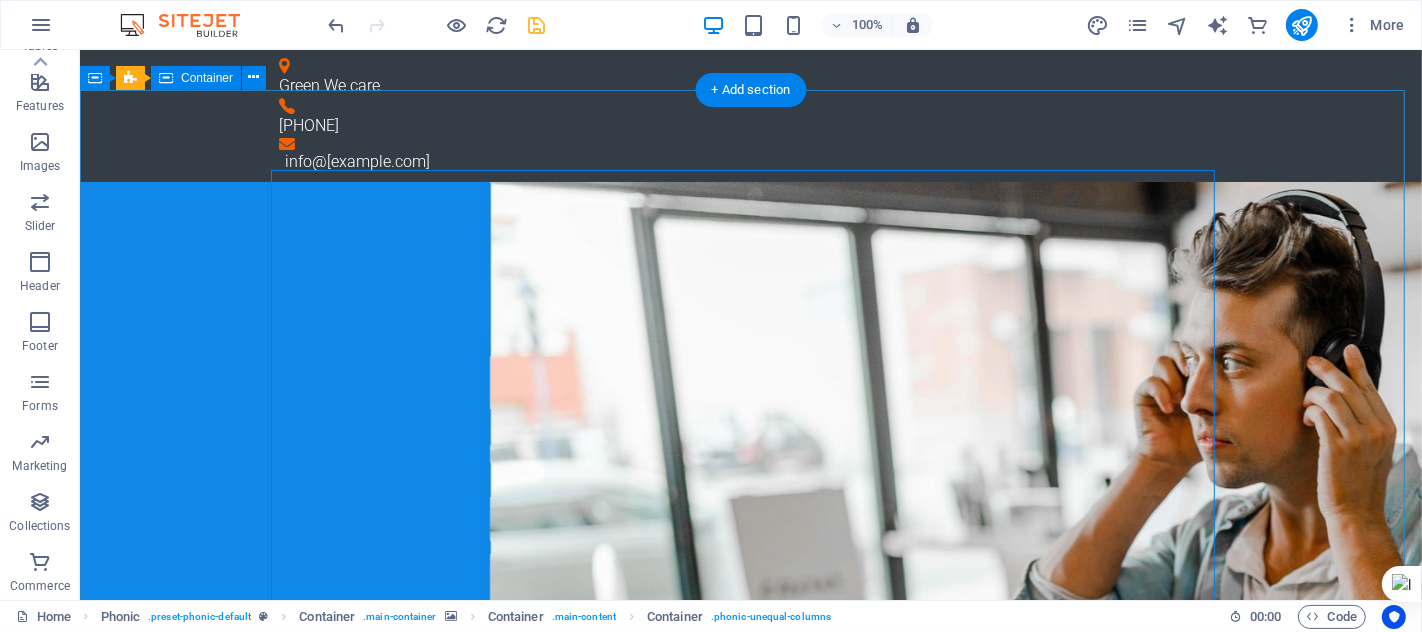 click on "Love audiobooks? Sign up now and get 1 month free access! Lorem ipsum dolor sit amet, consetetur sadipscing elitr, sed diam nonumy eirmod tempor invidunt ut labore et dolore magna aliquyam erat, sed diam voluptua. At vero eos et accusam et justo duo dolores et ea rebum. Stet clita kasd gubergren, no sea takimata sanctus est. Sign up Unreadable? Load new" at bounding box center [750, 1417] 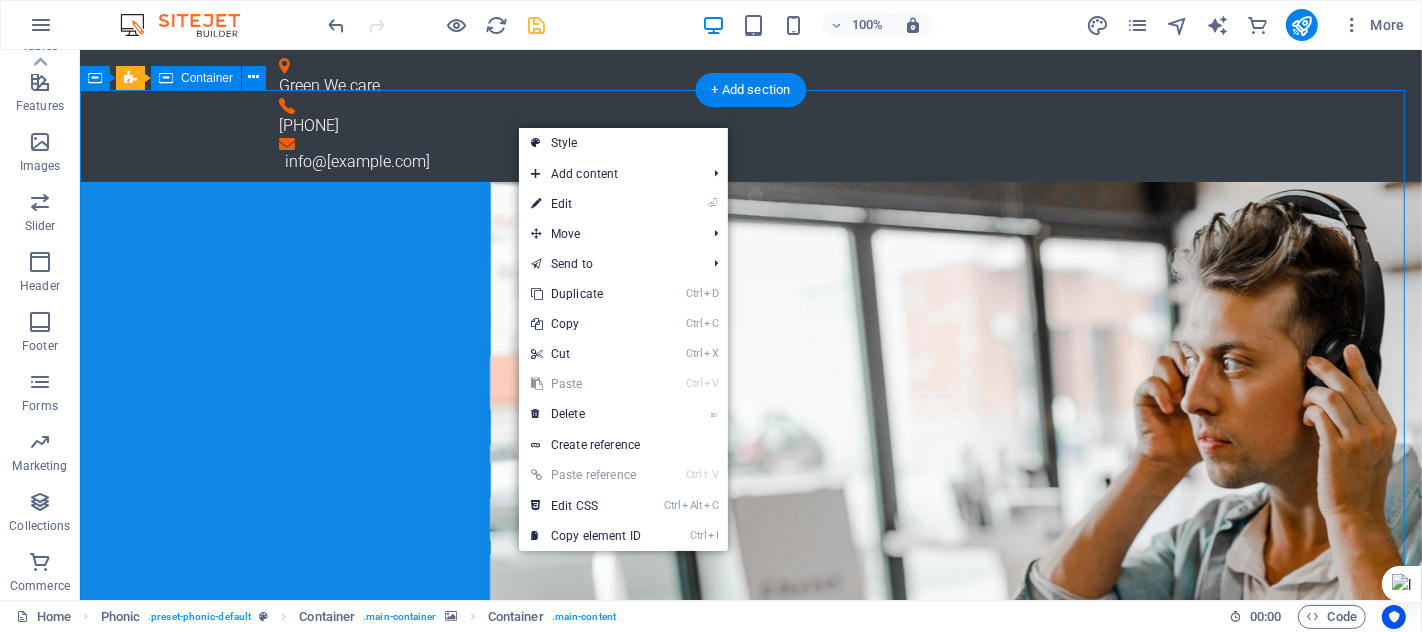 click on "Love audiobooks? Sign up now and get 1 month free access! Lorem ipsum dolor sit amet, consetetur sadipscing elitr, sed diam nonumy eirmod tempor invidunt ut labore et dolore magna aliquyam erat, sed diam voluptua. At vero eos et accusam et justo duo dolores et ea rebum. Stet clita kasd gubergren, no sea takimata sanctus est. Sign up Unreadable? Load new" at bounding box center [750, 1417] 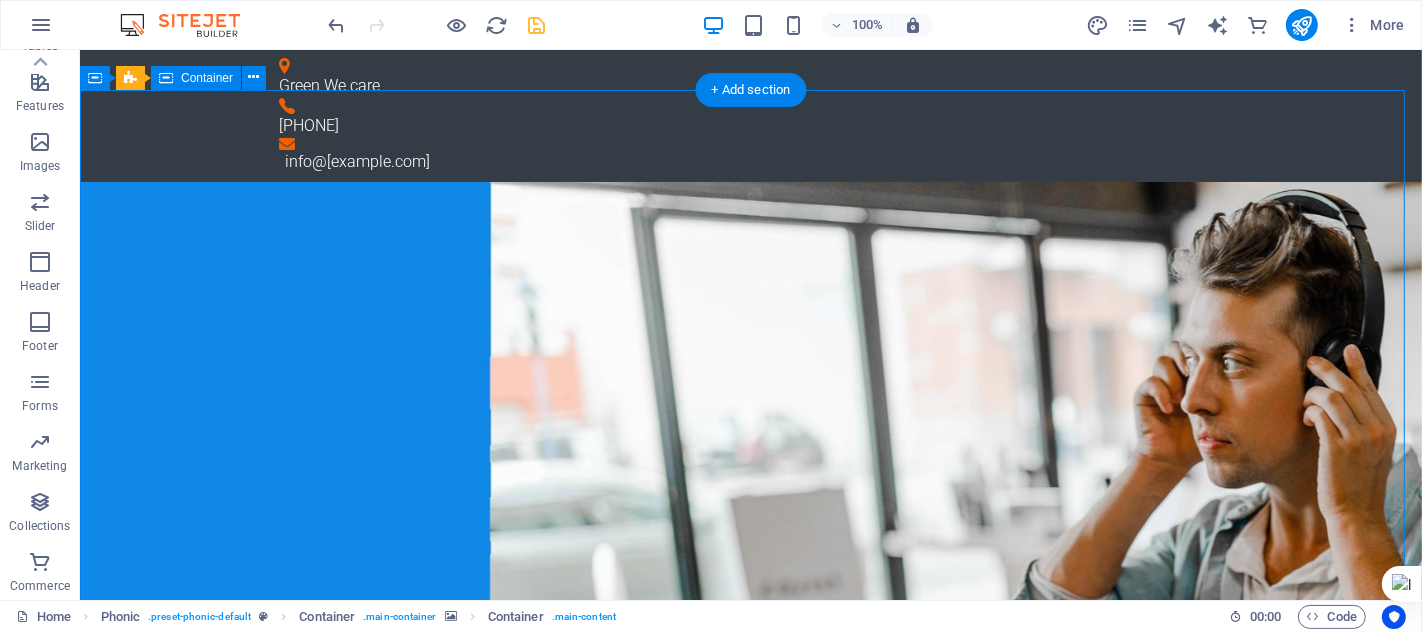 click on "Love audiobooks? Sign up now and get 1 month free access! Lorem ipsum dolor sit amet, consetetur sadipscing elitr, sed diam nonumy eirmod tempor invidunt ut labore et dolore magna aliquyam erat, sed diam voluptua. At vero eos et accusam et justo duo dolores et ea rebum. Stet clita kasd gubergren, no sea takimata sanctus est. Sign up Unreadable? Load new" at bounding box center (750, 1417) 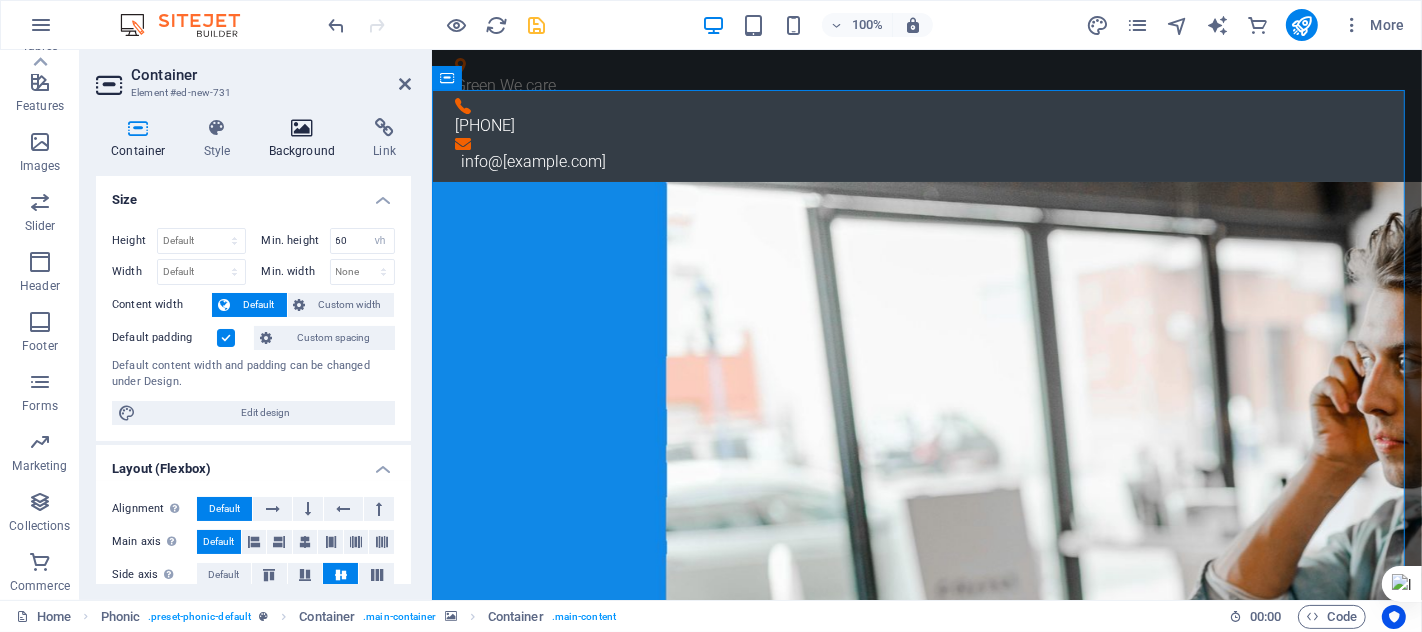 click at bounding box center [302, 128] 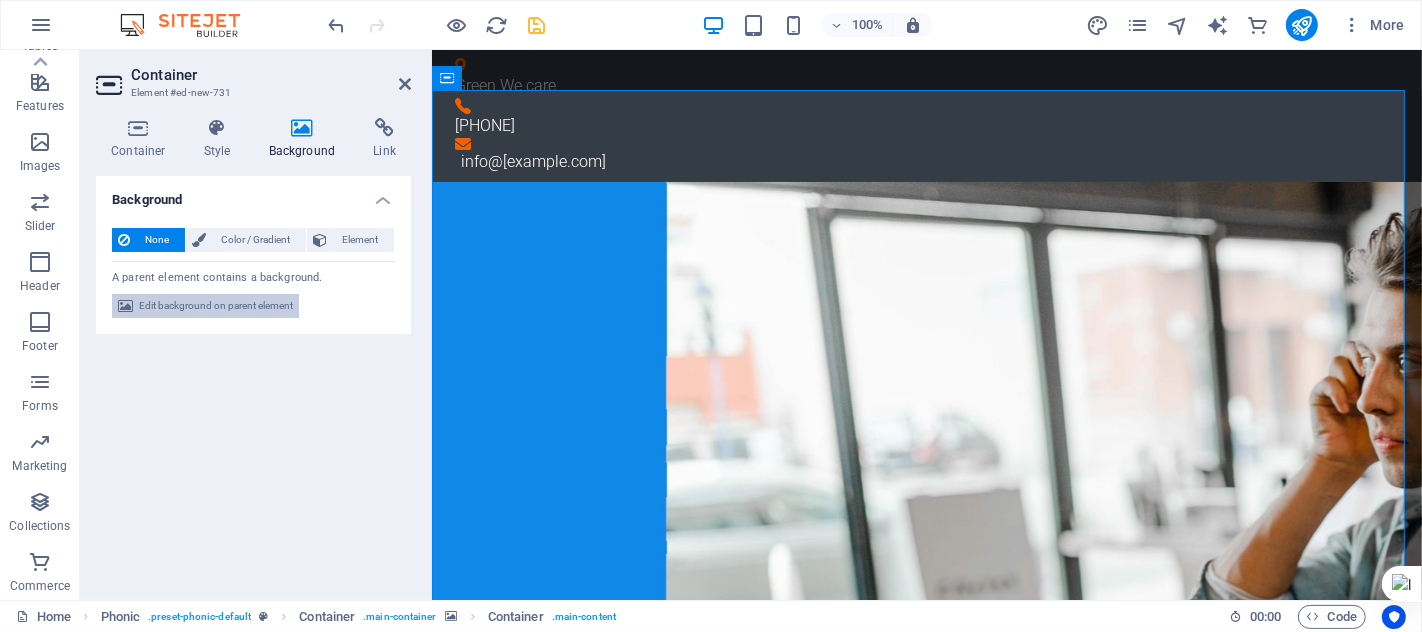 click on "Edit background on parent element" at bounding box center [216, 306] 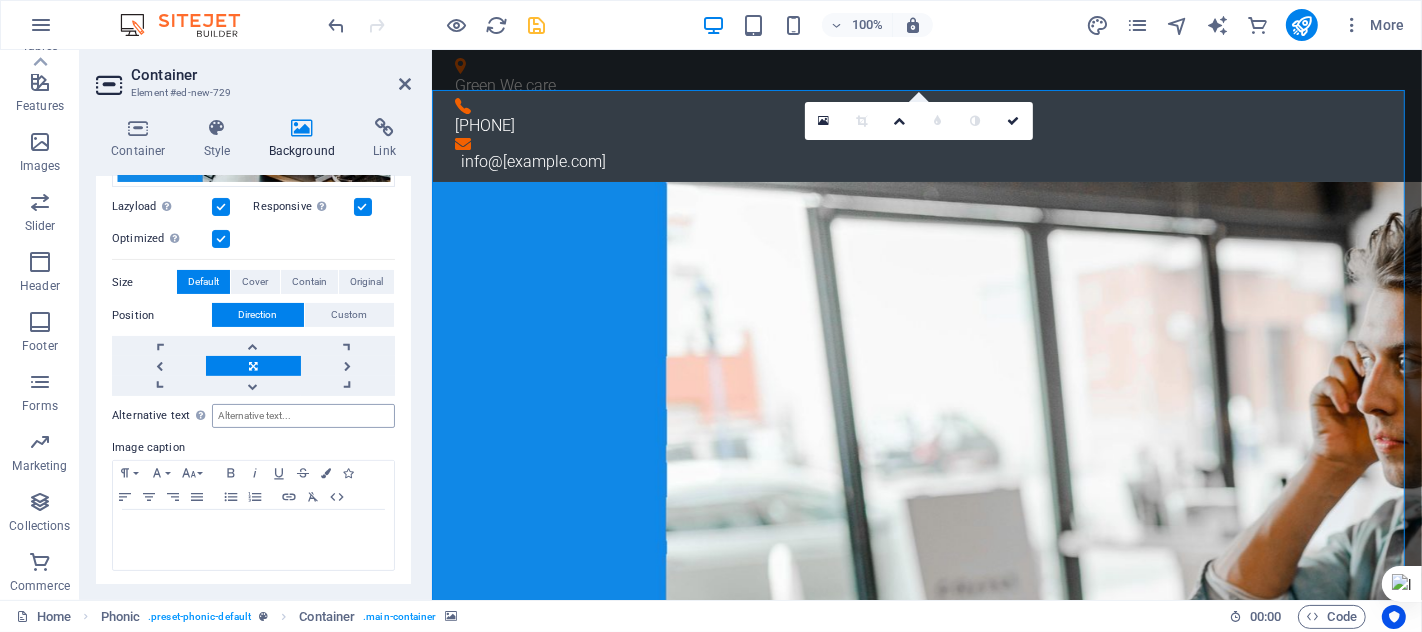 scroll, scrollTop: 0, scrollLeft: 0, axis: both 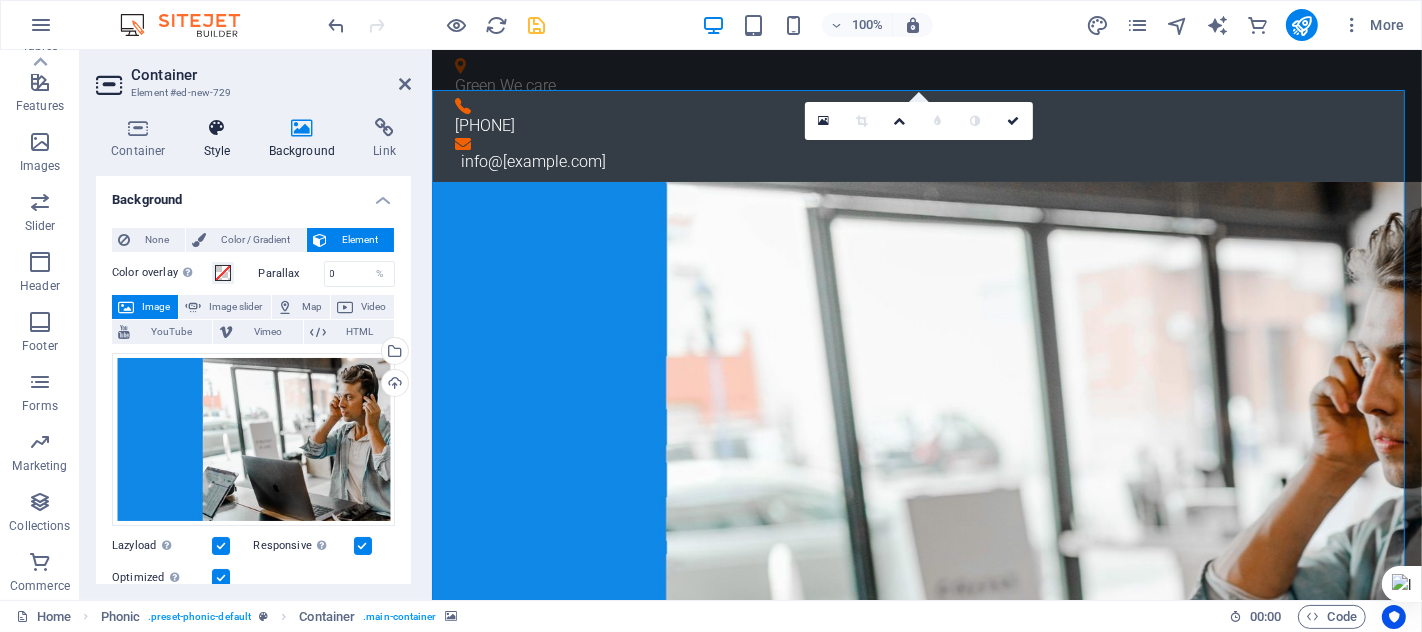 click at bounding box center [217, 128] 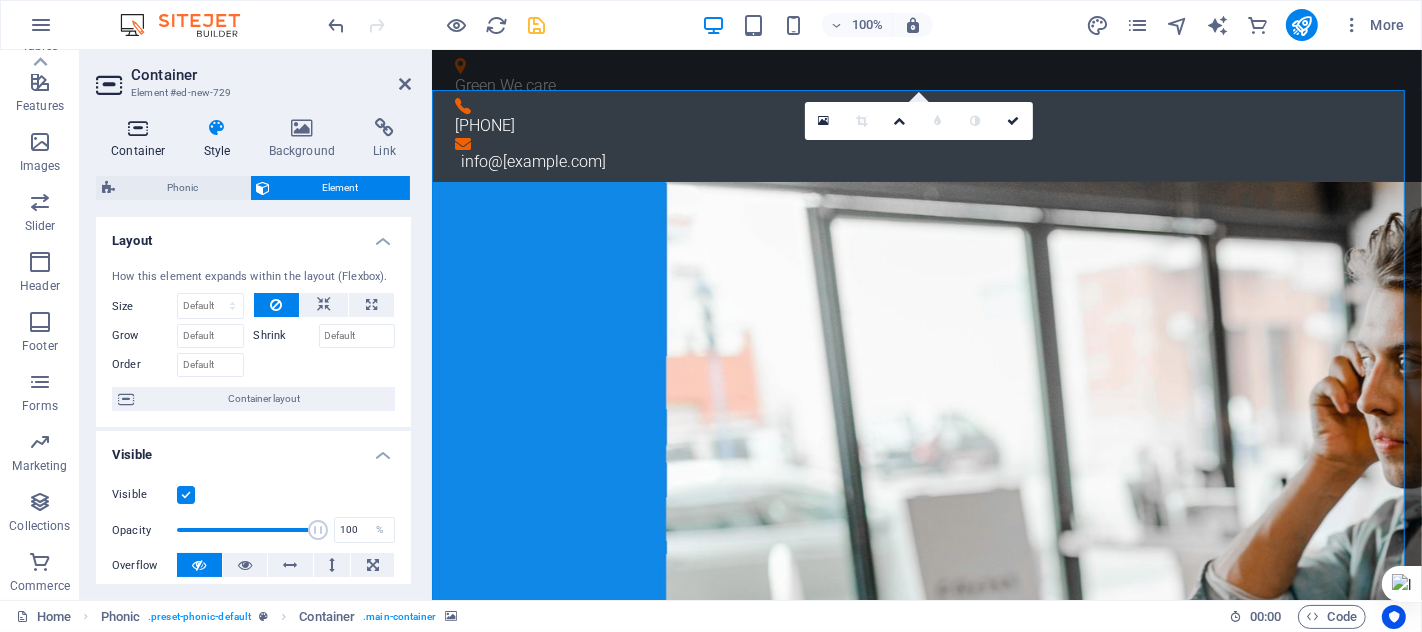 click at bounding box center [138, 128] 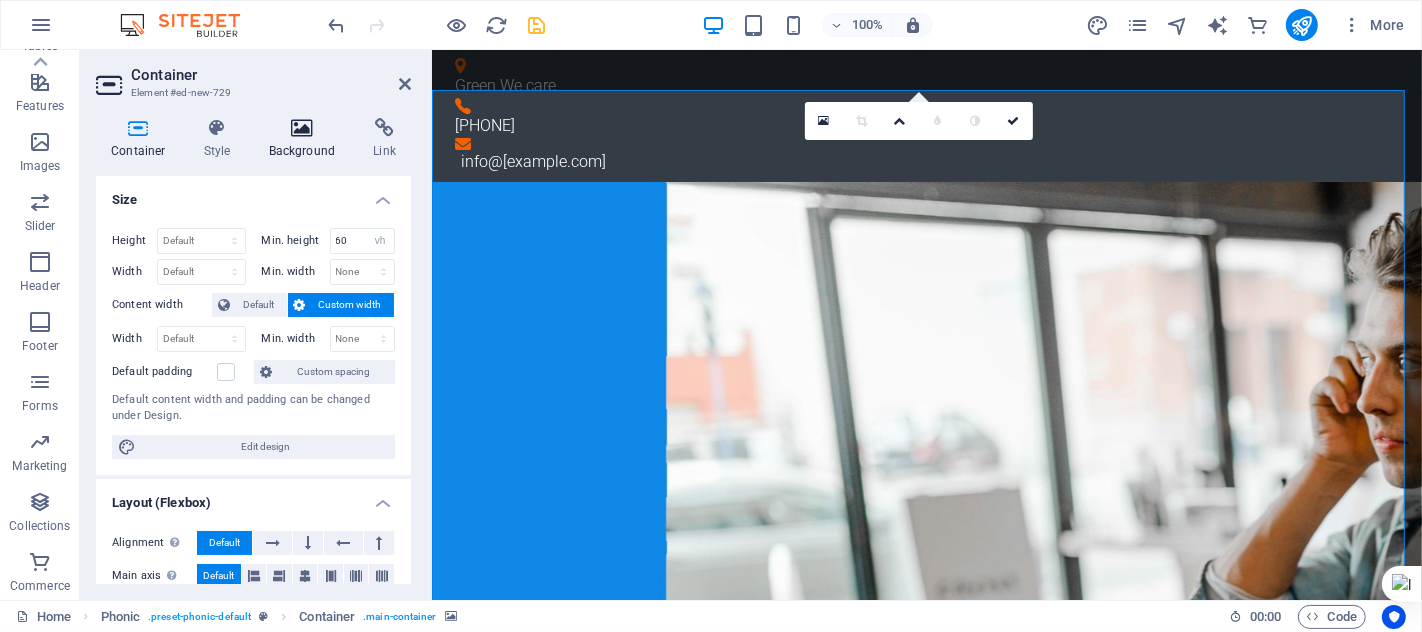 click on "Background" at bounding box center (306, 139) 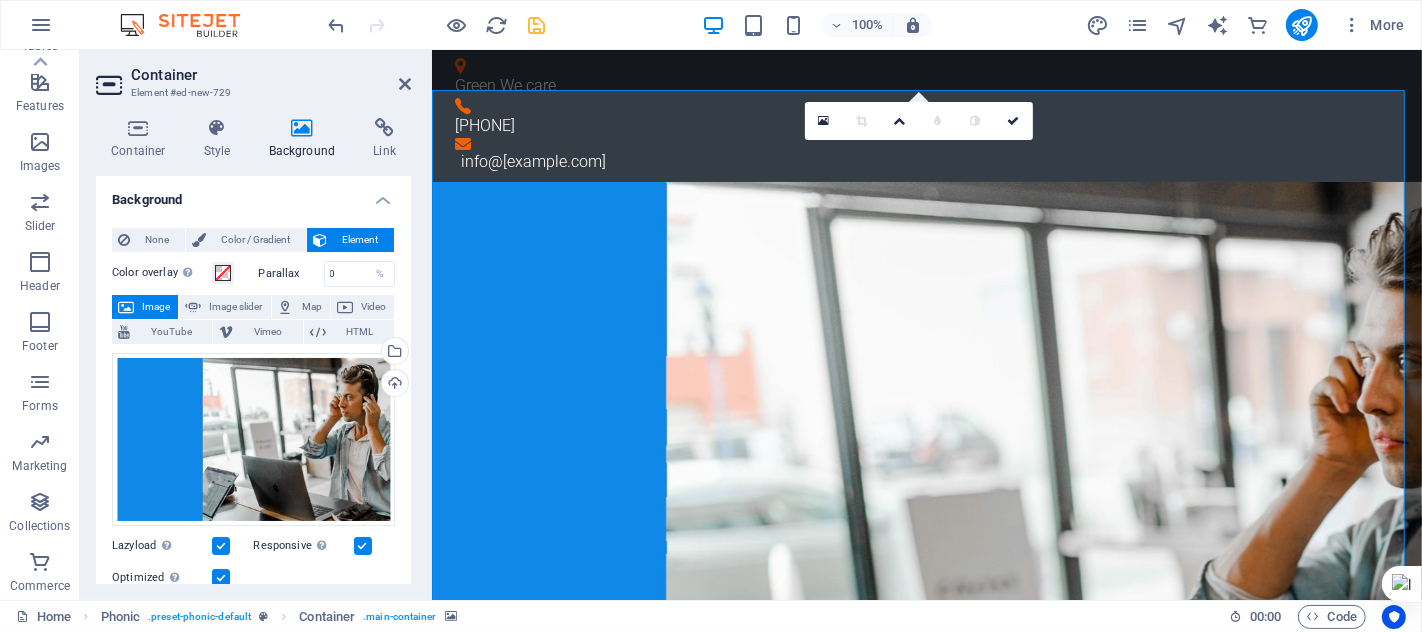 click on "Image" at bounding box center [156, 307] 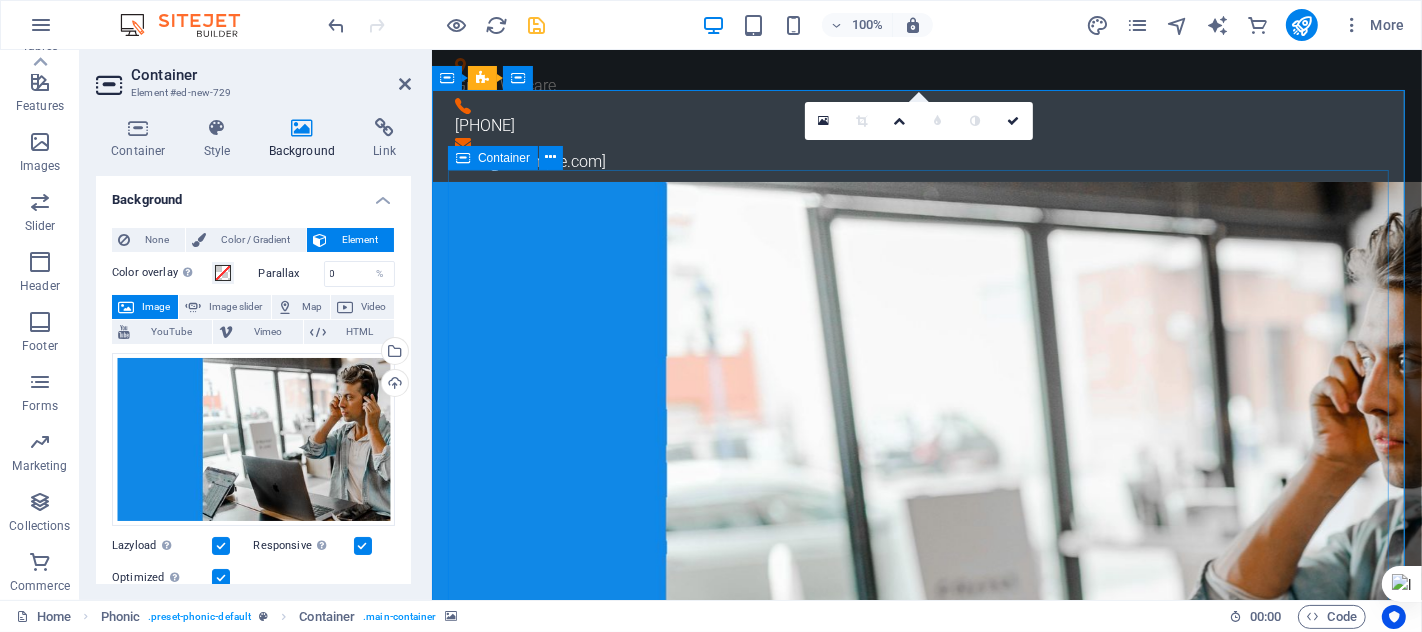 click on "Love audiobooks? Sign up now and get 1 month free access! Lorem ipsum dolor sit amet, consetetur sadipscing elitr, sed diam nonumy eirmod tempor invidunt ut labore et dolore magna aliquyam erat, sed diam voluptua. At vero eos et accusam et justo duo dolores et ea rebum. Stet clita kasd gubergren, no sea takimata sanctus est. Sign up Unreadable? Load new" at bounding box center [926, 1417] 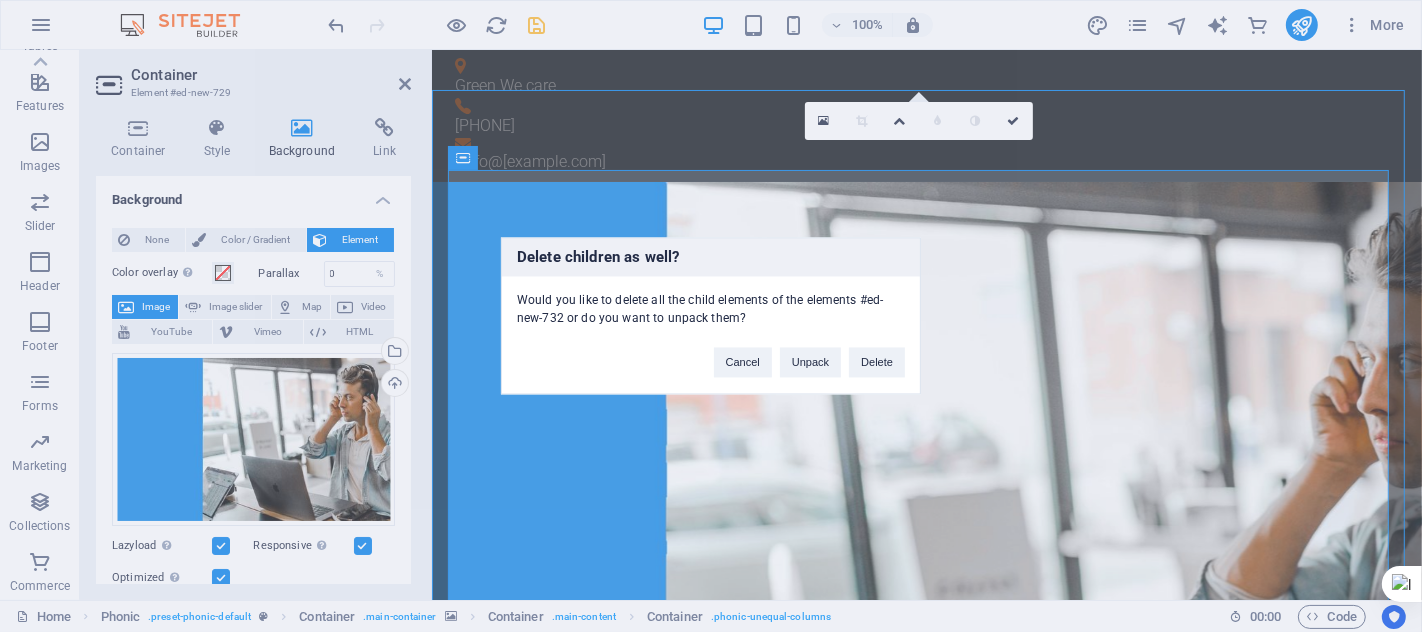 type 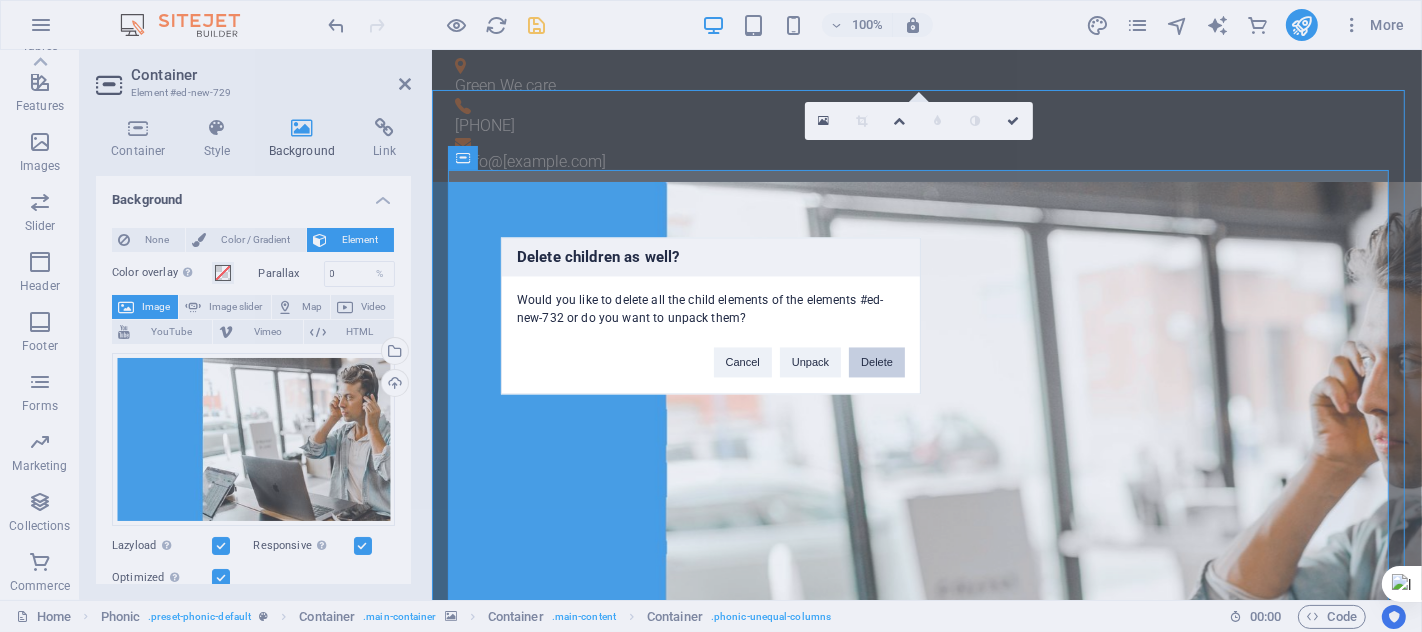 click on "Delete" at bounding box center [877, 363] 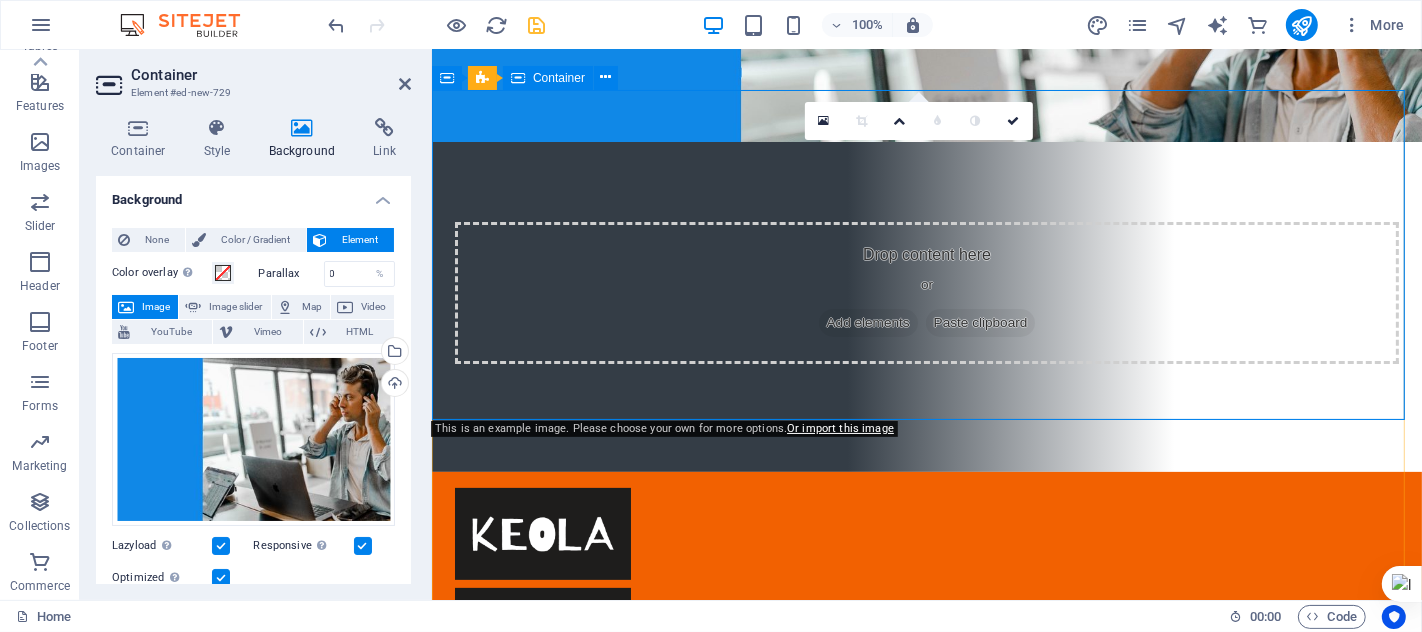 scroll, scrollTop: 0, scrollLeft: 0, axis: both 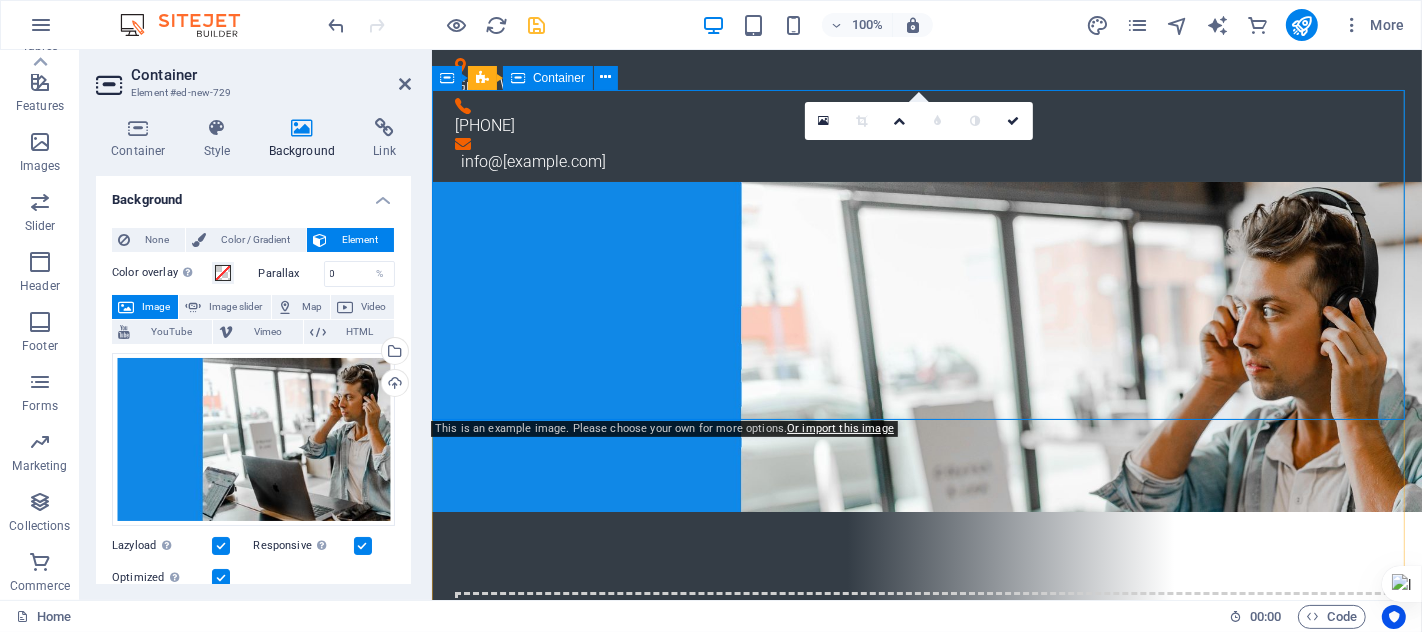 click on "Drop content here or  Add elements  Paste clipboard" at bounding box center (926, 677) 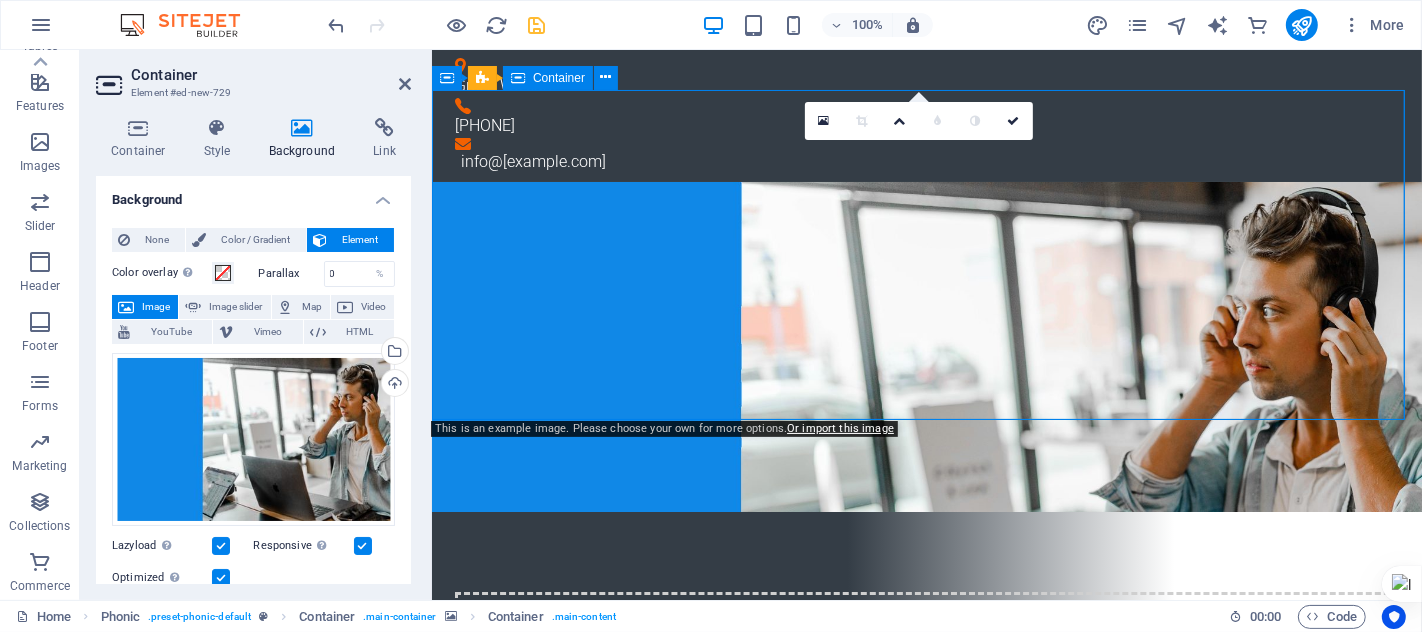 click on "Drop content here or  Add elements  Paste clipboard" at bounding box center [926, 677] 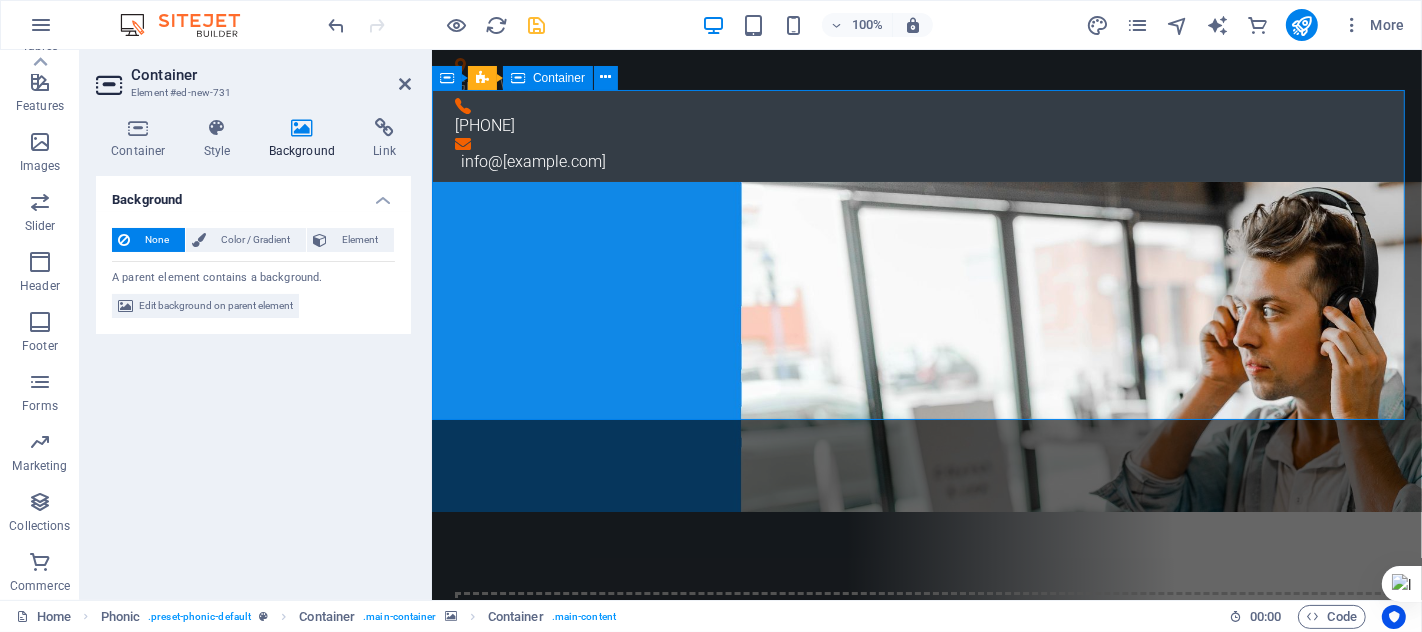 click on "Drop content here or  Add elements  Paste clipboard" at bounding box center [926, 677] 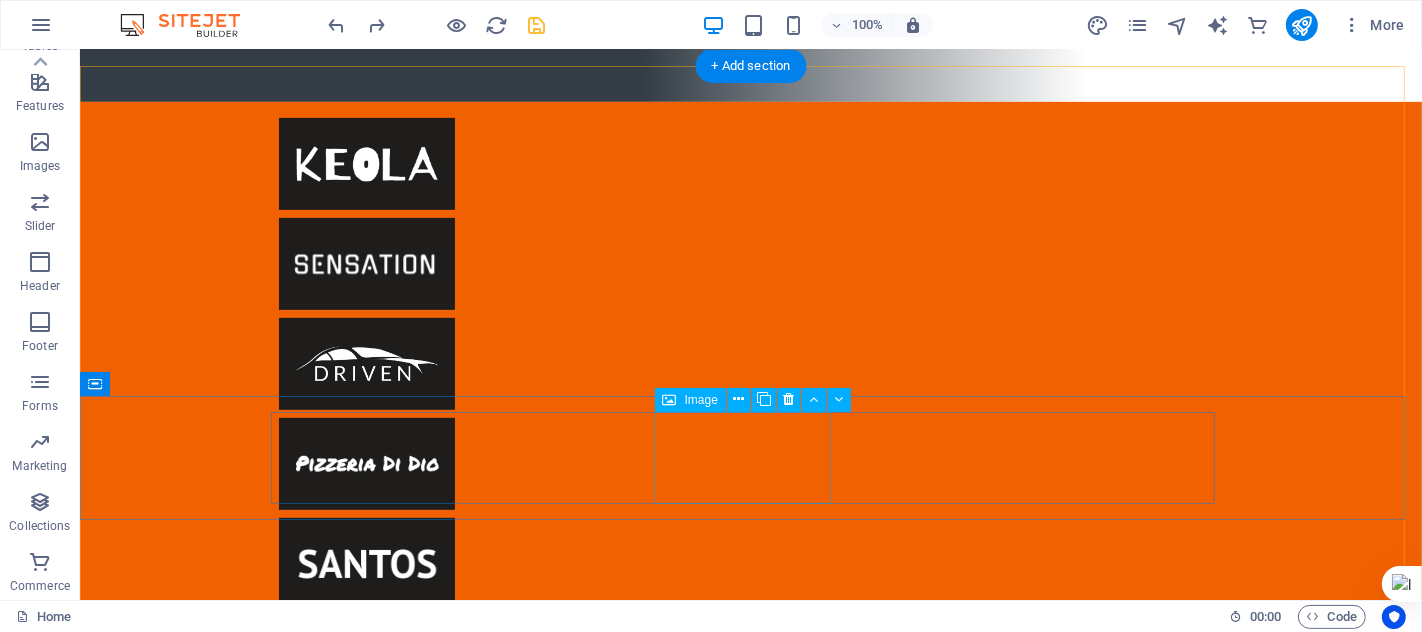 scroll, scrollTop: 0, scrollLeft: 0, axis: both 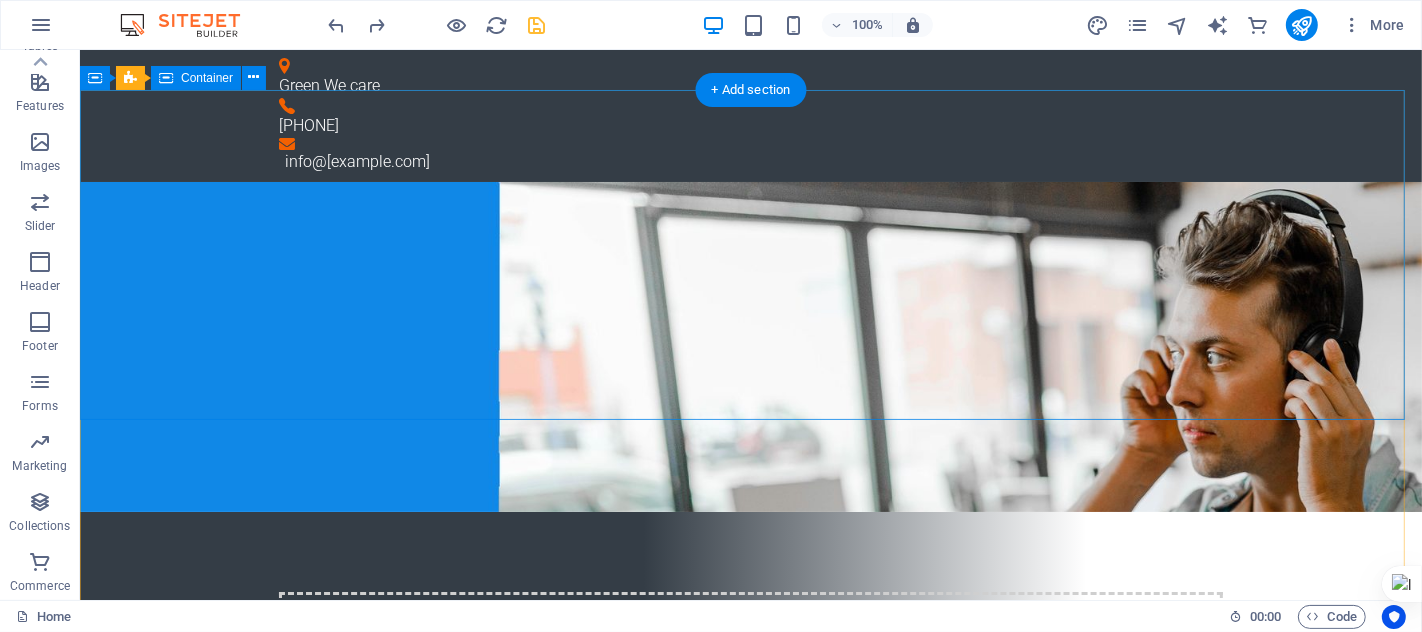click on "Drop content here or  Add elements  Paste clipboard" at bounding box center (750, 677) 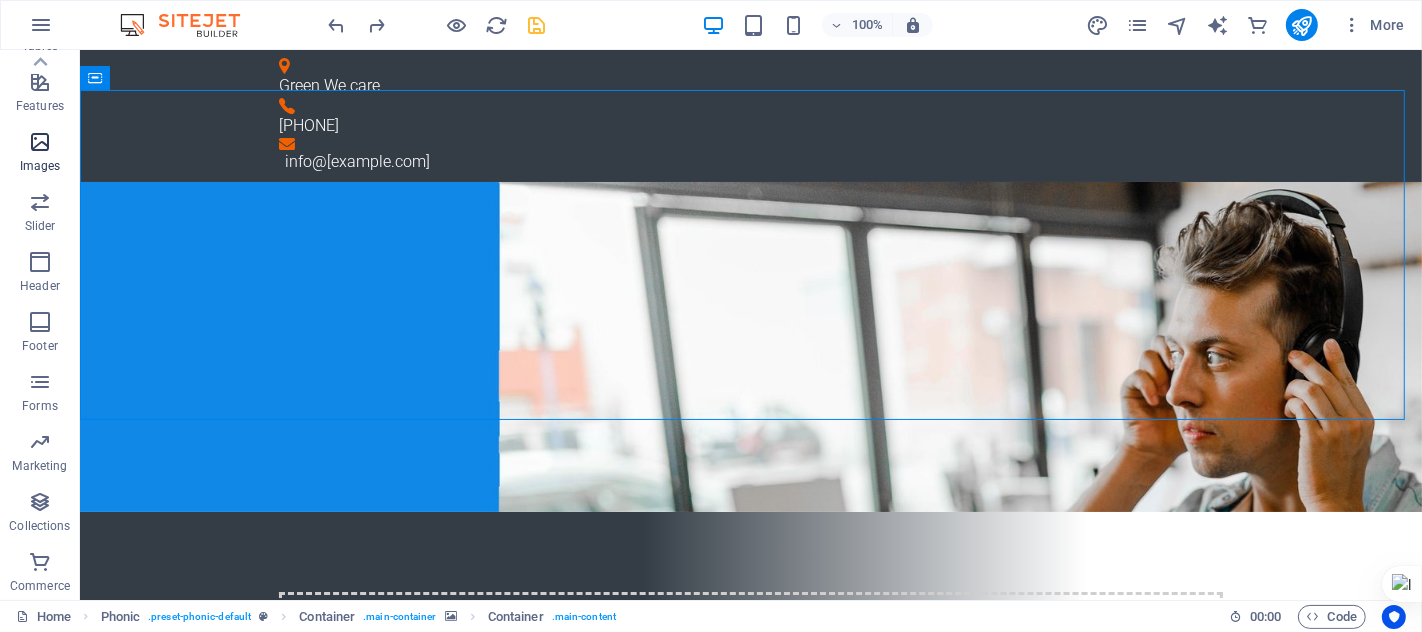 click at bounding box center [40, 142] 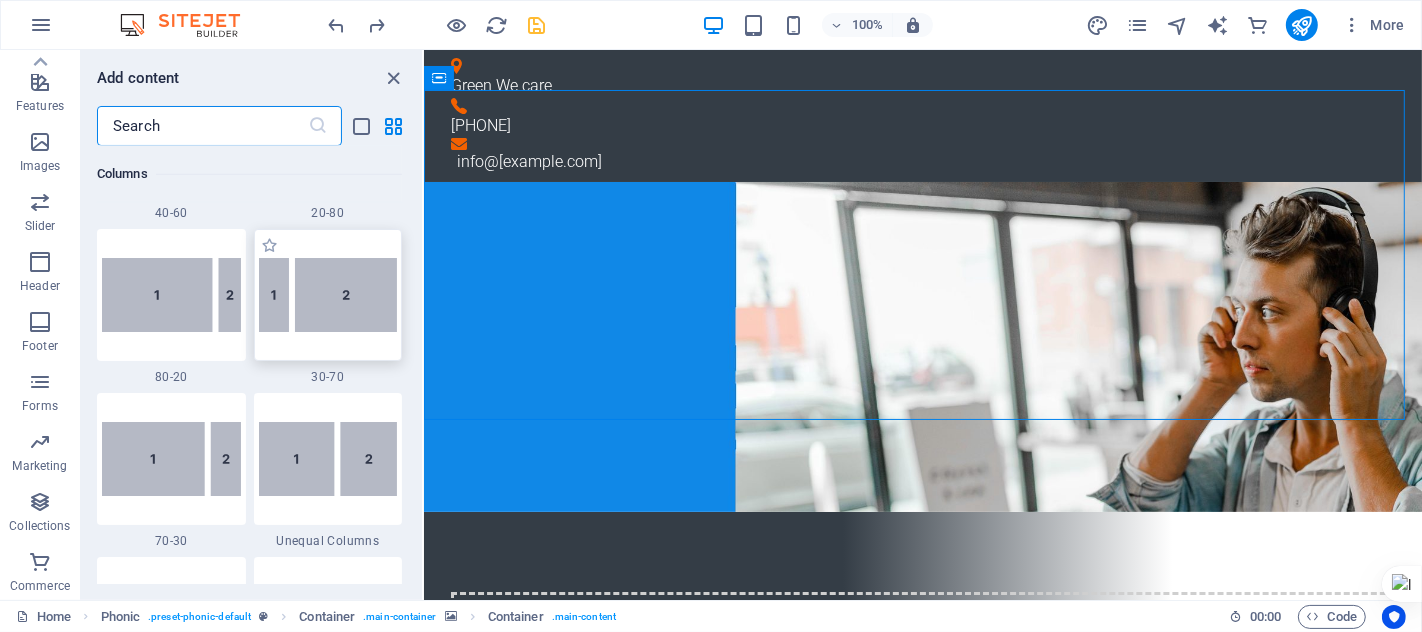 scroll, scrollTop: 0, scrollLeft: 0, axis: both 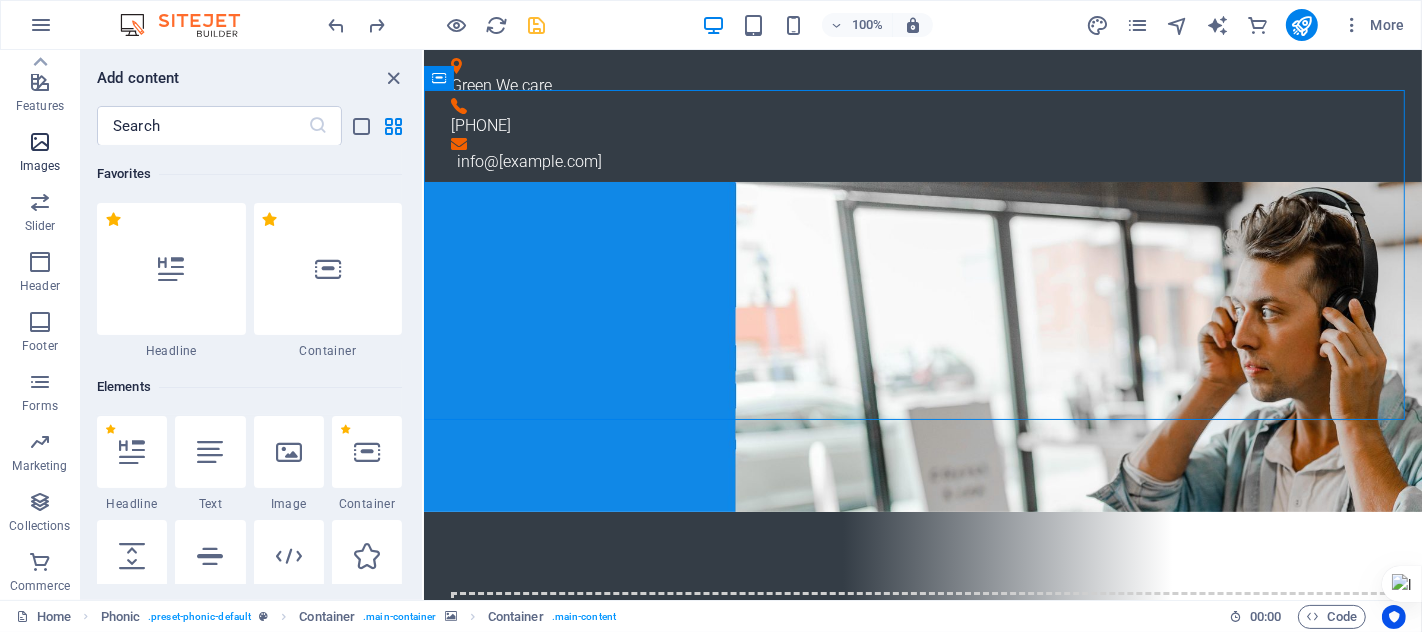 click at bounding box center (40, 142) 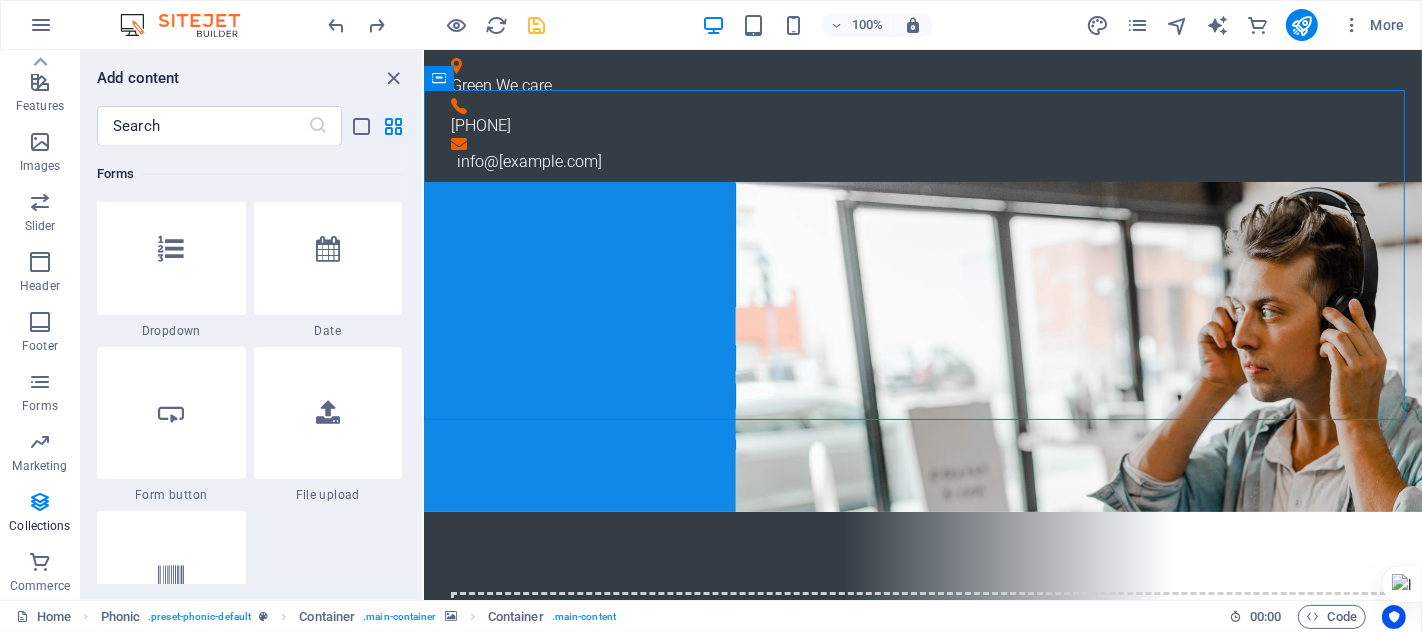 scroll, scrollTop: 14286, scrollLeft: 0, axis: vertical 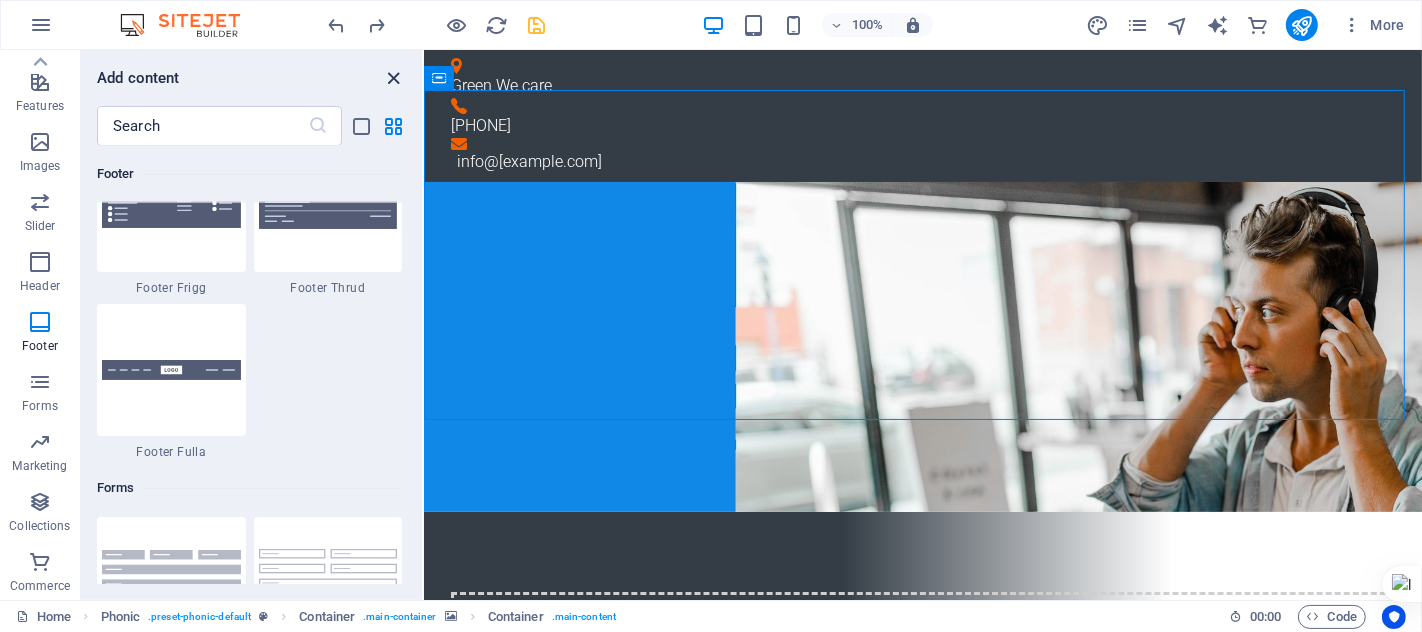 click at bounding box center [394, 78] 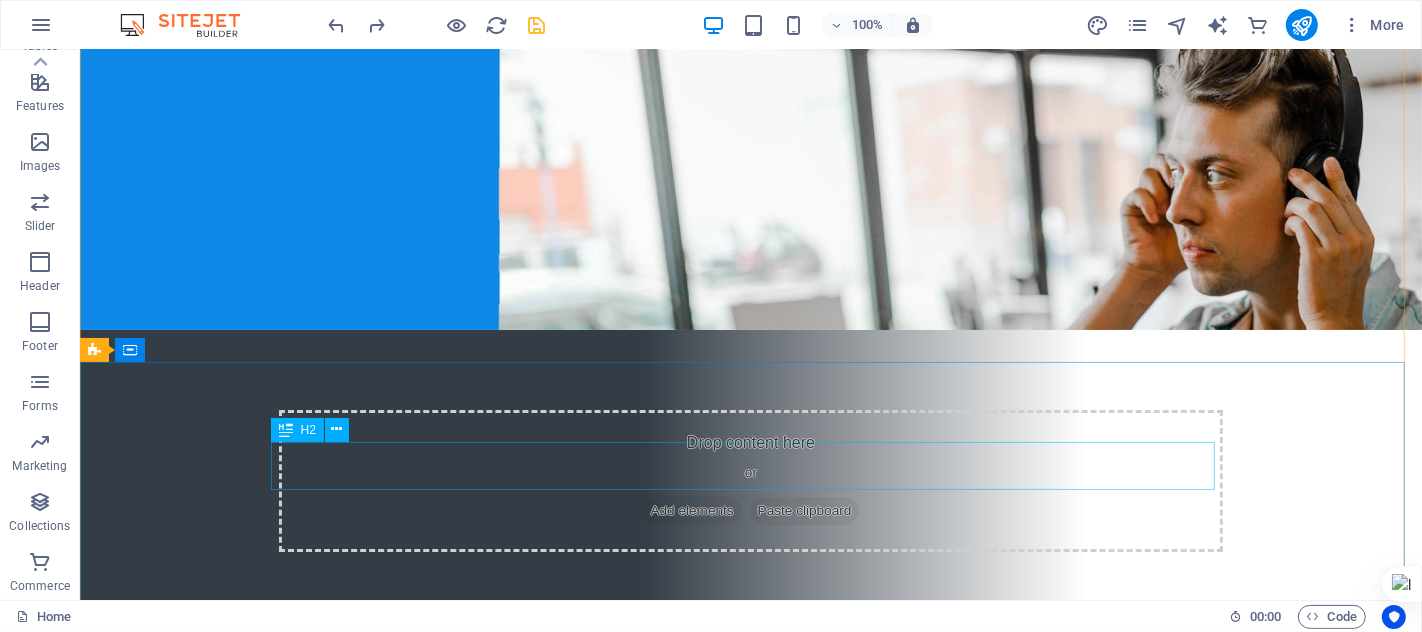 scroll, scrollTop: 0, scrollLeft: 0, axis: both 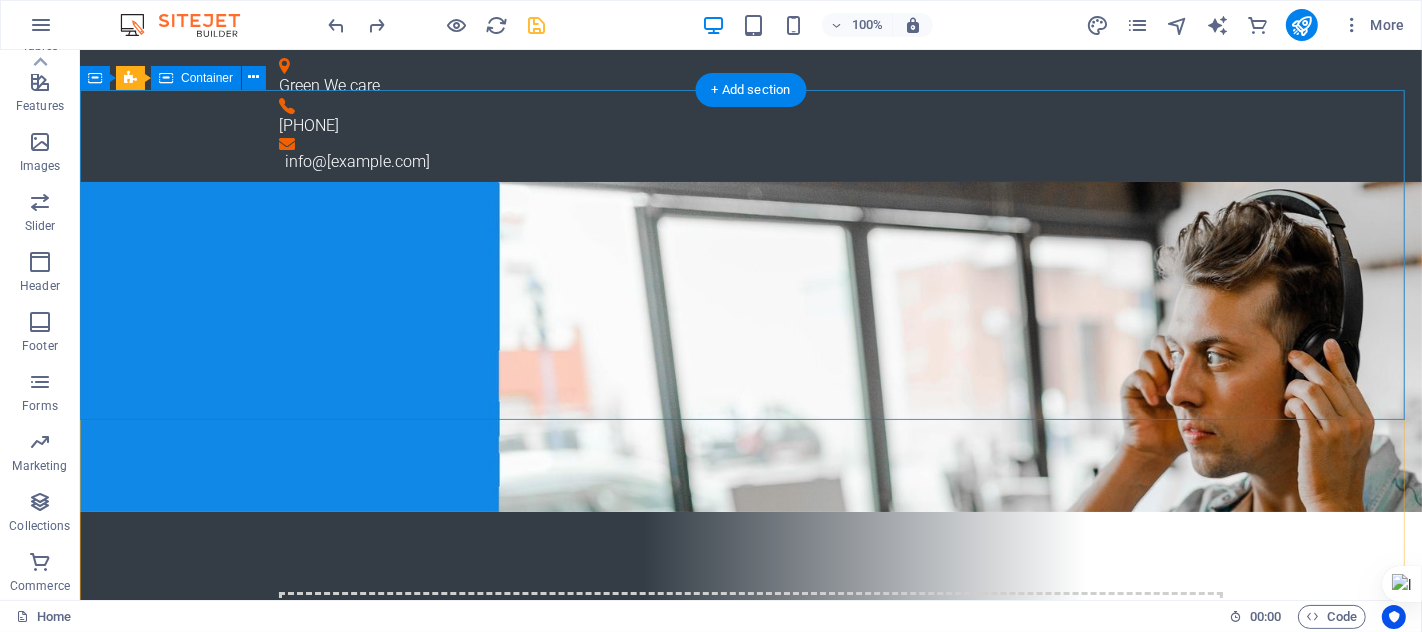 click on "Drop content here or  Add elements  Paste clipboard" at bounding box center [750, 677] 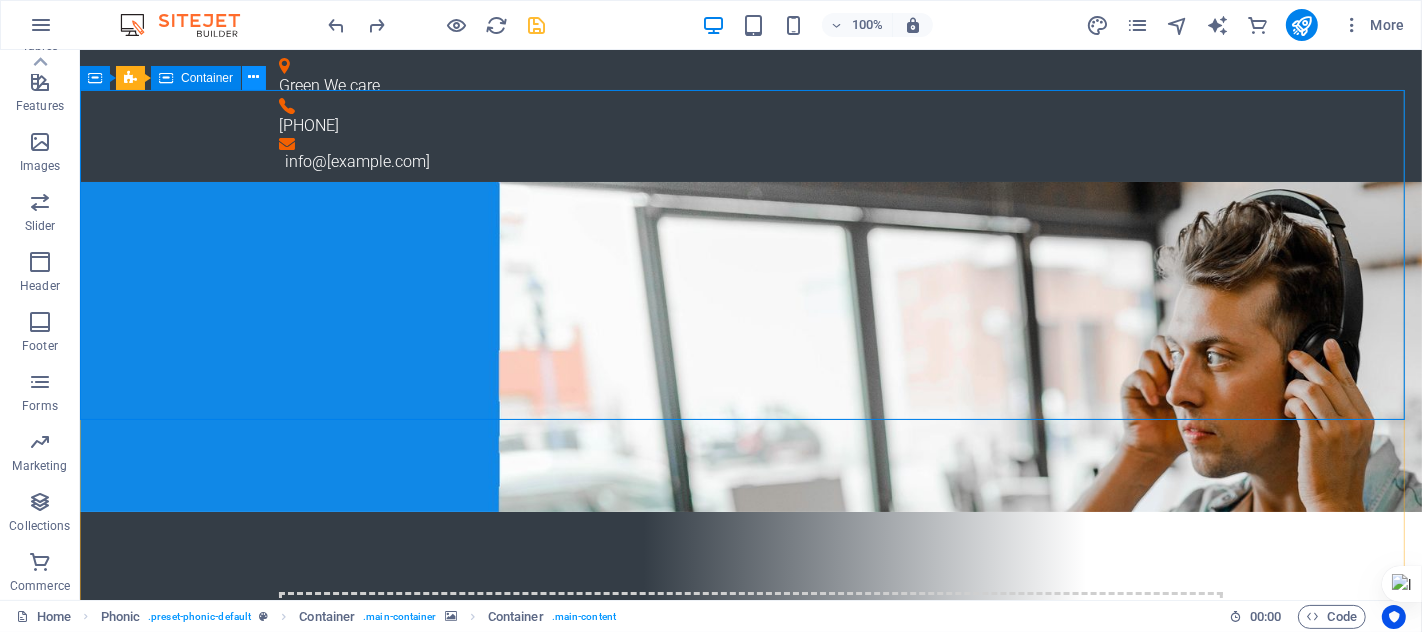 click at bounding box center [254, 77] 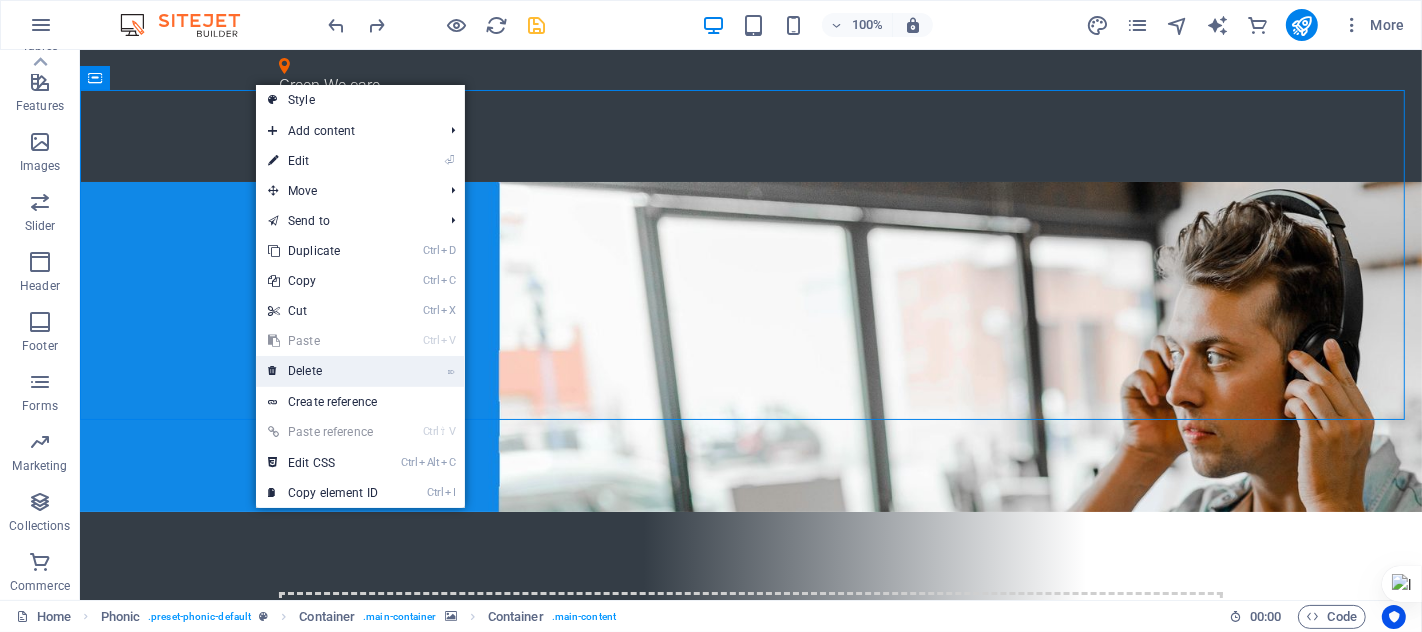 click on "⌦  Delete" at bounding box center (323, 371) 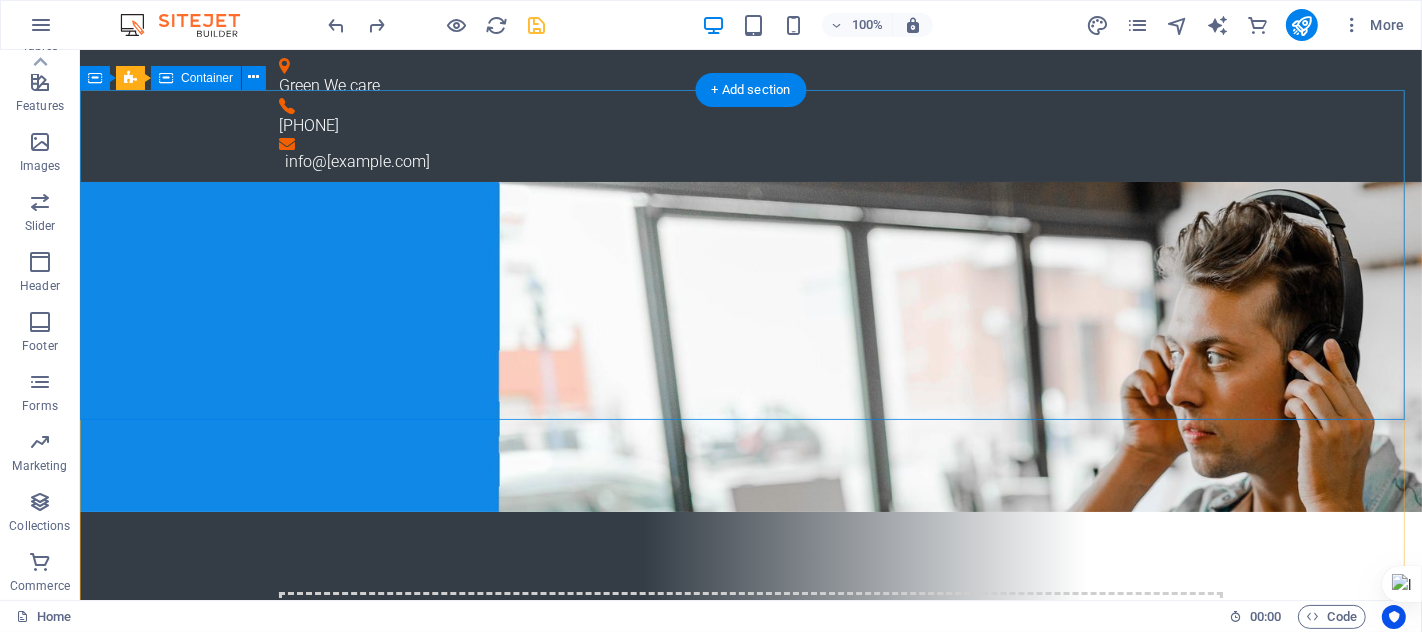 click on "Drop content here or  Add elements  Paste clipboard" at bounding box center [750, 677] 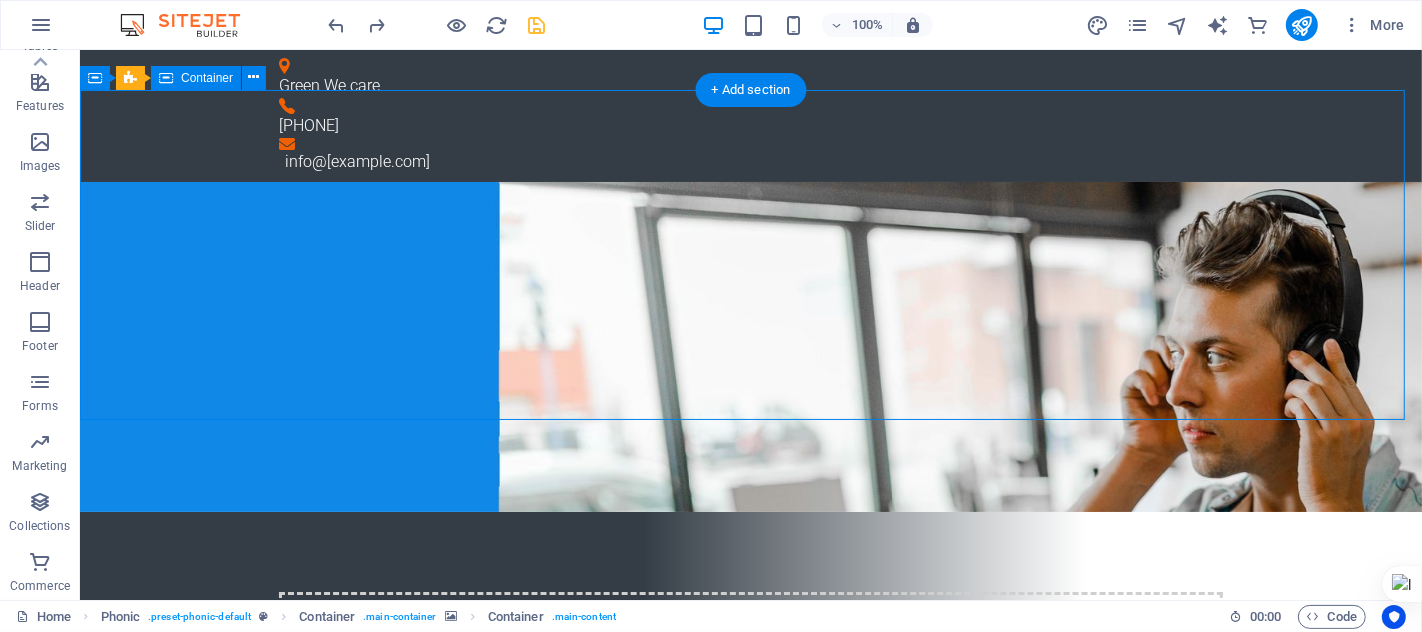 click on "Drop content here or  Add elements  Paste clipboard" at bounding box center (750, 677) 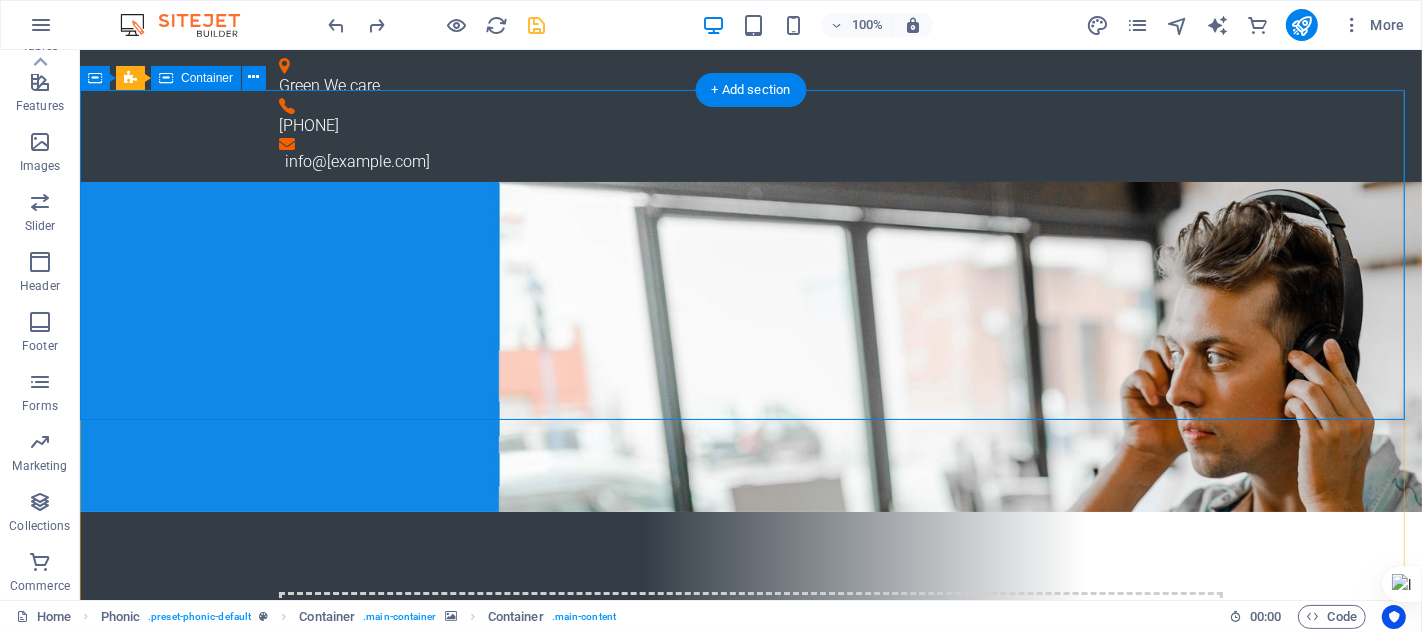 click on "Add elements" at bounding box center (691, 693) 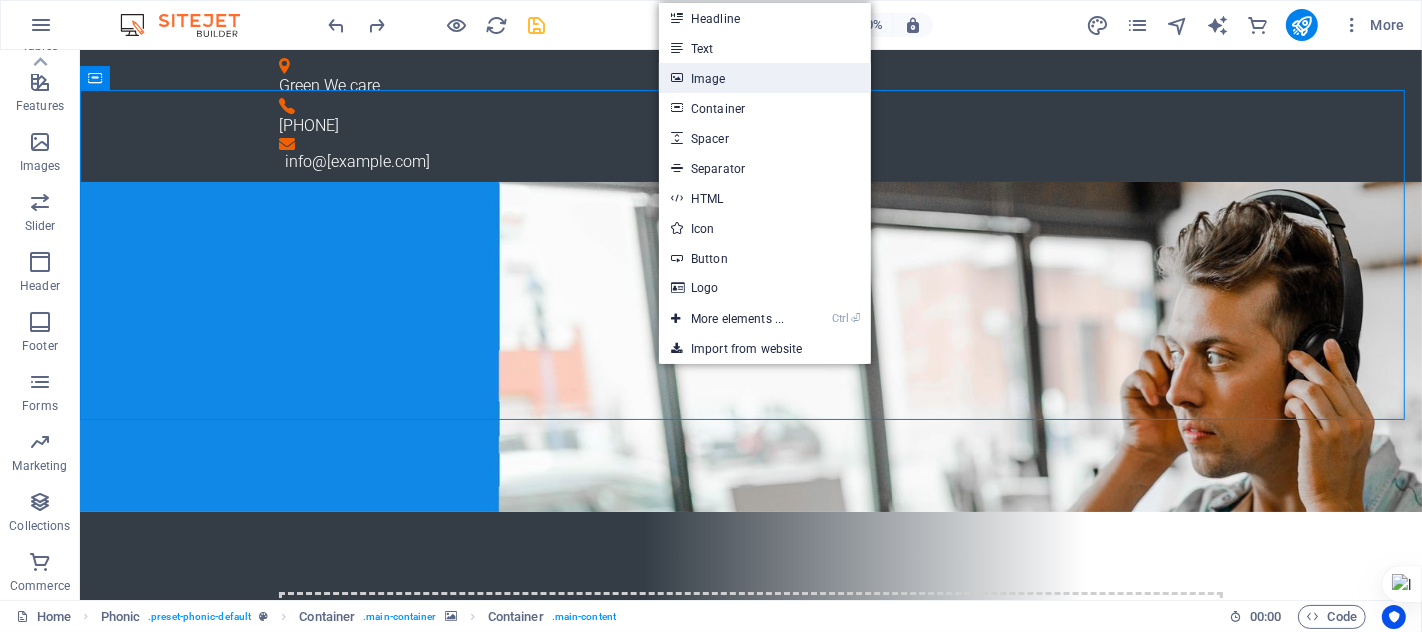 click on "Image" at bounding box center [765, 78] 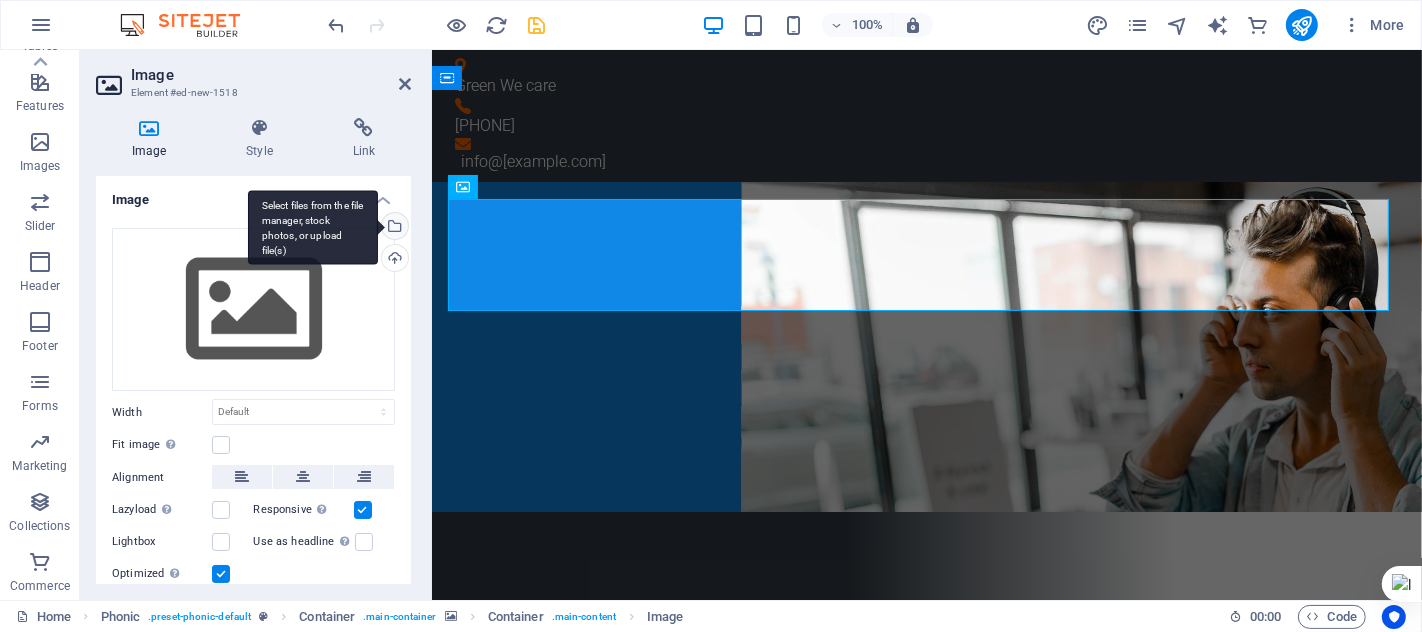 click on "Select files from the file manager, stock photos, or upload file(s)" at bounding box center [393, 228] 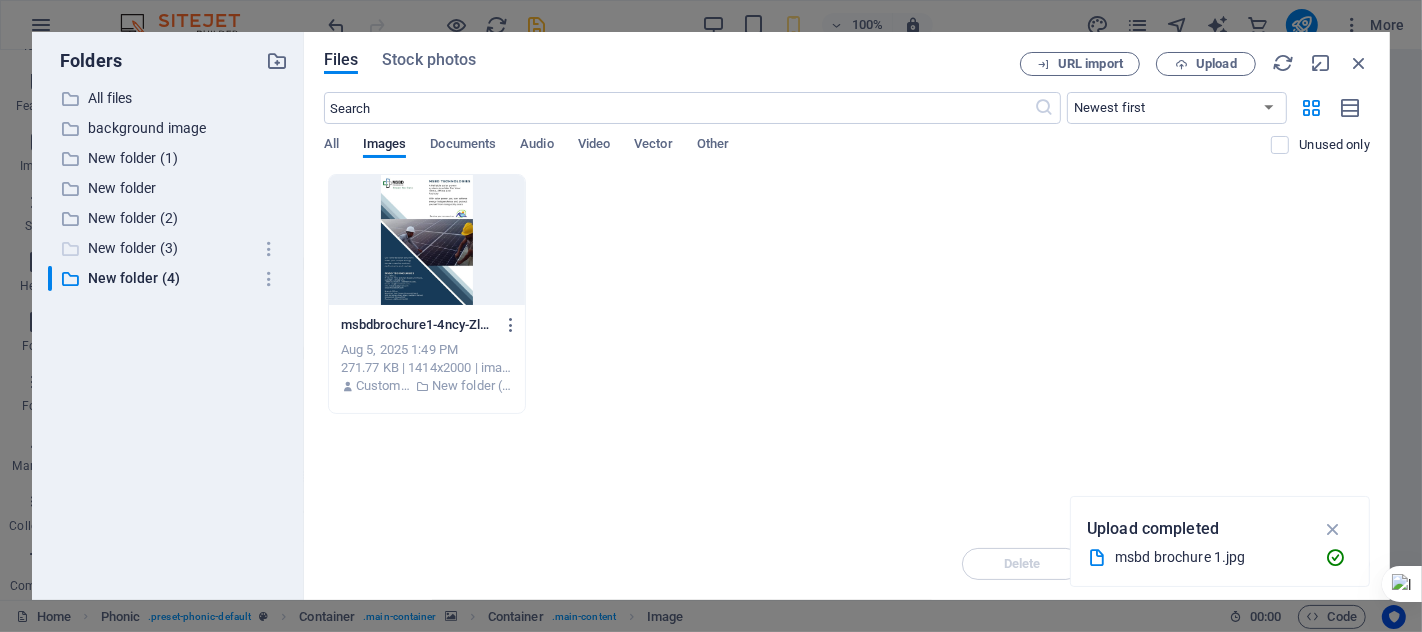 click on "New folder (3)" at bounding box center (169, 248) 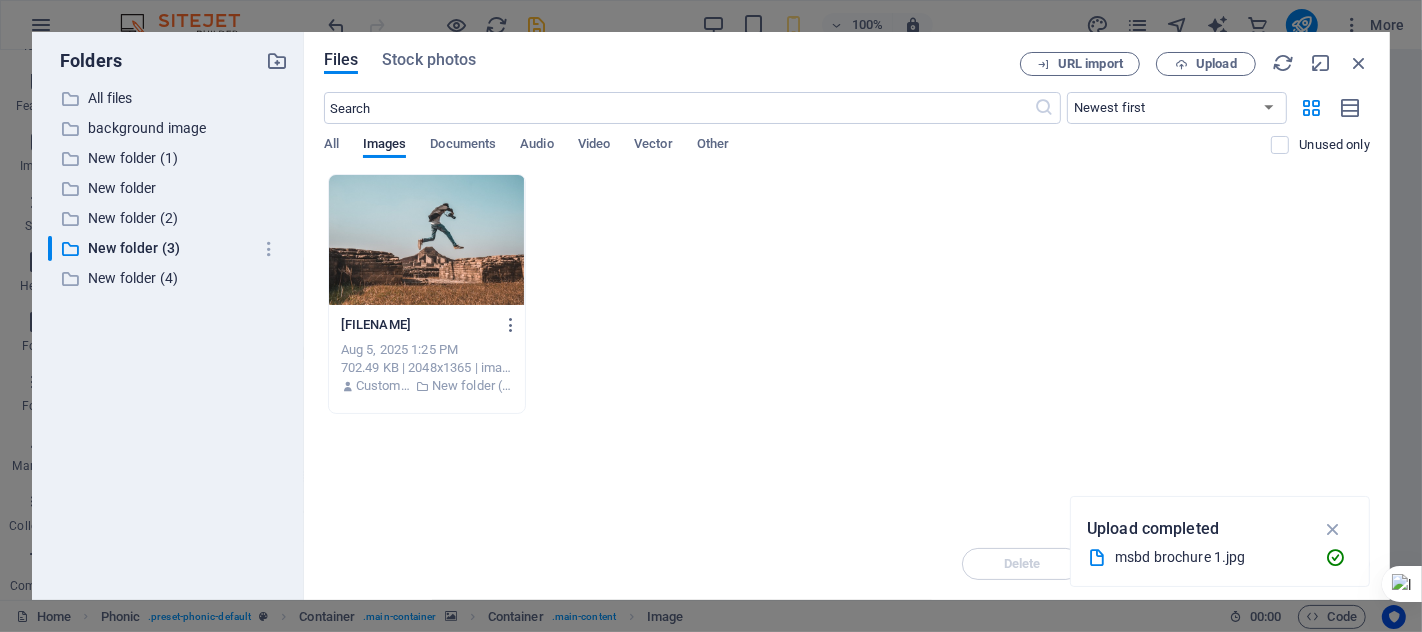 click at bounding box center [427, 240] 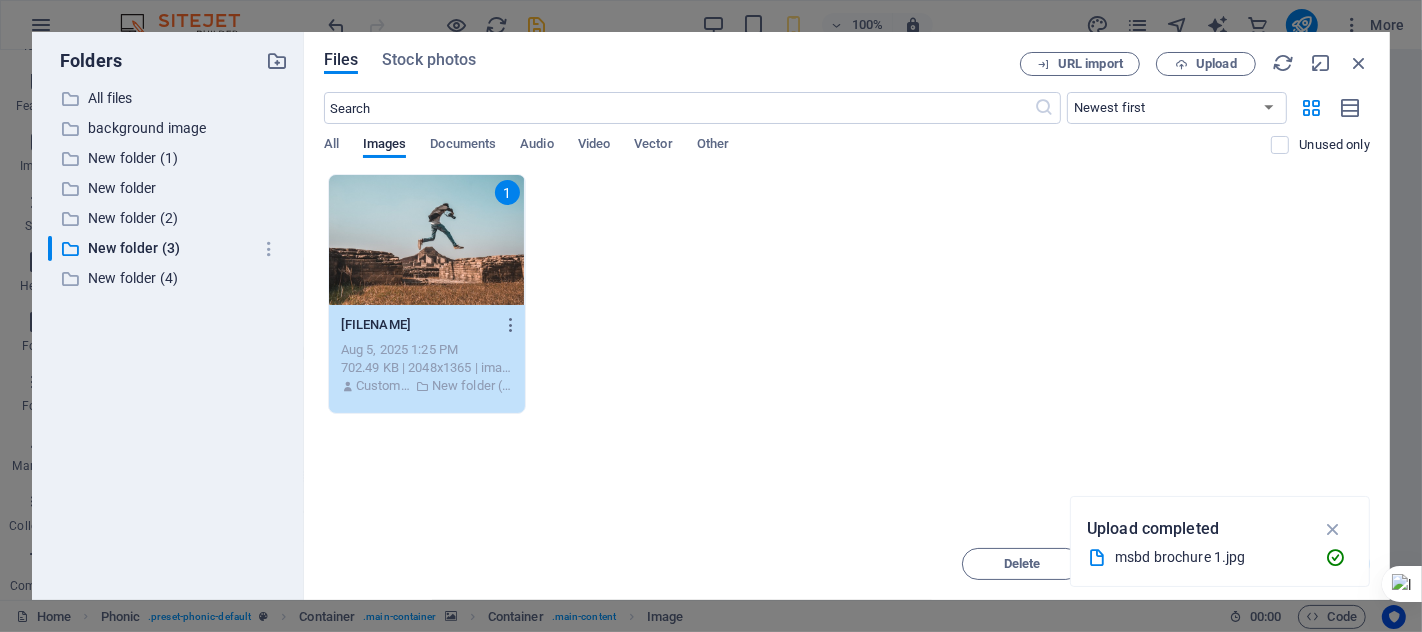 click on "1" at bounding box center [427, 240] 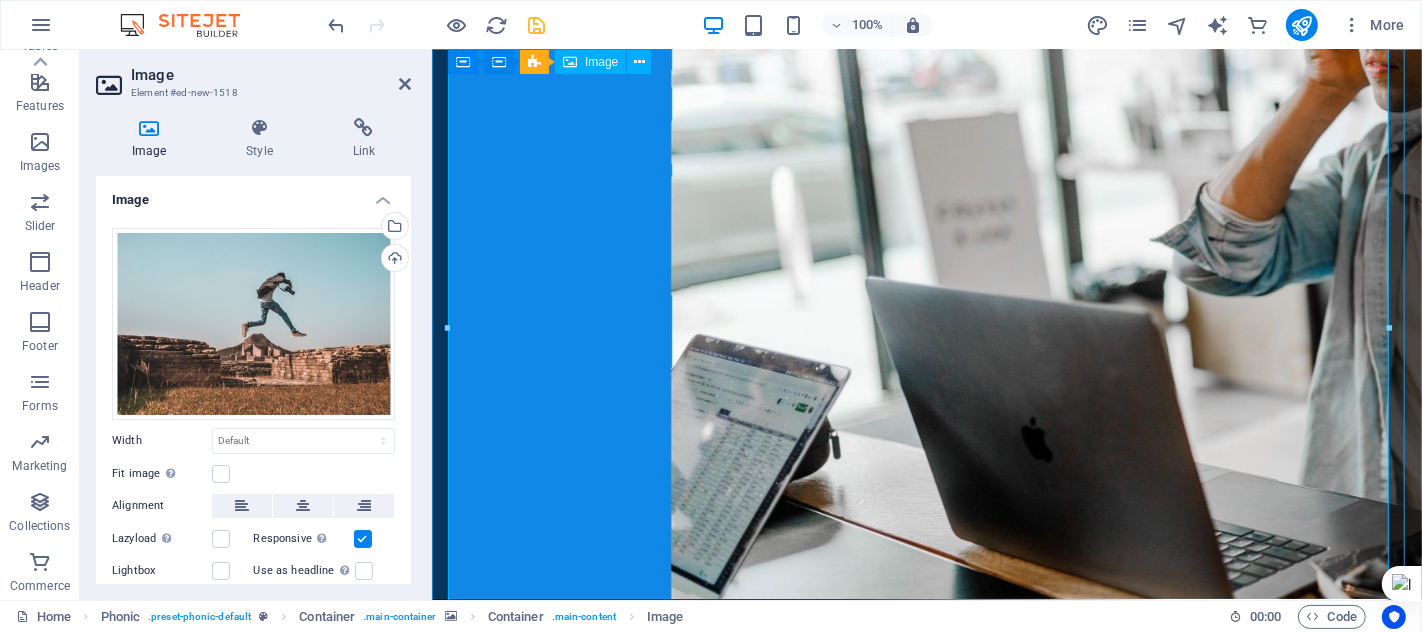 scroll, scrollTop: 0, scrollLeft: 0, axis: both 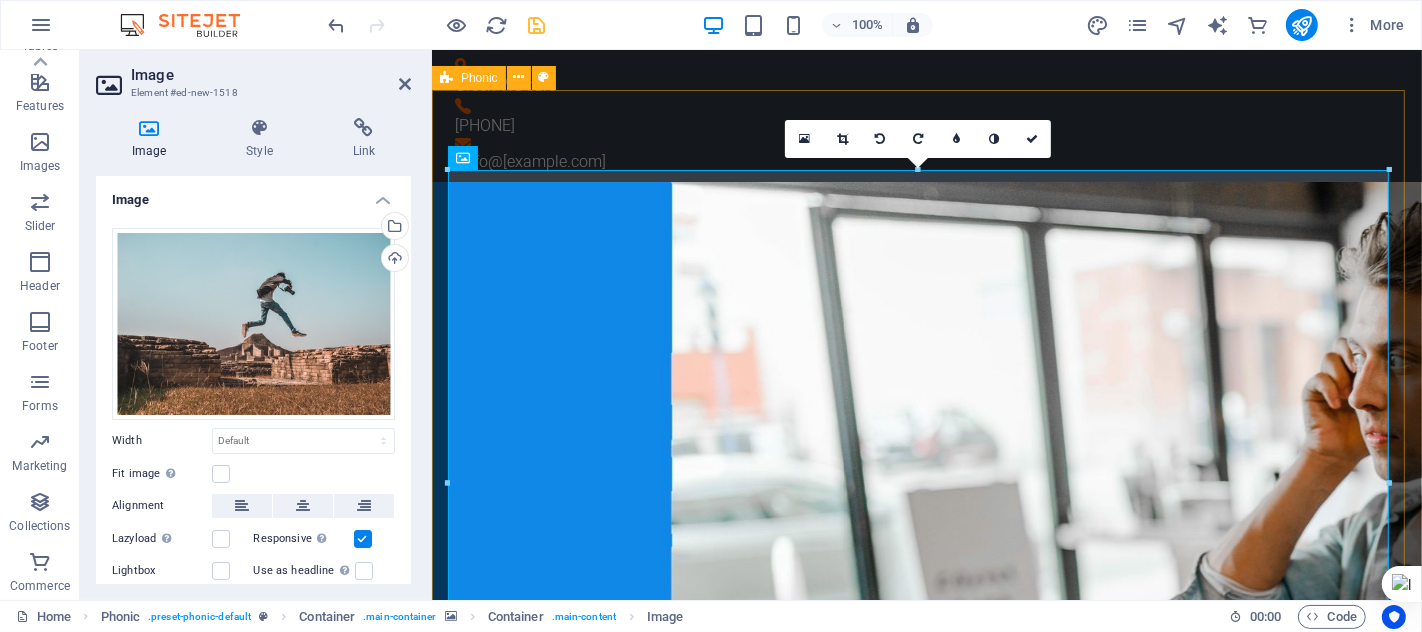 click on "100% More" at bounding box center (869, 25) 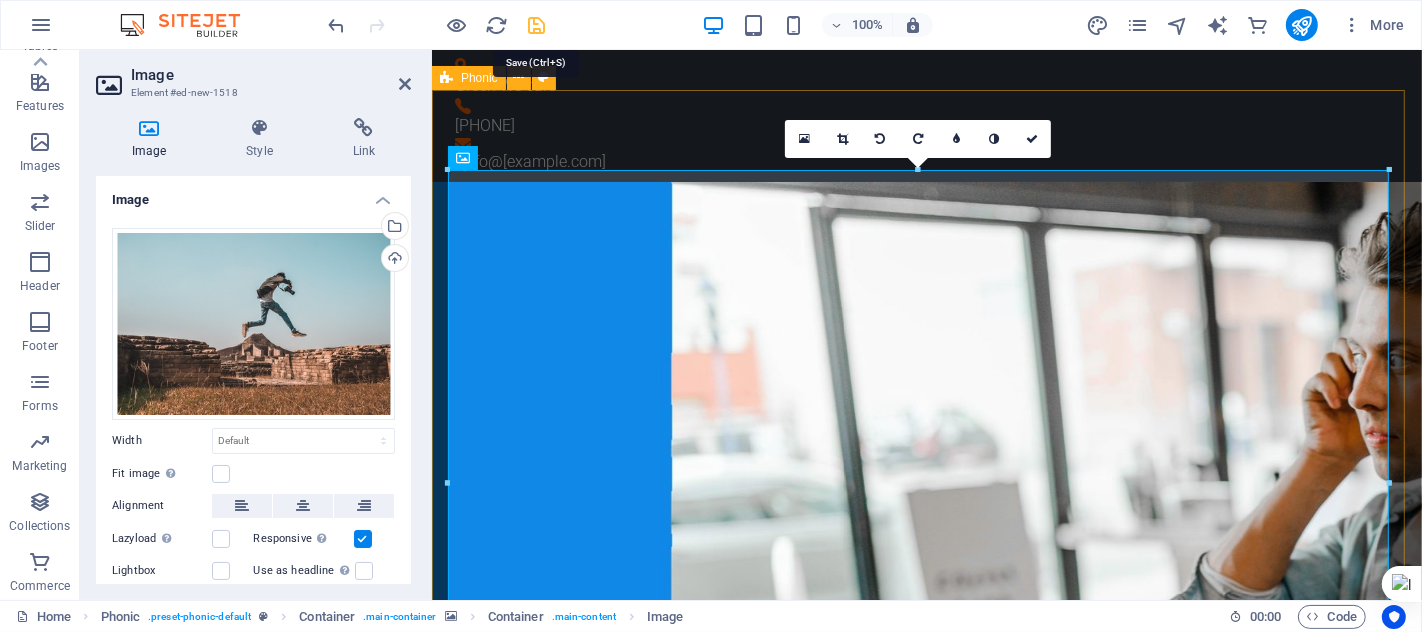 click at bounding box center (537, 25) 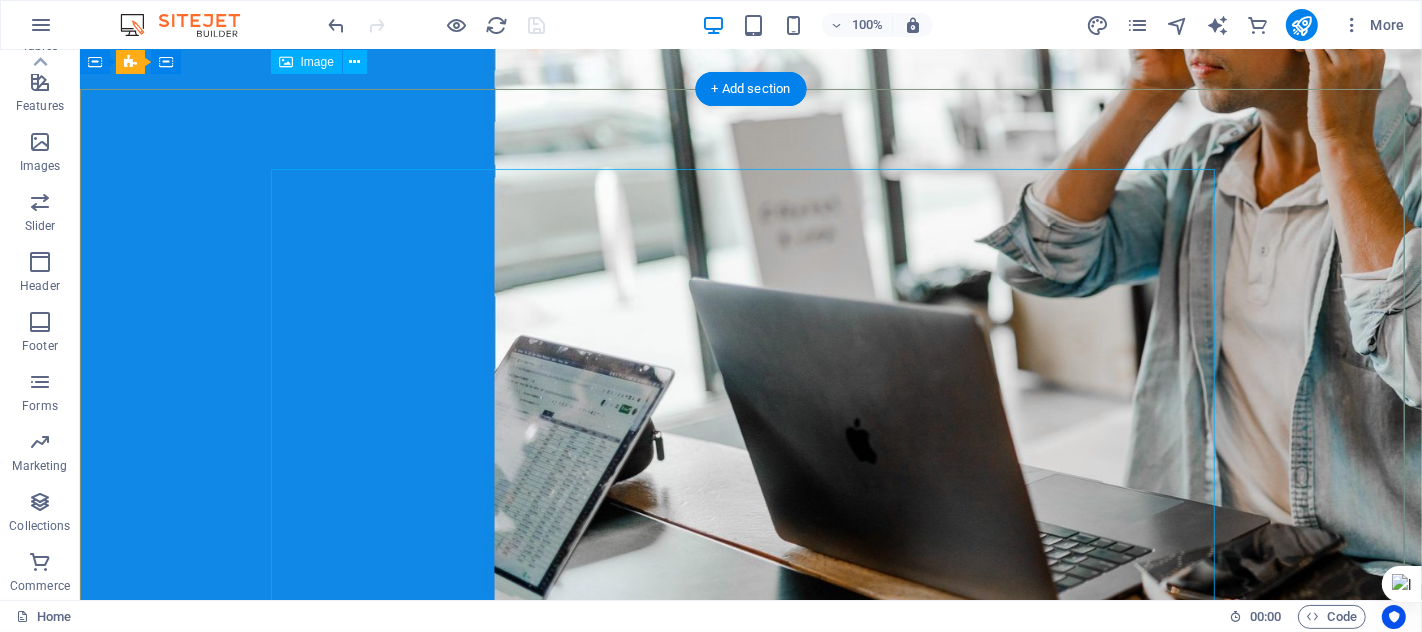 scroll, scrollTop: 0, scrollLeft: 0, axis: both 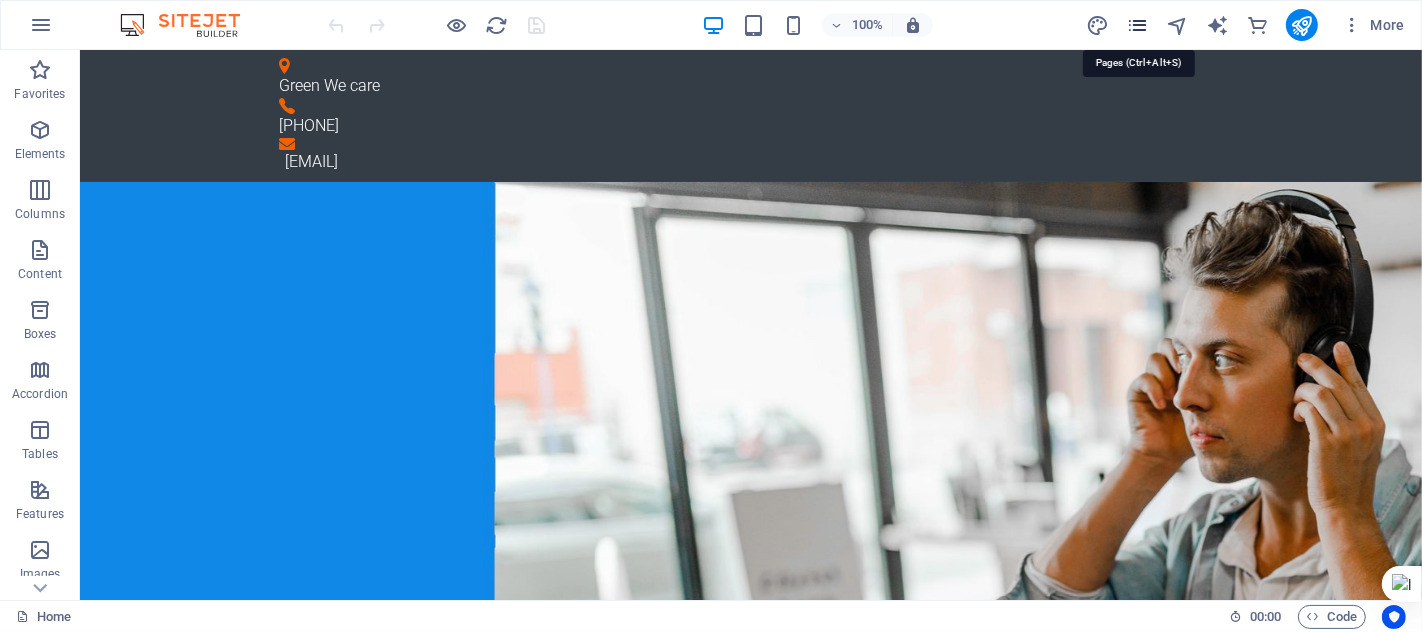 click at bounding box center [1137, 25] 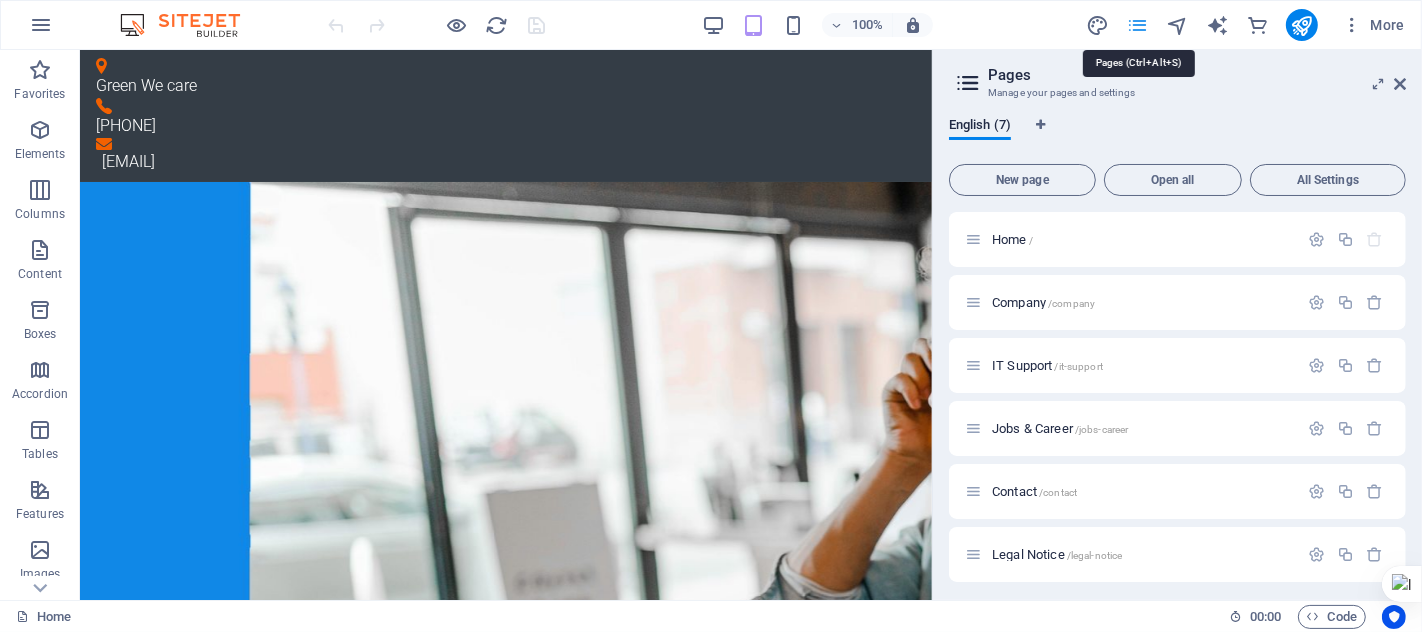 click at bounding box center [1137, 25] 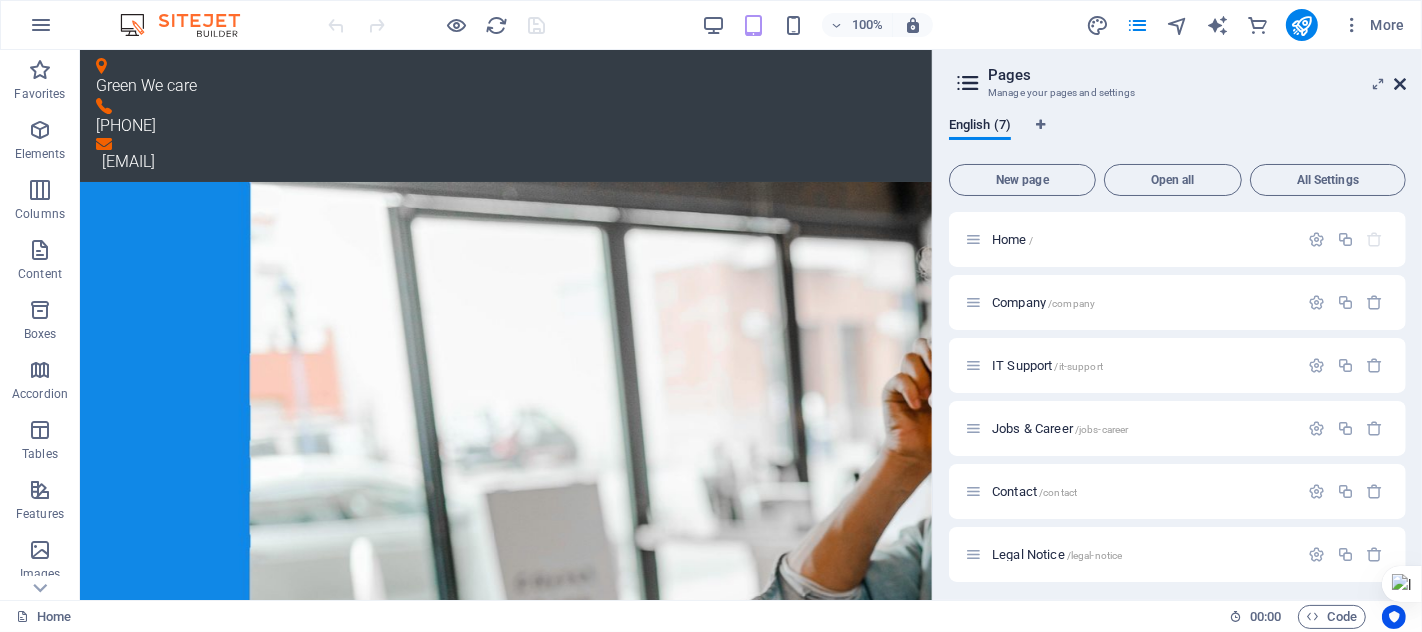 click at bounding box center (1400, 84) 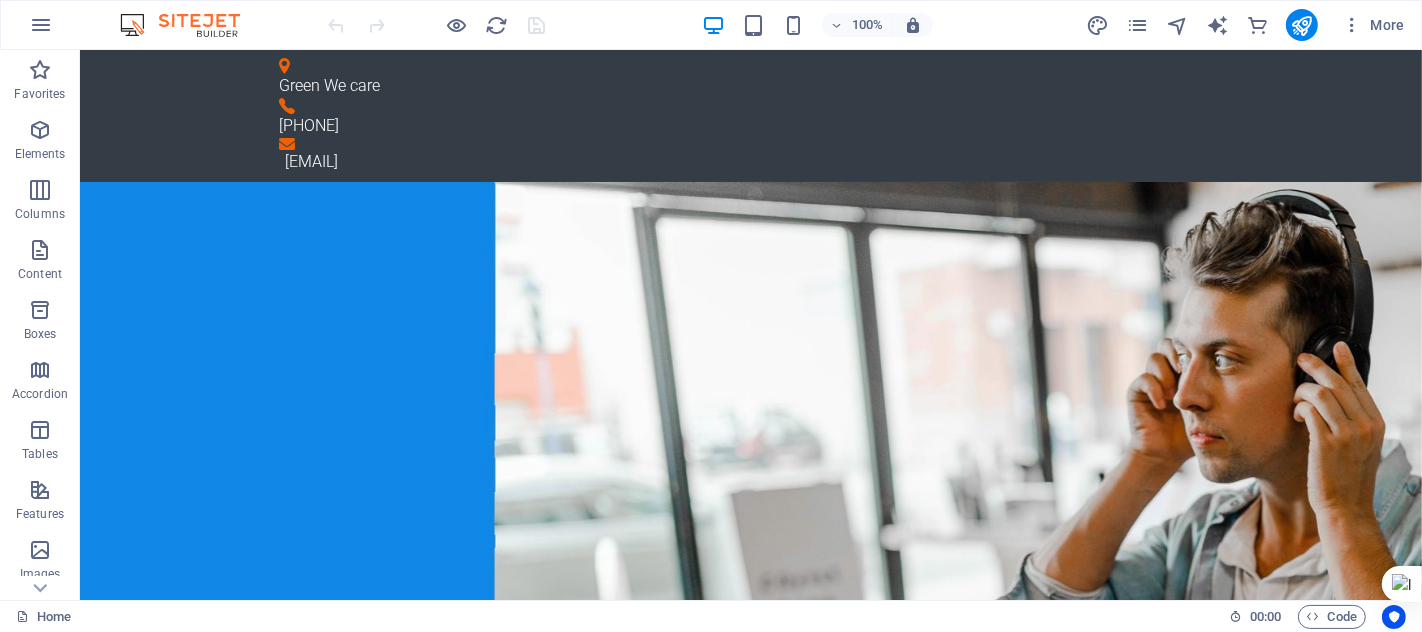 click at bounding box center (190, 25) 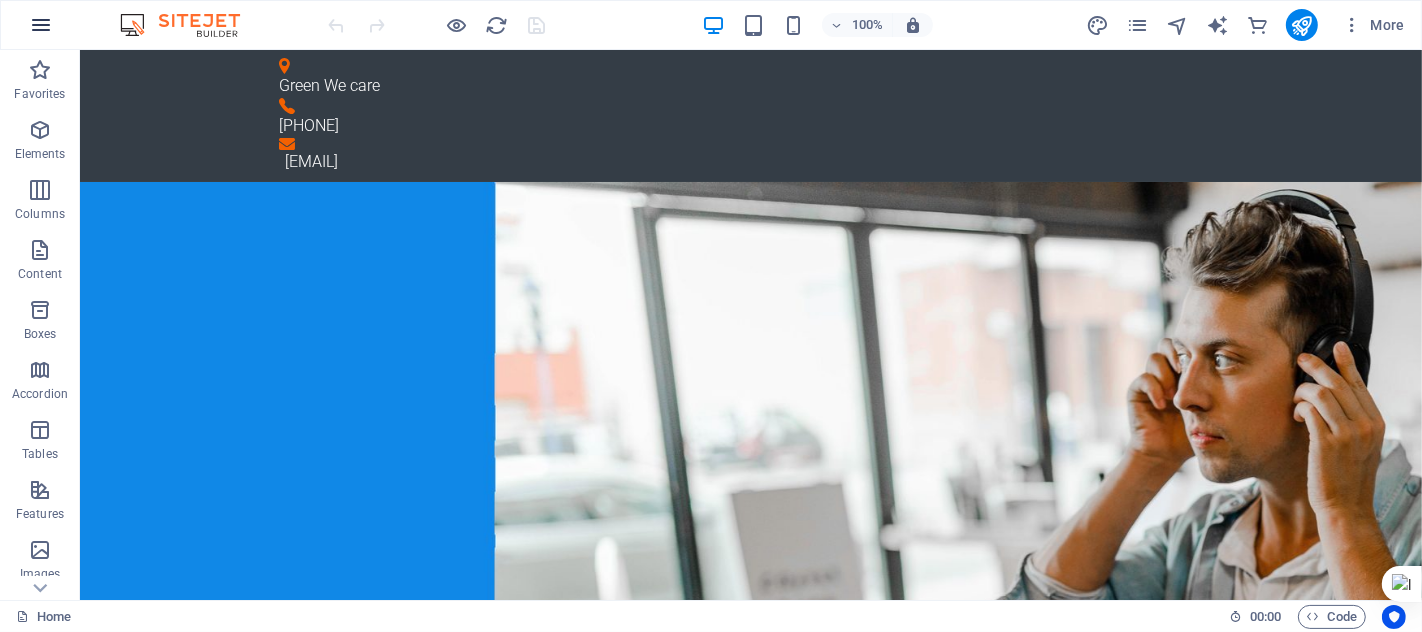 click at bounding box center [41, 25] 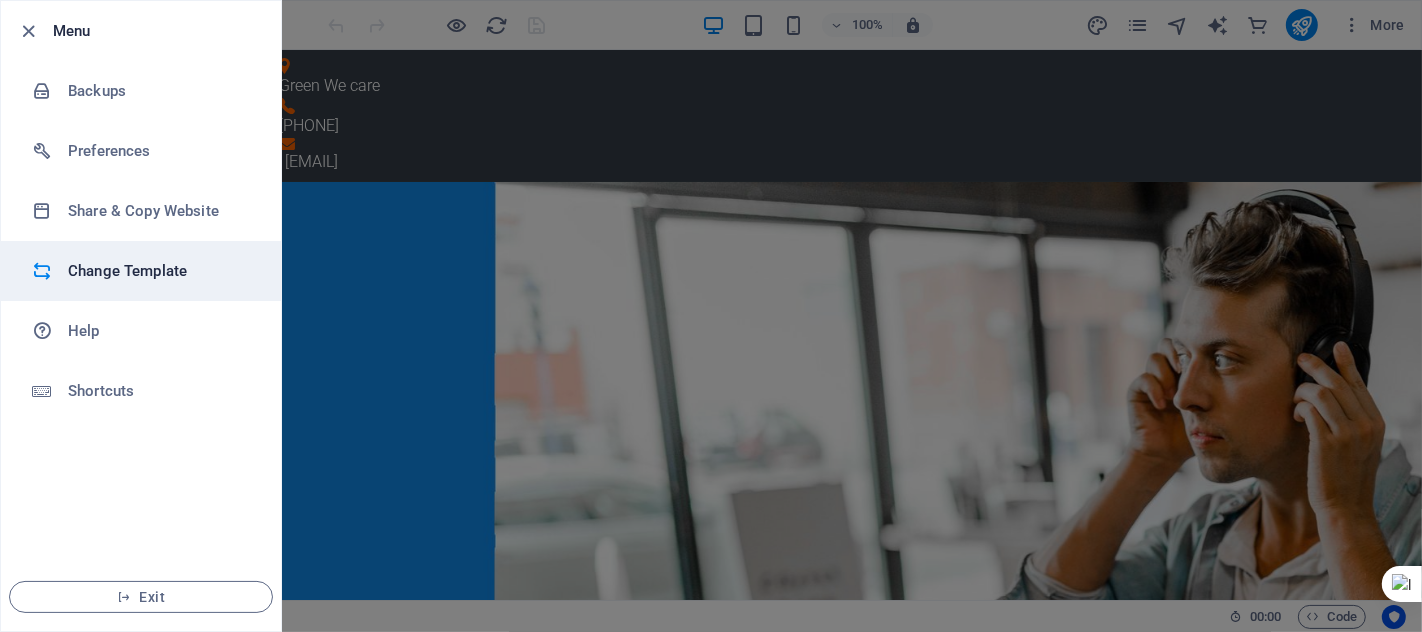 click on "Change Template" at bounding box center [160, 271] 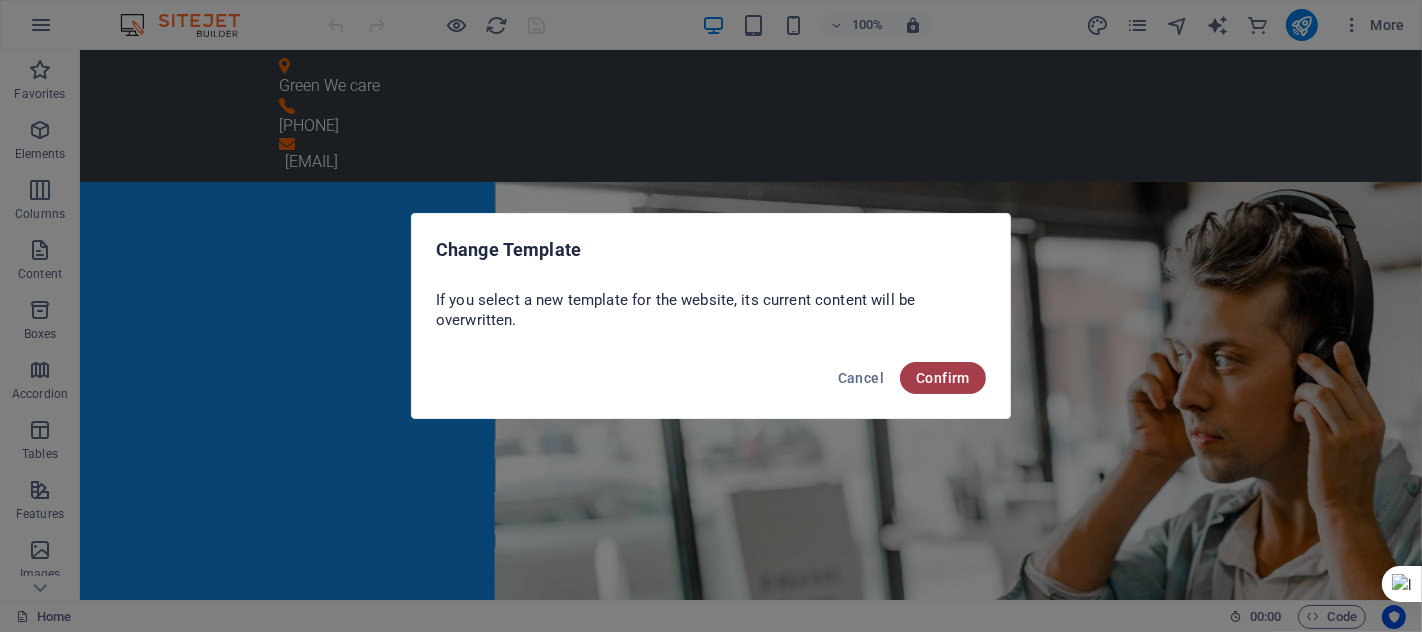 click on "Confirm" at bounding box center [943, 378] 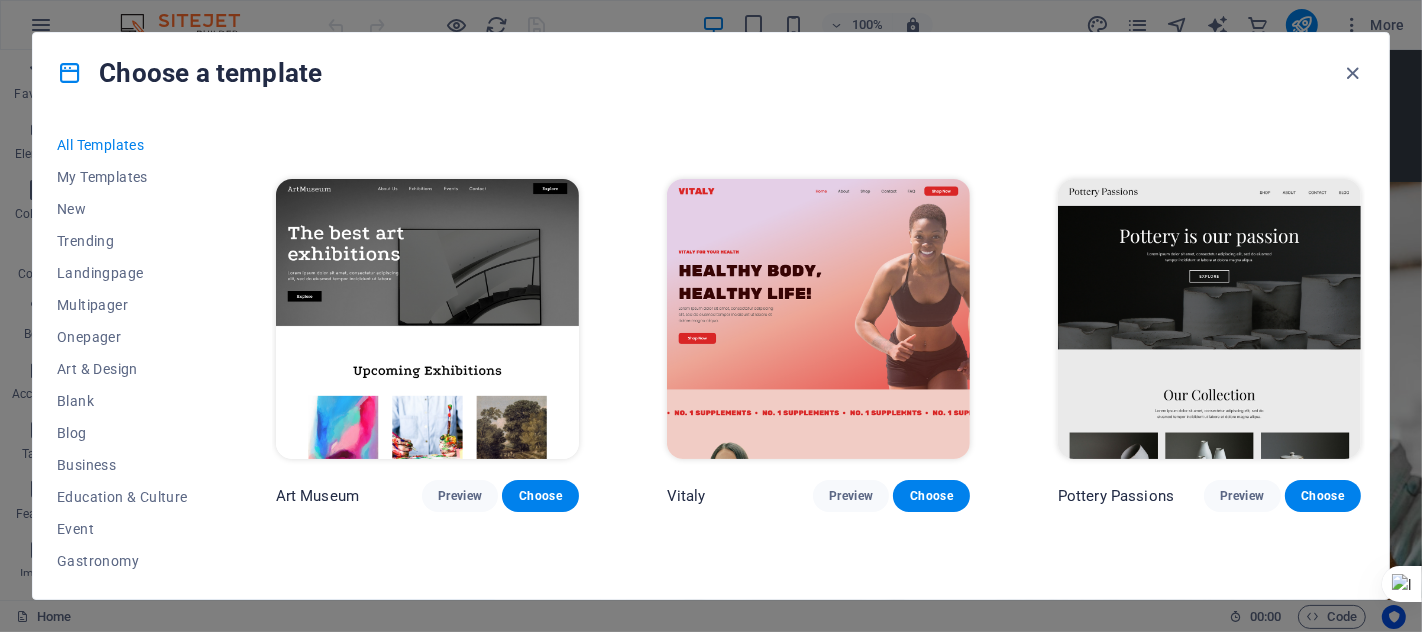 scroll, scrollTop: 0, scrollLeft: 0, axis: both 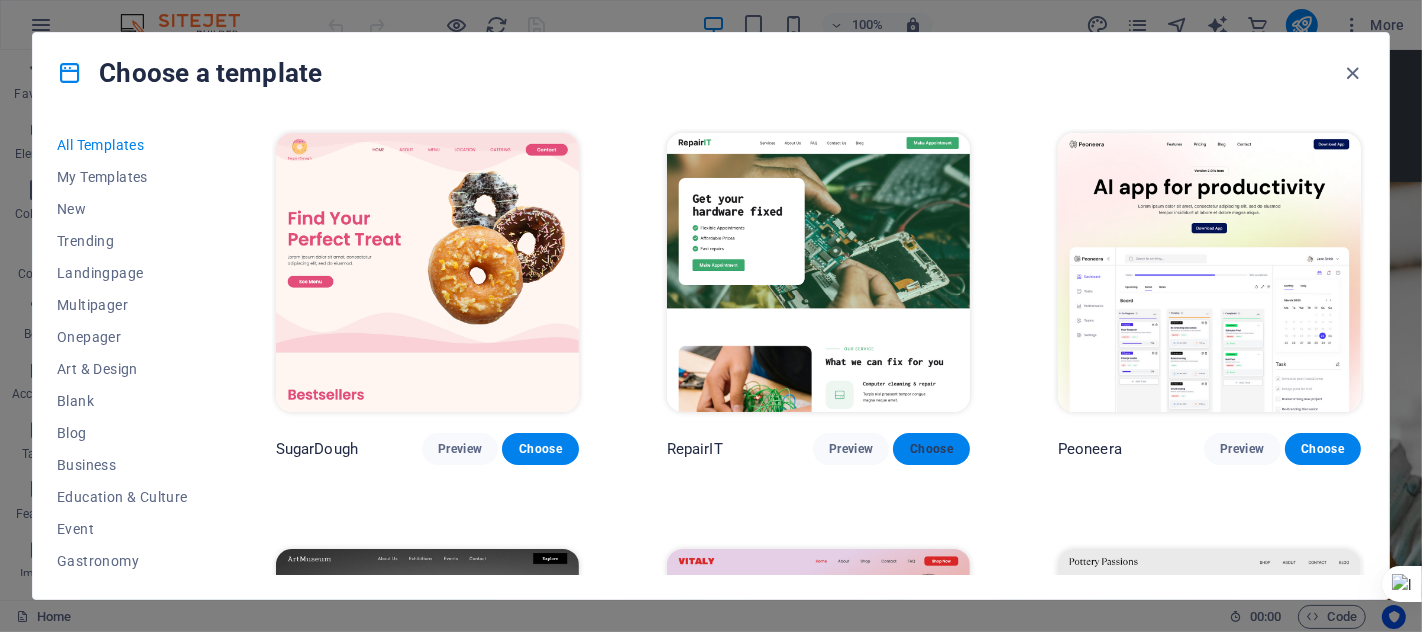 click on "Choose" at bounding box center [931, 449] 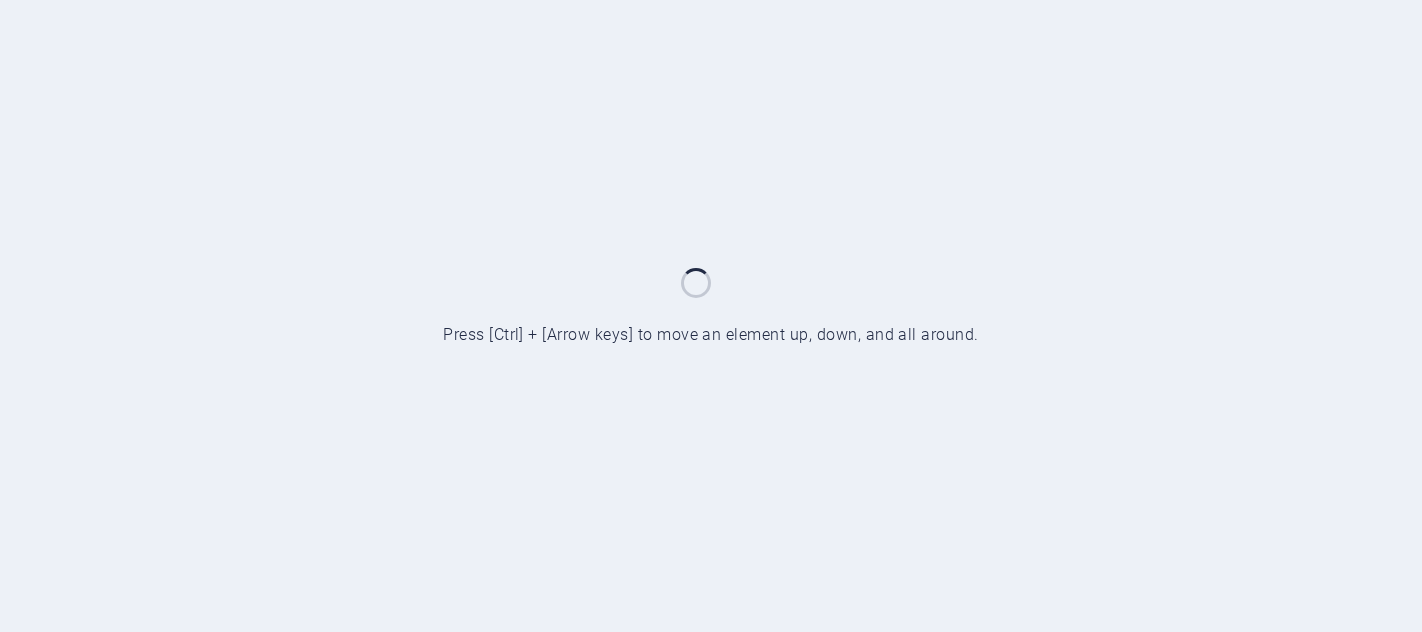 scroll, scrollTop: 0, scrollLeft: 0, axis: both 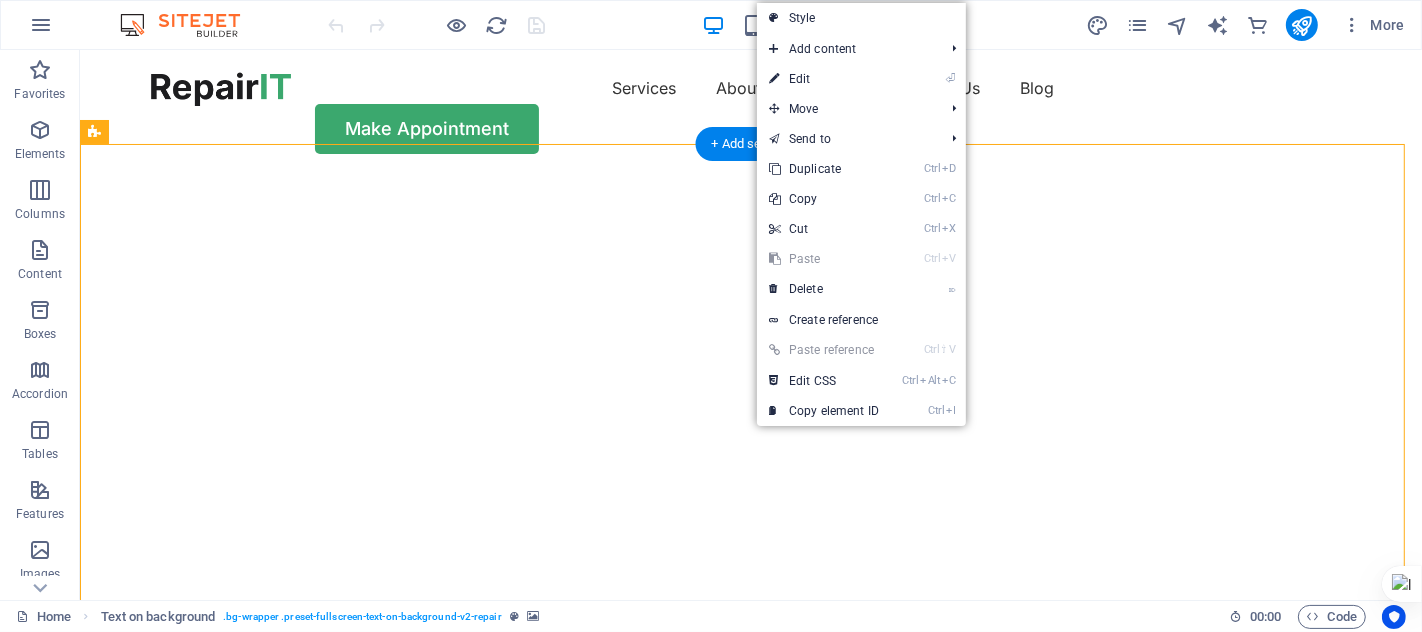 click at bounding box center (742, 176) 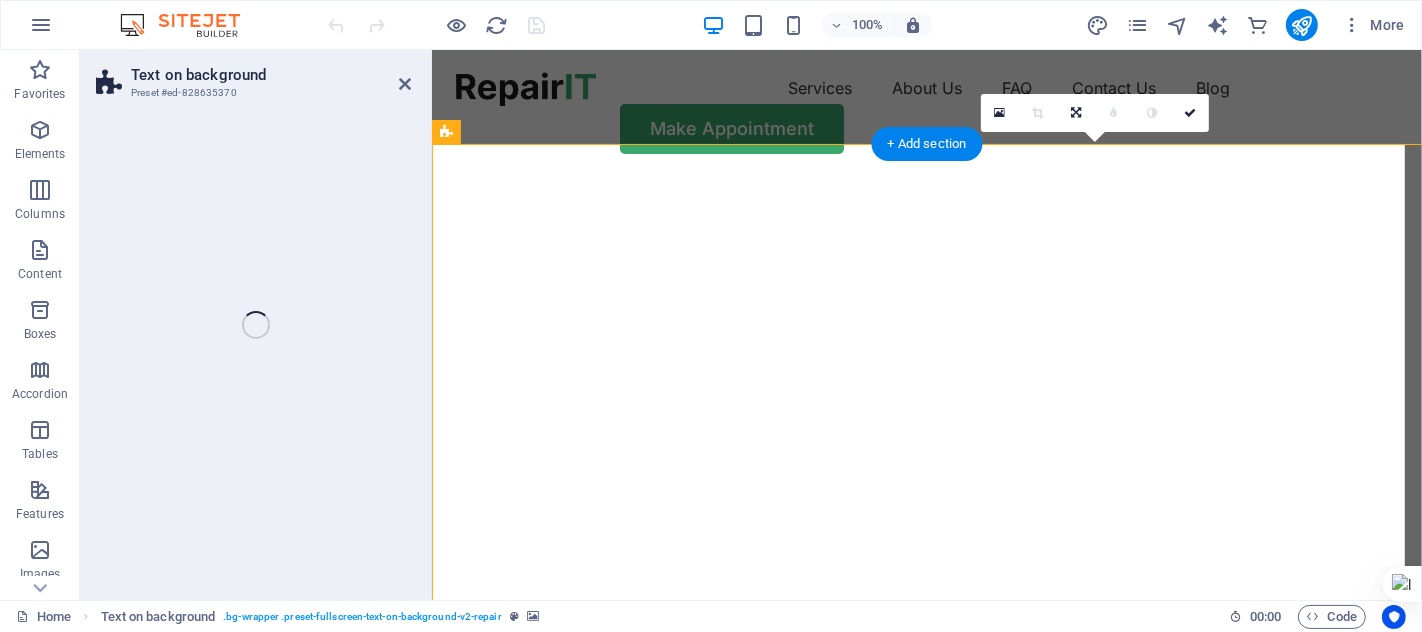 select on "vh" 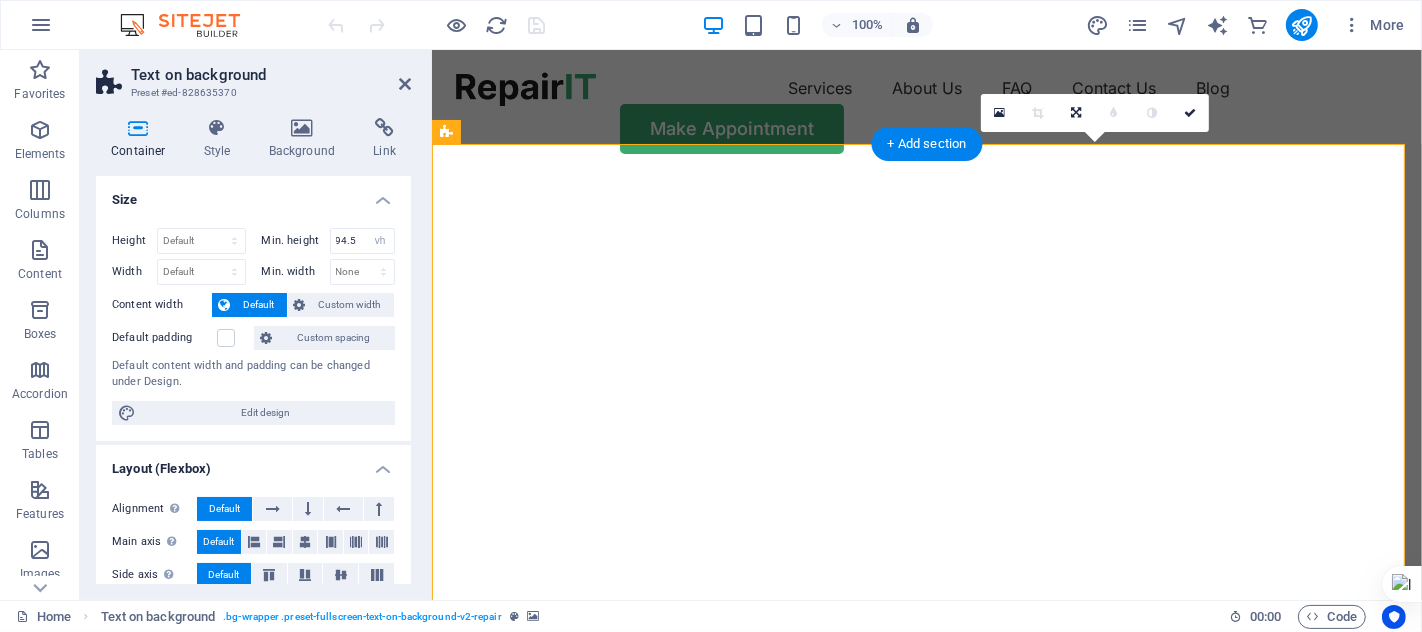 scroll, scrollTop: 0, scrollLeft: 0, axis: both 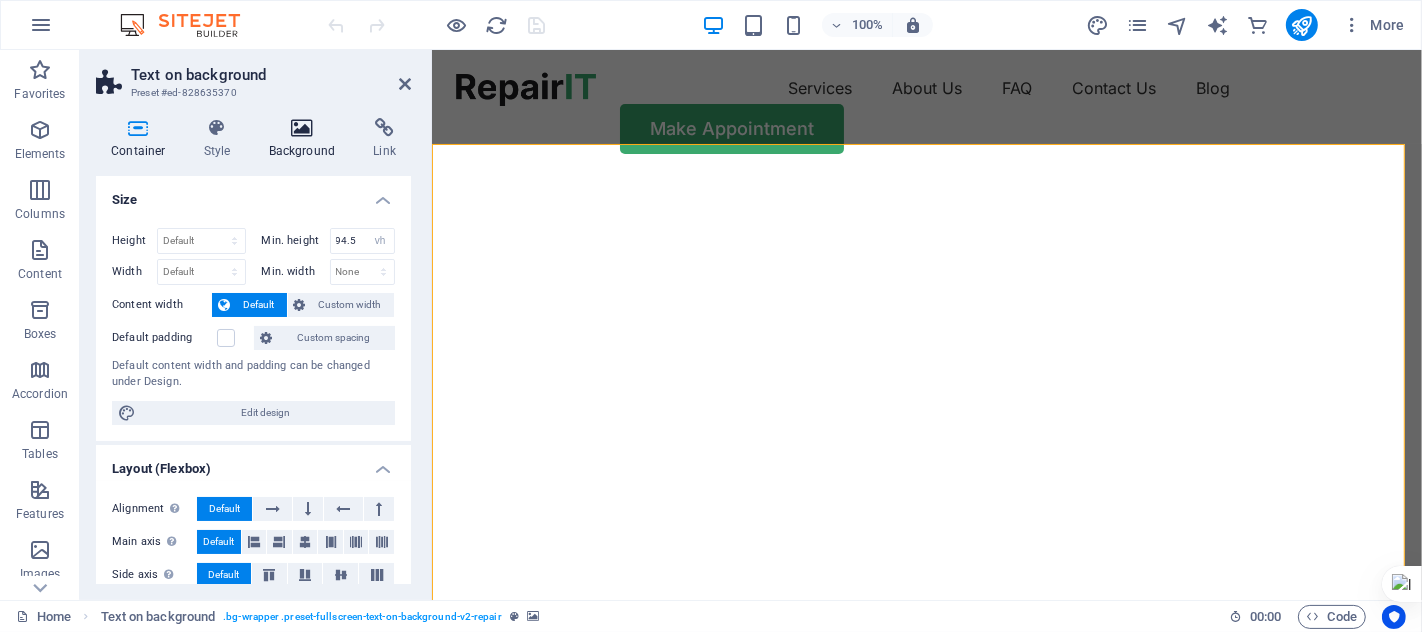 click at bounding box center [302, 128] 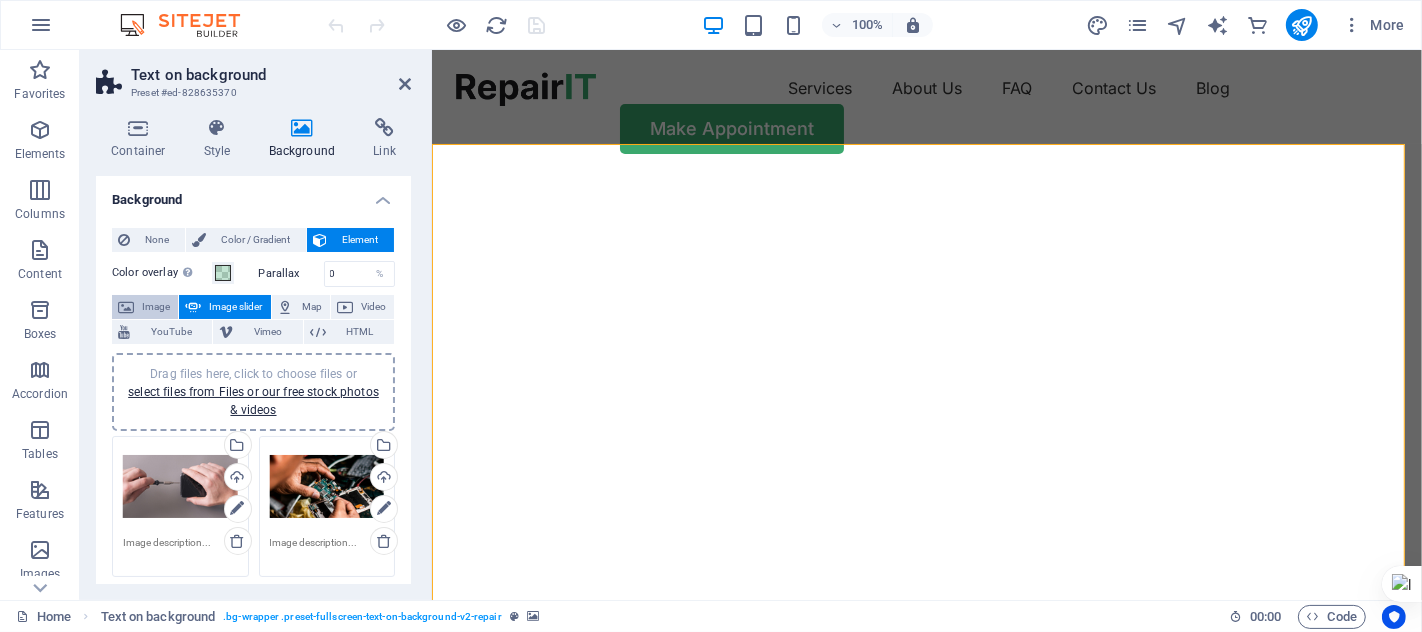 click on "Image" at bounding box center (156, 307) 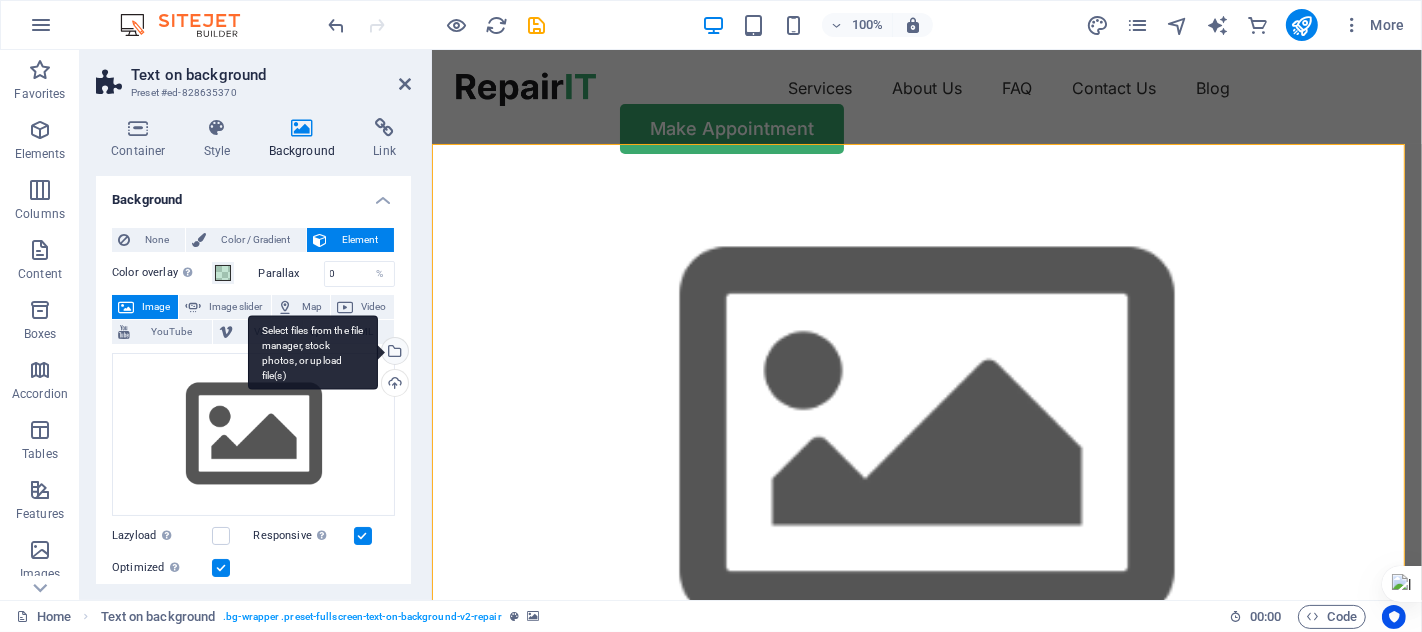 click on "Select files from the file manager, stock photos, or upload file(s)" at bounding box center [313, 352] 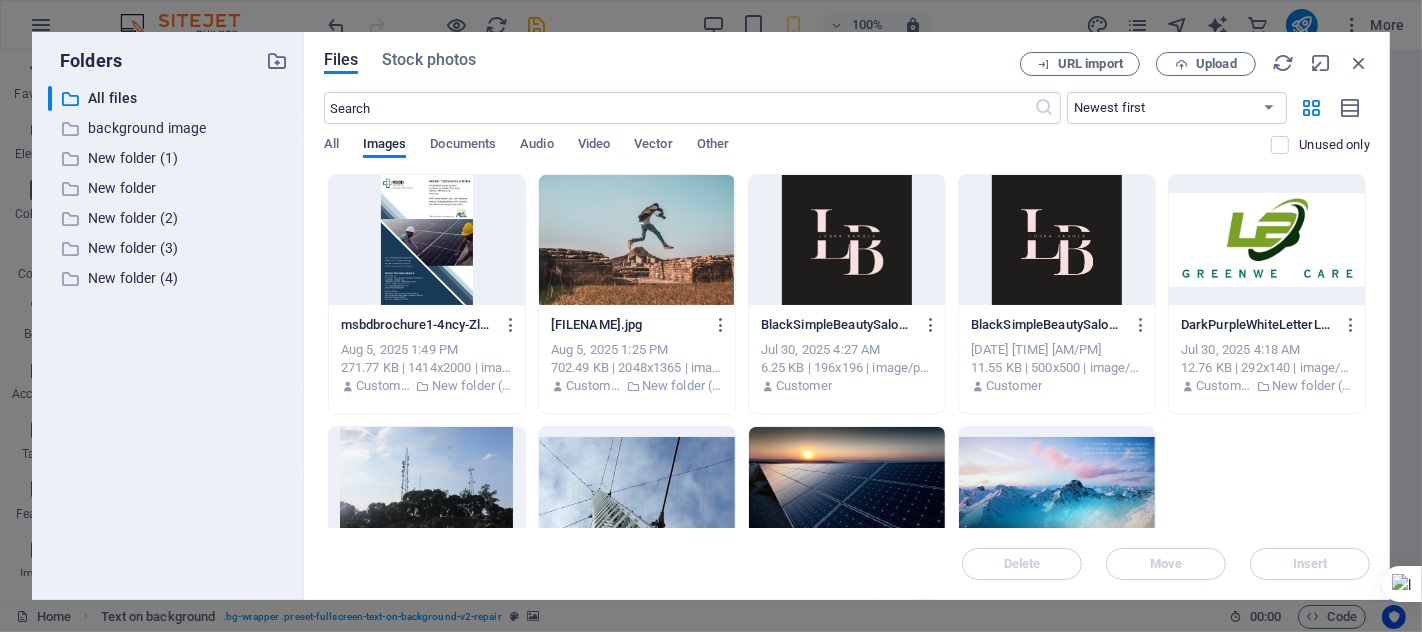 click at bounding box center [637, 240] 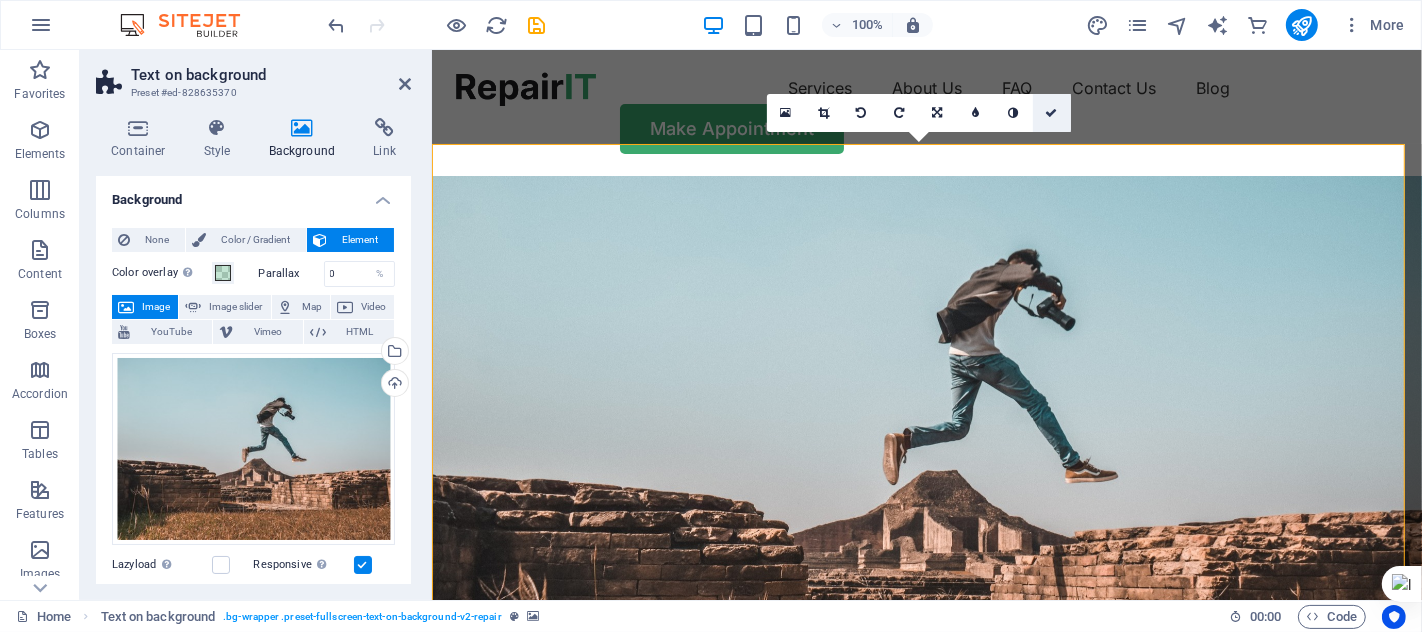 click at bounding box center (1052, 113) 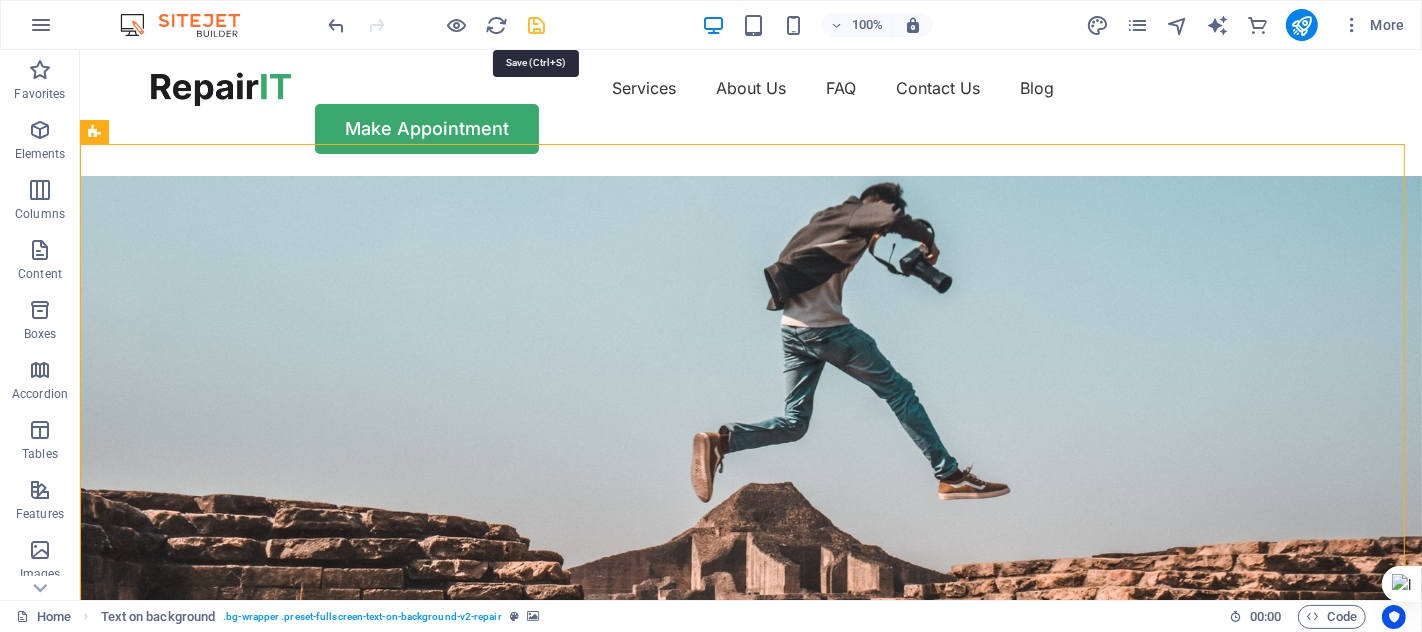 click at bounding box center [537, 25] 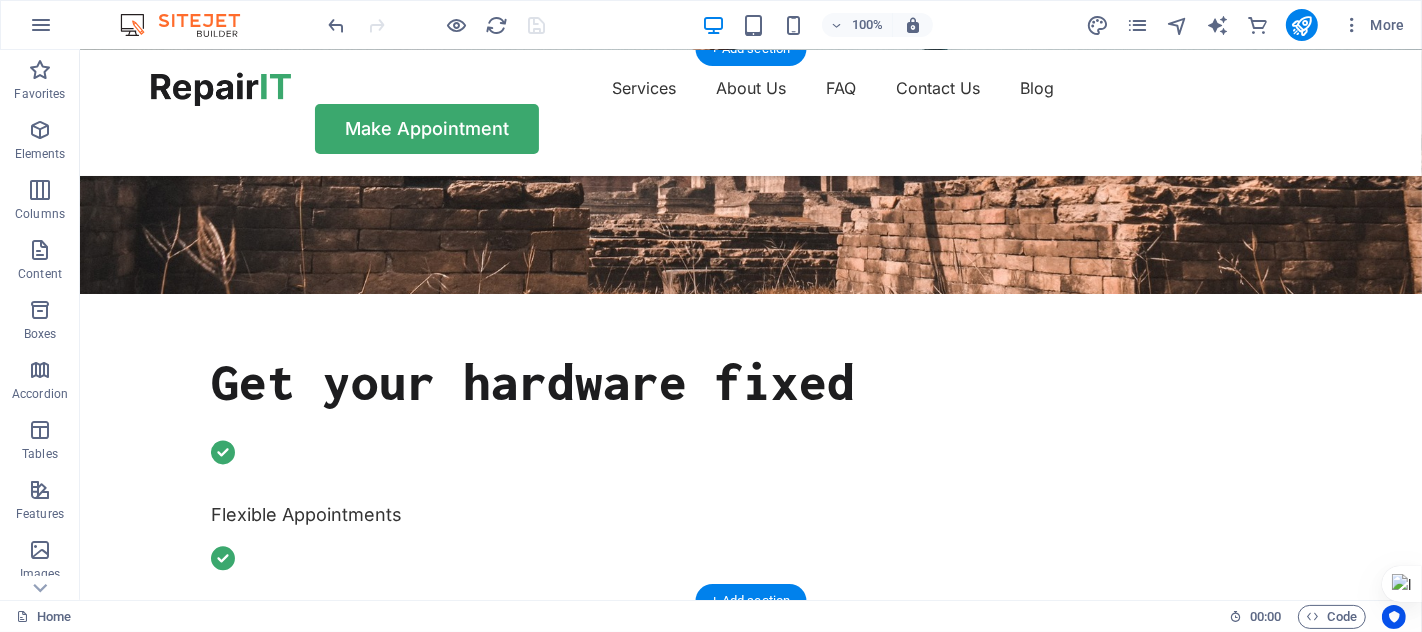 scroll, scrollTop: 0, scrollLeft: 0, axis: both 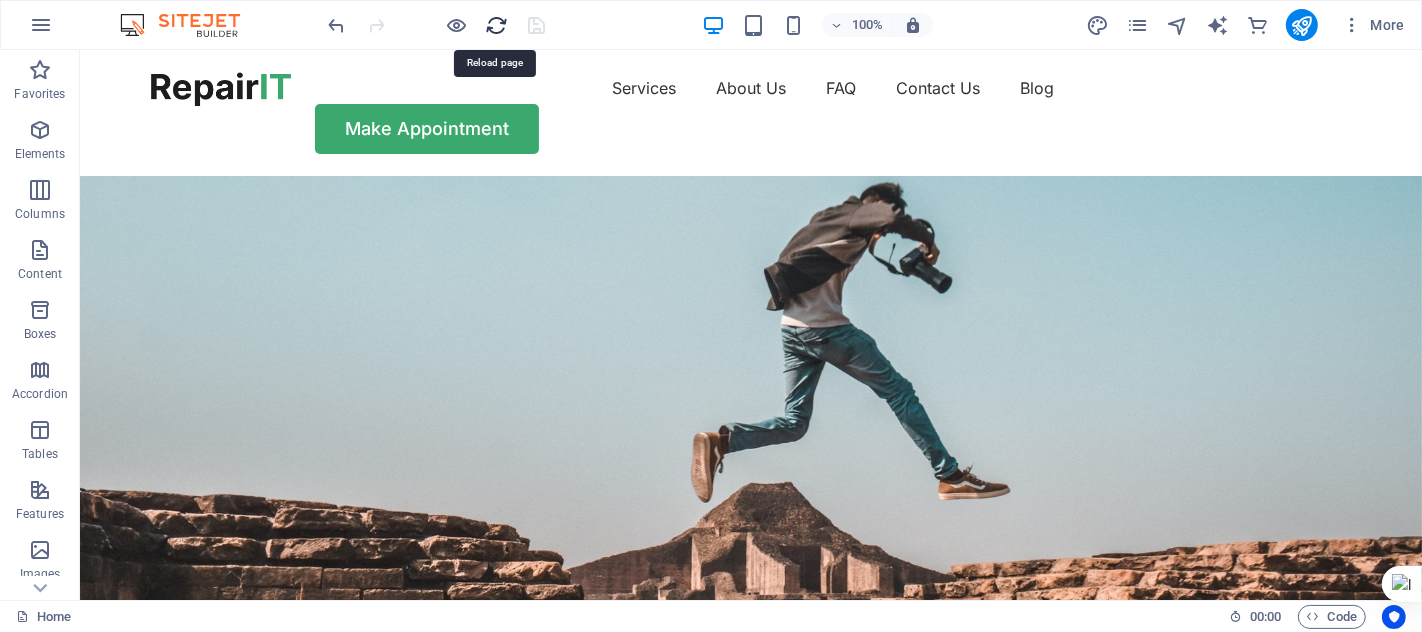 click at bounding box center (497, 25) 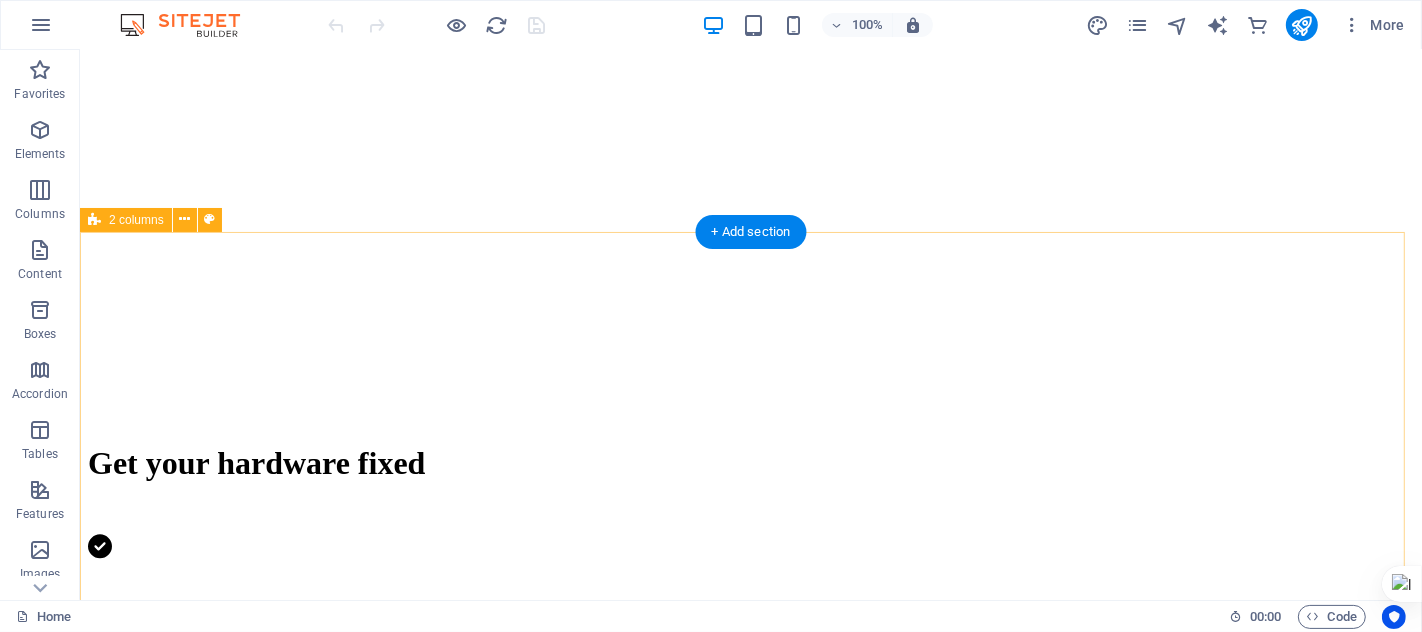 scroll, scrollTop: 0, scrollLeft: 0, axis: both 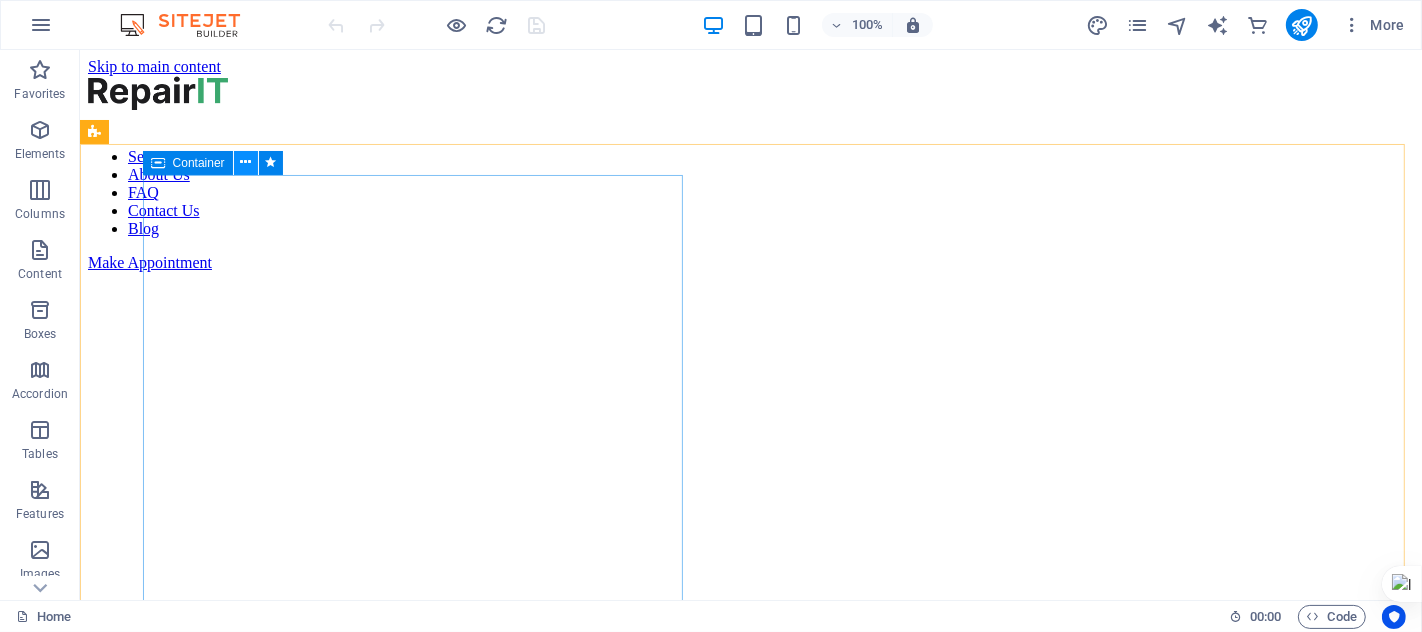 click at bounding box center (245, 162) 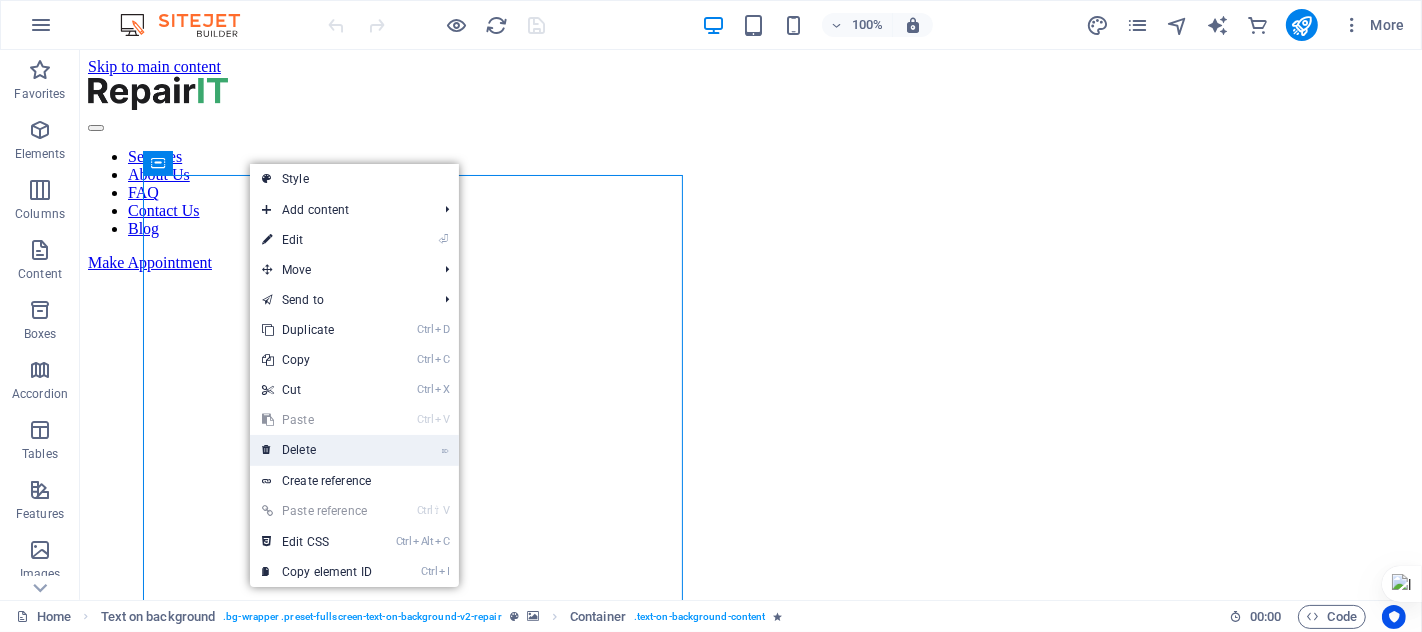 click on "⌦  Delete" at bounding box center (317, 450) 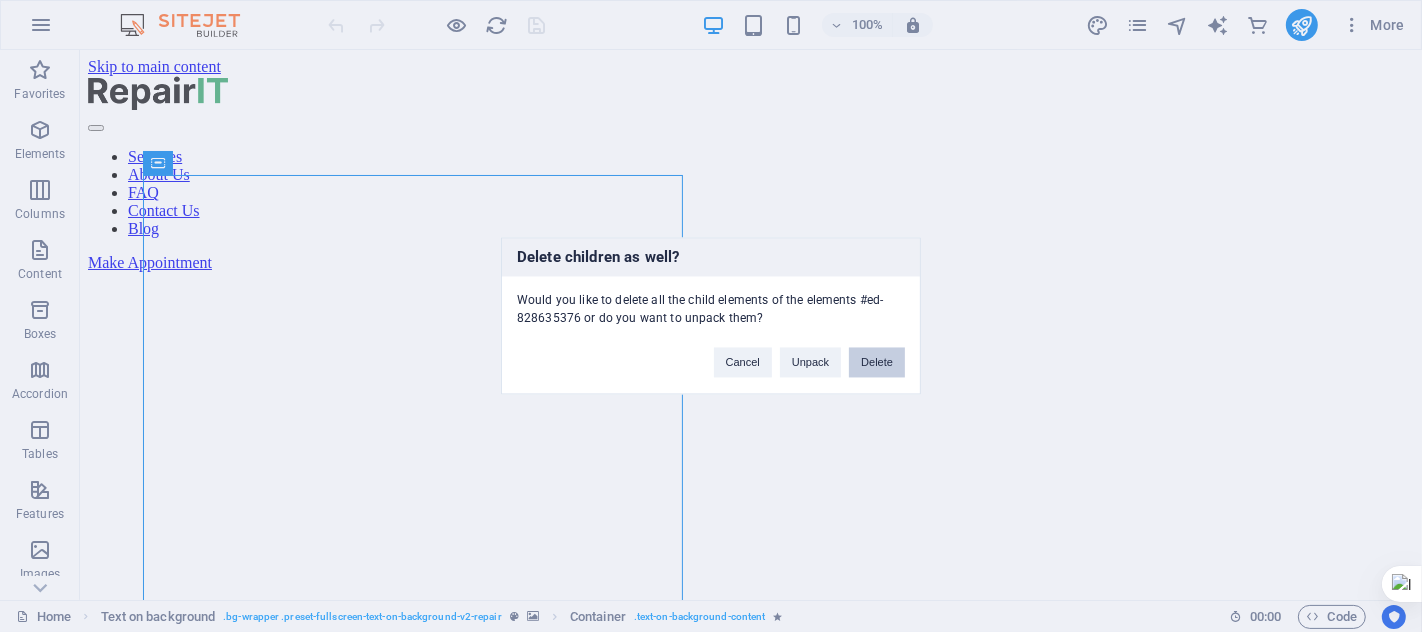 click on "Delete" at bounding box center [877, 363] 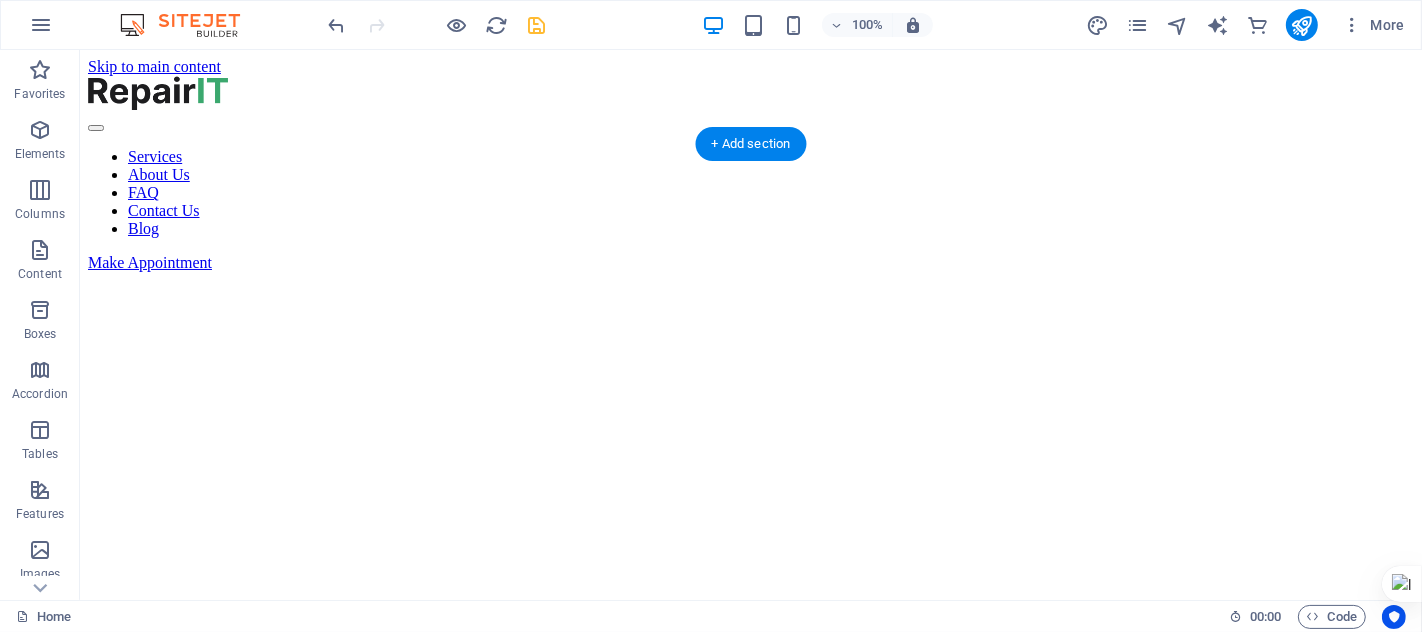 click at bounding box center [750, 272] 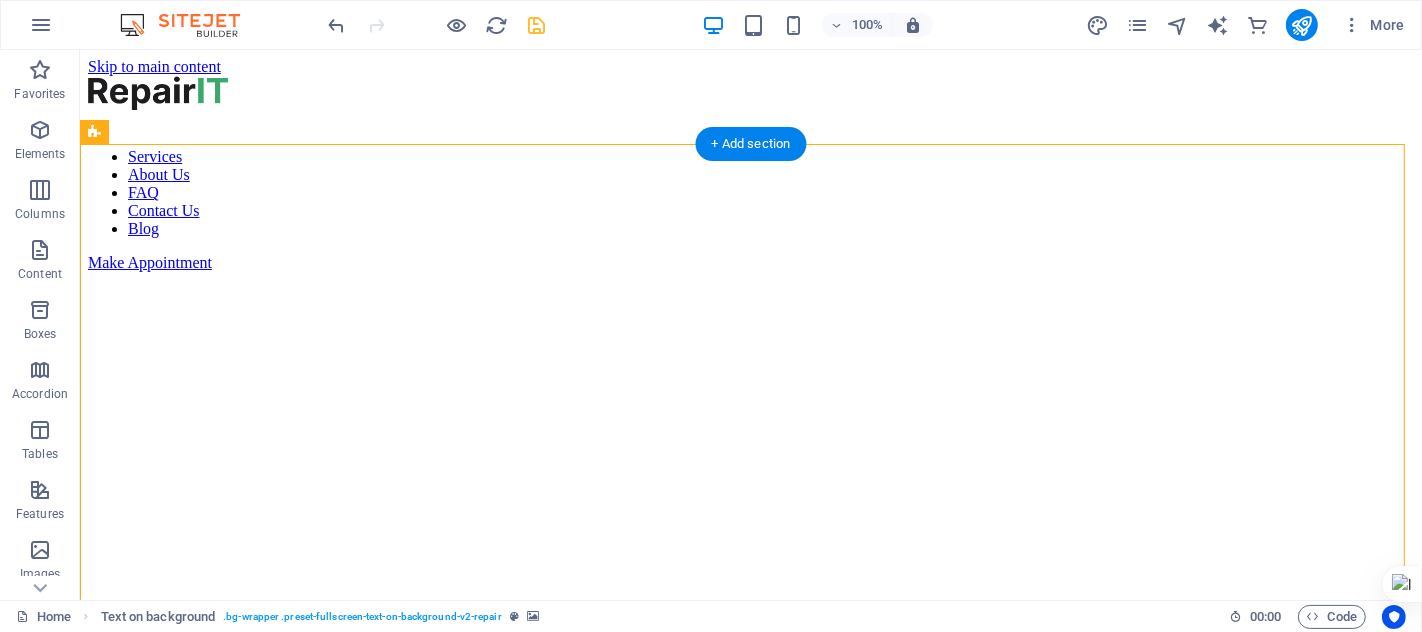 click at bounding box center [750, 272] 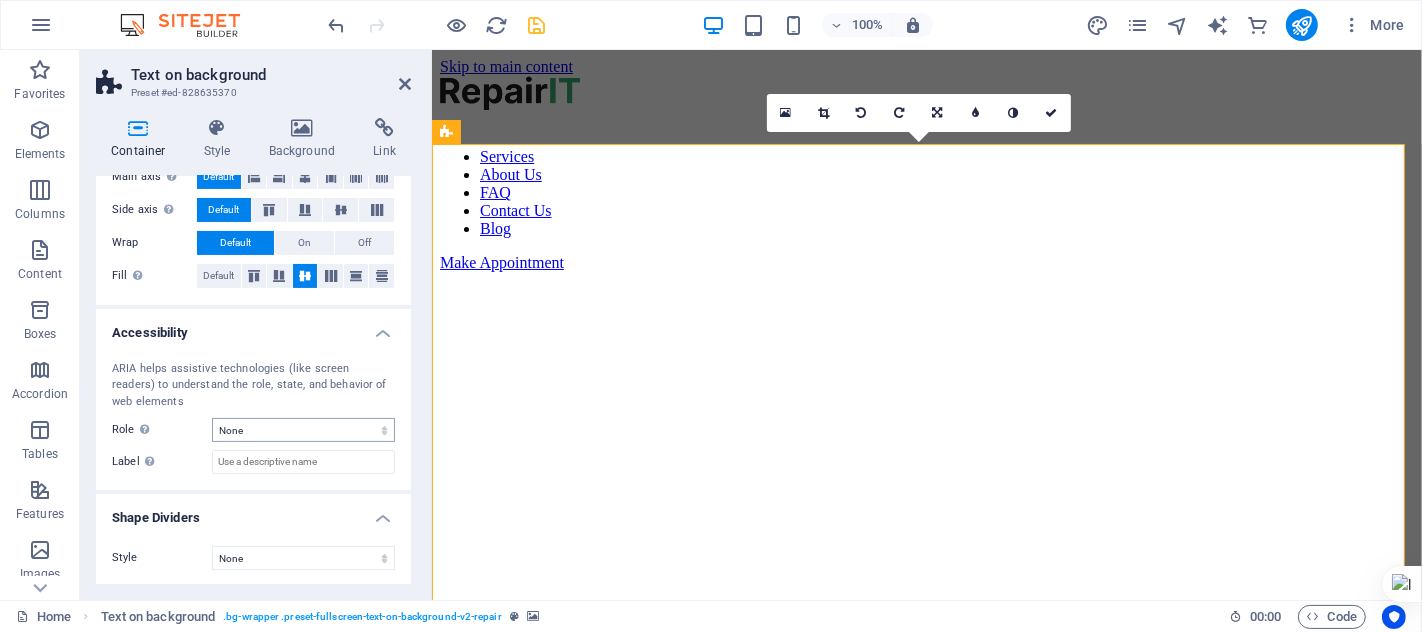 scroll, scrollTop: 0, scrollLeft: 0, axis: both 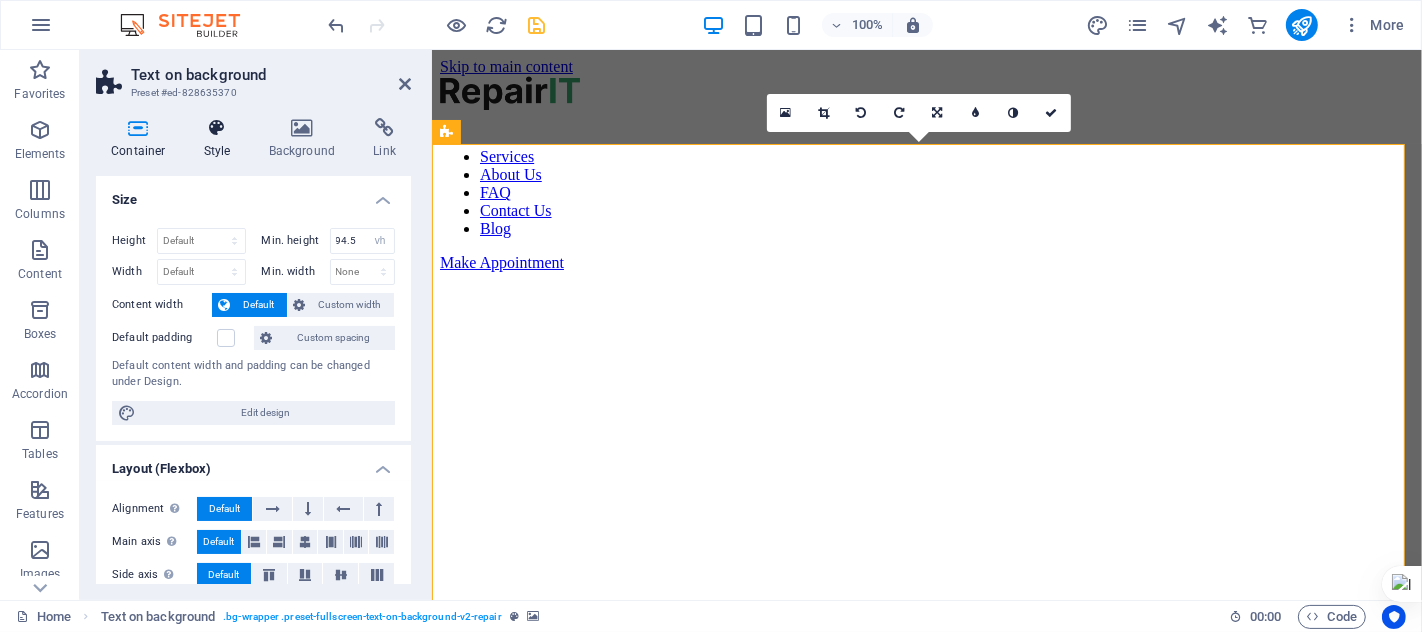 click on "Style" at bounding box center [221, 139] 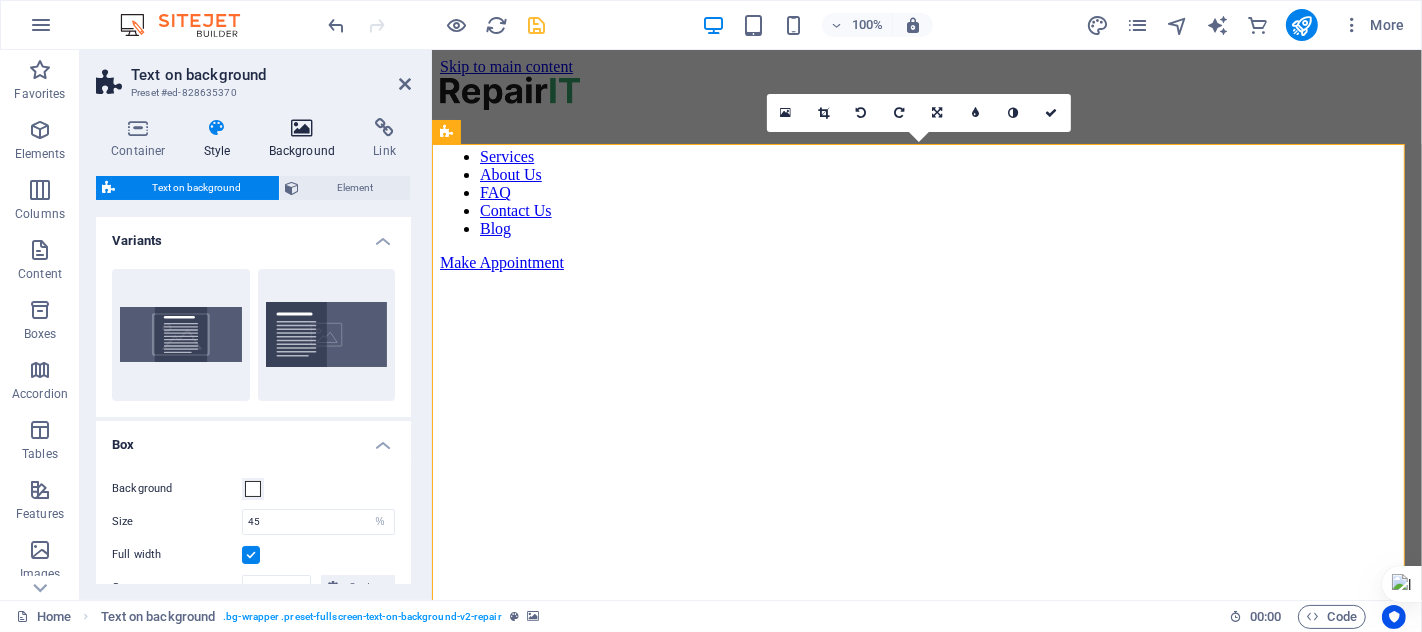 click on "Background" at bounding box center (306, 139) 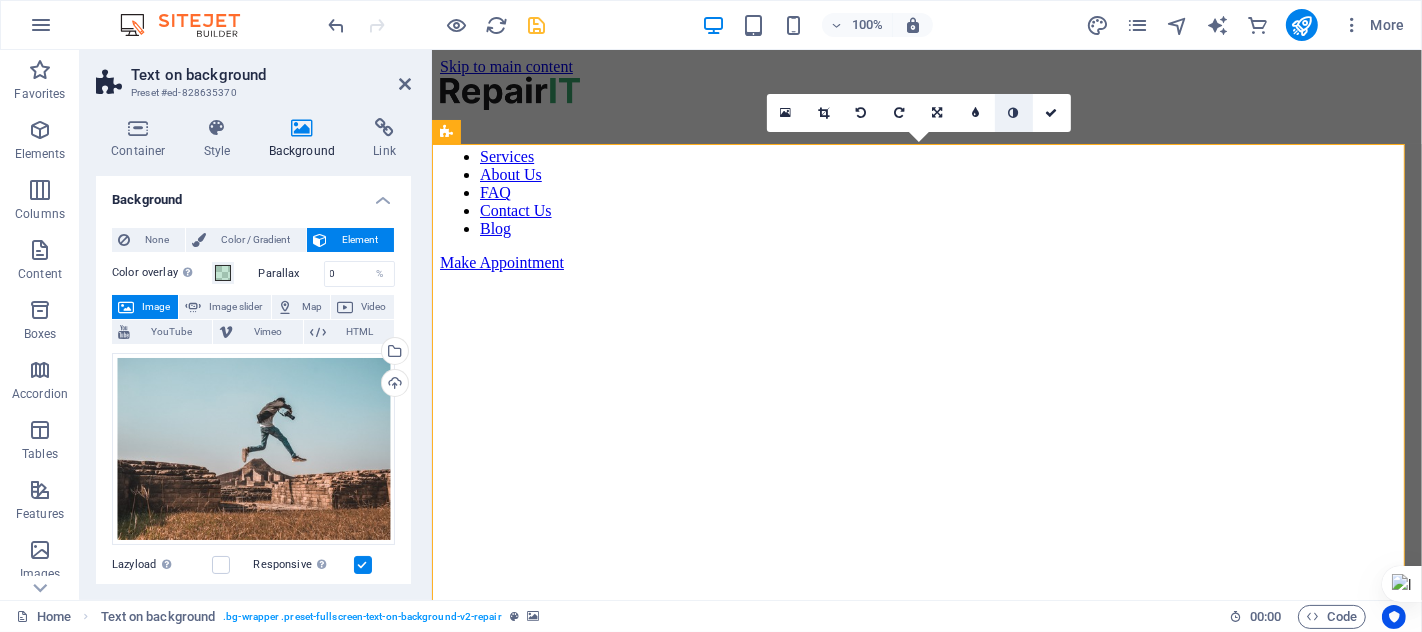 click at bounding box center (1014, 113) 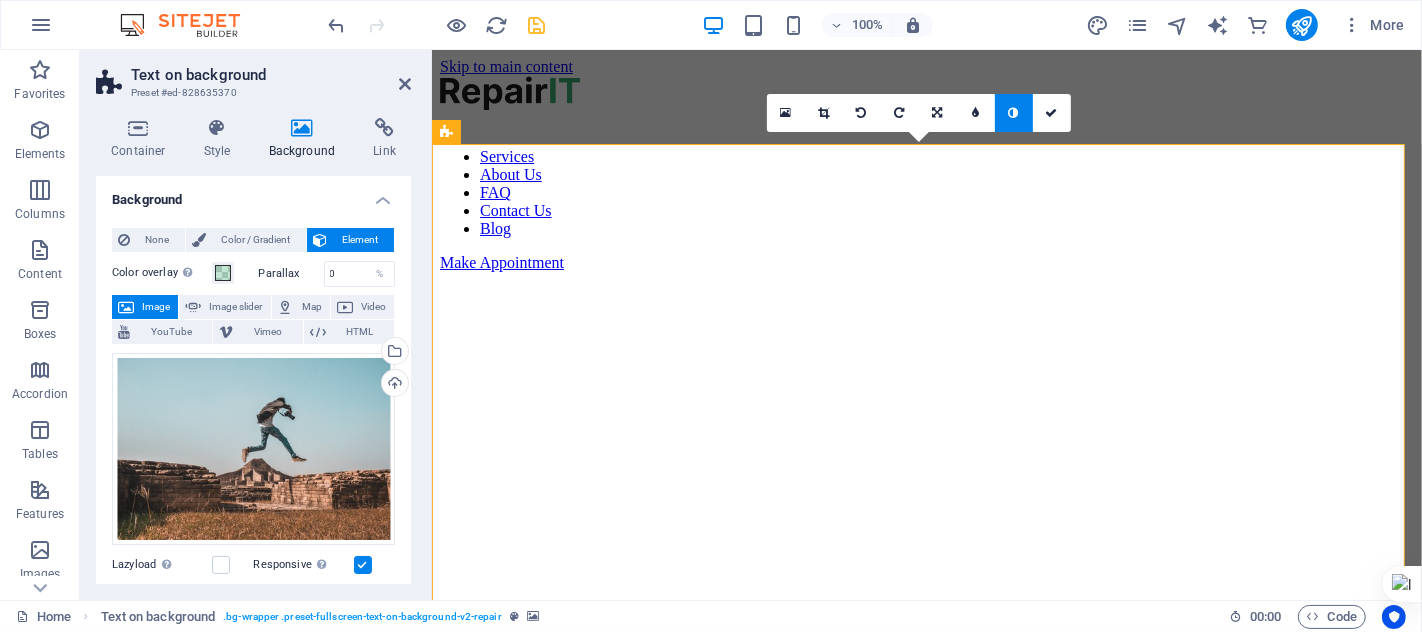 click at bounding box center (1014, 113) 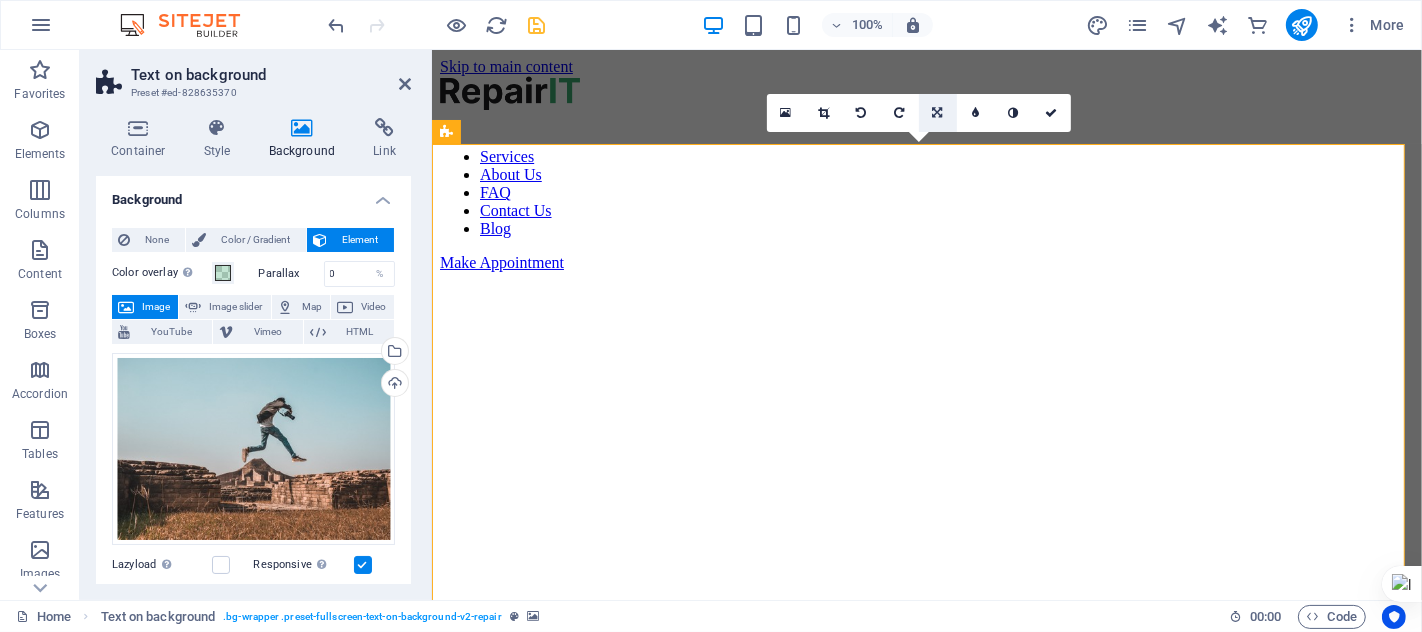 click at bounding box center (938, 113) 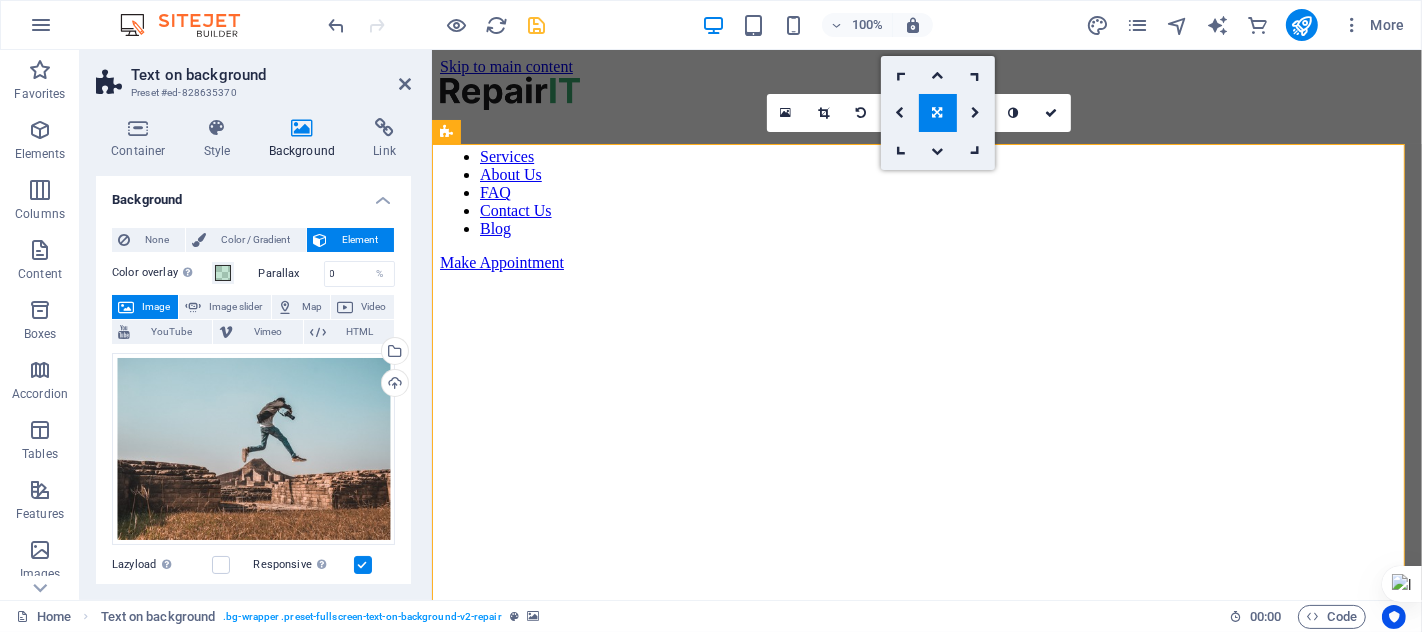 click at bounding box center (938, 113) 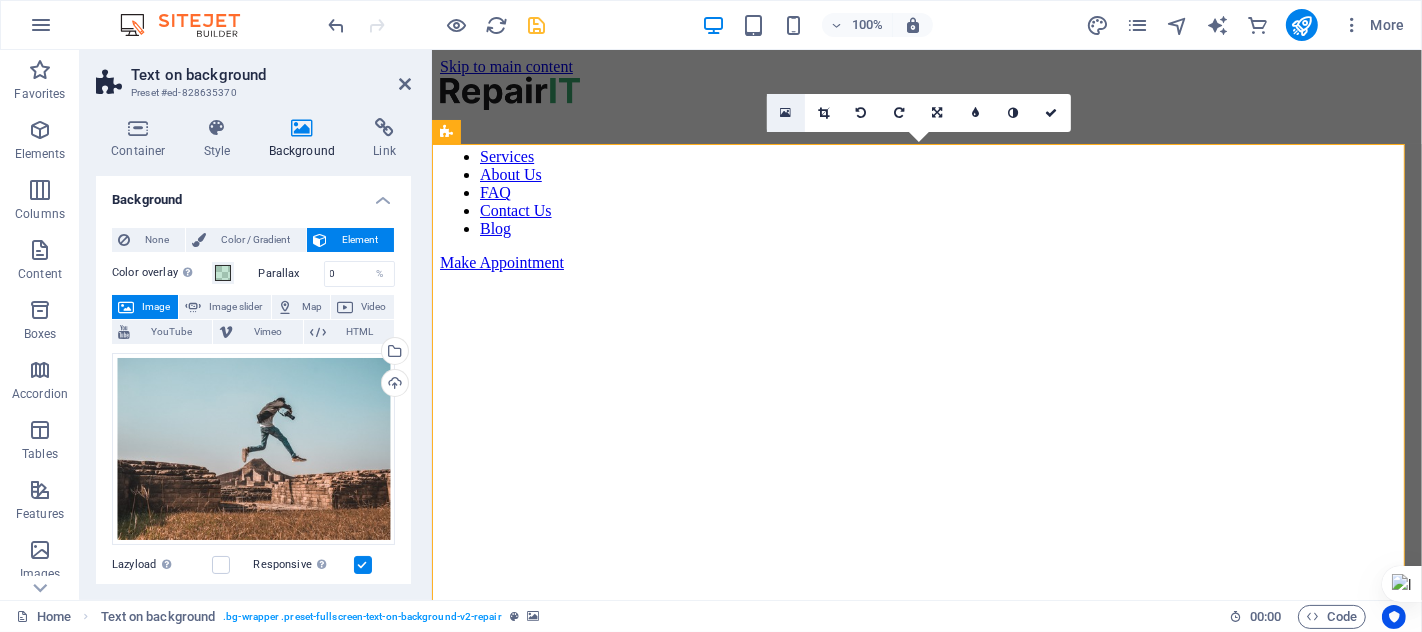 click at bounding box center [785, 113] 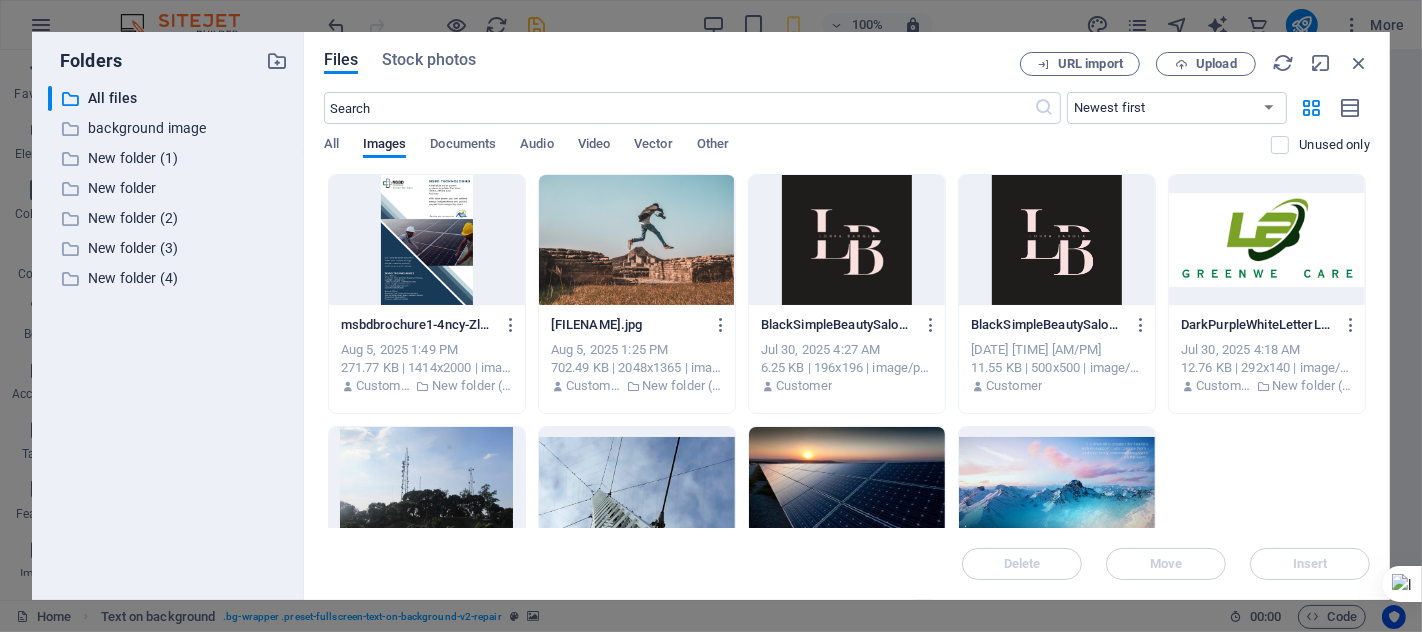 click at bounding box center (637, 240) 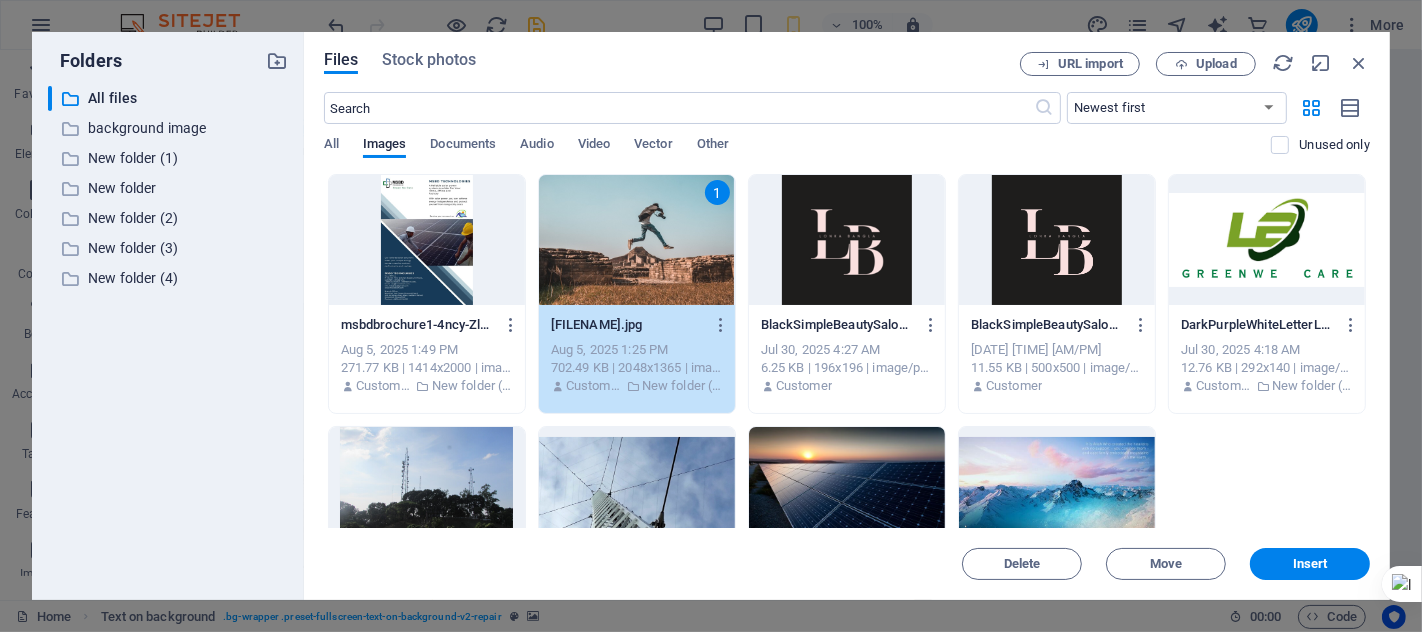 click on "1" at bounding box center (637, 240) 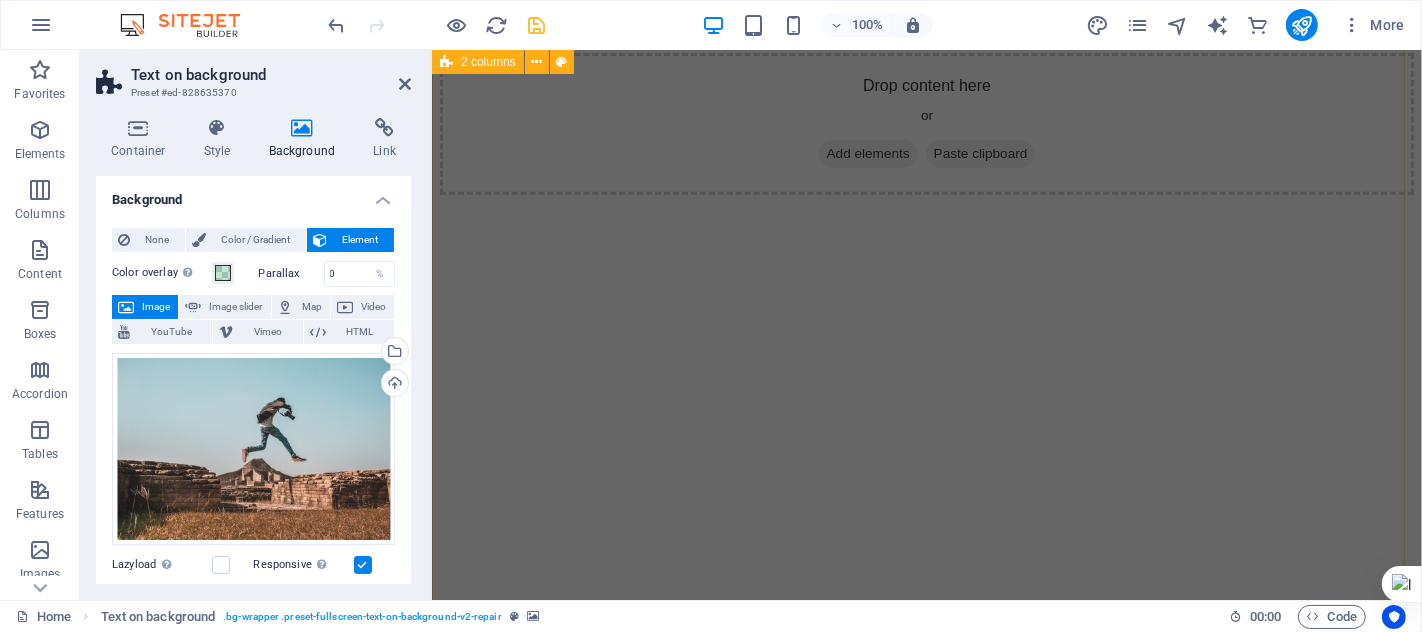 scroll, scrollTop: 370, scrollLeft: 0, axis: vertical 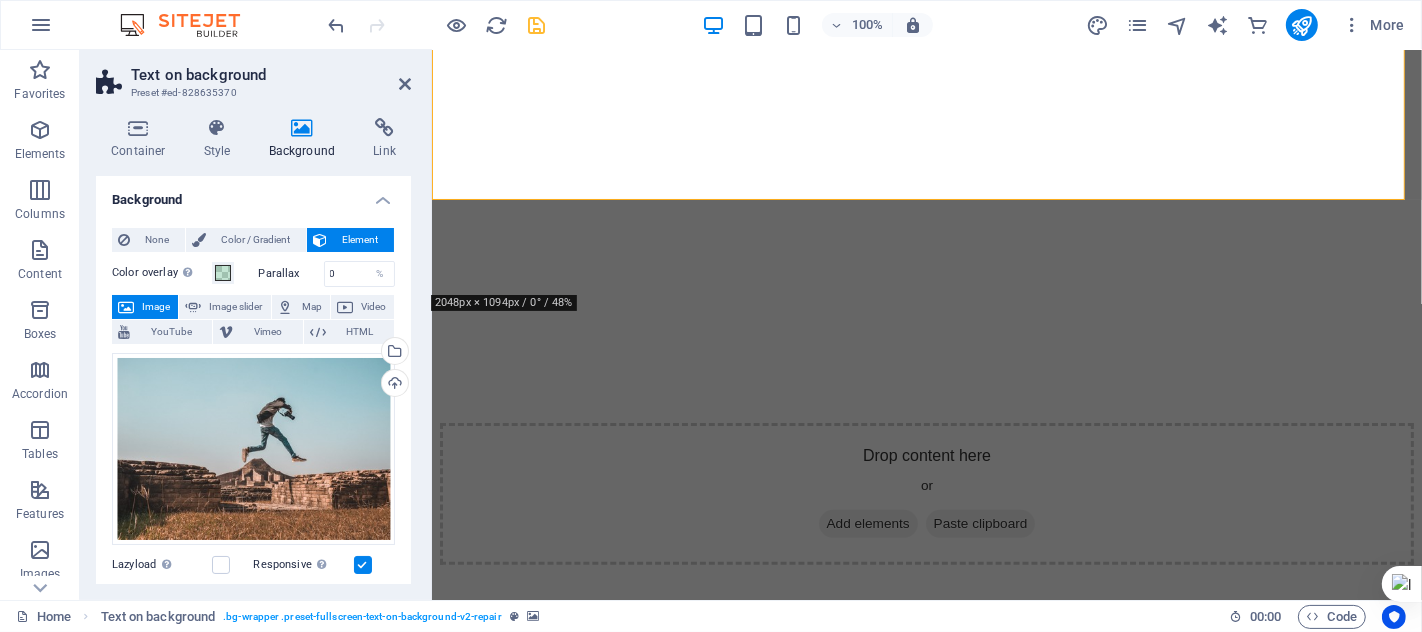 click at bounding box center [926, -98] 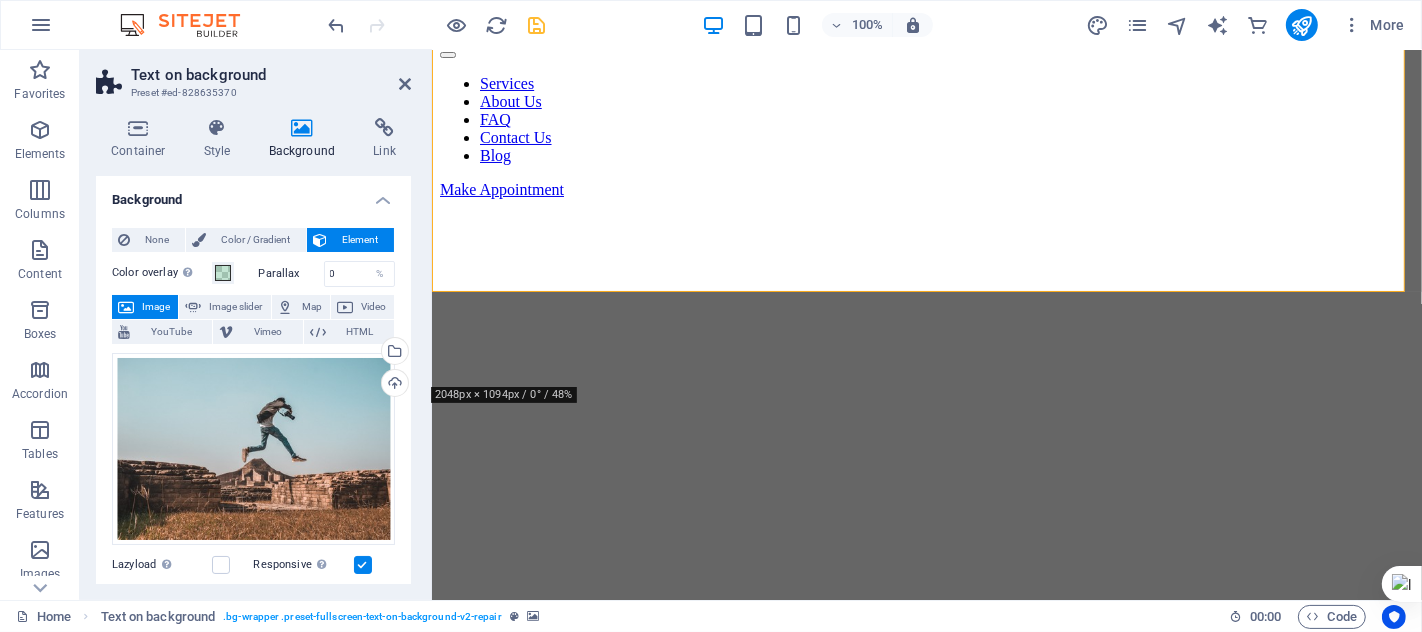 scroll, scrollTop: 0, scrollLeft: 0, axis: both 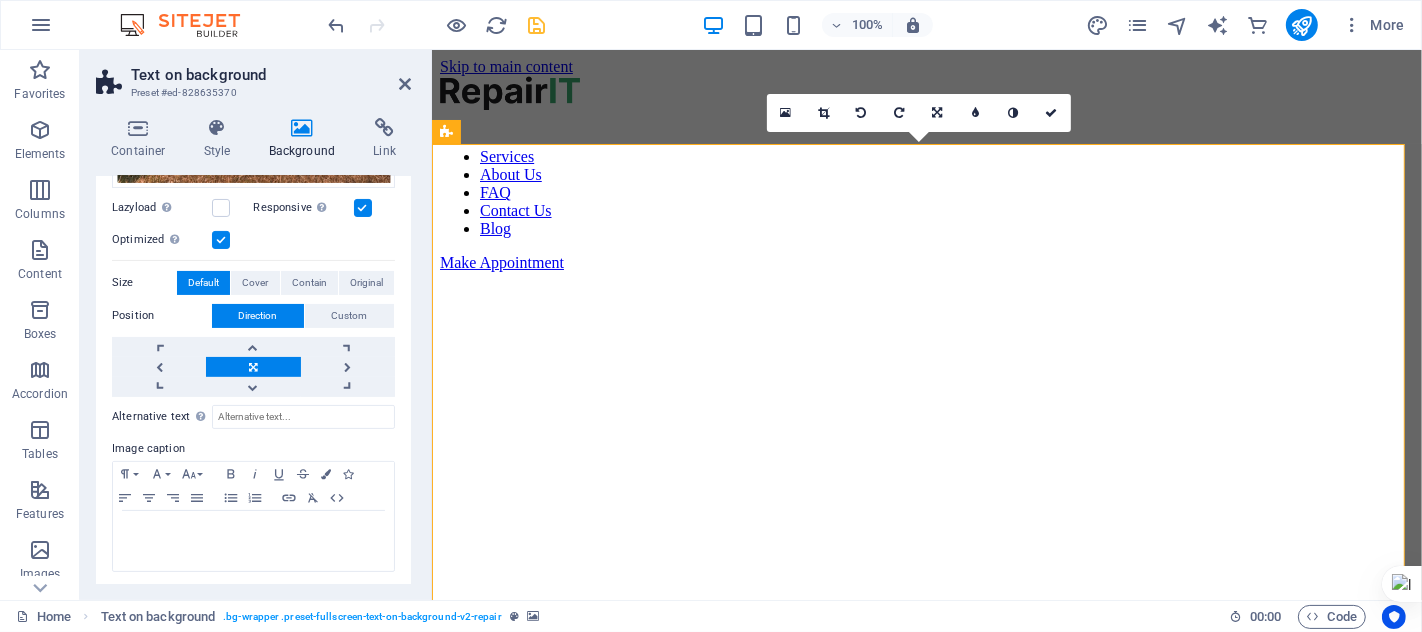 click at bounding box center [926, 272] 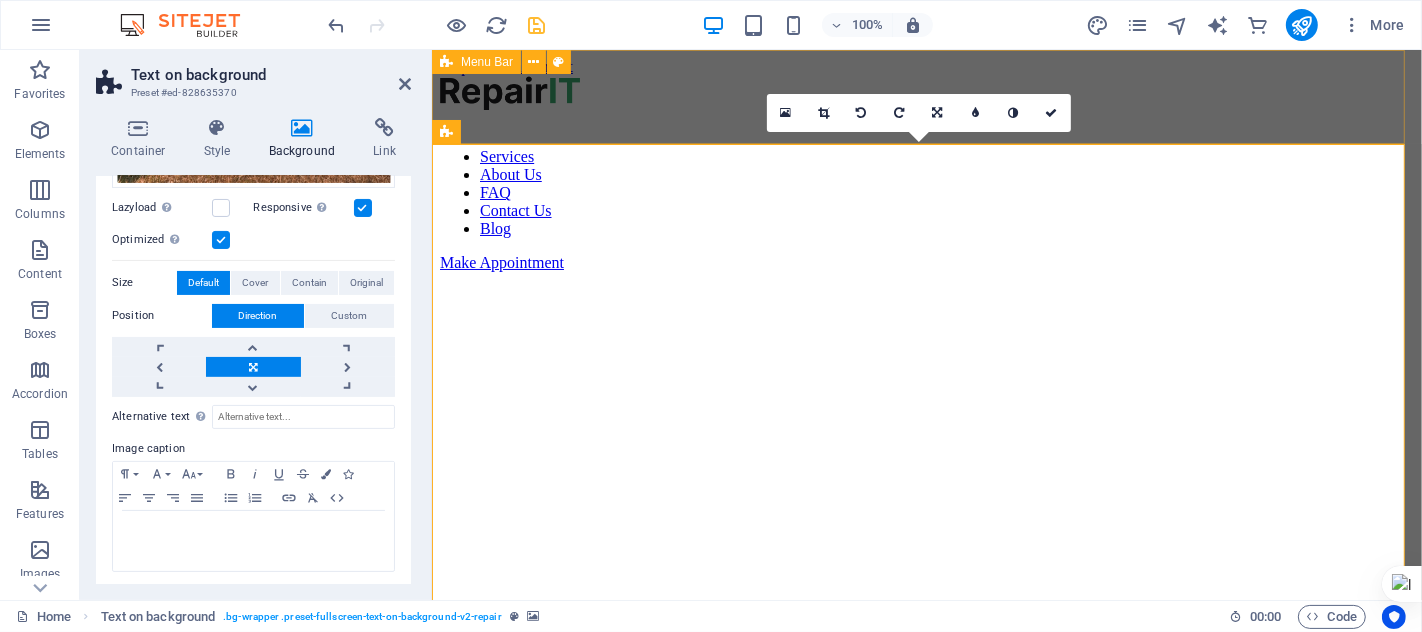 drag, startPoint x: 693, startPoint y: 146, endPoint x: 695, endPoint y: 122, distance: 24.083189 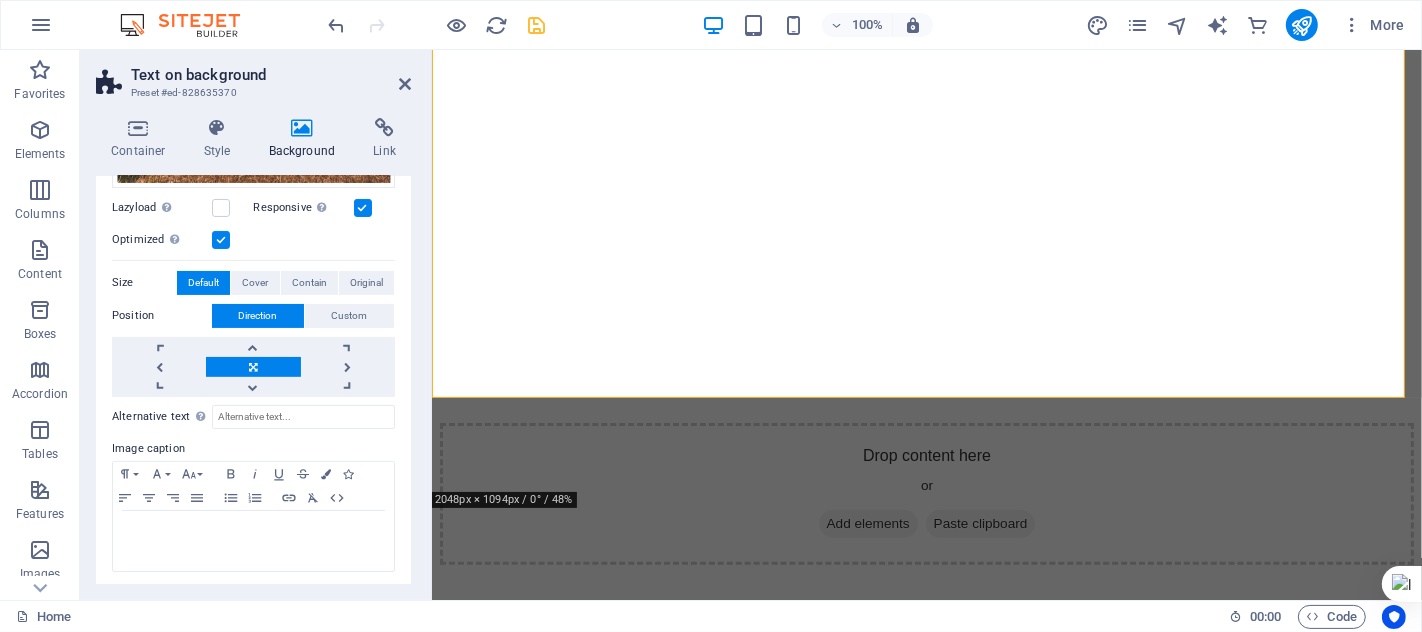 scroll, scrollTop: 0, scrollLeft: 0, axis: both 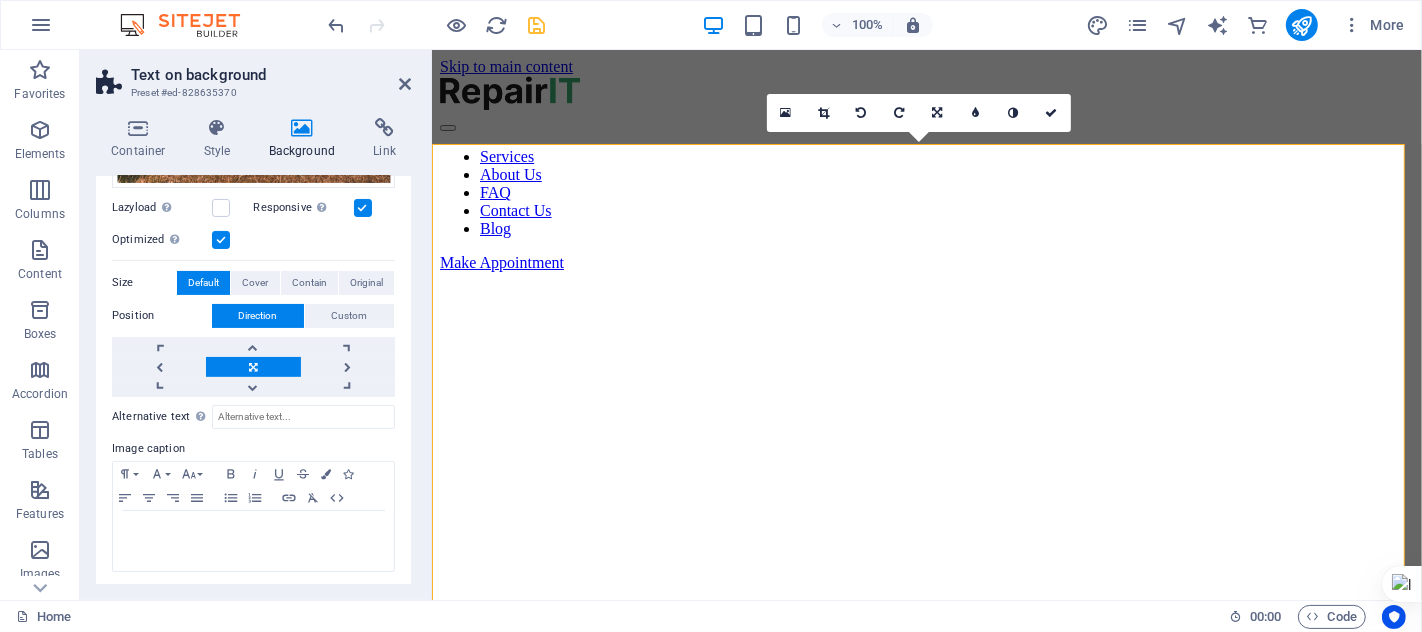 click at bounding box center (926, 272) 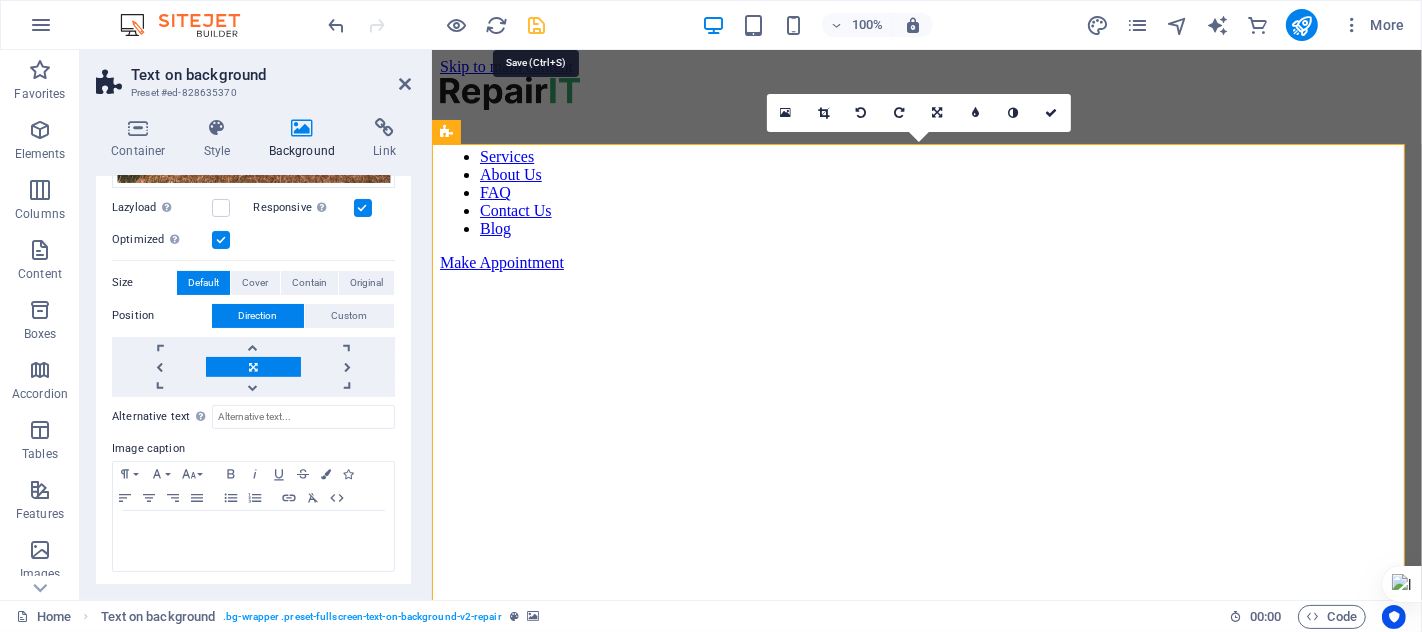 click at bounding box center [537, 25] 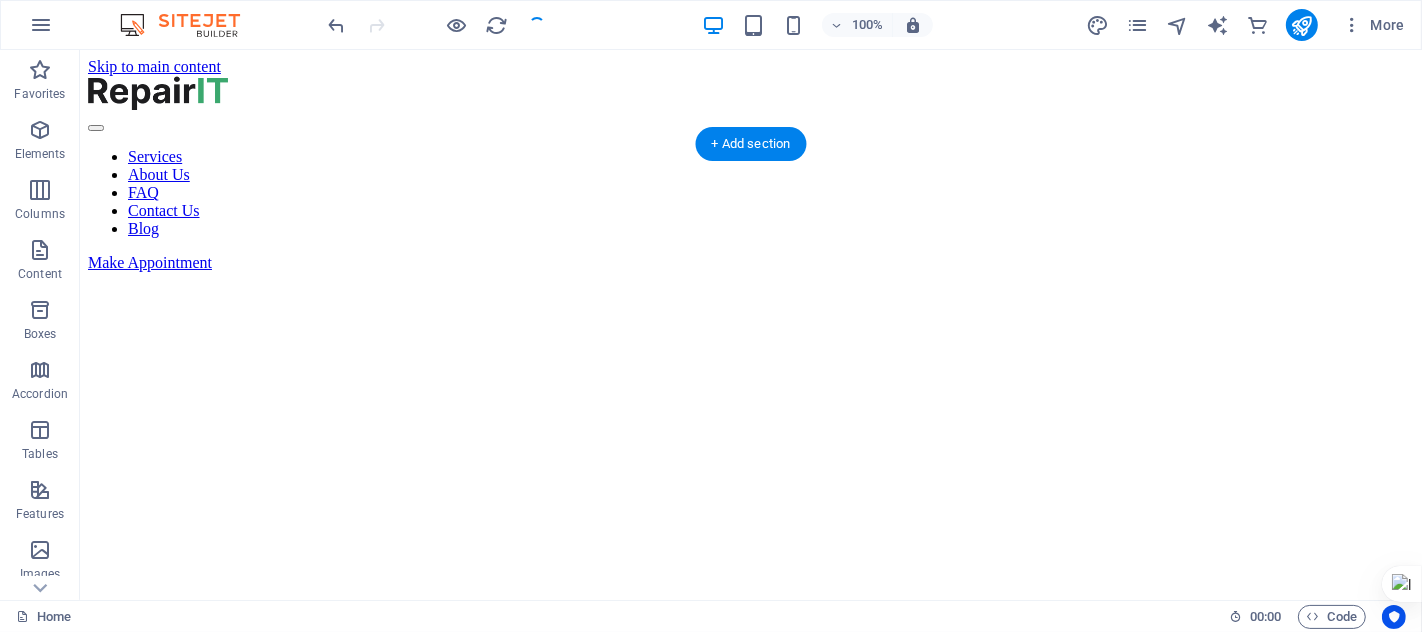 click at bounding box center (750, 272) 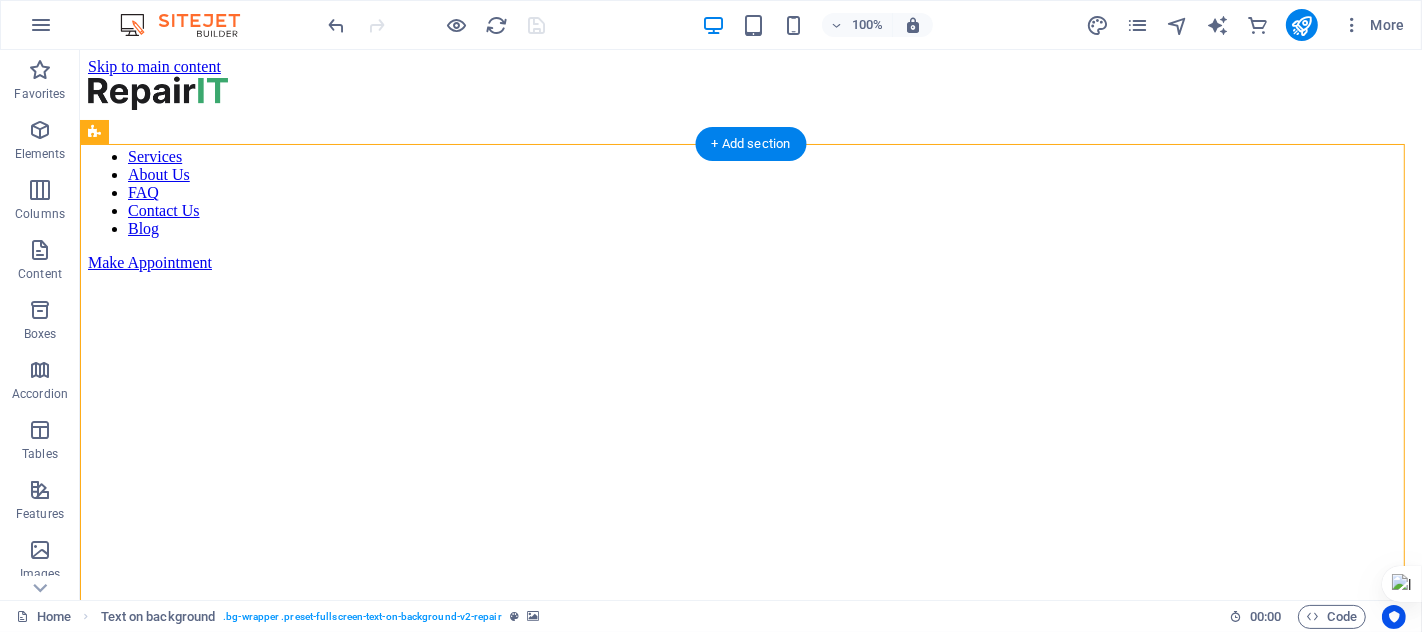click at bounding box center [750, 272] 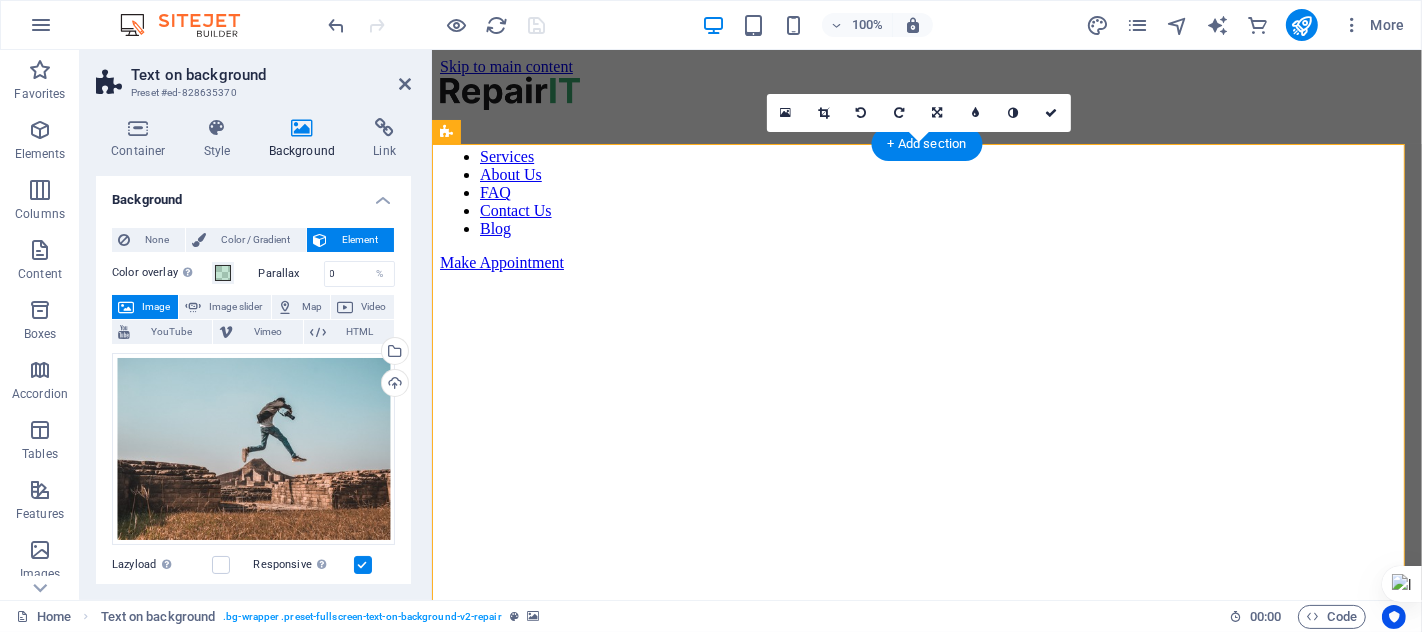 click at bounding box center (926, 272) 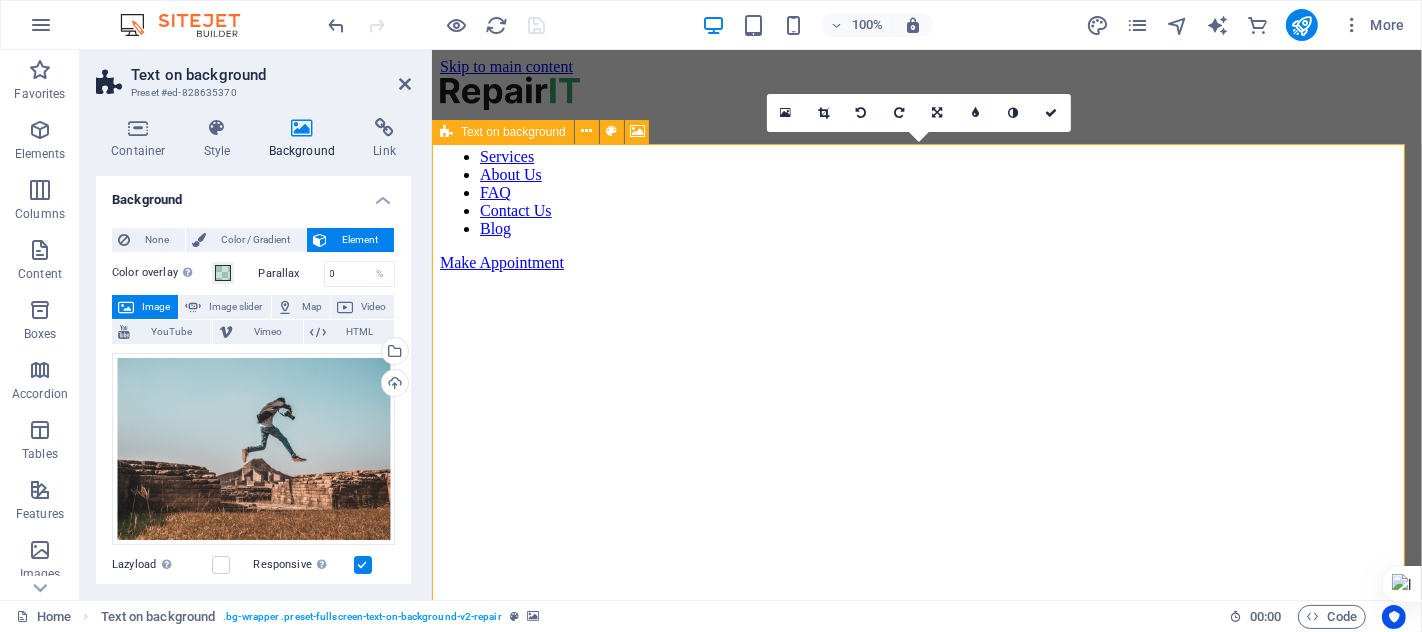 click on "Drop content here or  Add elements  Paste clipboard" at bounding box center [926, 864] 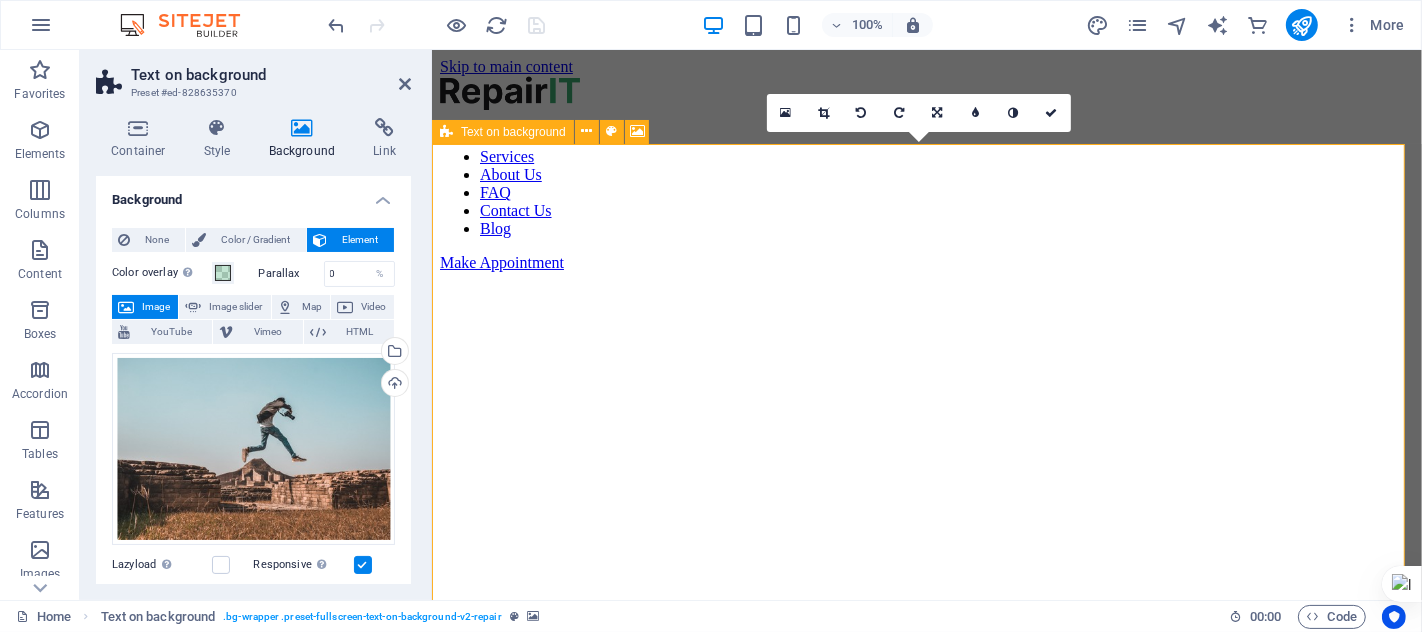 click on "Drop content here or  Add elements  Paste clipboard" at bounding box center (926, 864) 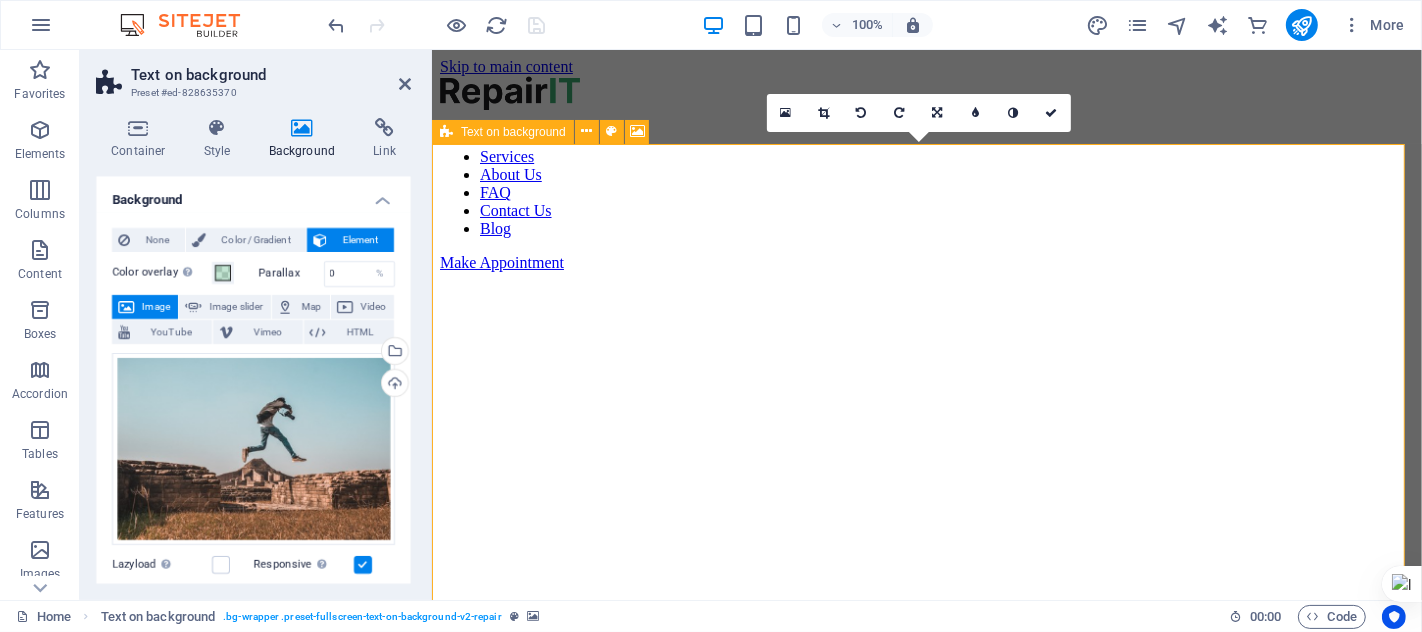 drag, startPoint x: 1061, startPoint y: 334, endPoint x: 976, endPoint y: 335, distance: 85.00588 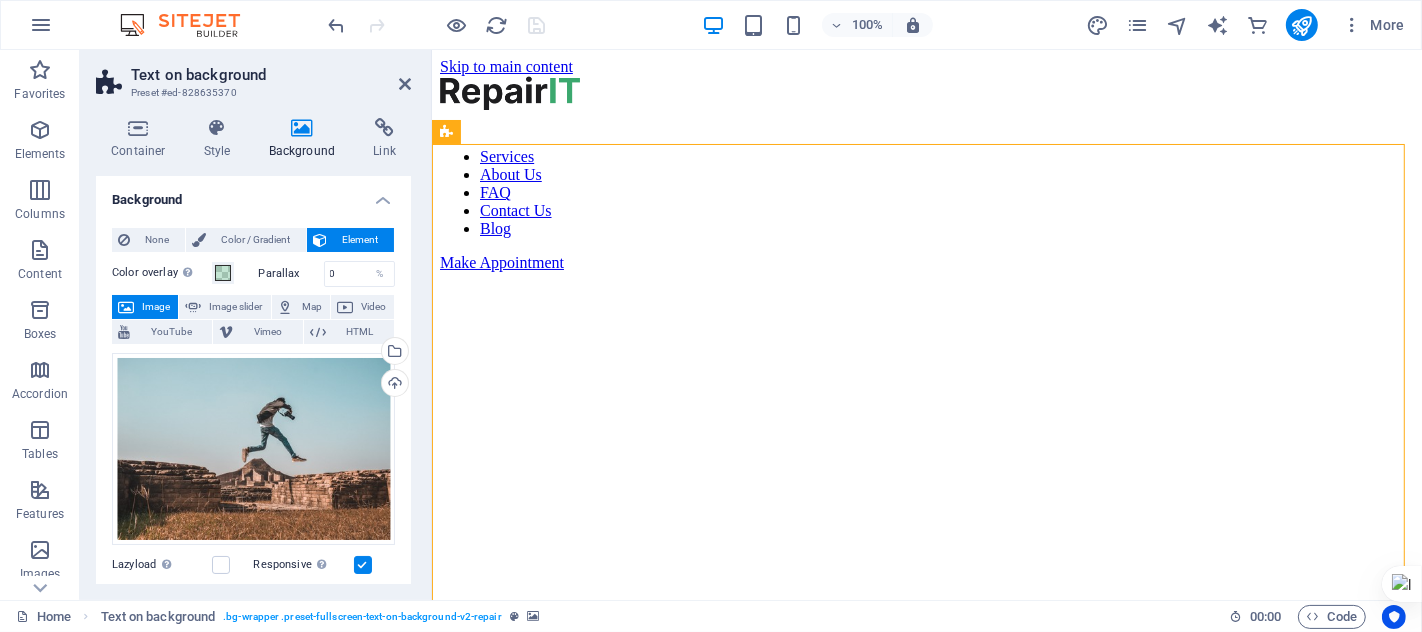 click on "Drop content here or  Add elements  Paste clipboard" at bounding box center (926, 603) 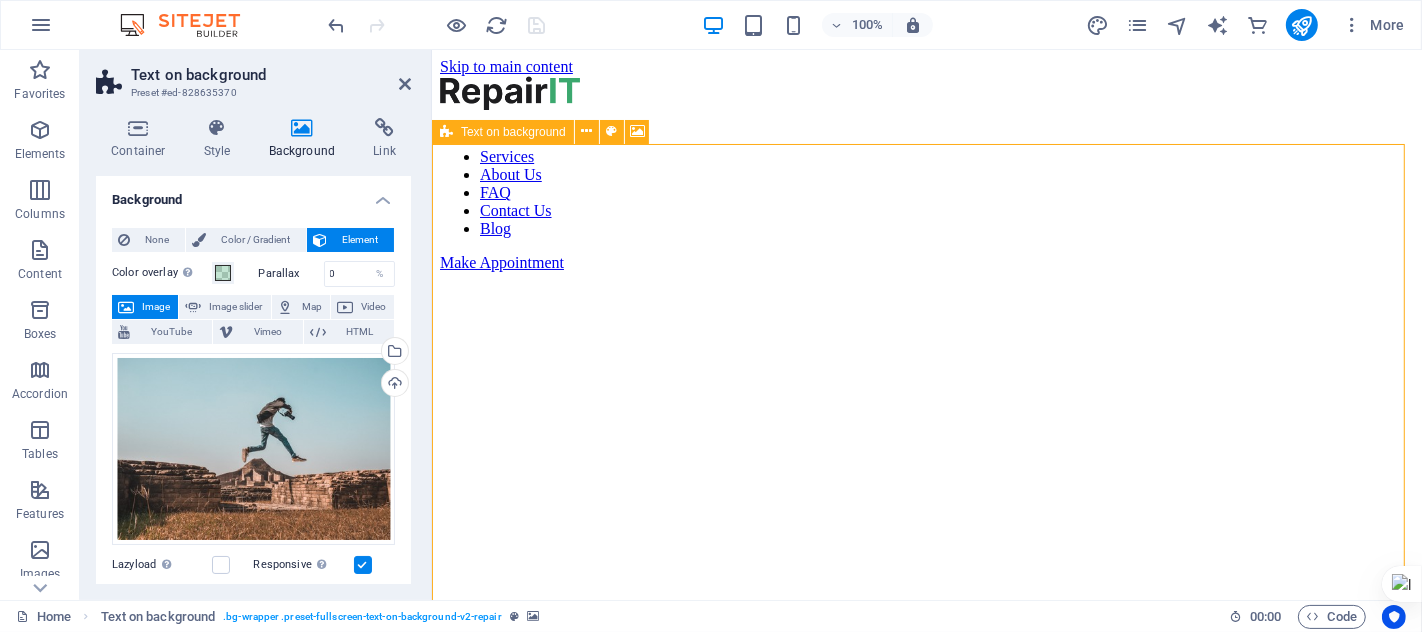 click on "Drop content here or  Add elements  Paste clipboard" at bounding box center (926, 864) 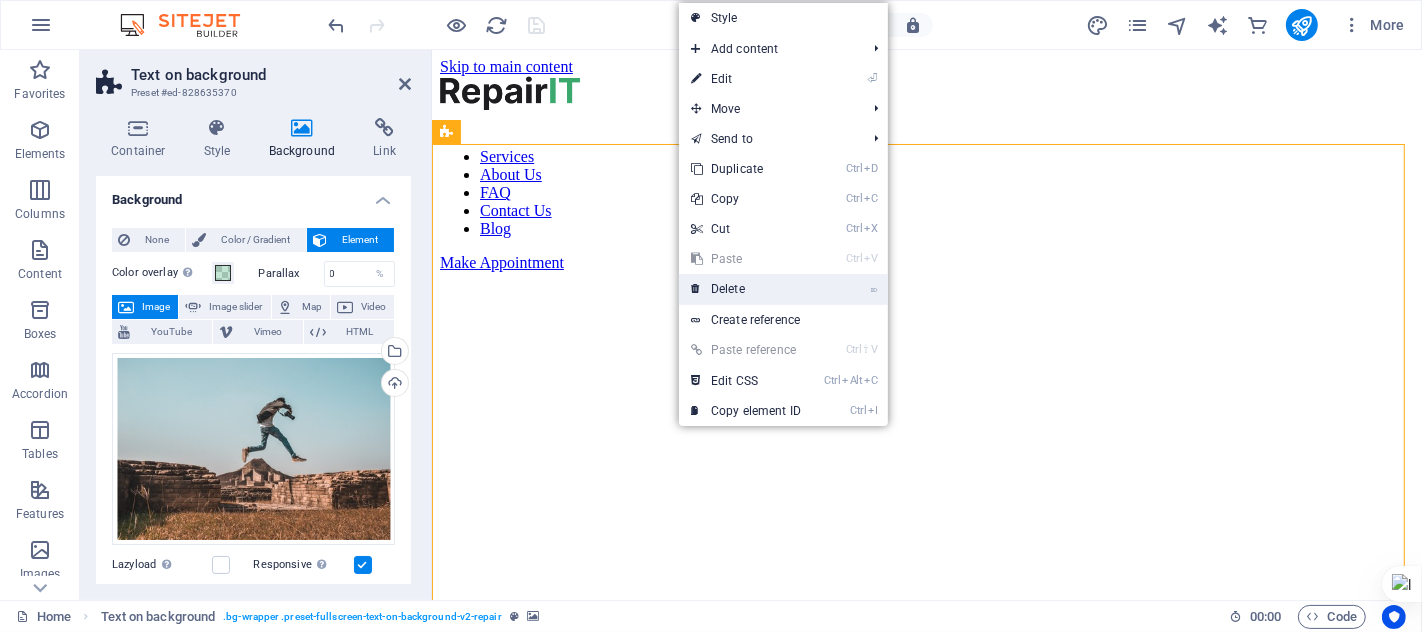 click on "⌦  Delete" at bounding box center (746, 289) 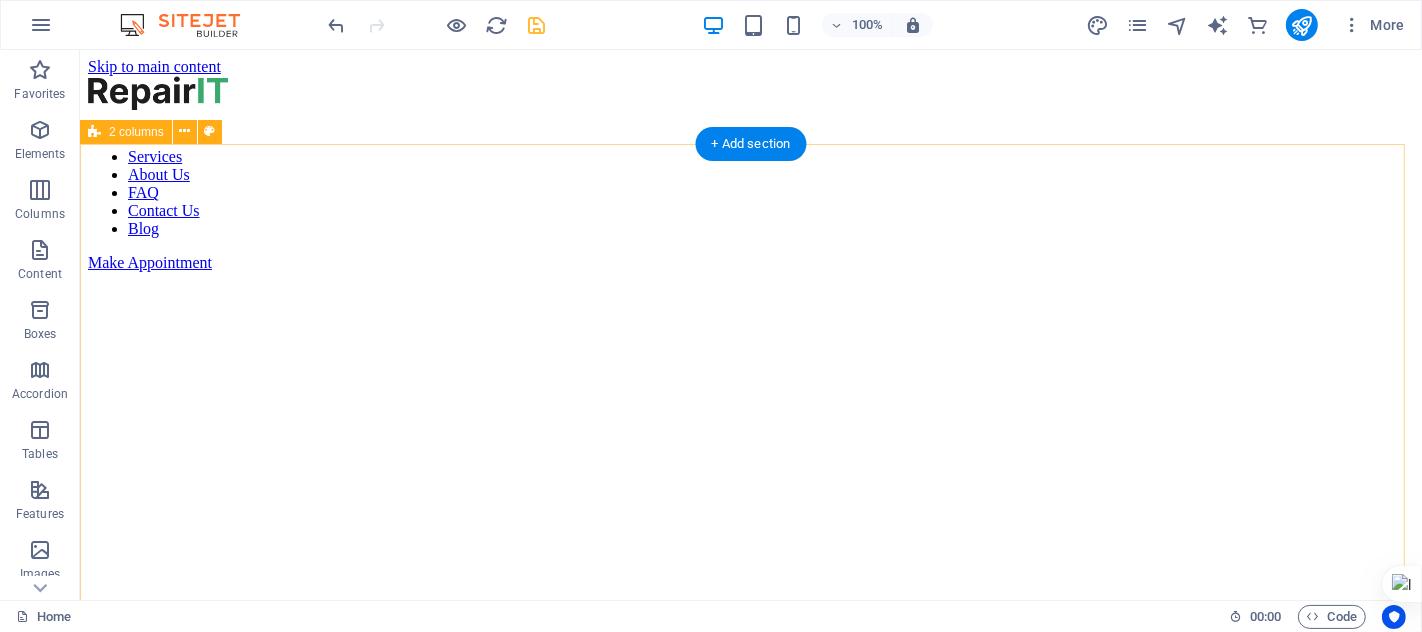 click on "Drop content here or  Add elements  Paste clipboard OUR SERVICE What we can fix for you Computer cleaning & repair Turpis nisl praesent tempor congue magna neque amet. Mobile cleaning & repair Turpis nisl praesent tempor congue magna neque amet. Data recovery Turpis nisl praesent tempor congue magna neque amet. OUR PROCESS How it works Tell us your issue Turpis nisl praesent tempor congue magna neque amet. Bring your device Turpis nisl praesent tempor congue magna neque amet. Get your fixed device Turpis nisl praesent tempor congue magna neque amet. Drop content here or  Add elements  Paste clipboard" at bounding box center [750, 6327] 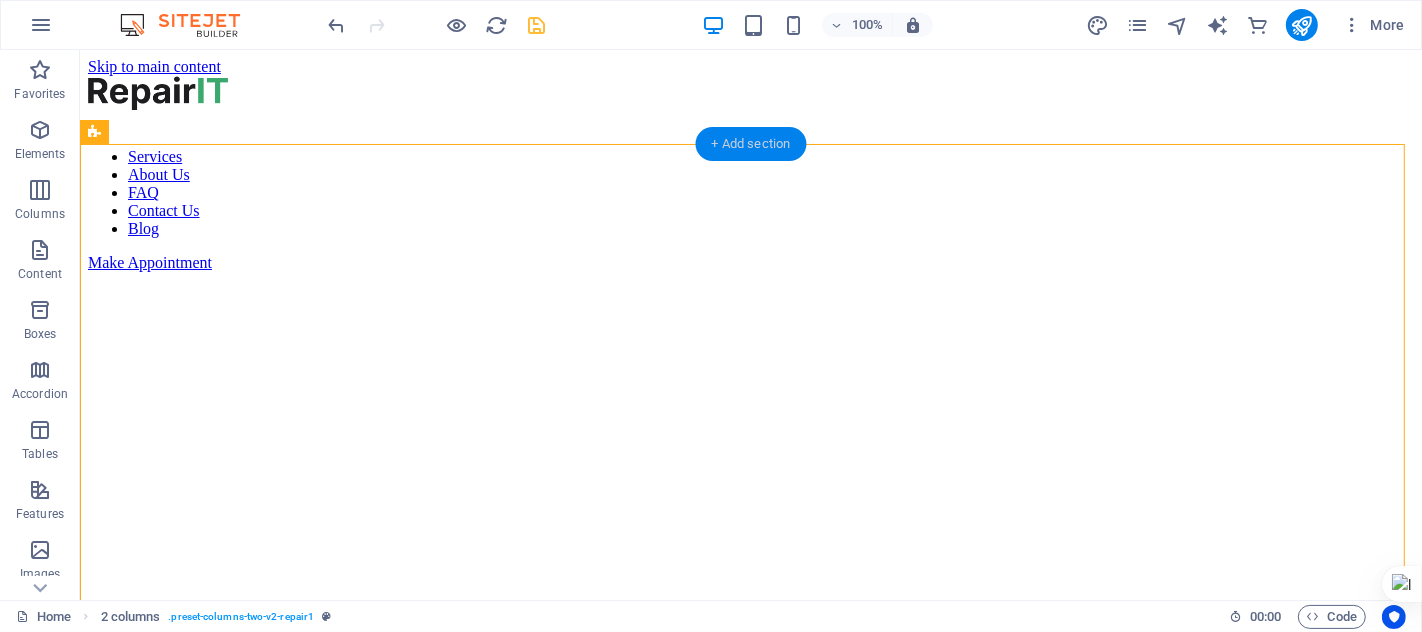 click on "+ Add section" at bounding box center [751, 144] 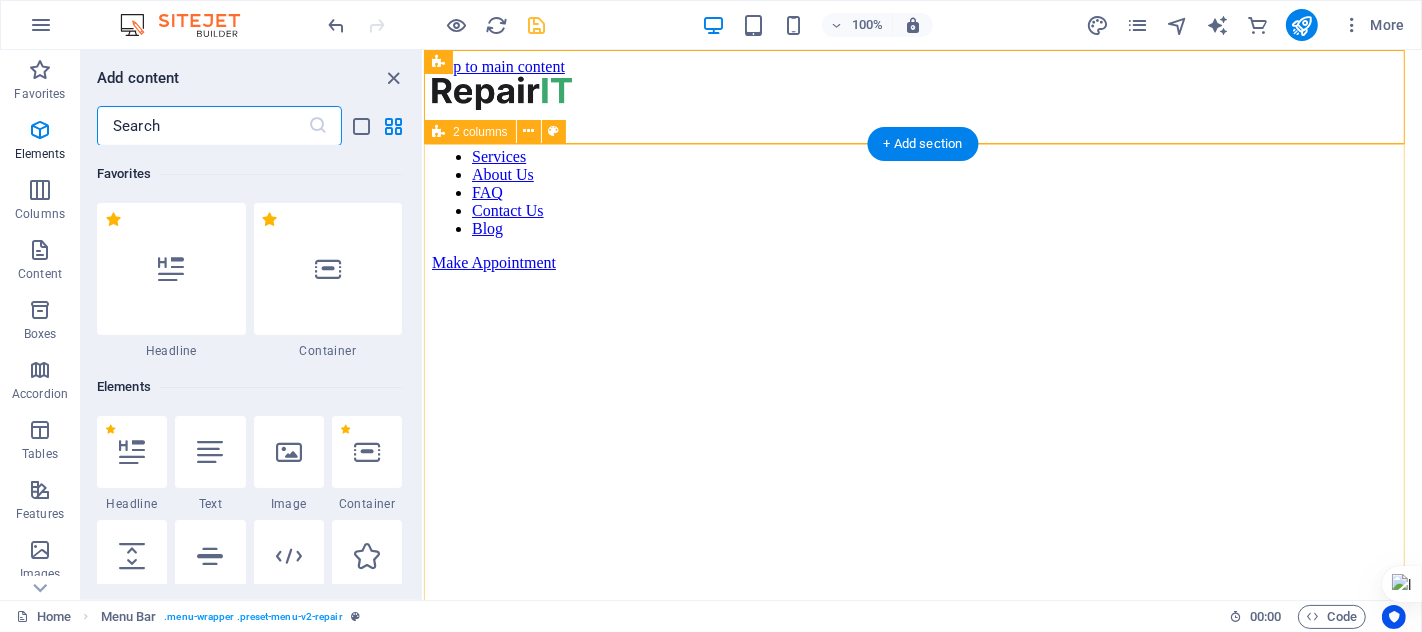 scroll, scrollTop: 3499, scrollLeft: 0, axis: vertical 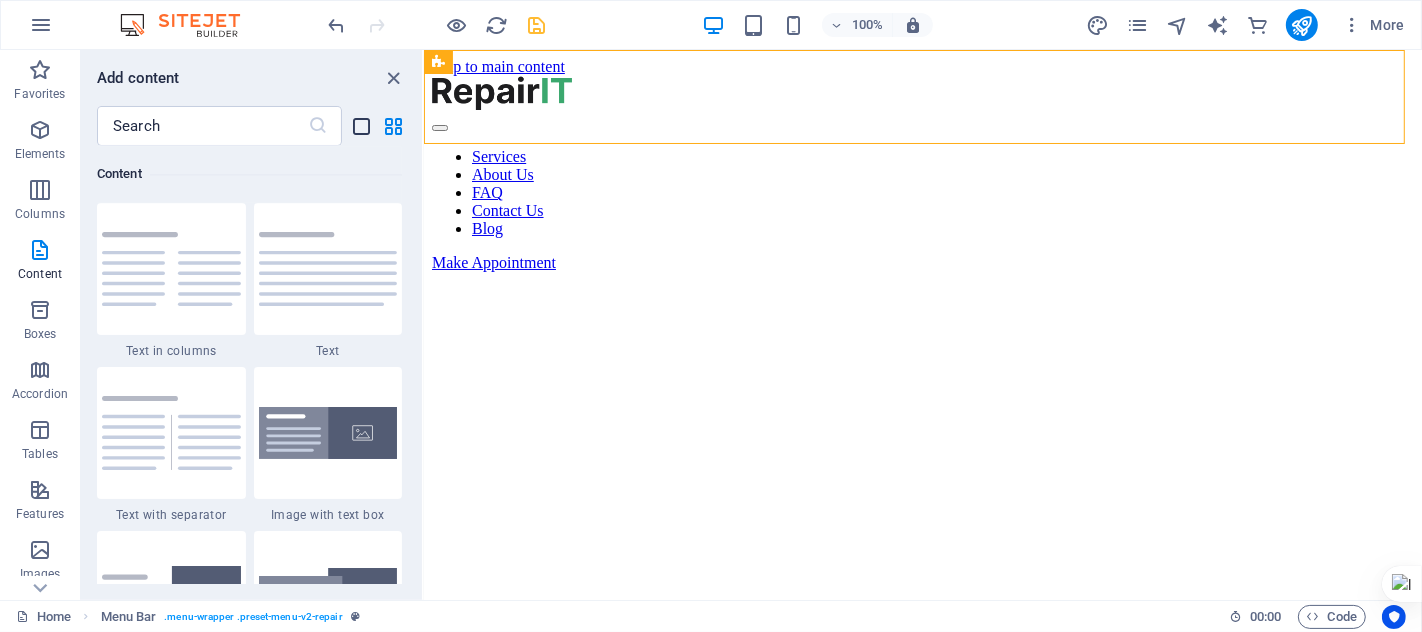 click at bounding box center (362, 126) 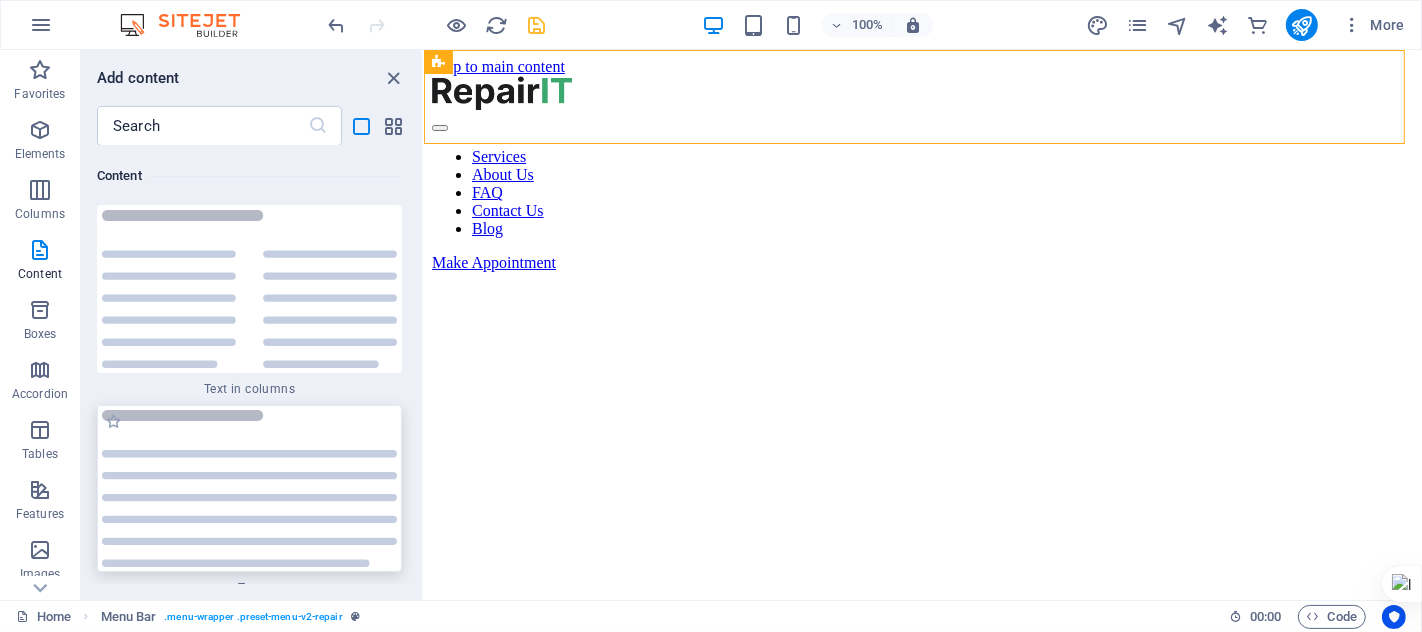 scroll, scrollTop: 10830, scrollLeft: 0, axis: vertical 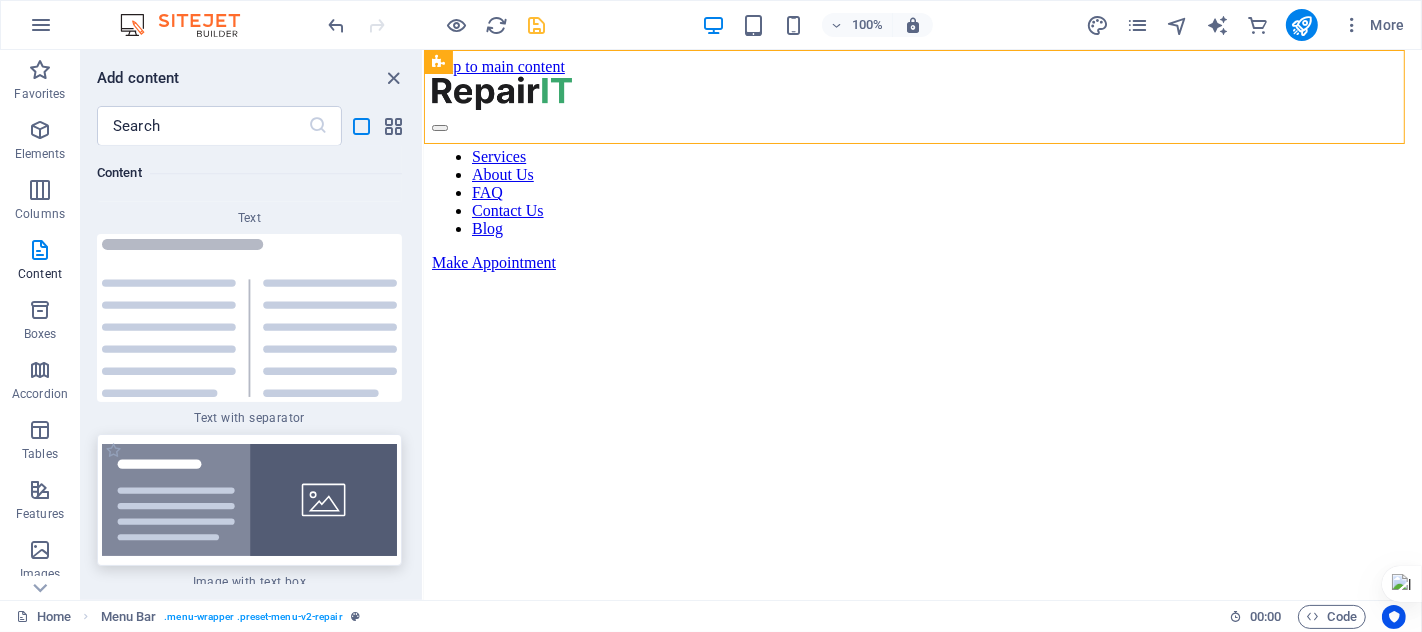 click at bounding box center (249, 500) 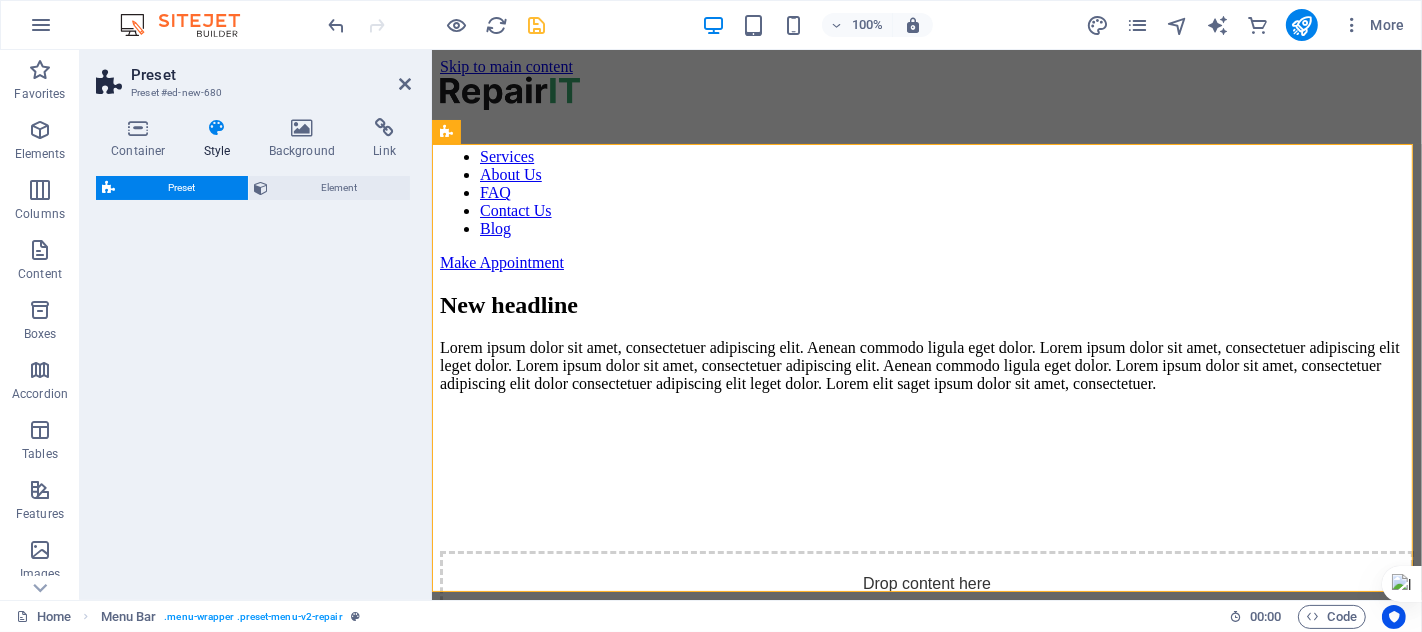 select on "rem" 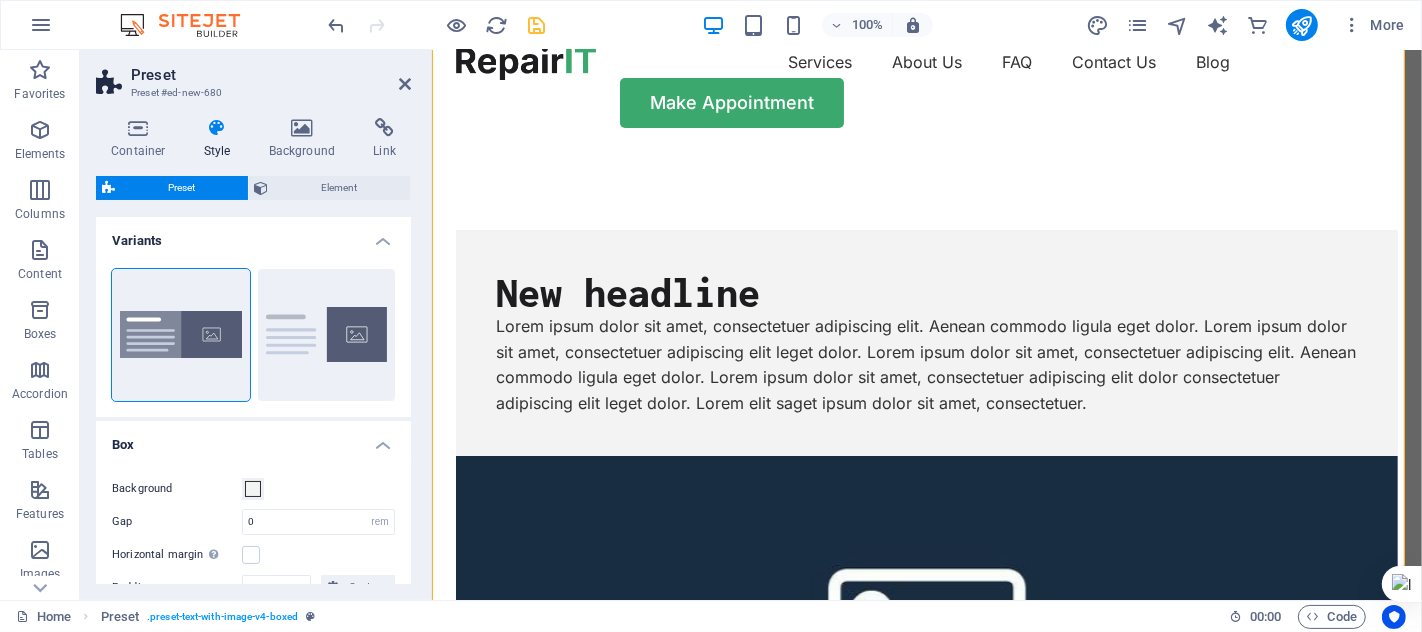 scroll, scrollTop: 0, scrollLeft: 0, axis: both 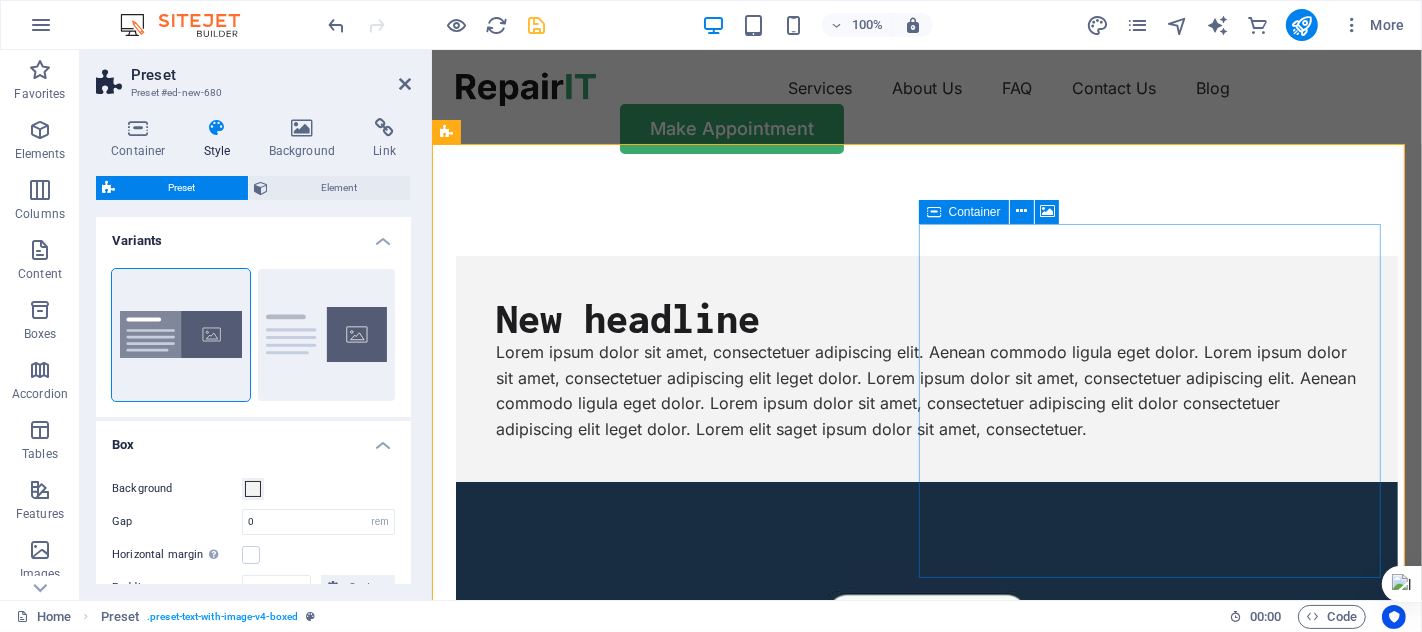 click on "Drop content here or  Add elements  Paste clipboard" at bounding box center [926, 908] 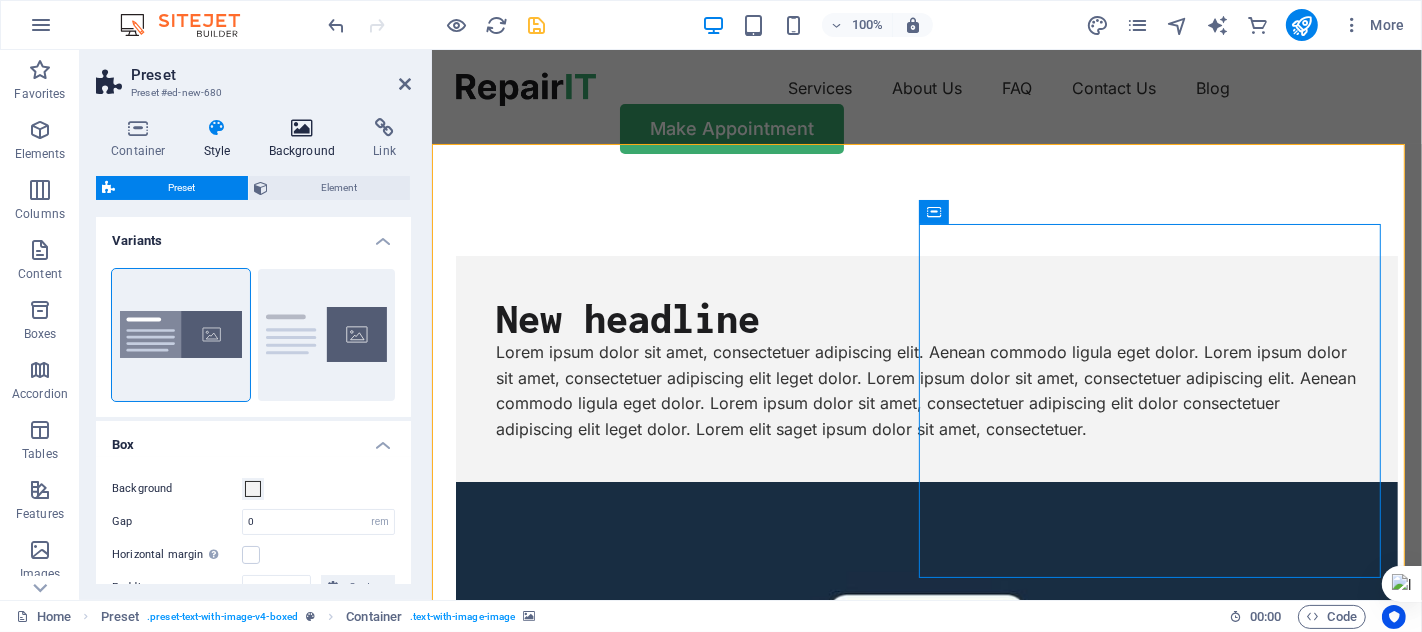 click on "Background" at bounding box center [306, 139] 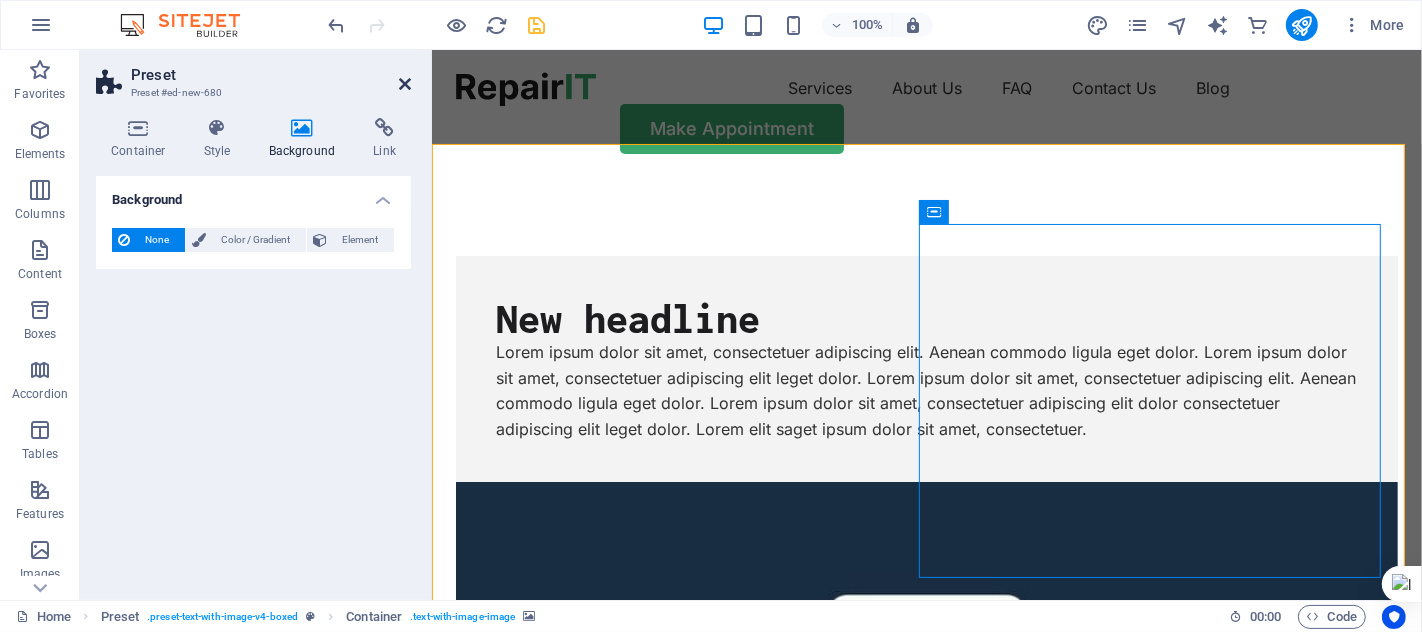 click at bounding box center [405, 84] 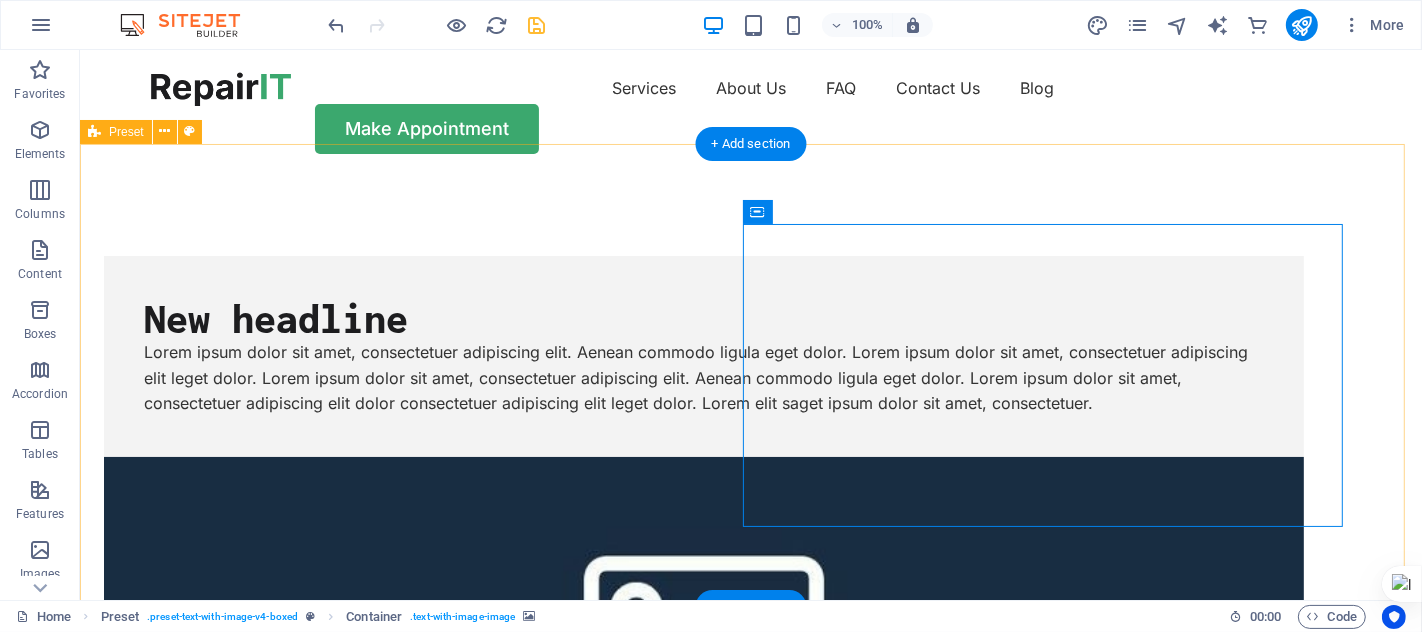 click on "New headline Lorem ipsum dolor sit amet, consectetuer adipiscing elit. Aenean commodo ligula eget dolor. Lorem ipsum dolor sit amet, consectetuer adipiscing elit leget dolor. Lorem ipsum dolor sit amet, consectetuer adipiscing elit. Aenean commodo ligula eget dolor. Lorem ipsum dolor sit amet, consectetuer adipiscing elit dolor consectetuer adipiscing elit leget dolor. Lorem elit saget ipsum dolor sit amet, consectetuer. Drop content here or  Add elements  Paste clipboard" at bounding box center (750, 605) 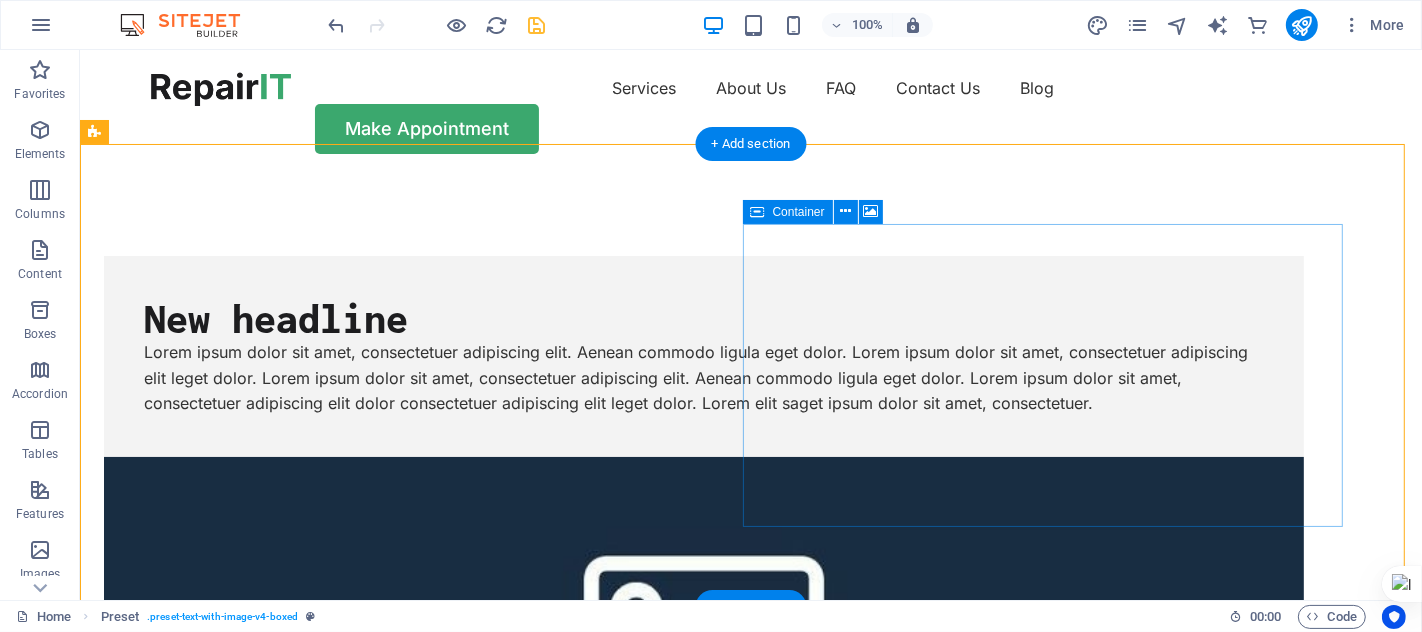 click on "Drop content here or  Add elements  Paste clipboard" at bounding box center (703, 883) 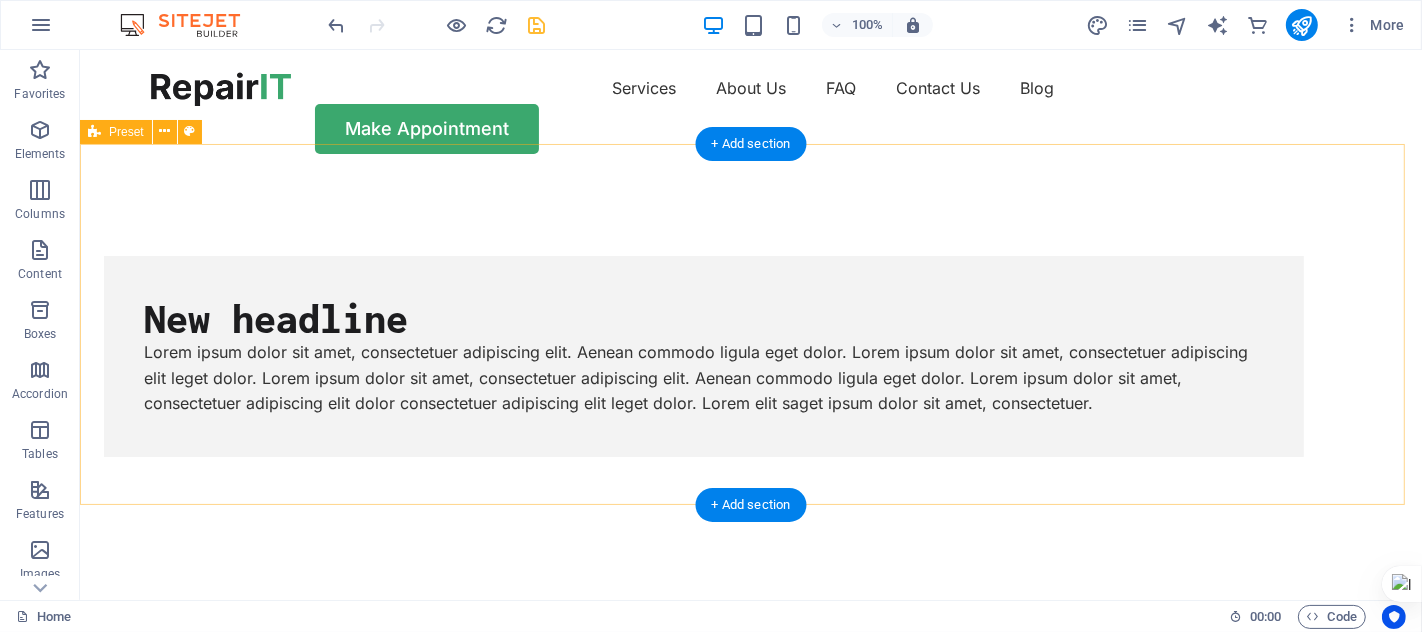 click on "New headline Lorem ipsum dolor sit amet, consectetuer adipiscing elit. Aenean commodo ligula eget dolor. Lorem ipsum dolor sit amet, consectetuer adipiscing elit leget dolor. Lorem ipsum dolor sit amet, consectetuer adipiscing elit. Aenean commodo ligula eget dolor. Lorem ipsum dolor sit amet, consectetuer adipiscing elit dolor consectetuer adipiscing elit leget dolor. Lorem elit saget ipsum dolor sit amet, consectetuer." at bounding box center [750, 356] 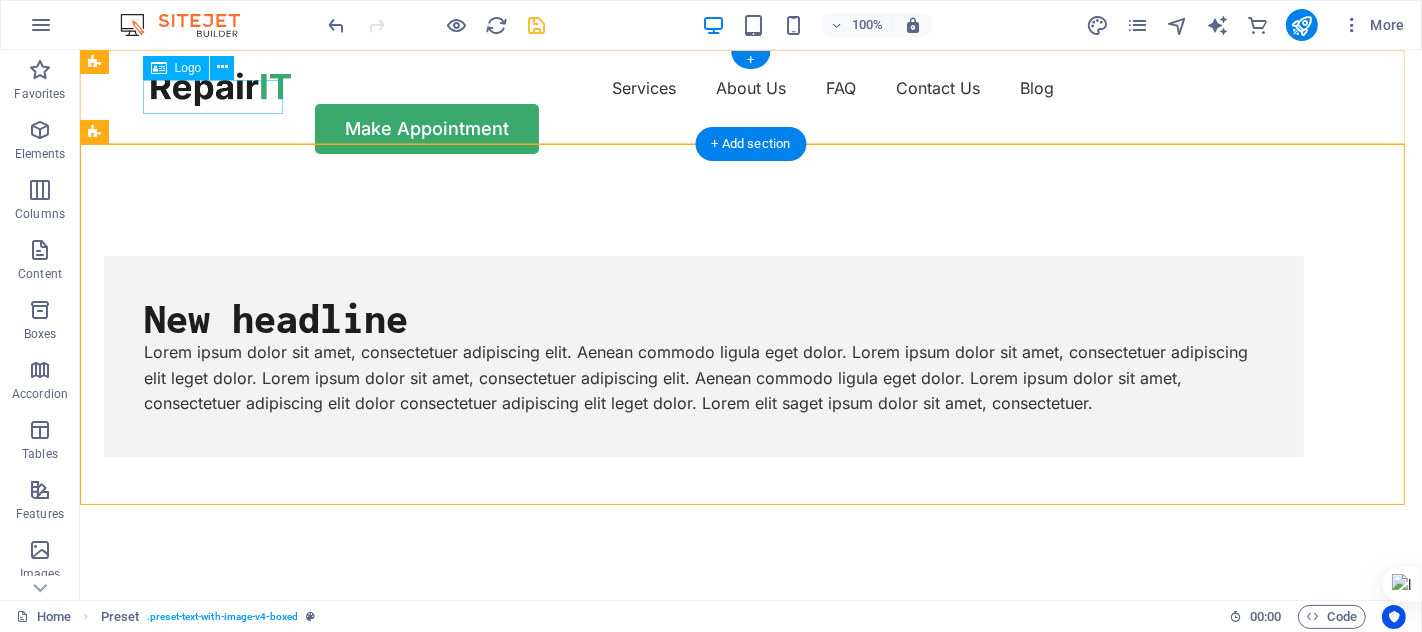 click at bounding box center [220, 89] 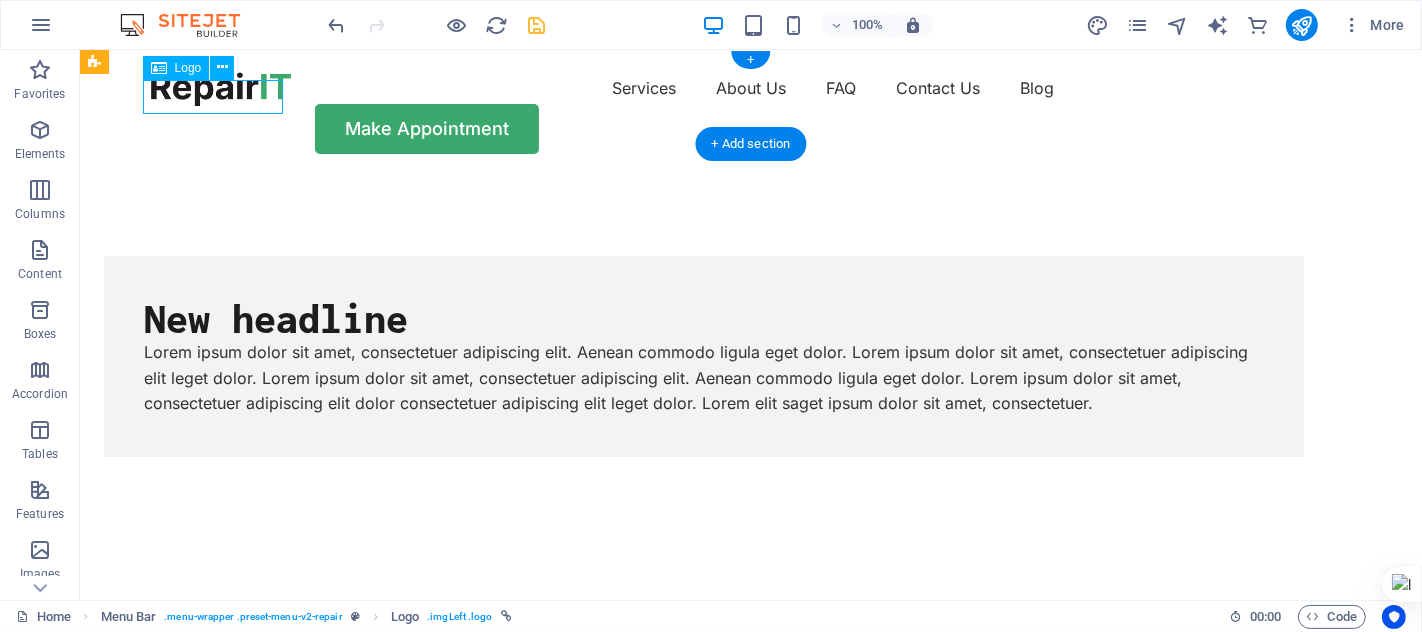 click at bounding box center (220, 89) 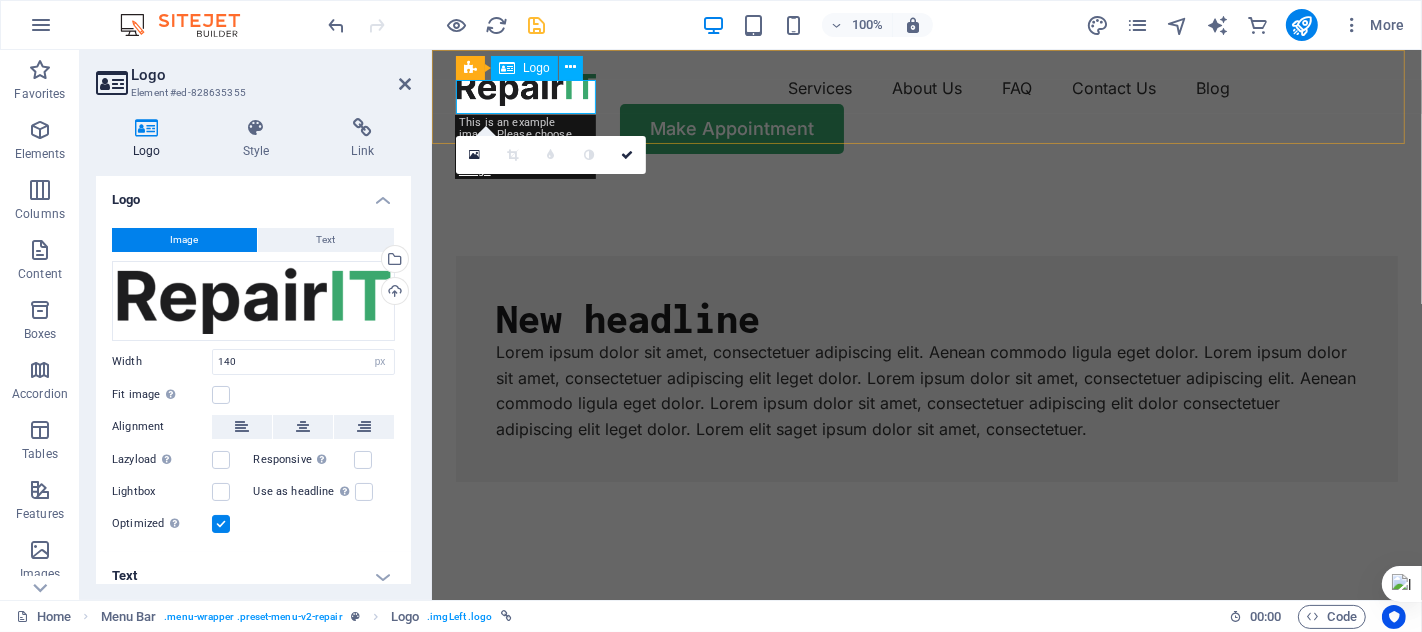 click at bounding box center (525, 89) 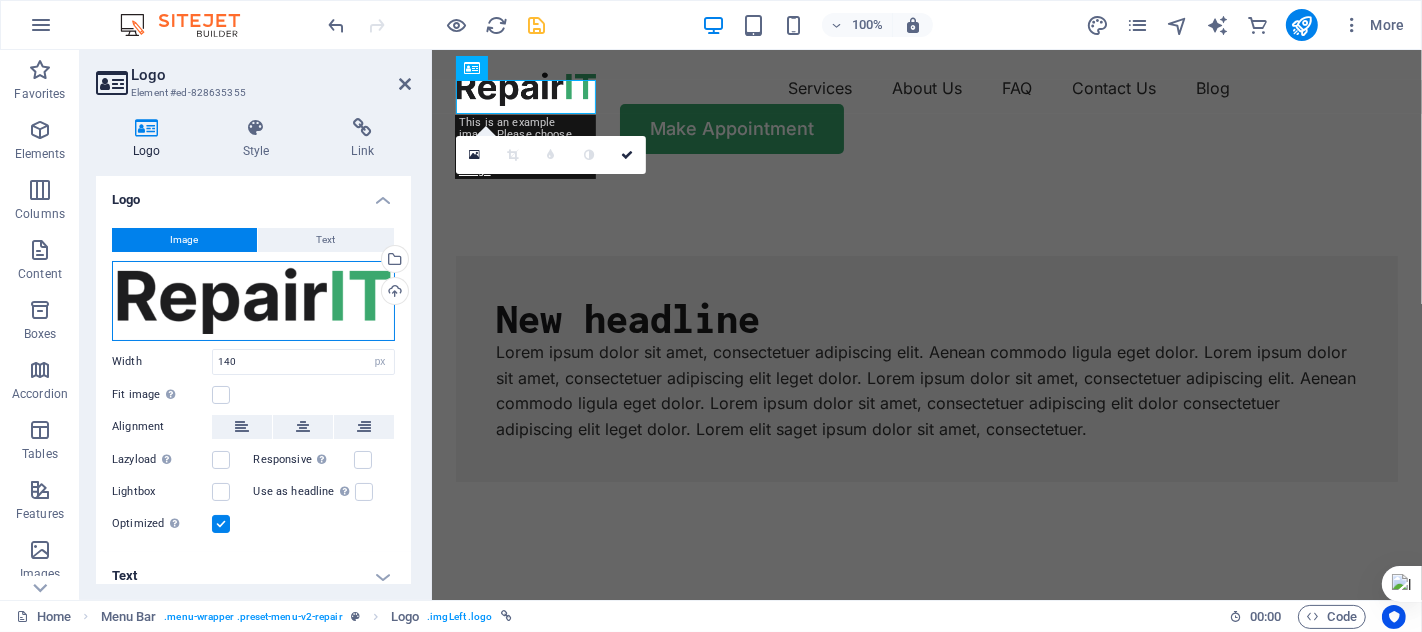 click on "Drag files here, click to choose files or select files from Files or our free stock photos & videos" at bounding box center [253, 301] 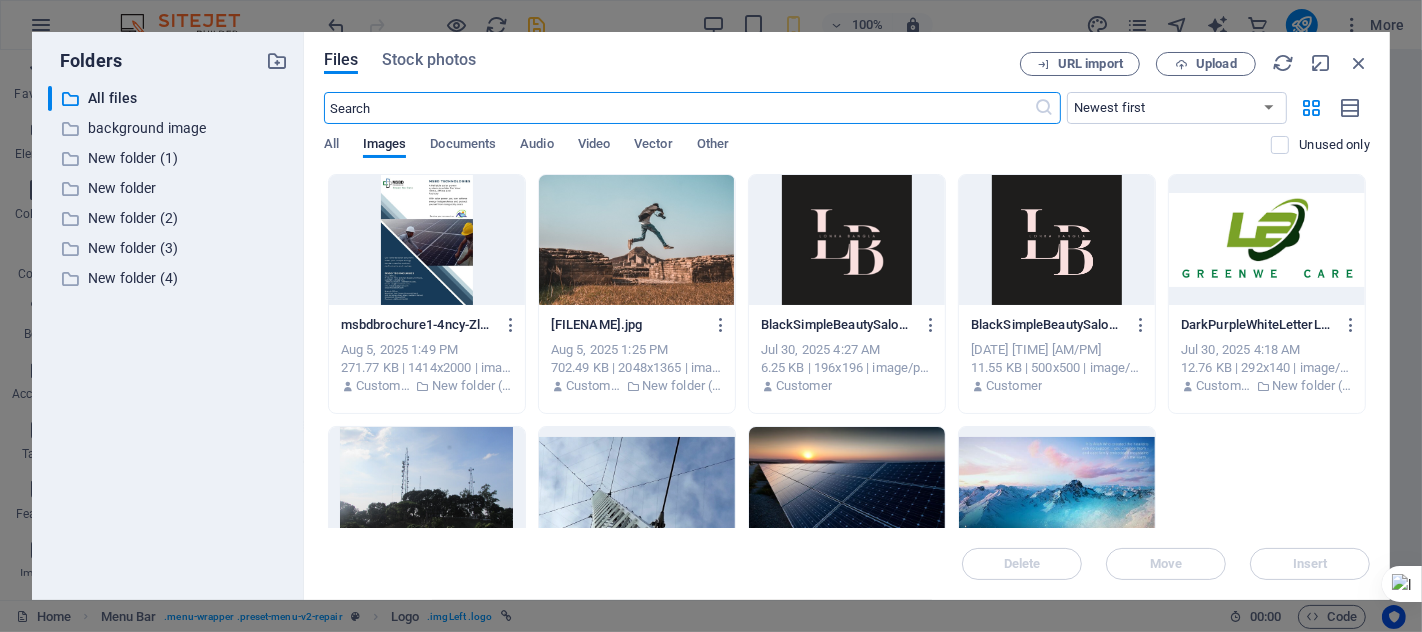 click at bounding box center [1267, 240] 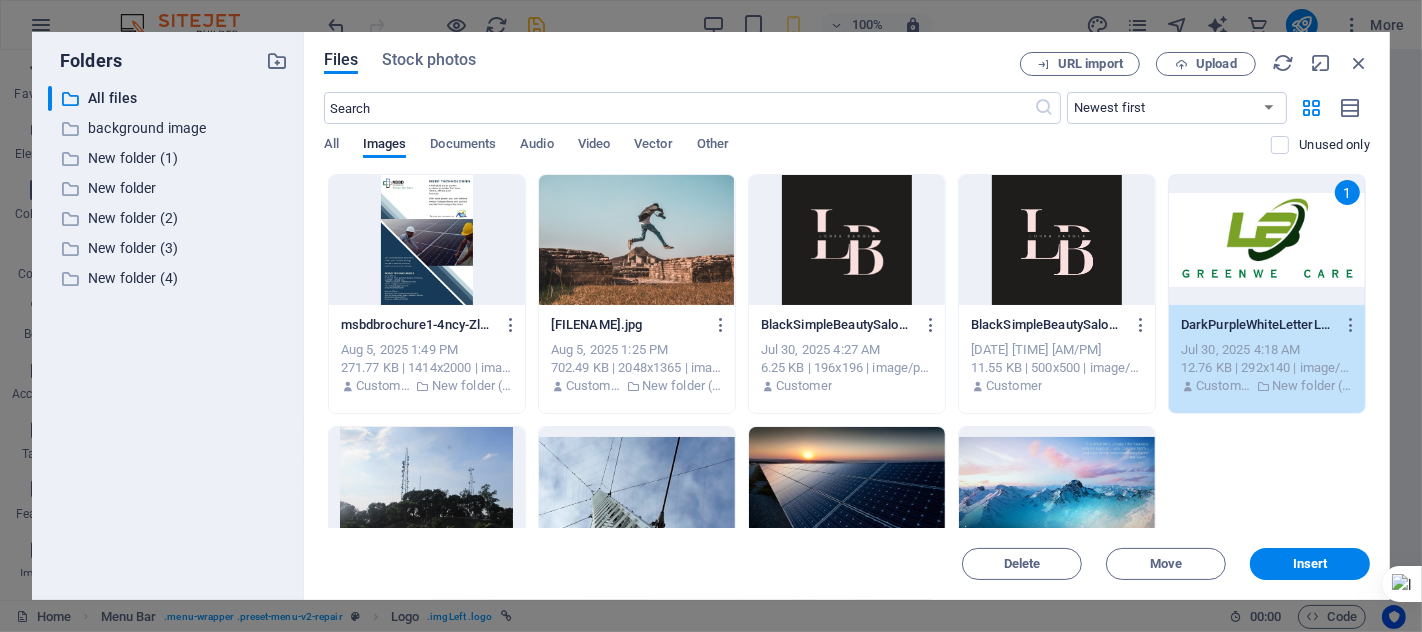 click on "1" at bounding box center [1267, 240] 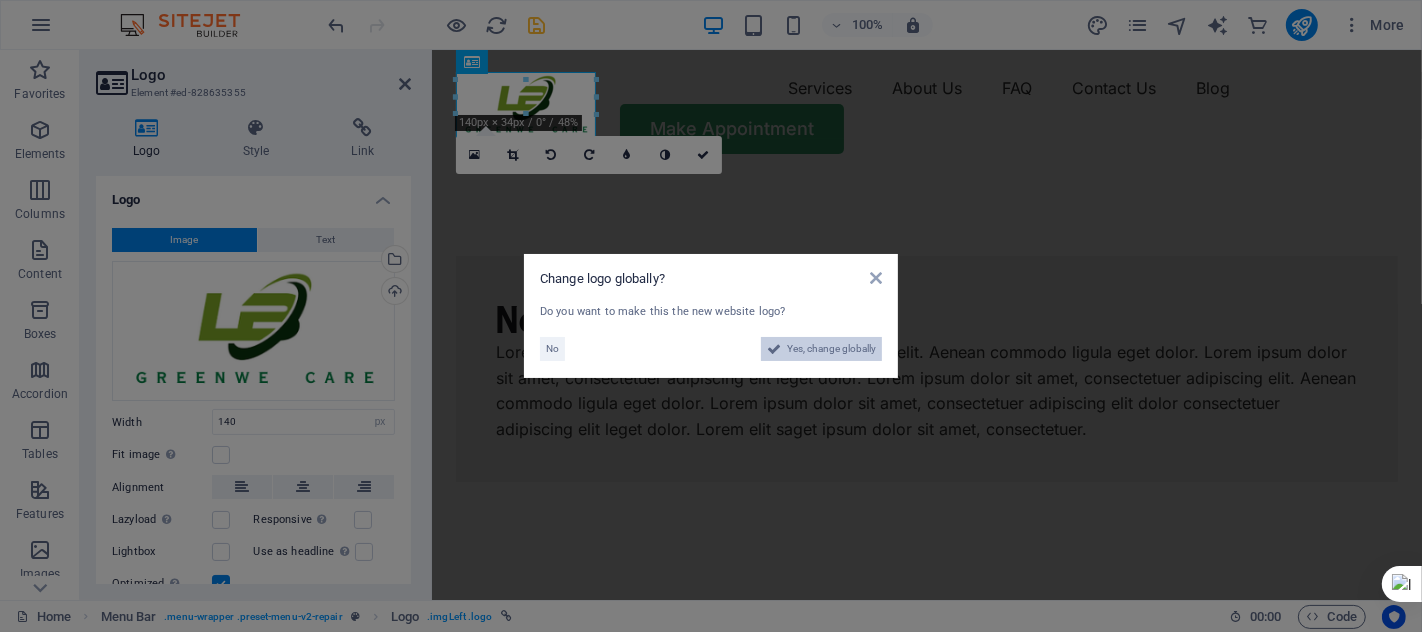 click on "Yes, change globally" at bounding box center (831, 349) 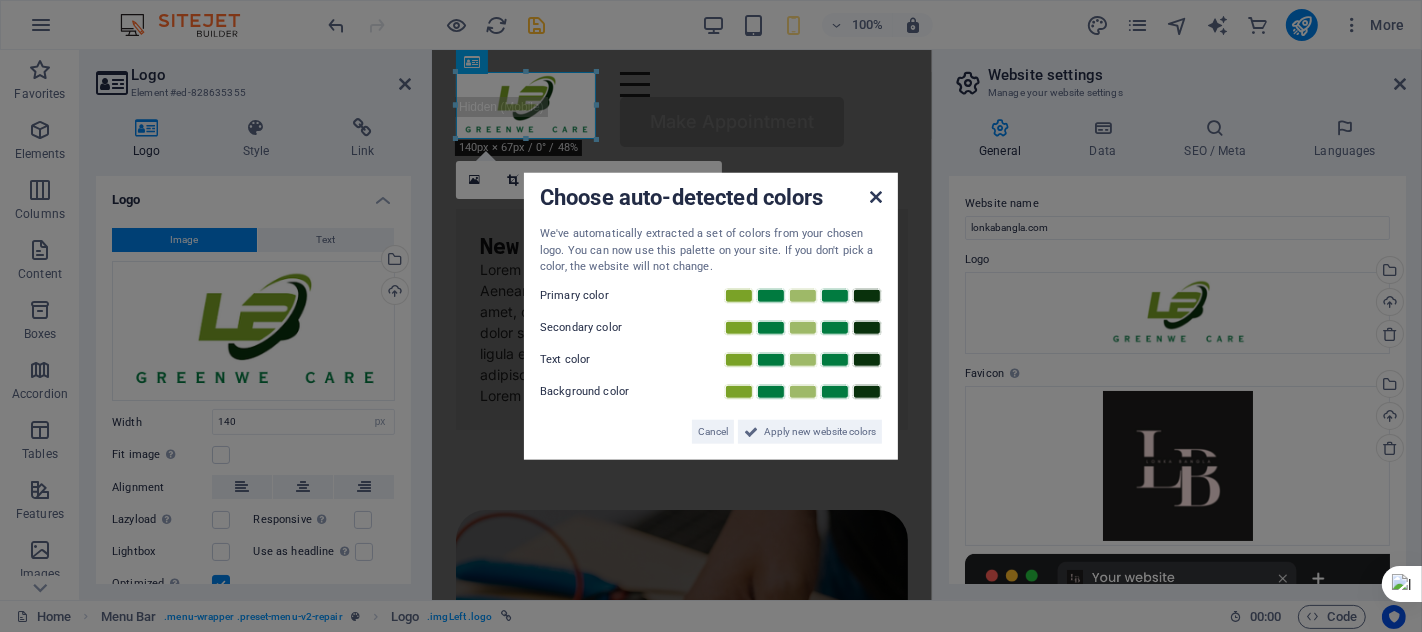 click at bounding box center (876, 197) 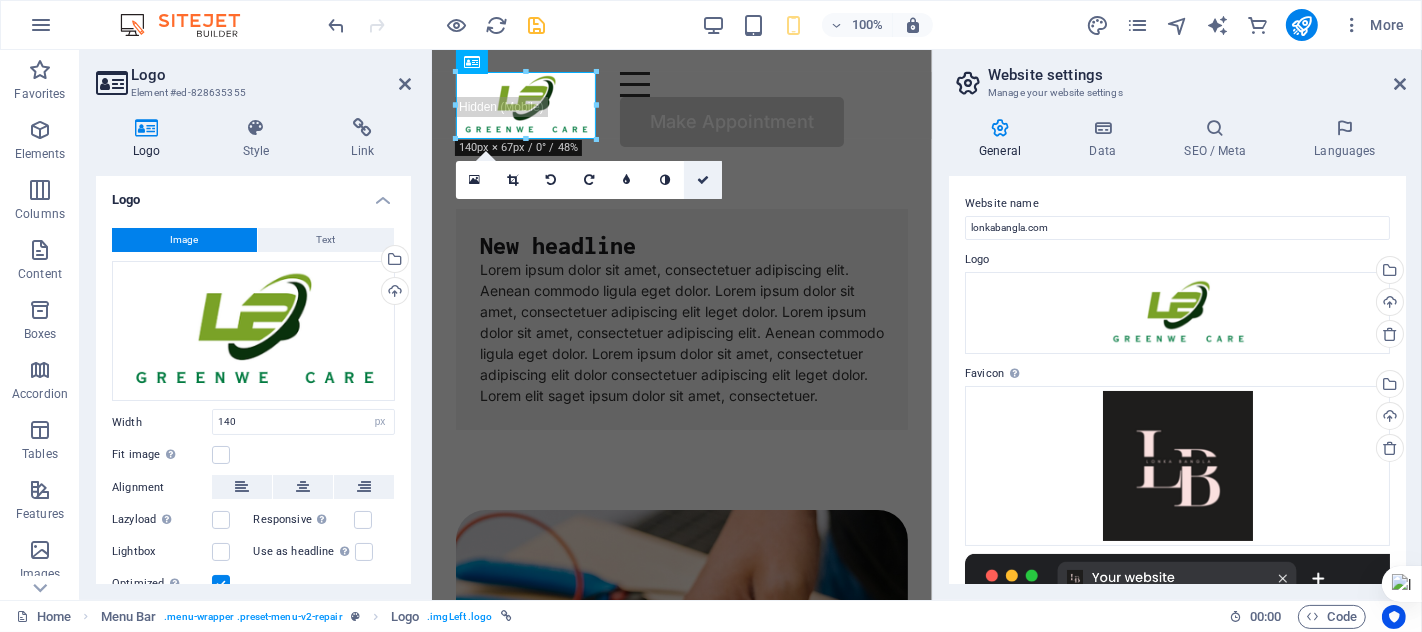 click at bounding box center [703, 180] 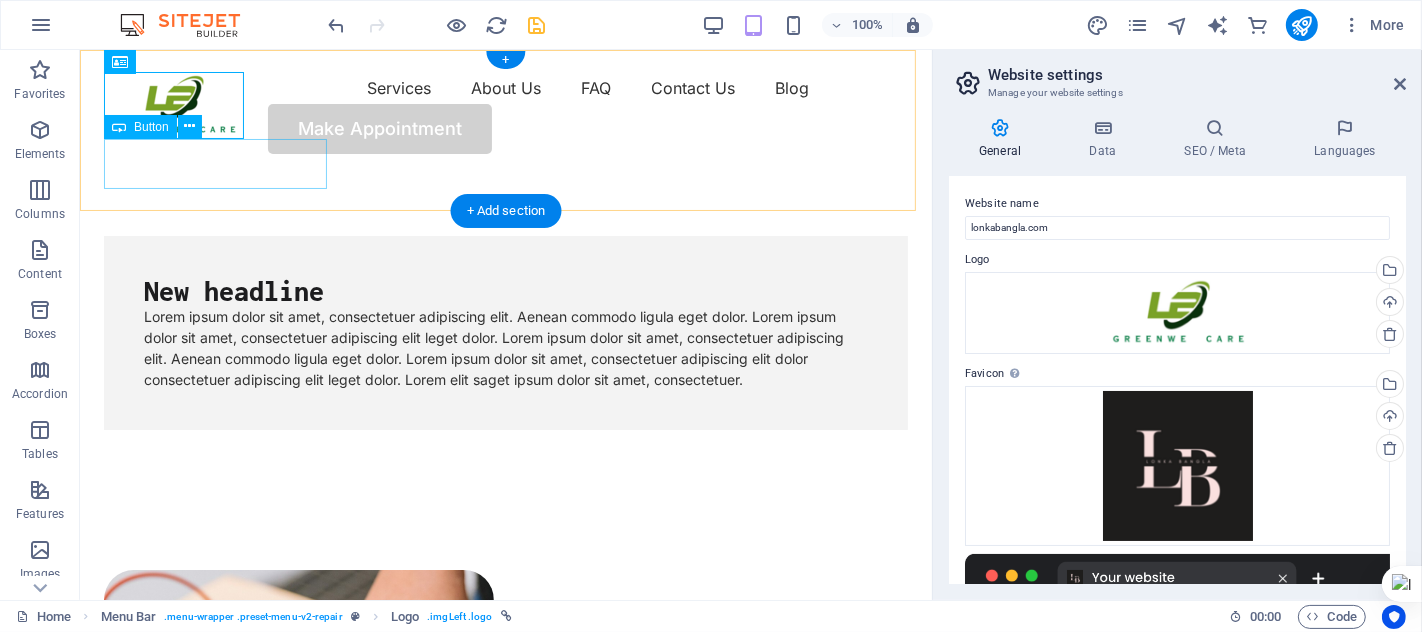 click on "Make Appointment" at bounding box center [505, 129] 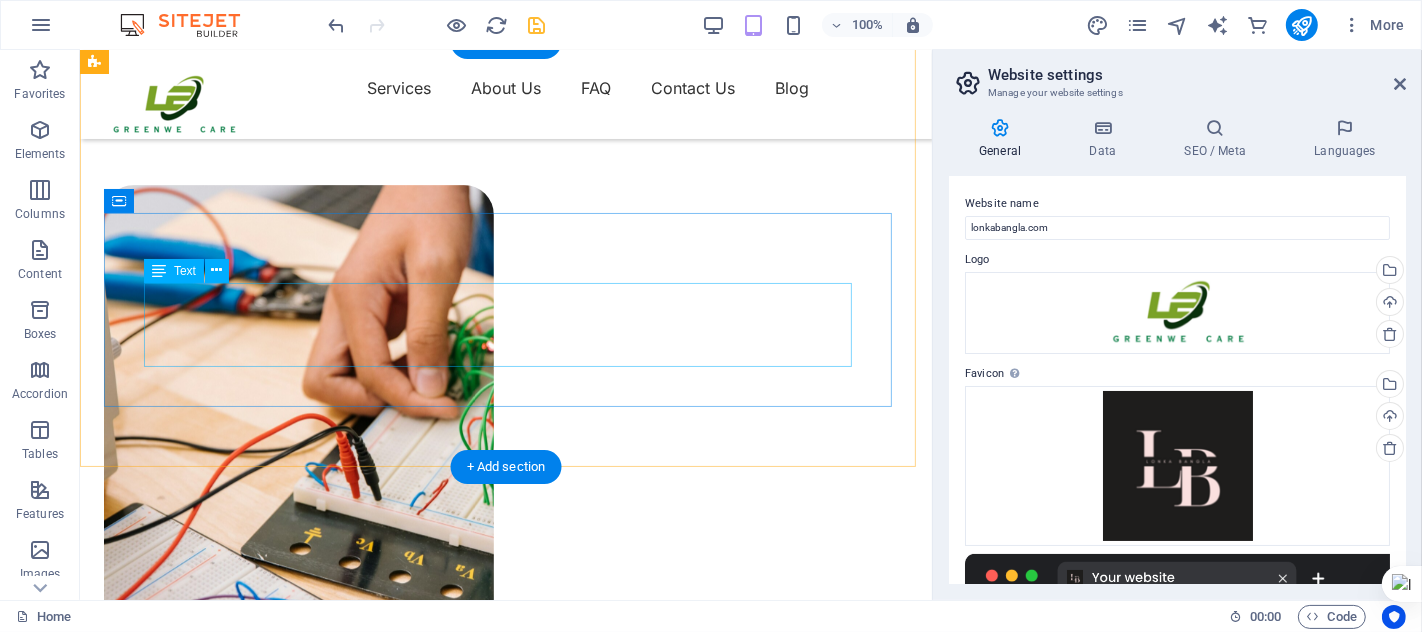 scroll, scrollTop: 0, scrollLeft: 0, axis: both 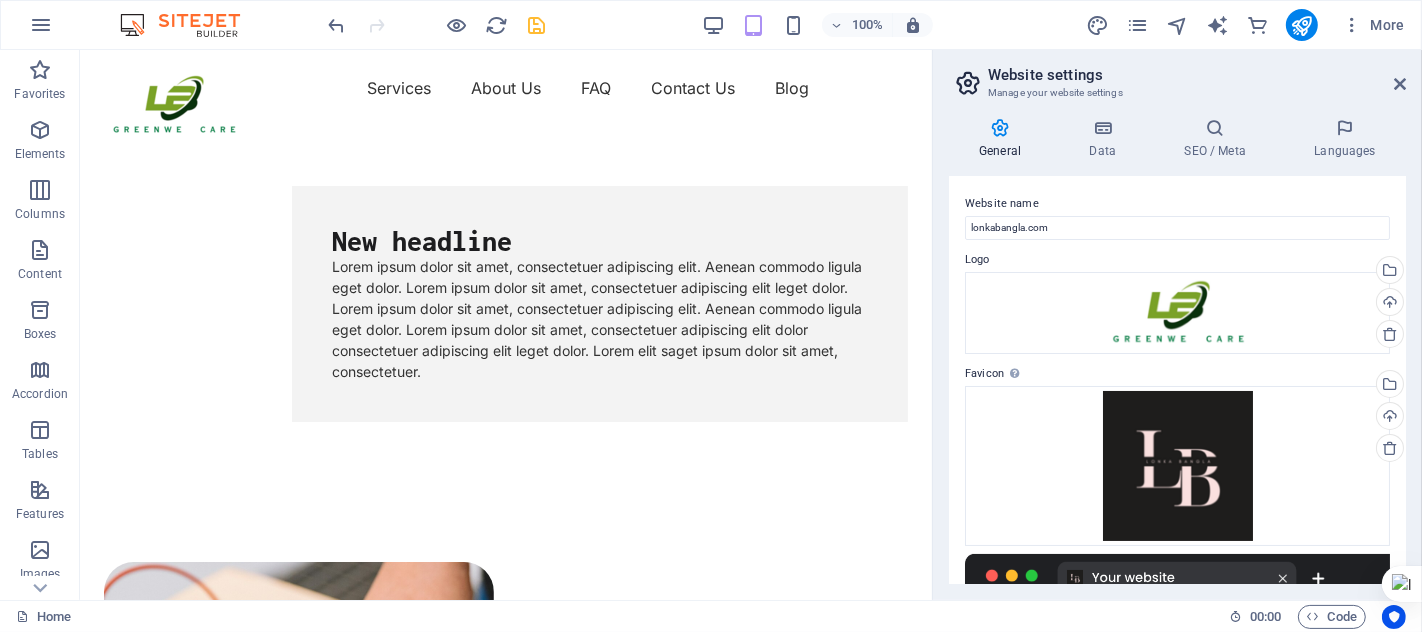 click on "Website settings Manage your website settings  General  Data  SEO / Meta  Languages Website name lonkabangla.com Logo Drag files here, click to choose files or select files from Files or our free stock photos & videos Select files from the file manager, stock photos, or upload file(s) Upload Favicon Set the favicon of your website here. A favicon is a small icon shown in the browser tab next to your website title. It helps visitors identify your website. Drag files here, click to choose files or select files from Files or our free stock photos & videos Select files from the file manager, stock photos, or upload file(s) Upload Preview Image (Open Graph) This image will be shown when the website is shared on social networks Drag files here, click to choose files or select files from Files or our free stock photos & videos Select files from the file manager, stock photos, or upload file(s) Upload Contact data for this website. This can be used everywhere on the website and will update automatically. Company Mr." at bounding box center (1177, 325) 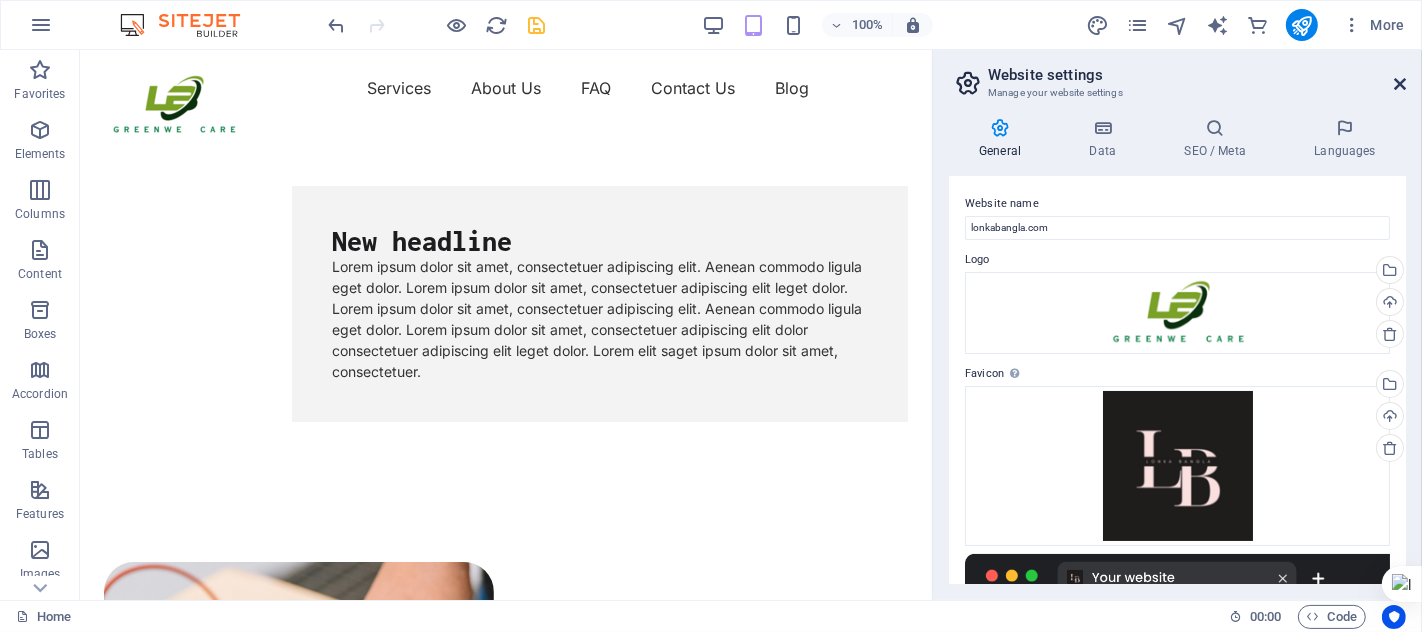 drag, startPoint x: 1400, startPoint y: 84, endPoint x: 1317, endPoint y: 34, distance: 96.89685 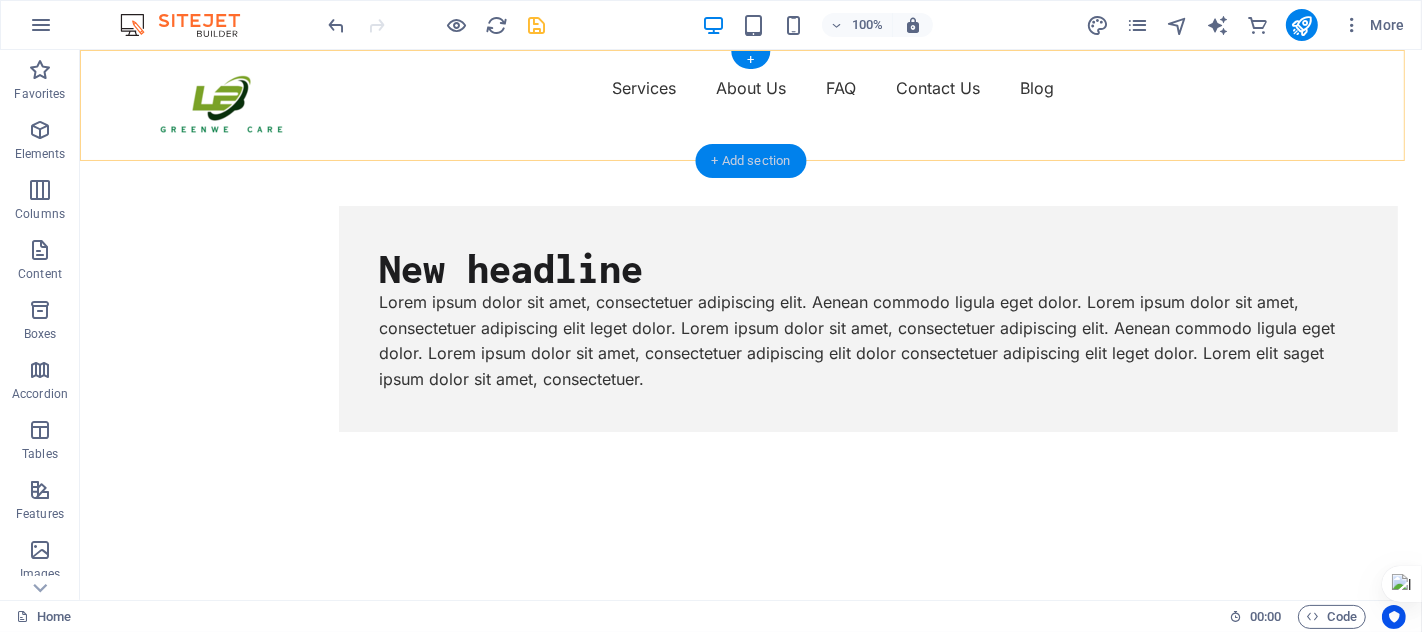 click on "+ Add section" at bounding box center (751, 161) 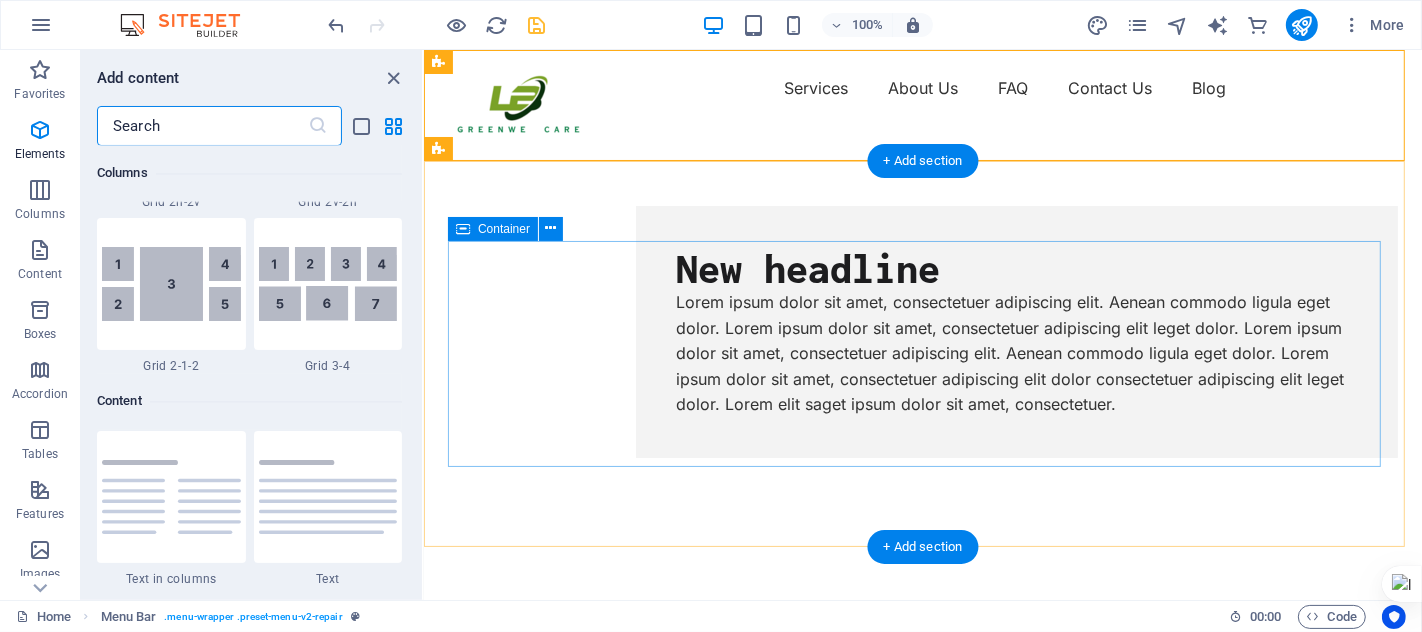 scroll, scrollTop: 3499, scrollLeft: 0, axis: vertical 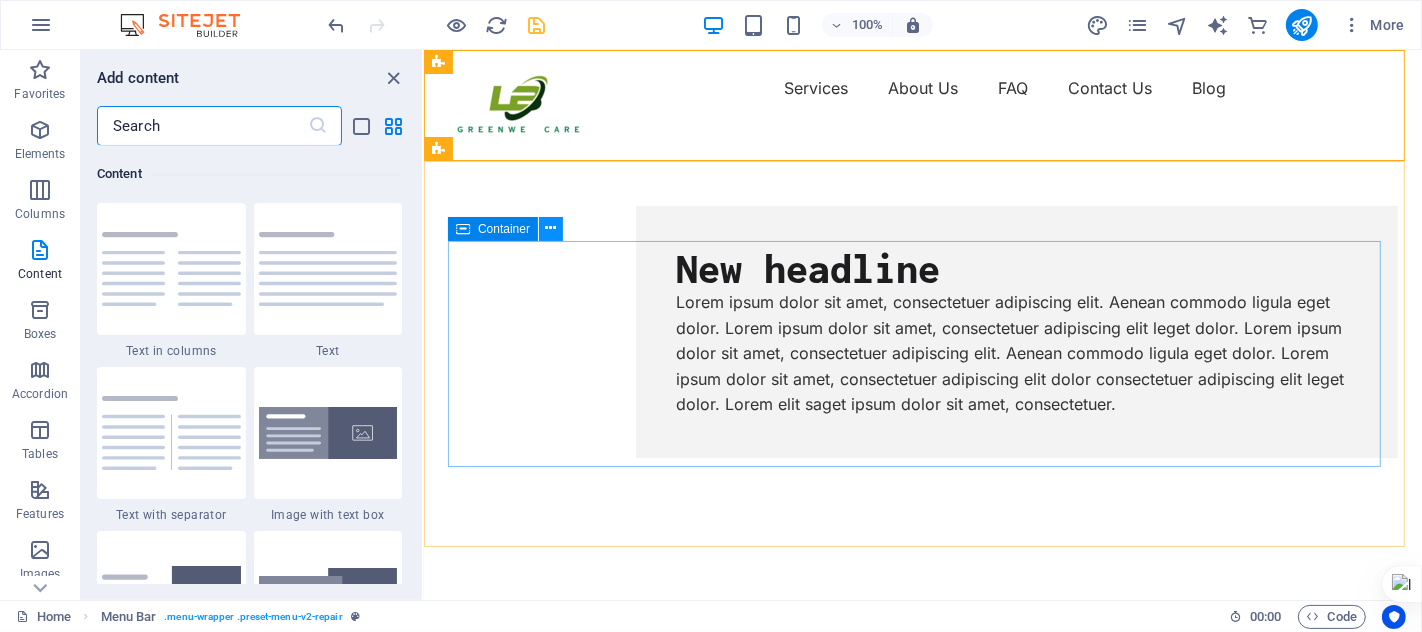 click at bounding box center [551, 228] 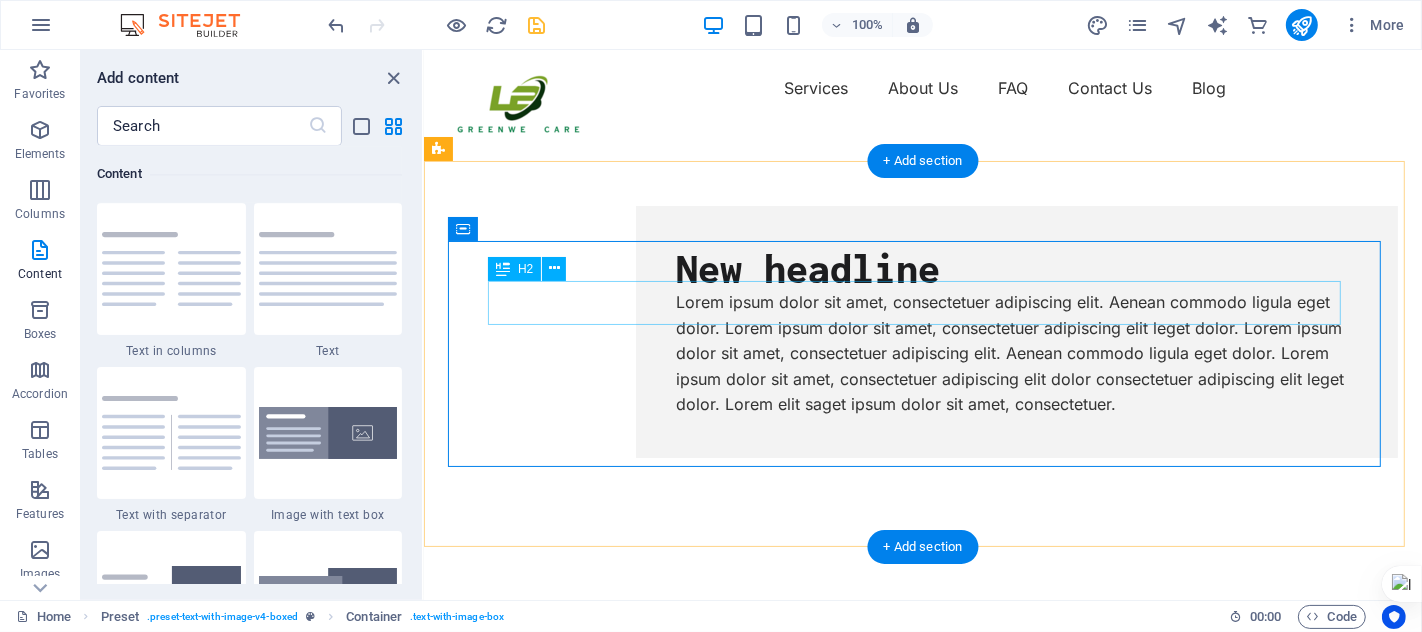 click on "New headline" at bounding box center [1016, 268] 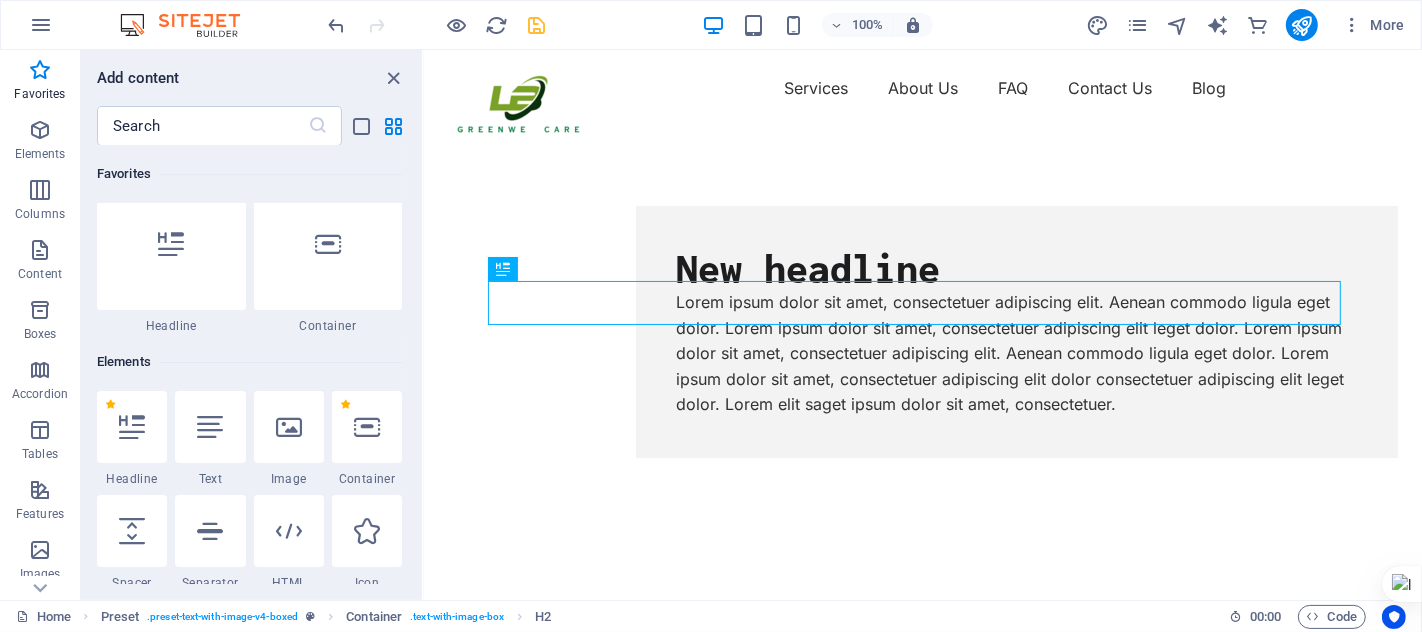 scroll, scrollTop: 0, scrollLeft: 0, axis: both 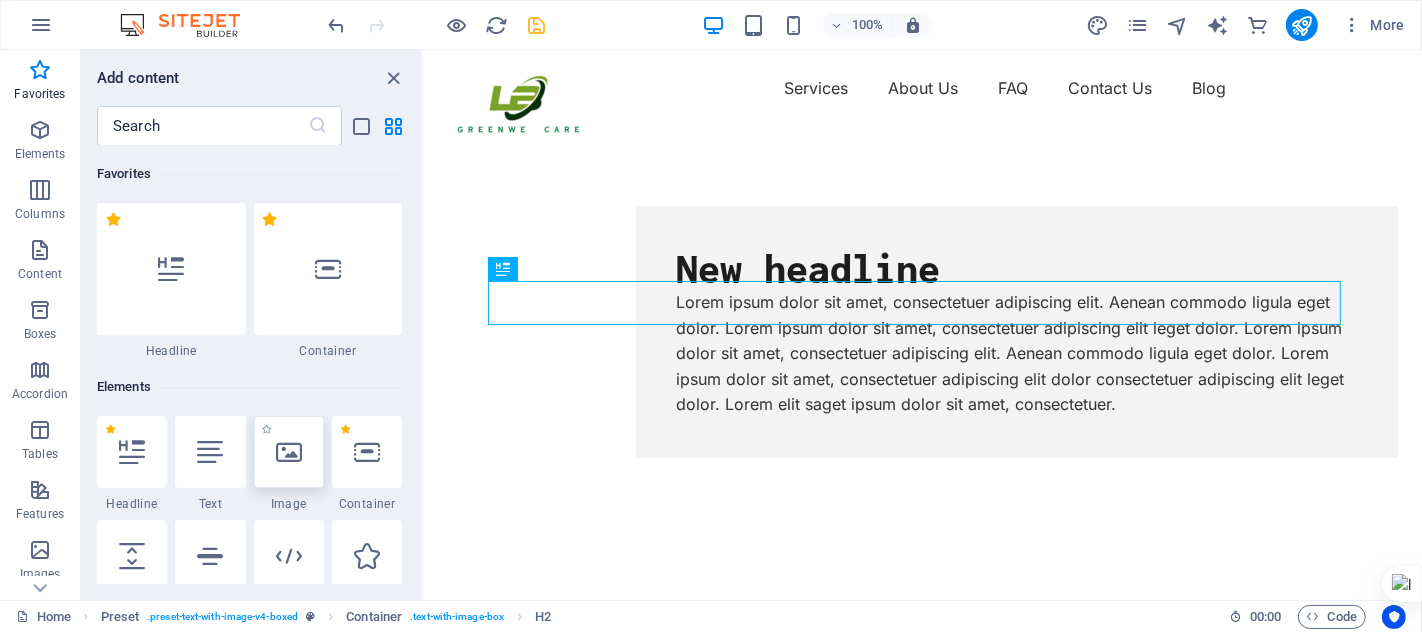 click at bounding box center [289, 452] 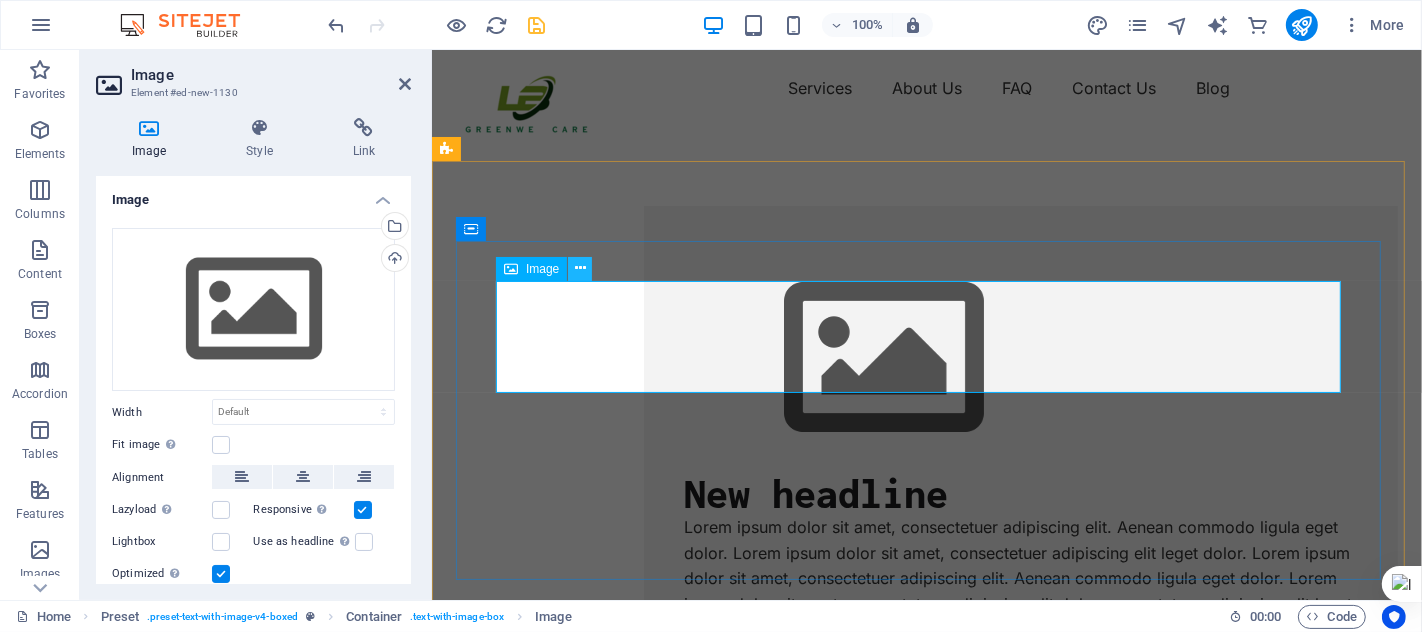 click at bounding box center (580, 268) 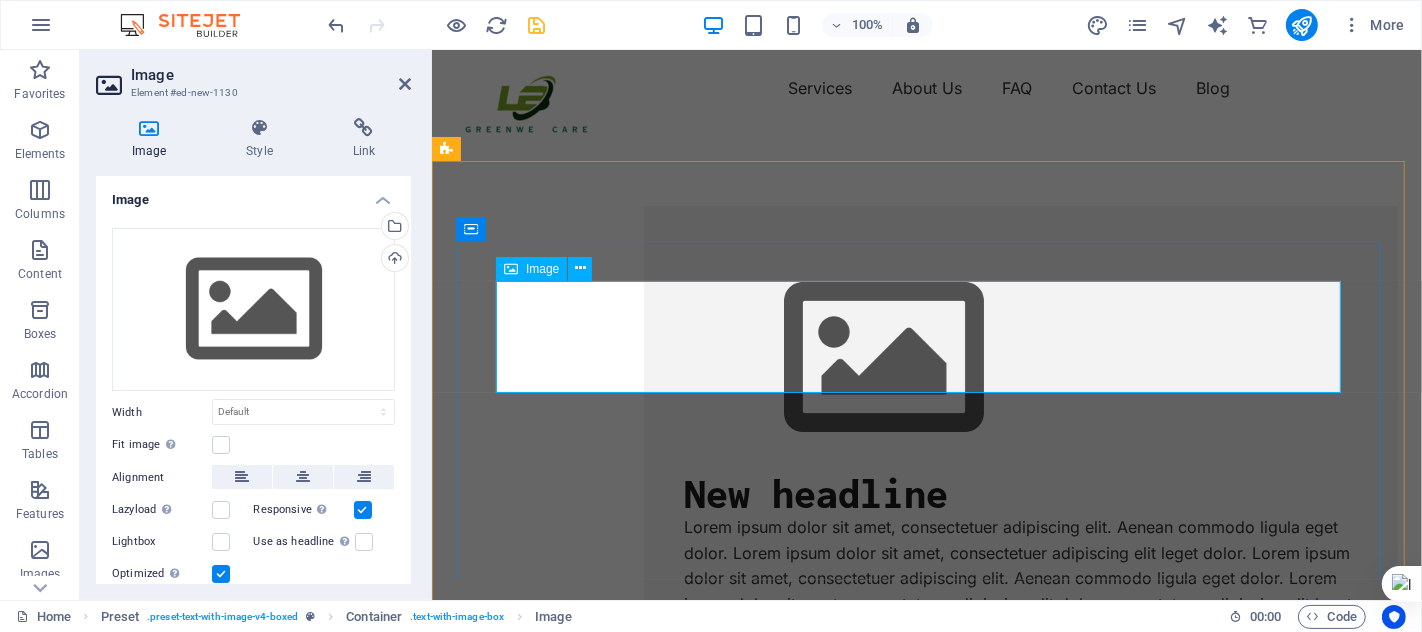 click at bounding box center (1020, 358) 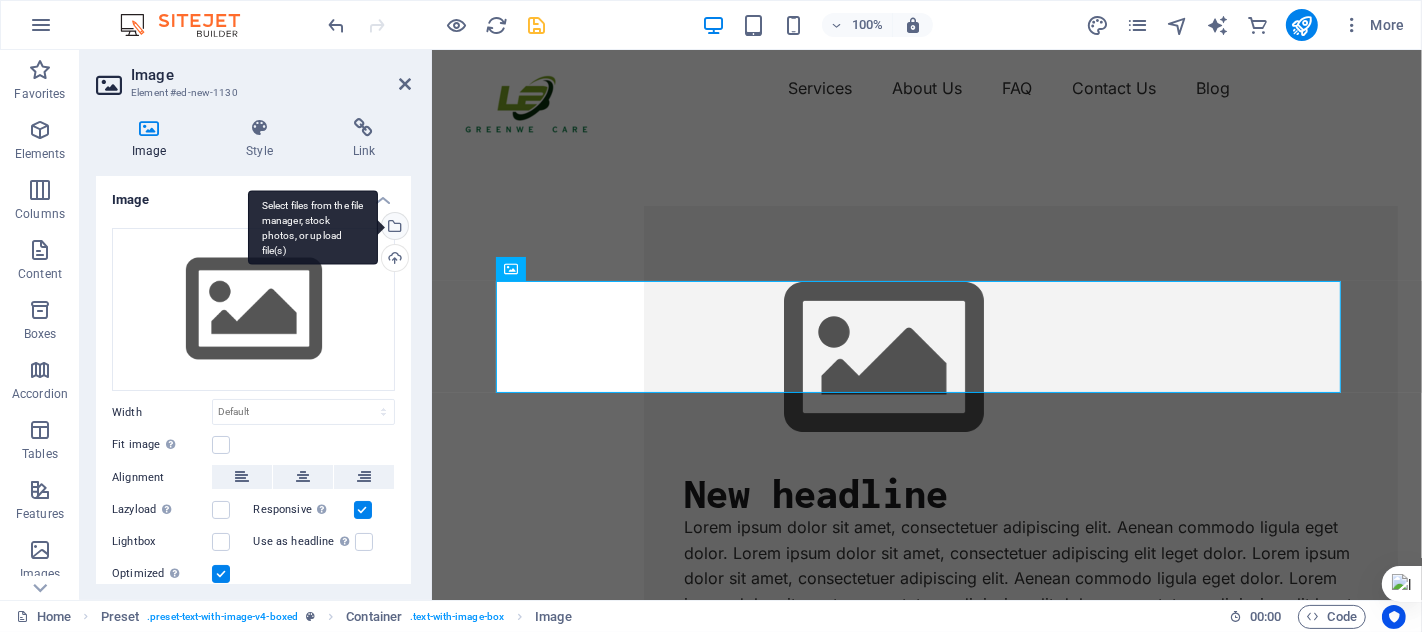 click on "Select files from the file manager, stock photos, or upload file(s)" at bounding box center [393, 228] 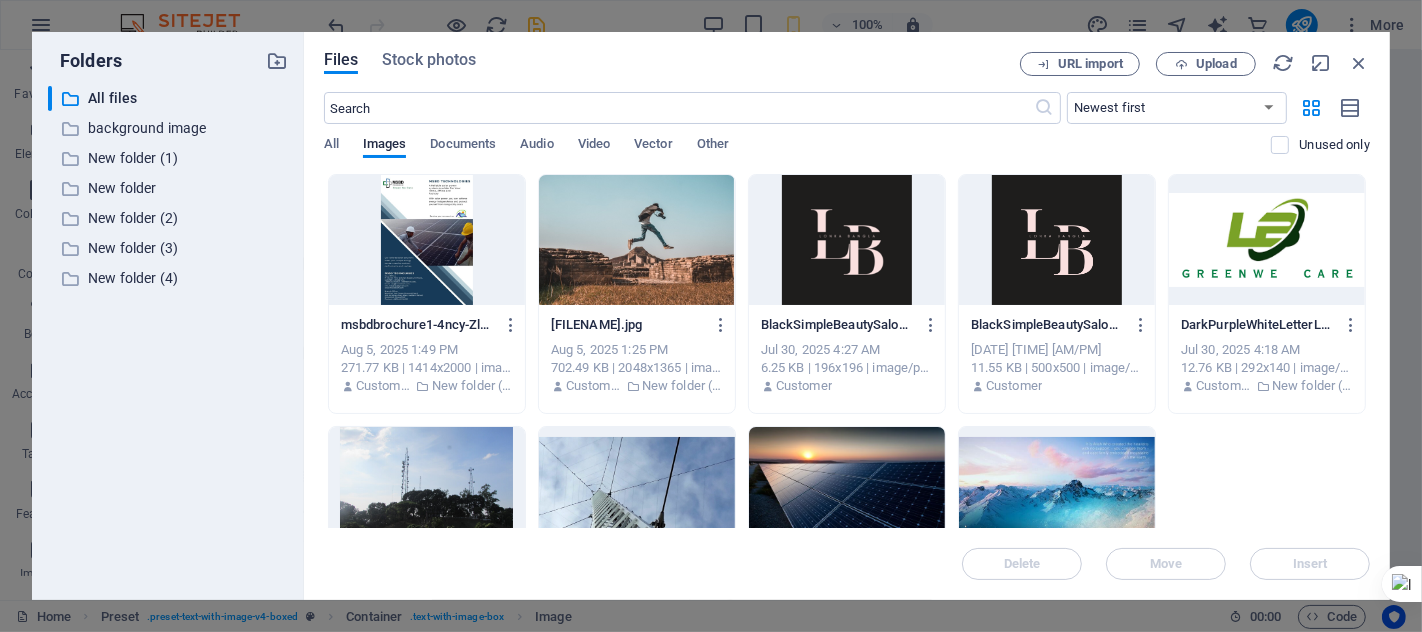 click at bounding box center (637, 240) 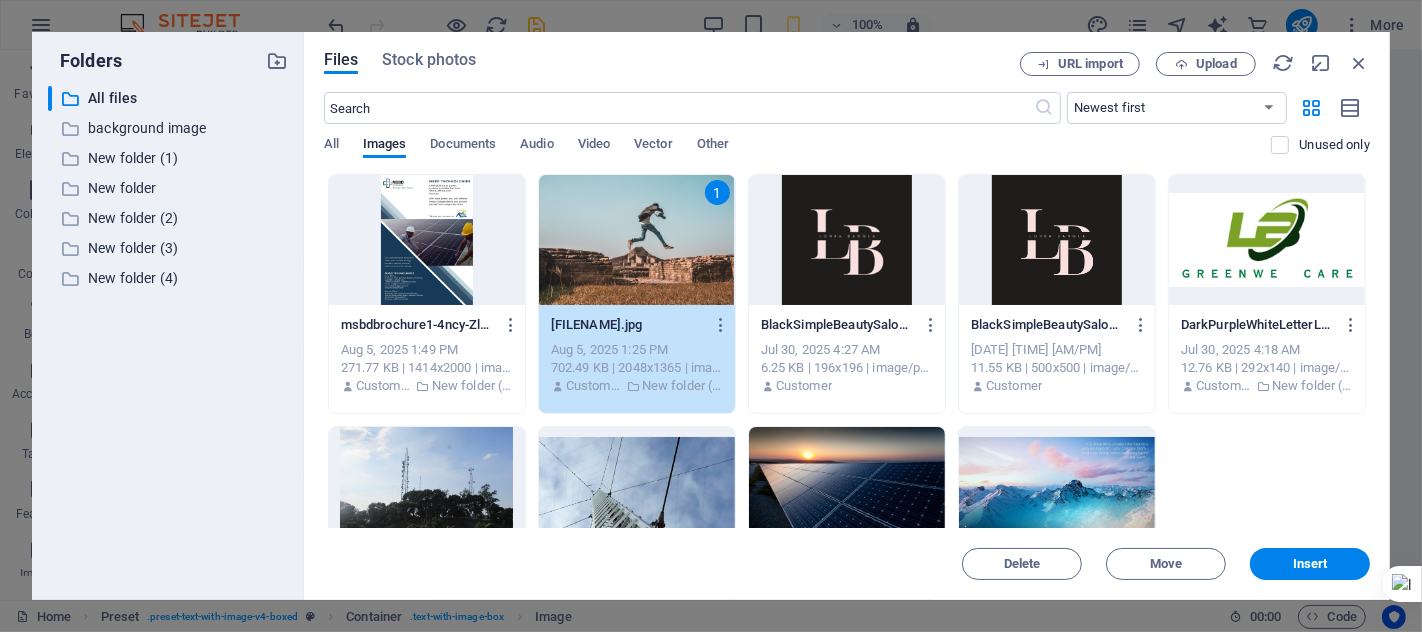 click on "1" at bounding box center (637, 240) 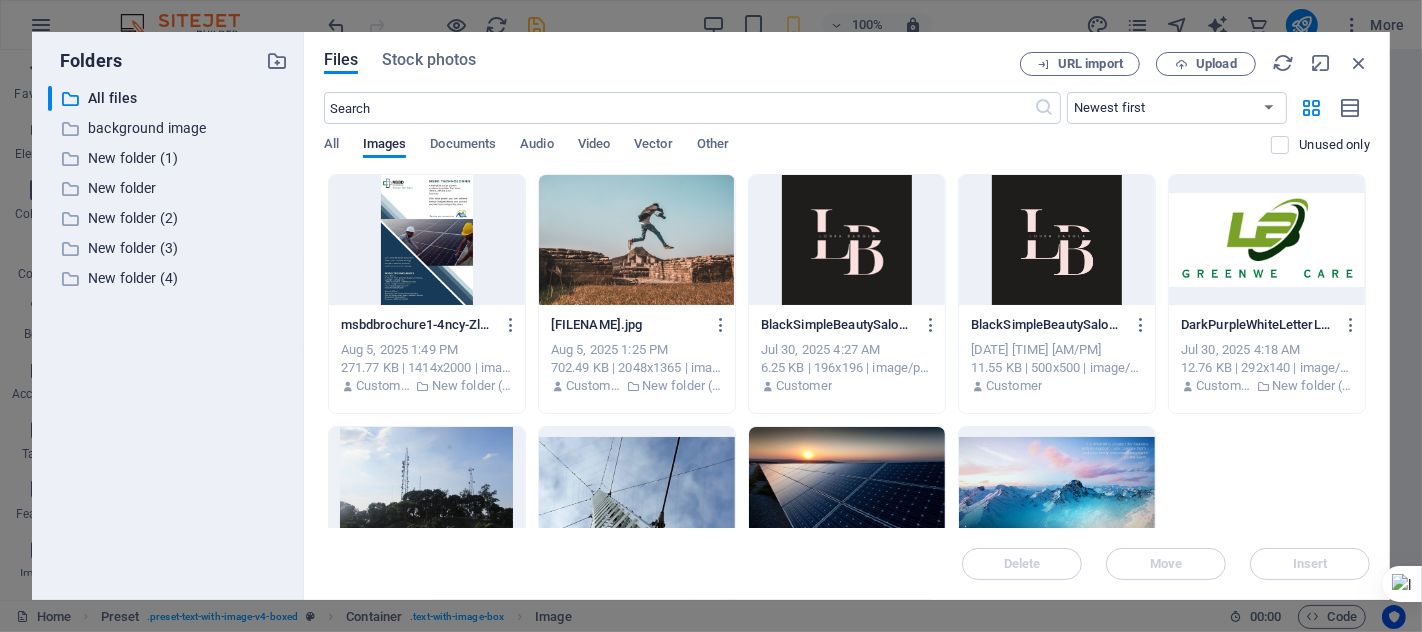 click at bounding box center (637, 240) 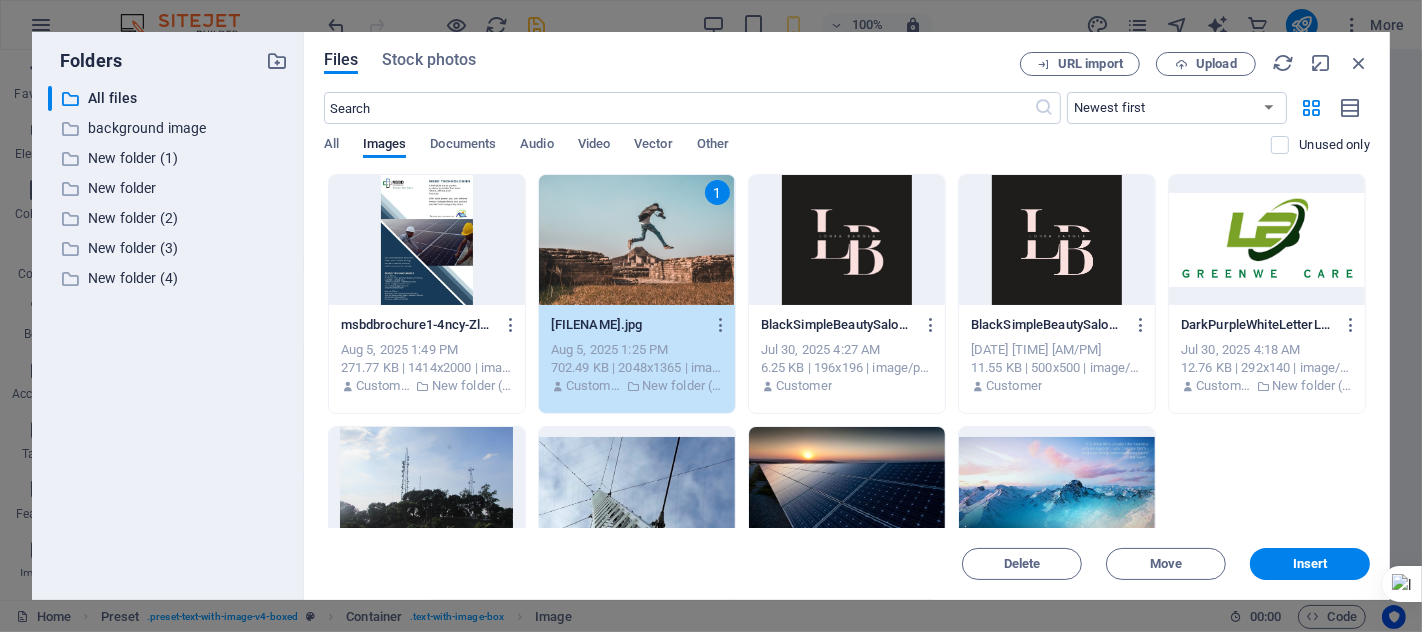click on "1" at bounding box center [637, 240] 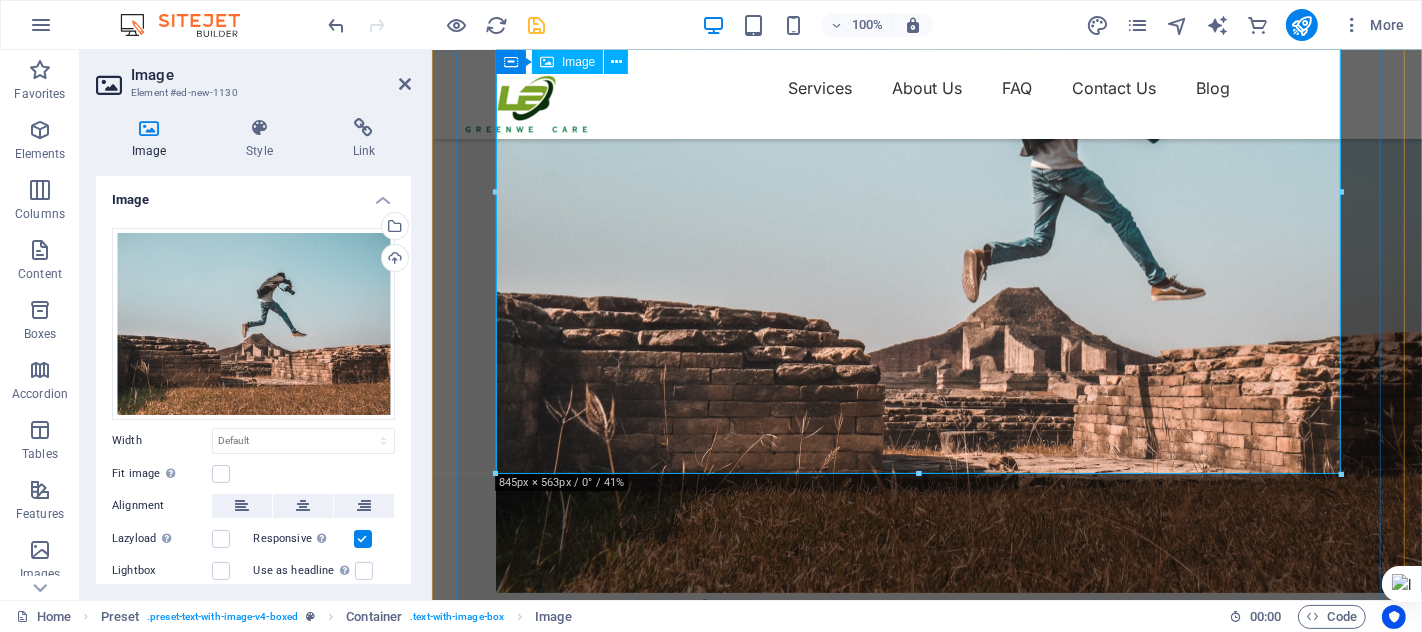 scroll, scrollTop: 0, scrollLeft: 0, axis: both 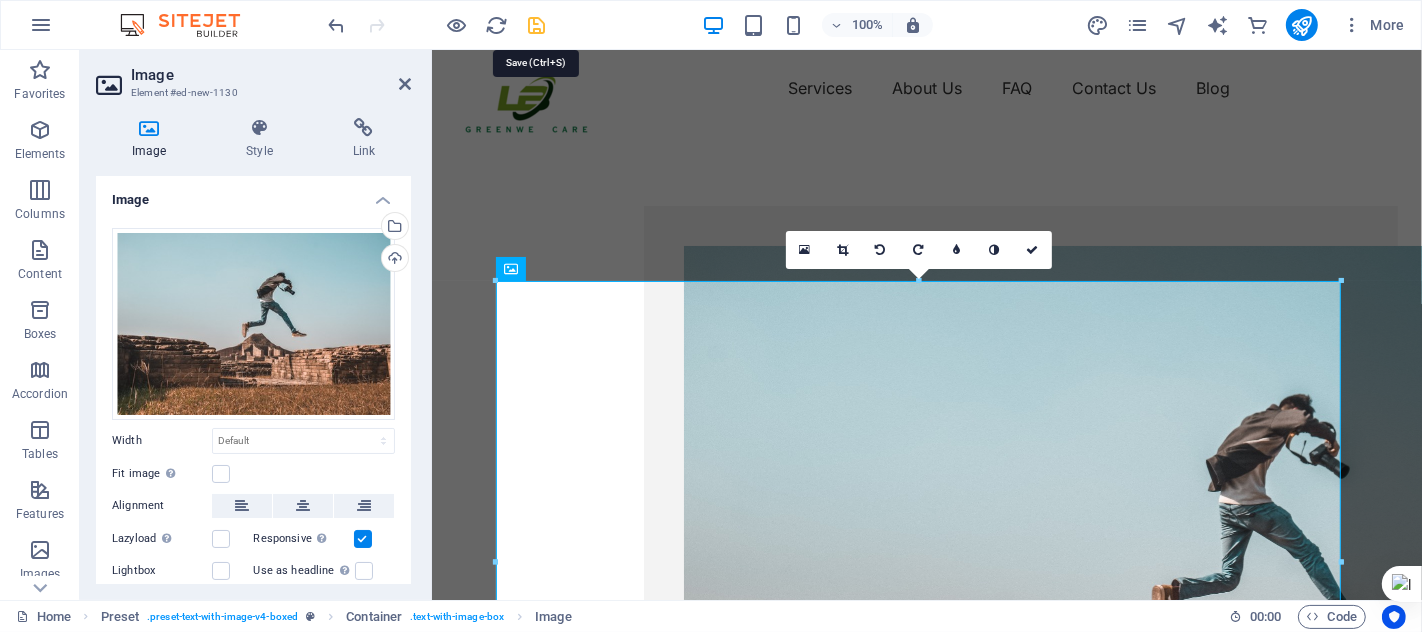 click at bounding box center (537, 25) 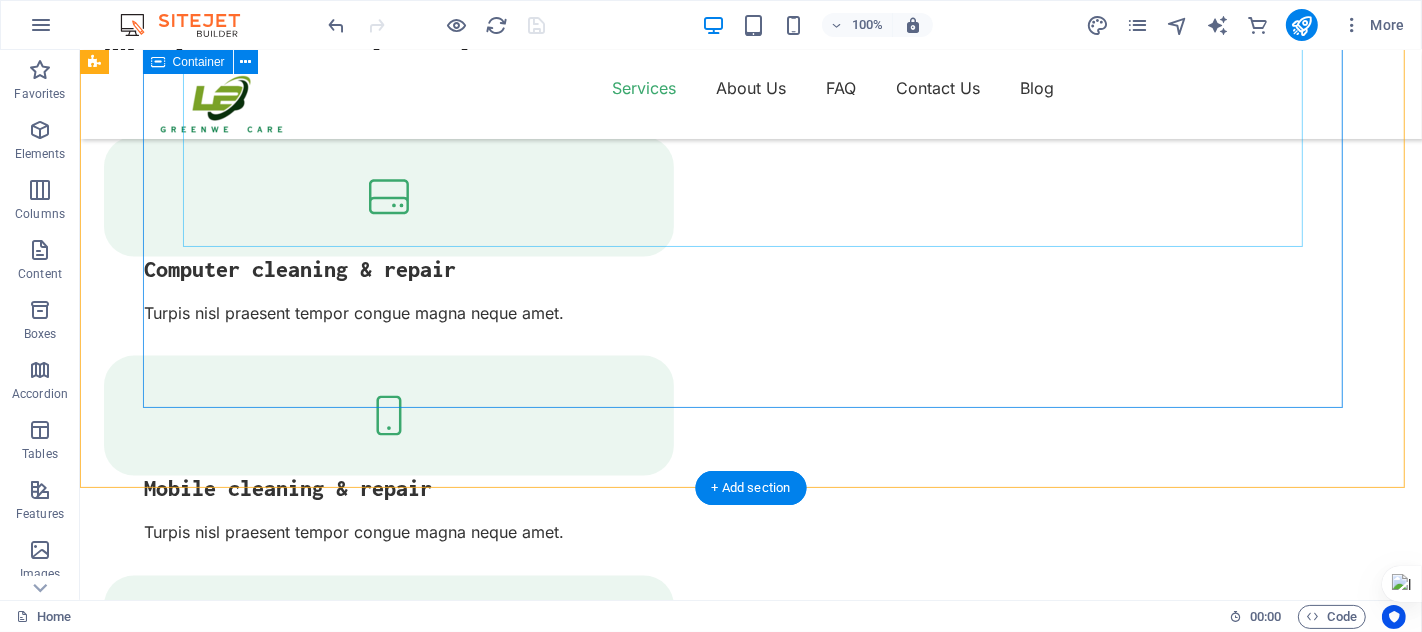 scroll, scrollTop: 0, scrollLeft: 0, axis: both 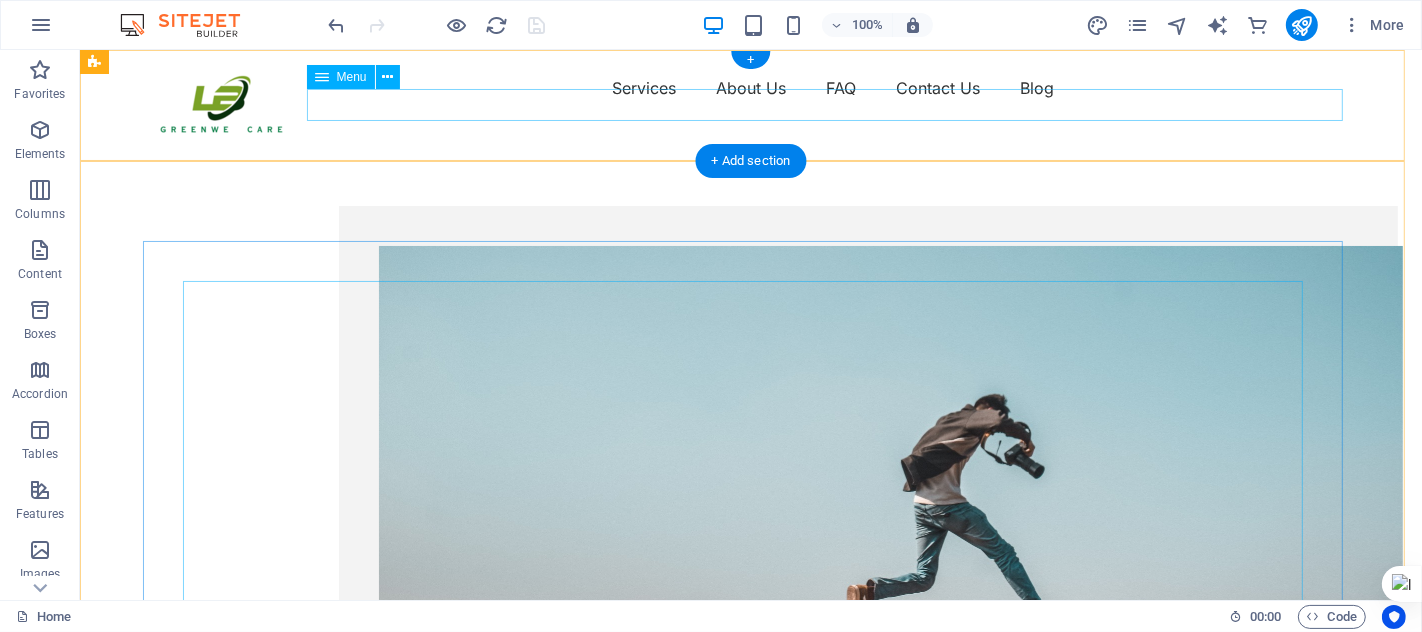 click on "Services About Us FAQ Contact Us Blog" at bounding box center (750, 88) 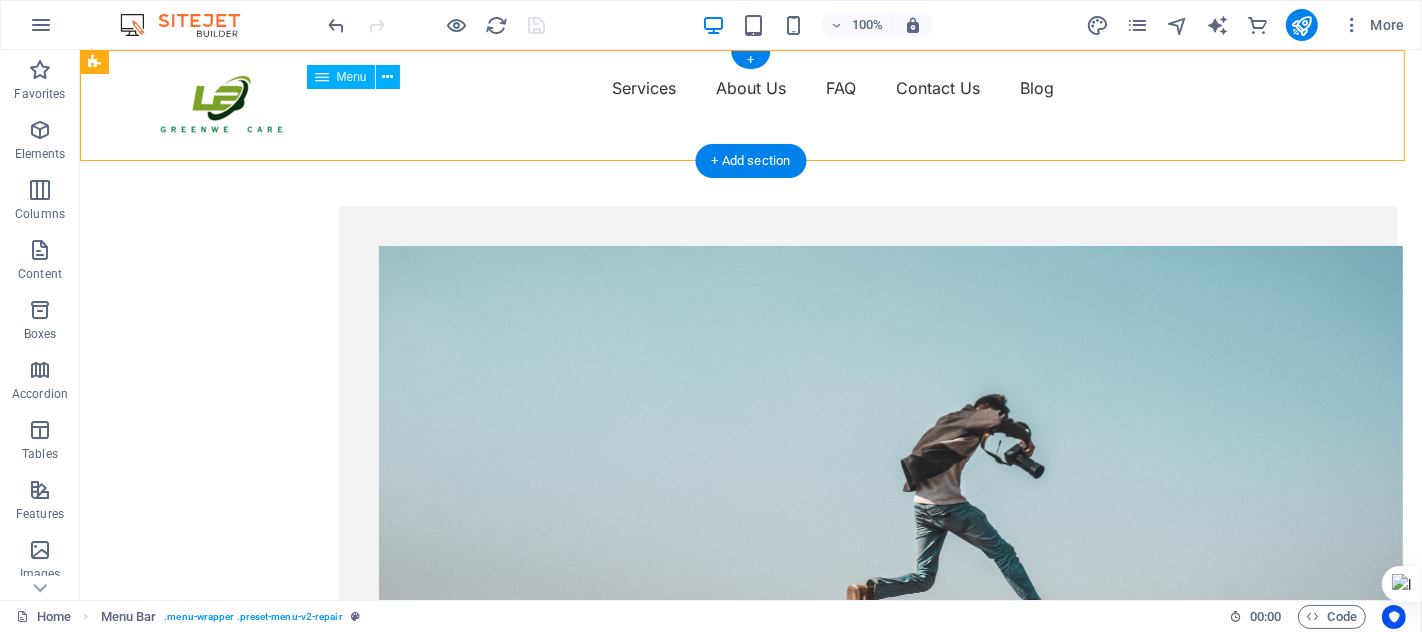 click on "Services About Us FAQ Contact Us Blog" at bounding box center [750, 88] 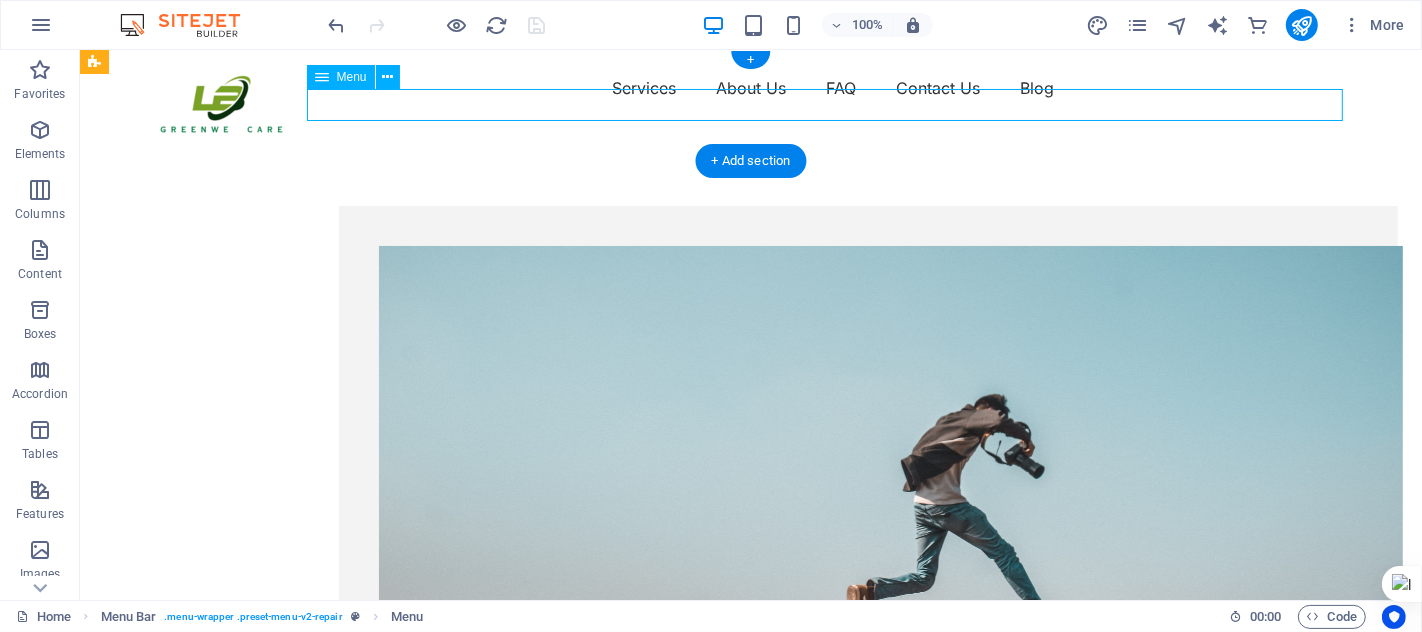 click on "Services About Us FAQ Contact Us Blog" at bounding box center (750, 88) 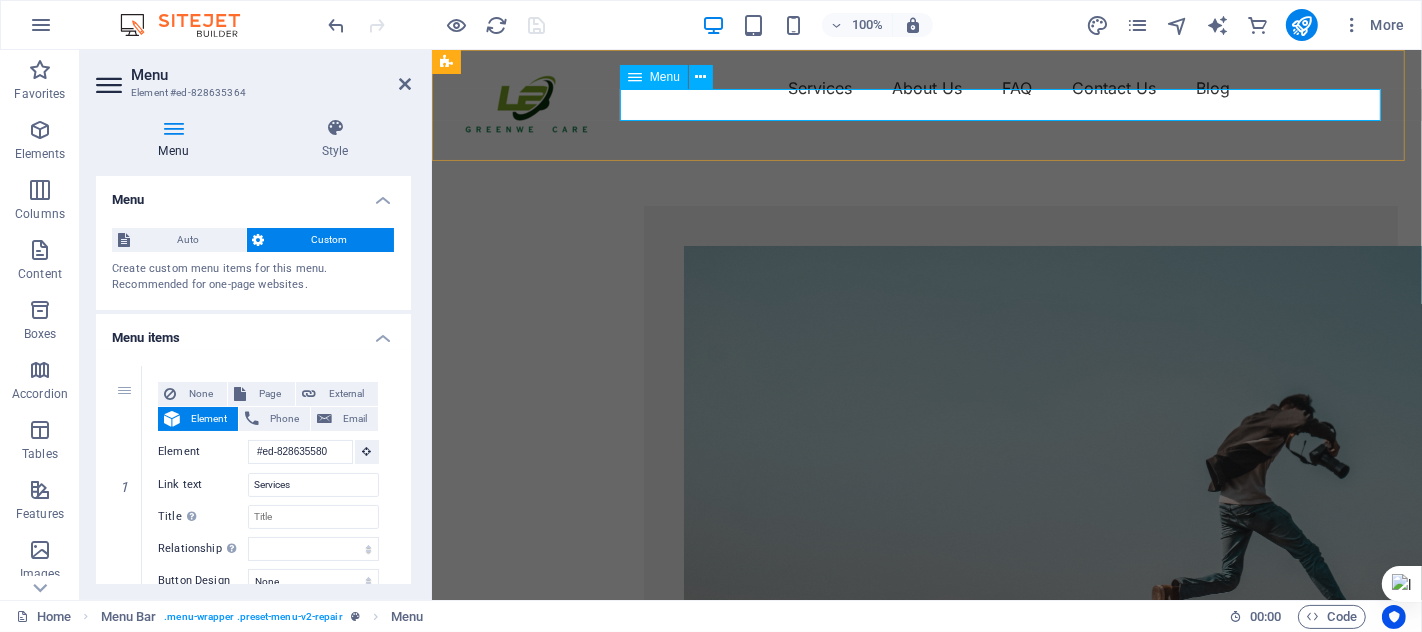 click on "Services About Us FAQ Contact Us Blog" at bounding box center [926, 88] 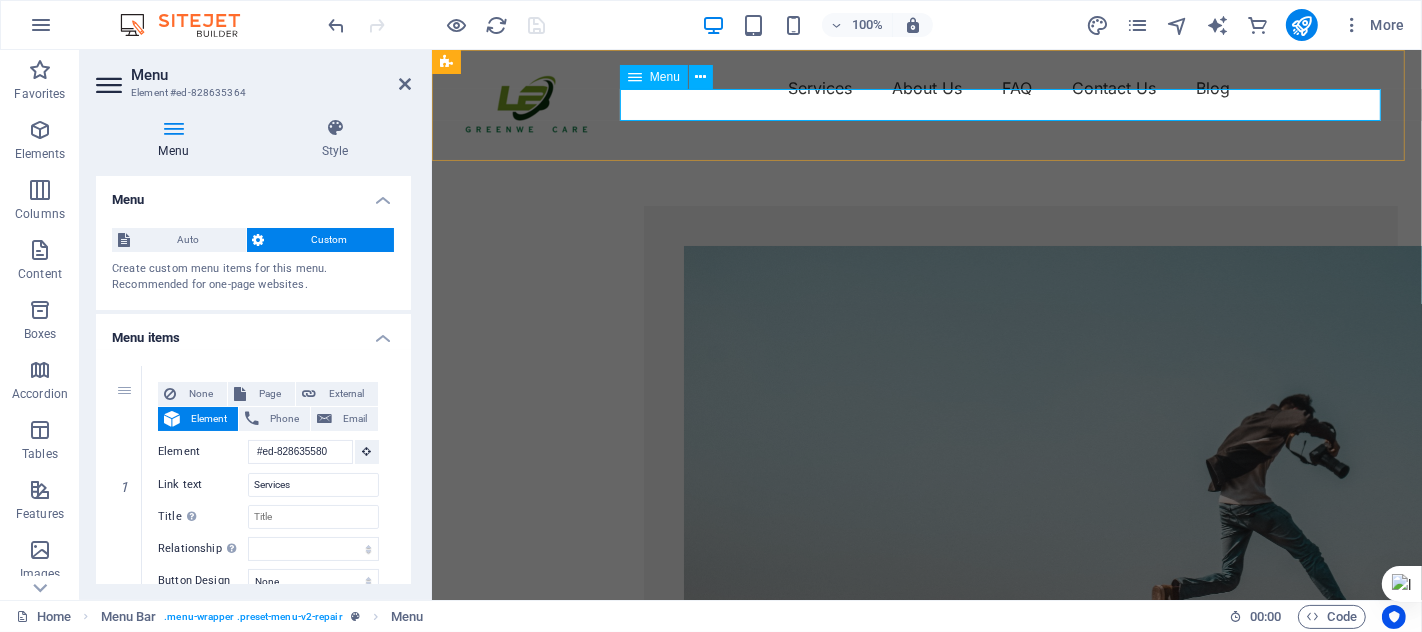 click on "Services About Us FAQ Contact Us Blog" at bounding box center (926, 88) 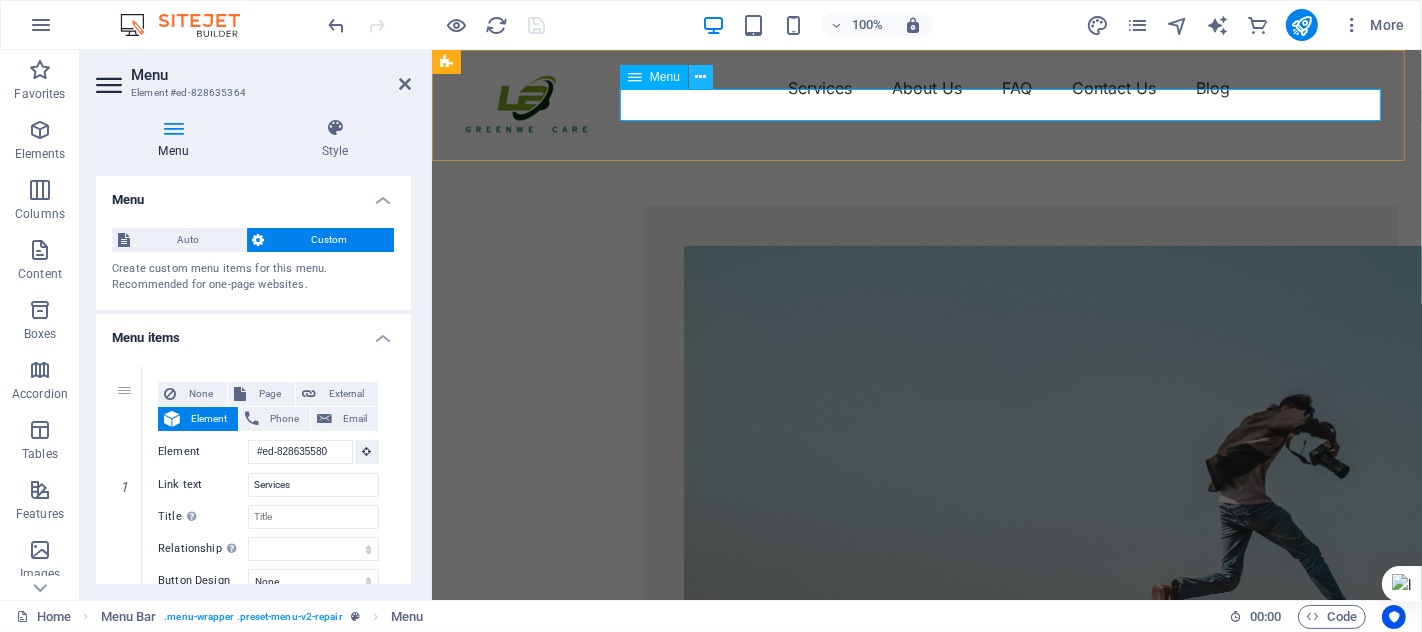 click at bounding box center [701, 77] 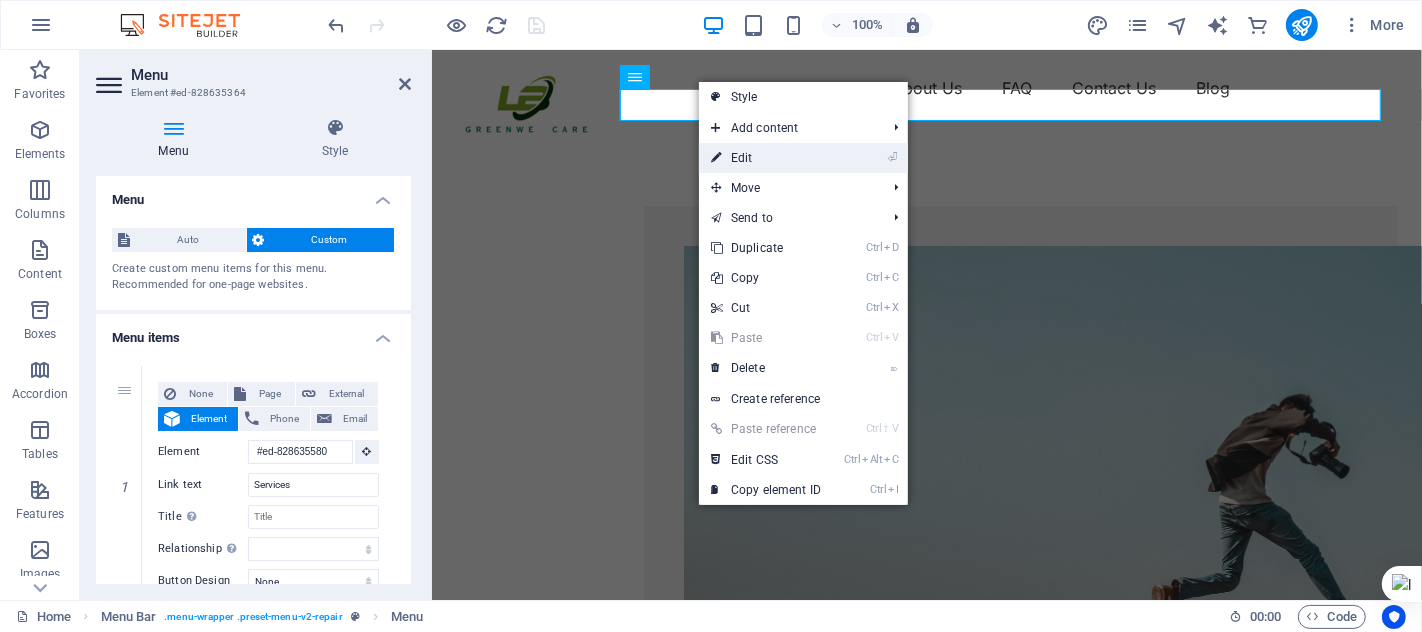 click on "⏎  Edit" at bounding box center (766, 158) 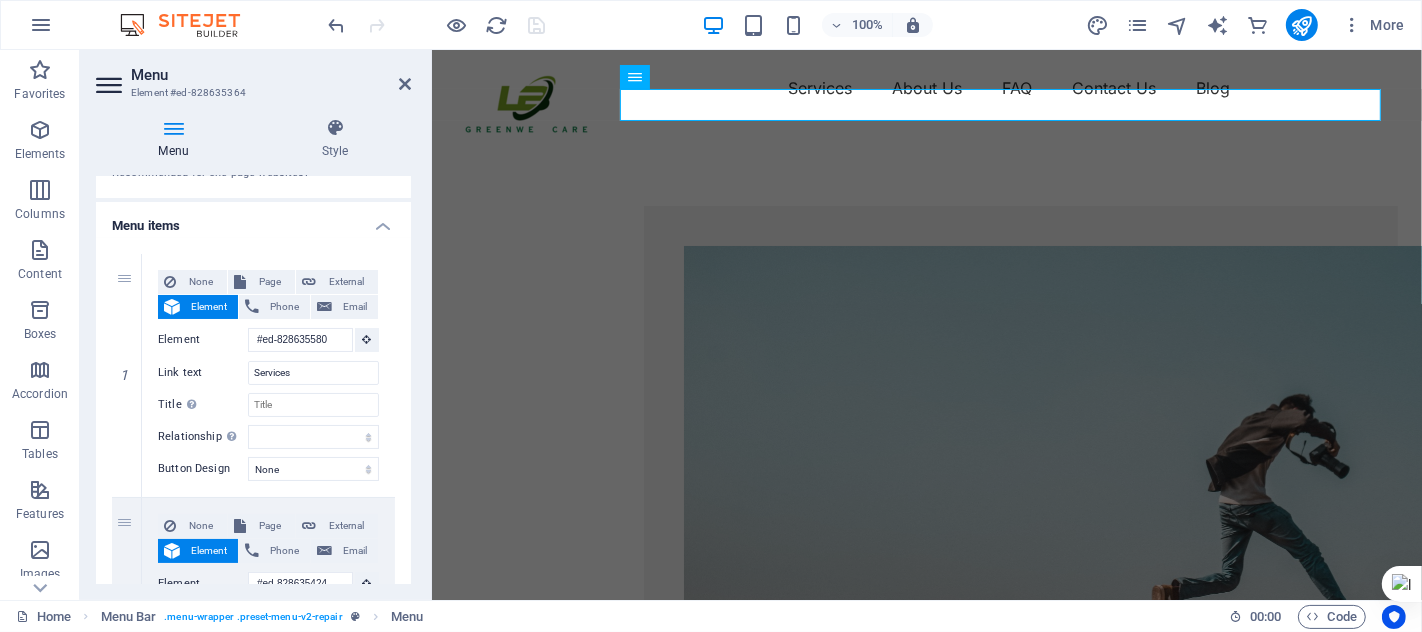 scroll, scrollTop: 0, scrollLeft: 0, axis: both 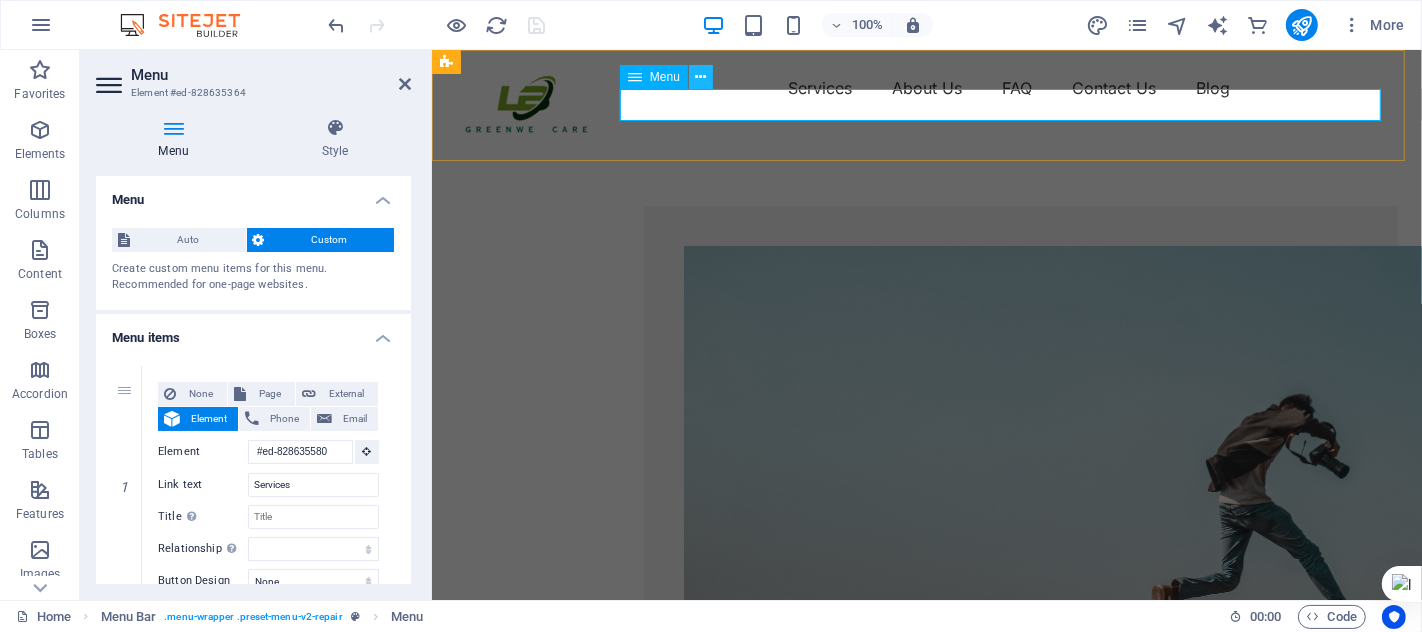 click at bounding box center (701, 77) 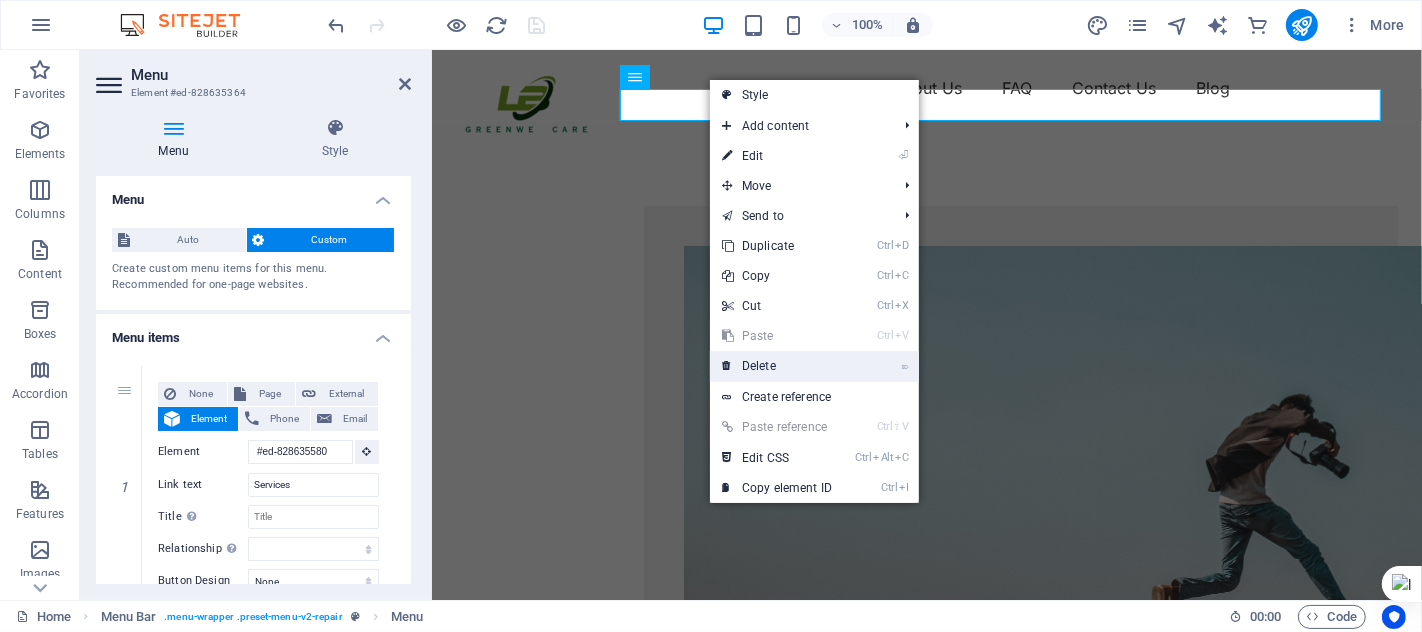 click on "⌦  Delete" at bounding box center [777, 366] 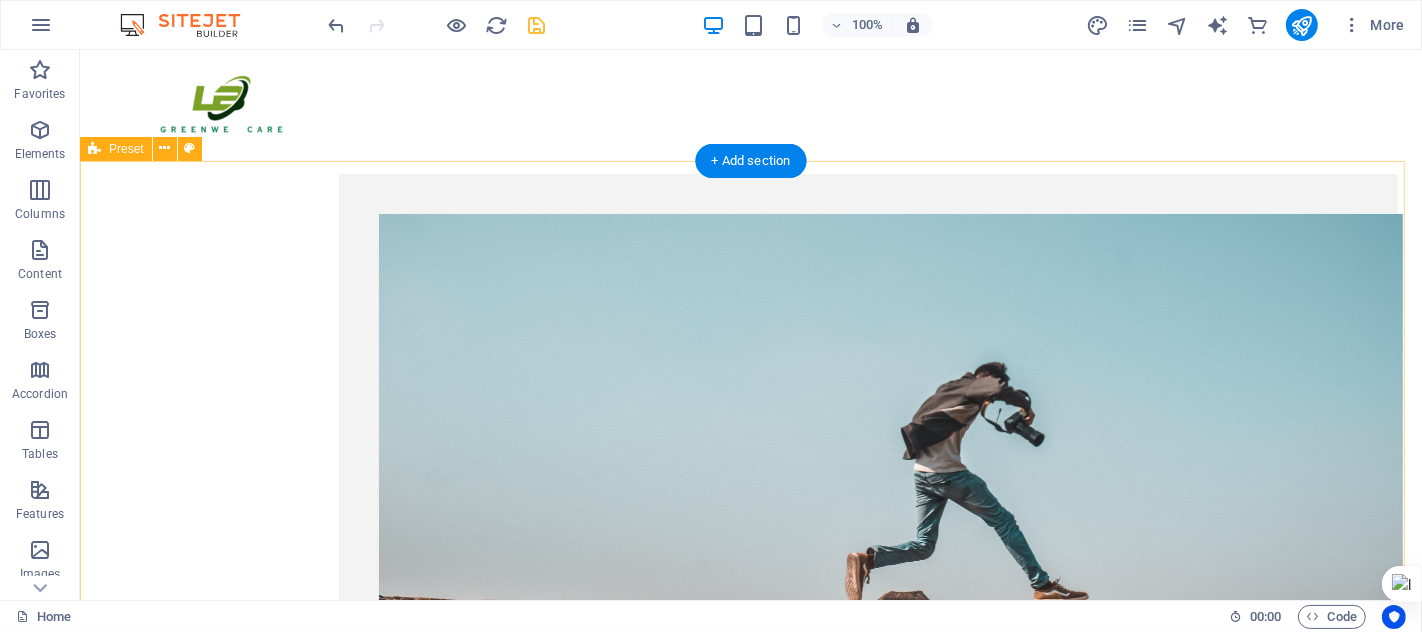click on "New headline Lorem ipsum dolor sit amet, consectetuer adipiscing elit. Aenean commodo ligula eget dolor. Lorem ipsum dolor sit amet, consectetuer adipiscing elit leget dolor. Lorem ipsum dolor sit amet, consectetuer adipiscing elit. Aenean commodo ligula eget dolor. Lorem ipsum dolor sit amet, consectetuer adipiscing elit dolor consectetuer adipiscing elit leget dolor. Lorem elit saget ipsum dolor sit amet, consectetuer." at bounding box center [867, 628] 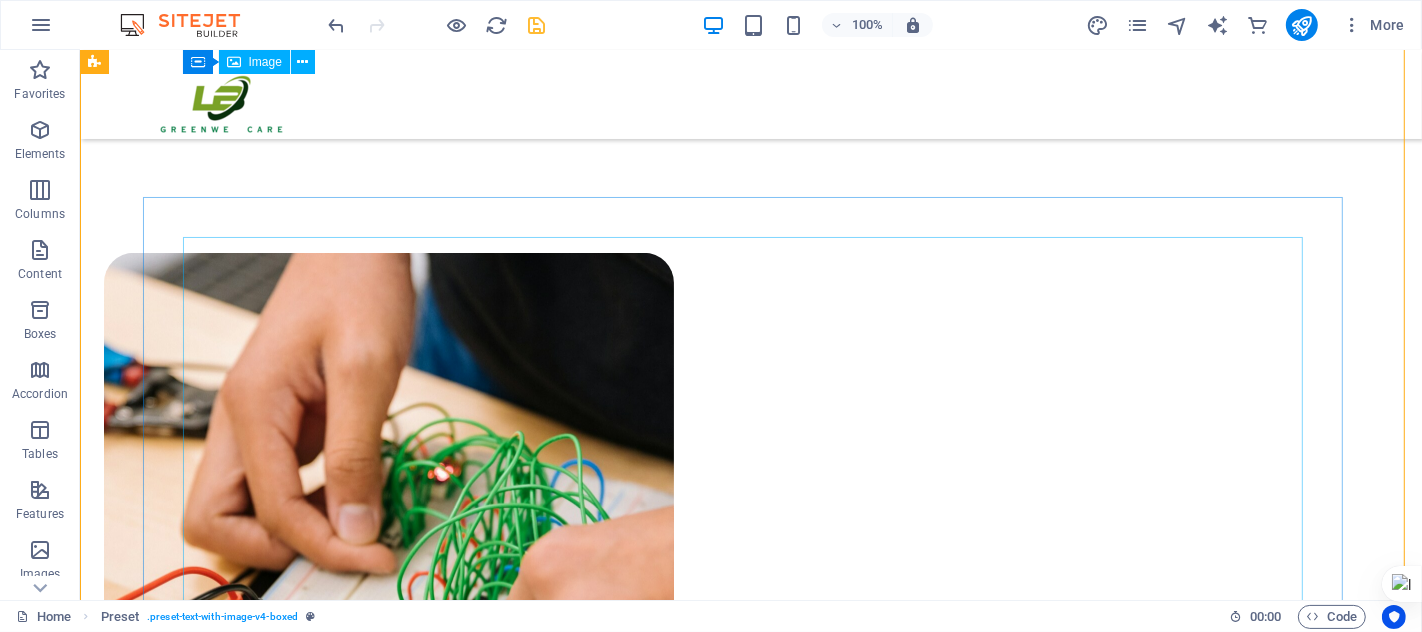 scroll, scrollTop: 0, scrollLeft: 0, axis: both 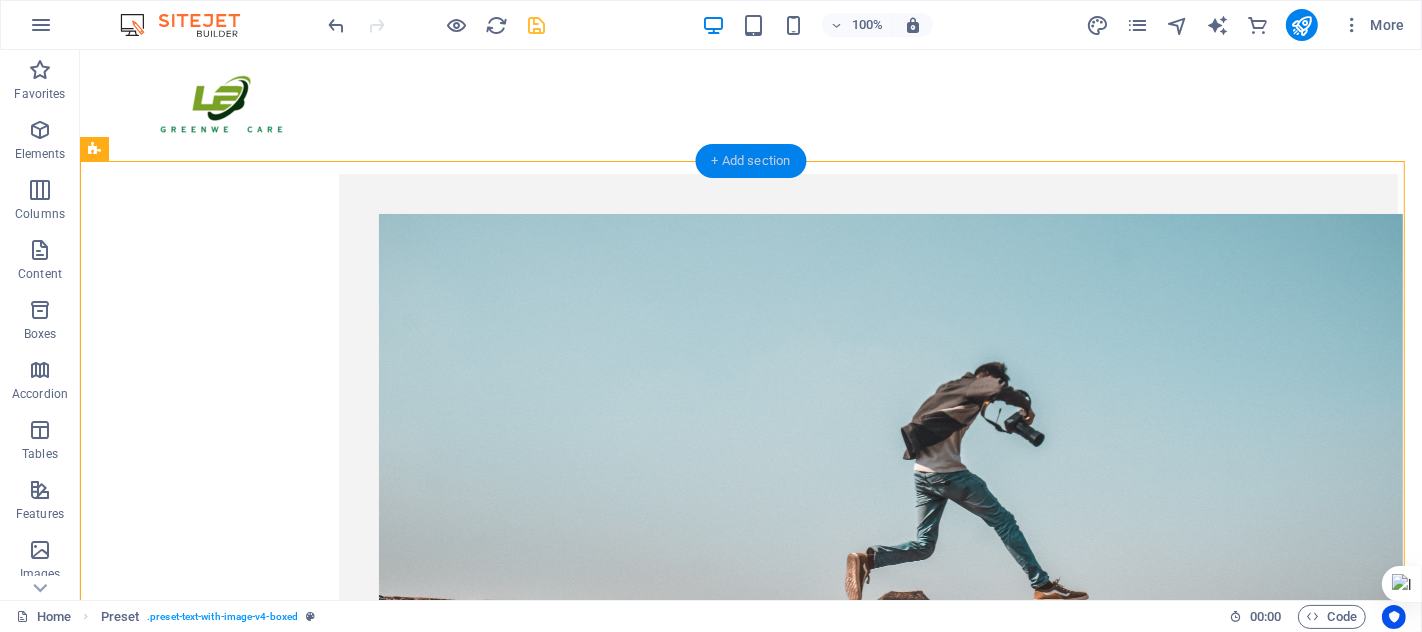 click on "+ Add section" at bounding box center [751, 161] 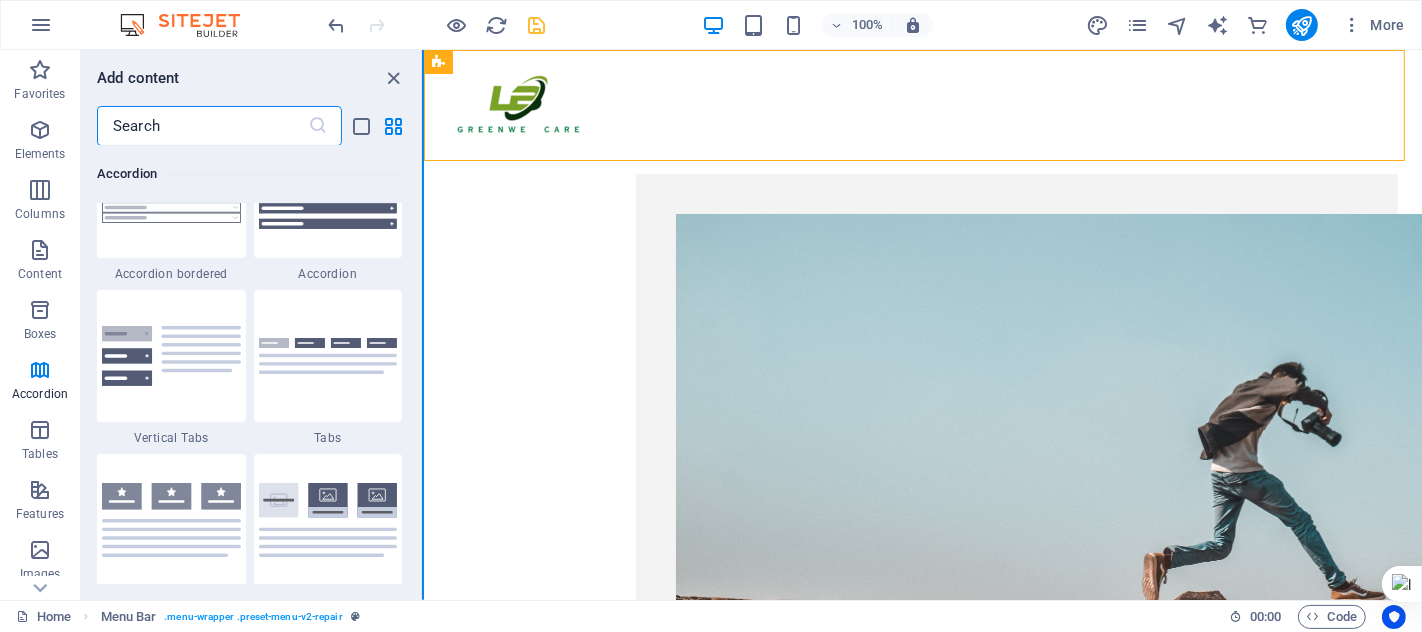 scroll, scrollTop: 7202, scrollLeft: 0, axis: vertical 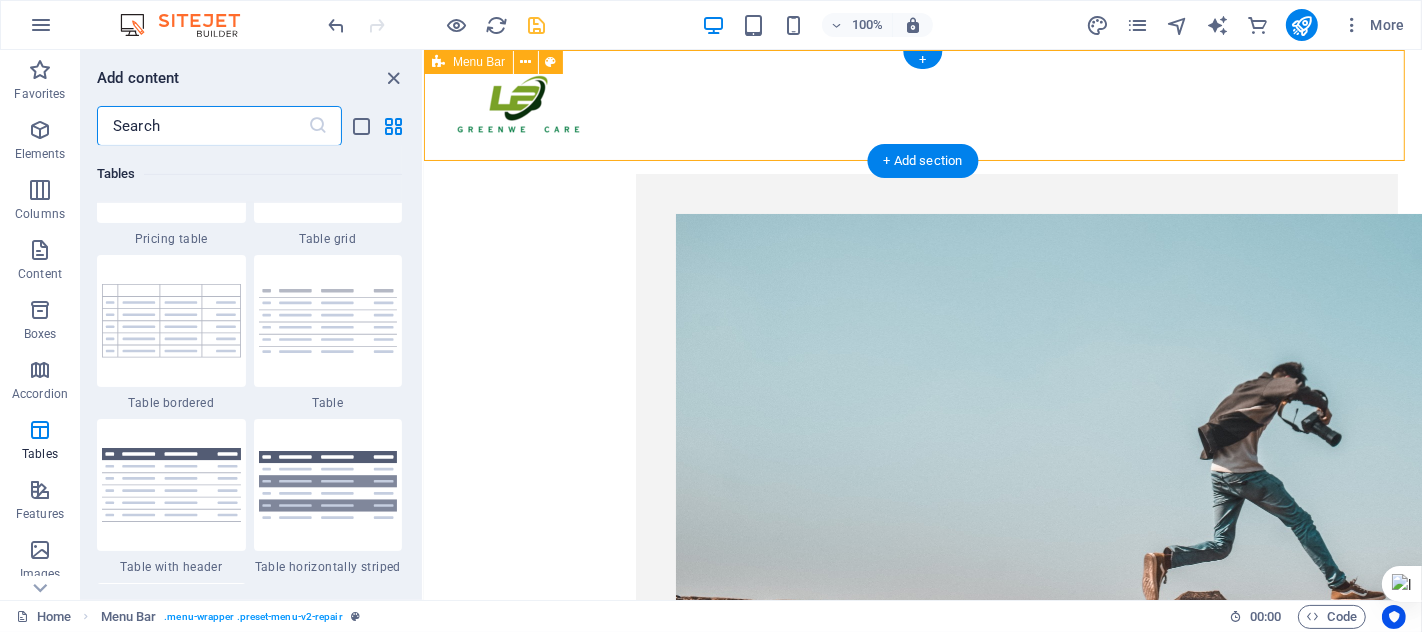click at bounding box center [922, 72] 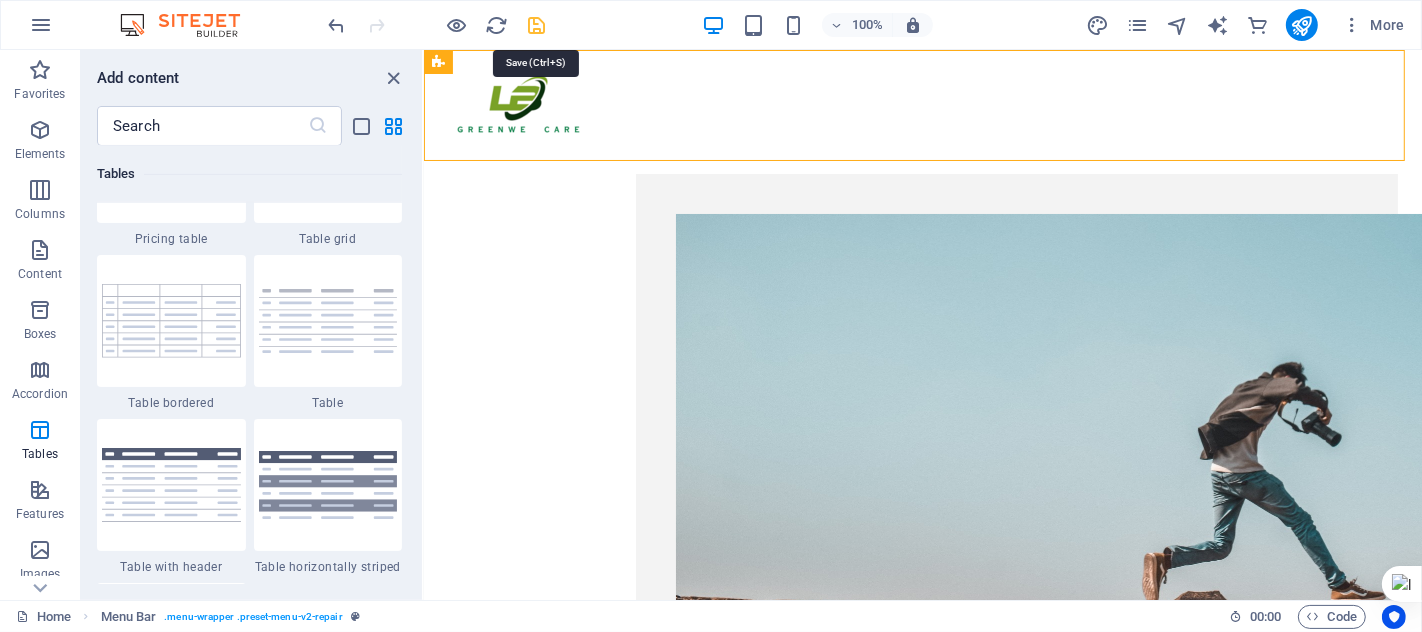click at bounding box center (537, 25) 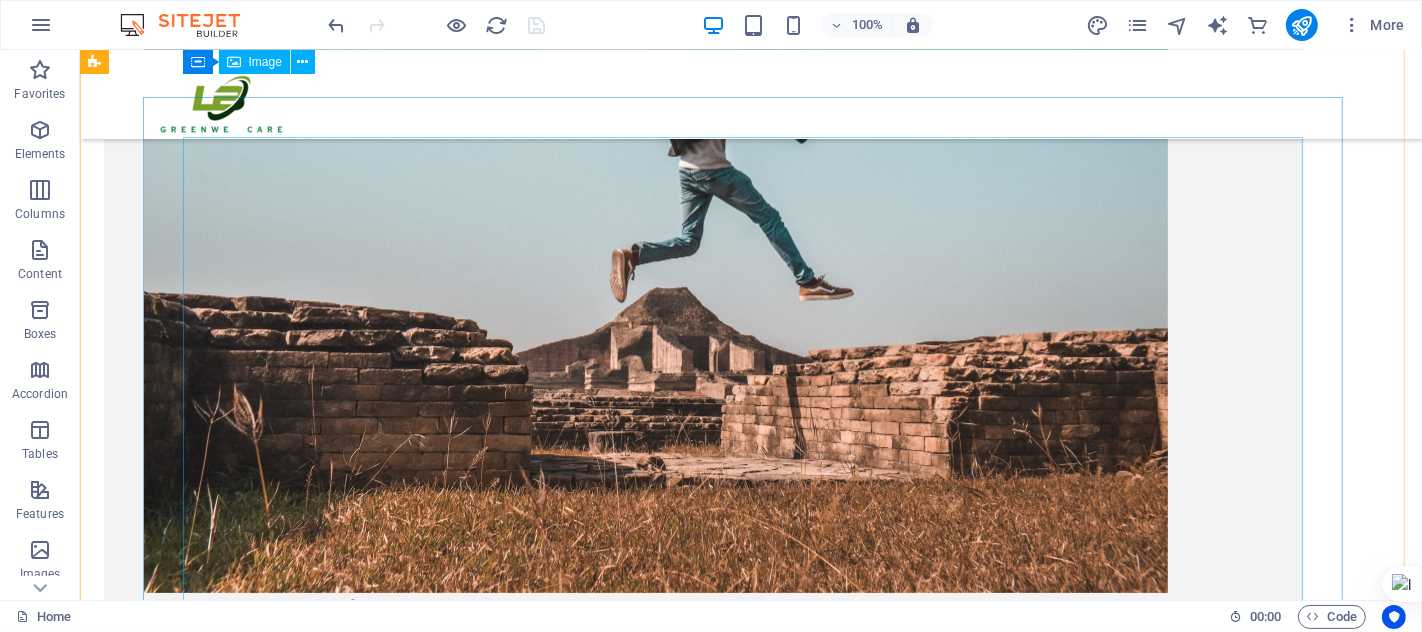 scroll, scrollTop: 0, scrollLeft: 0, axis: both 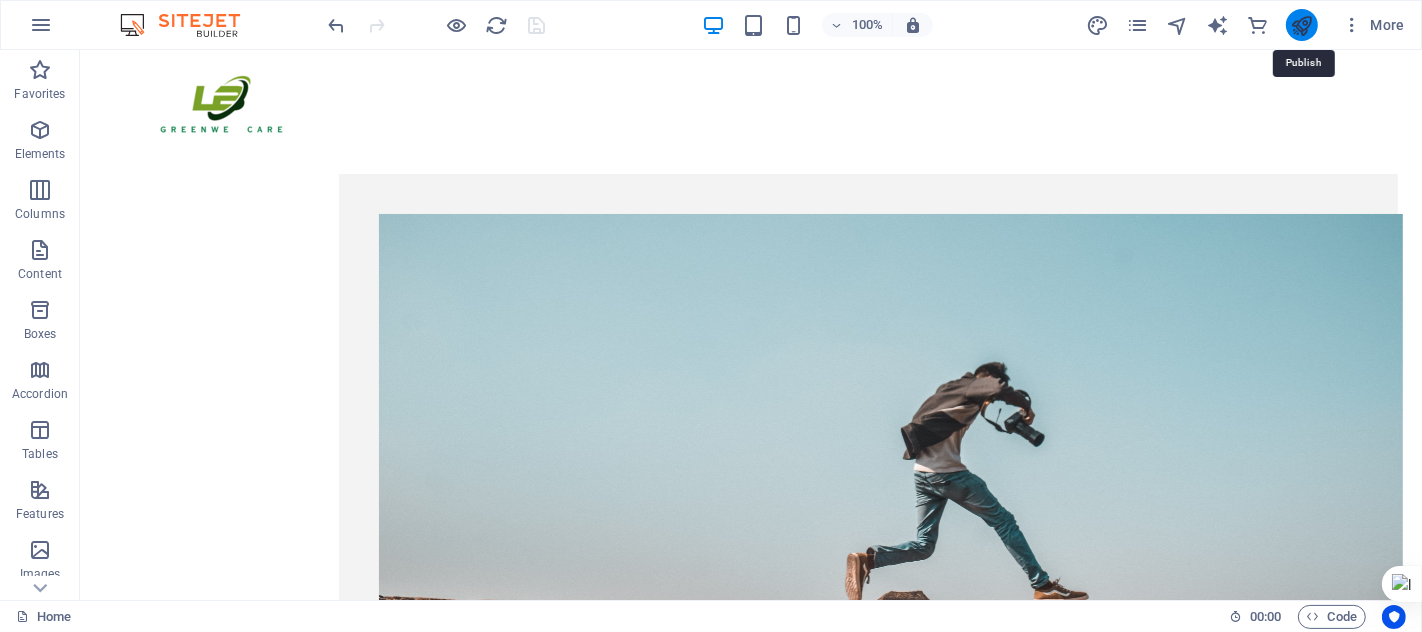 click at bounding box center [1301, 25] 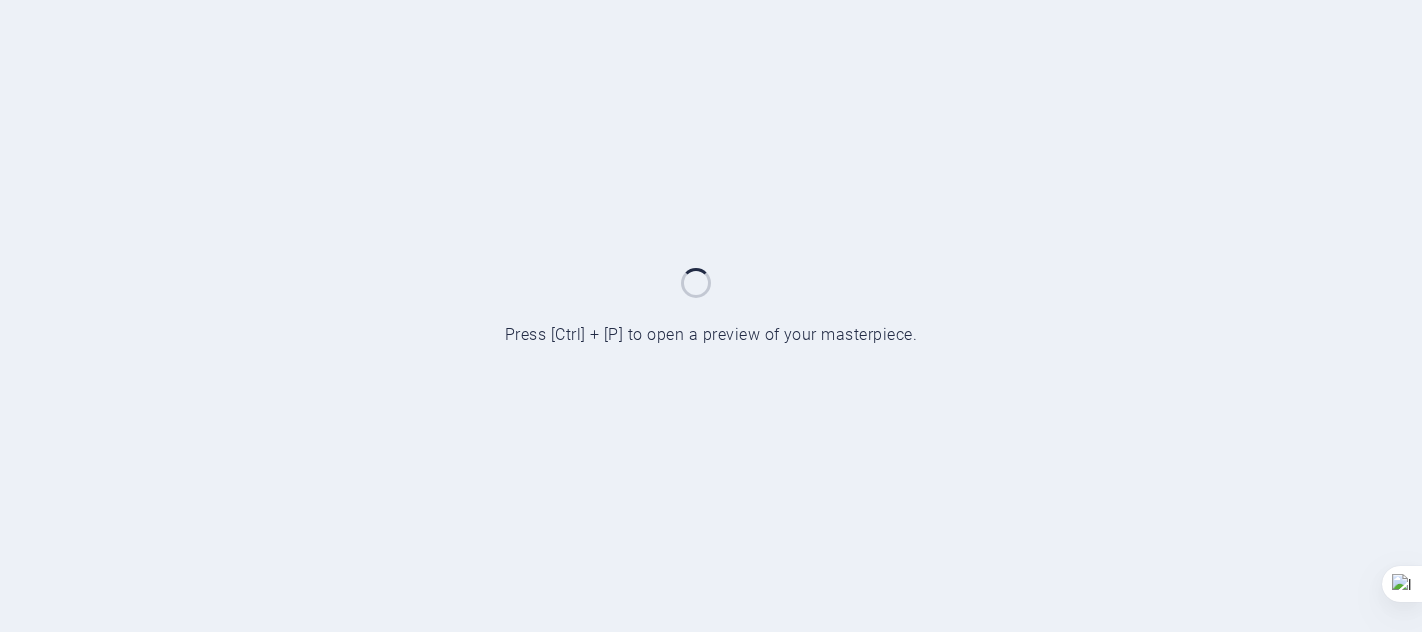 scroll, scrollTop: 0, scrollLeft: 0, axis: both 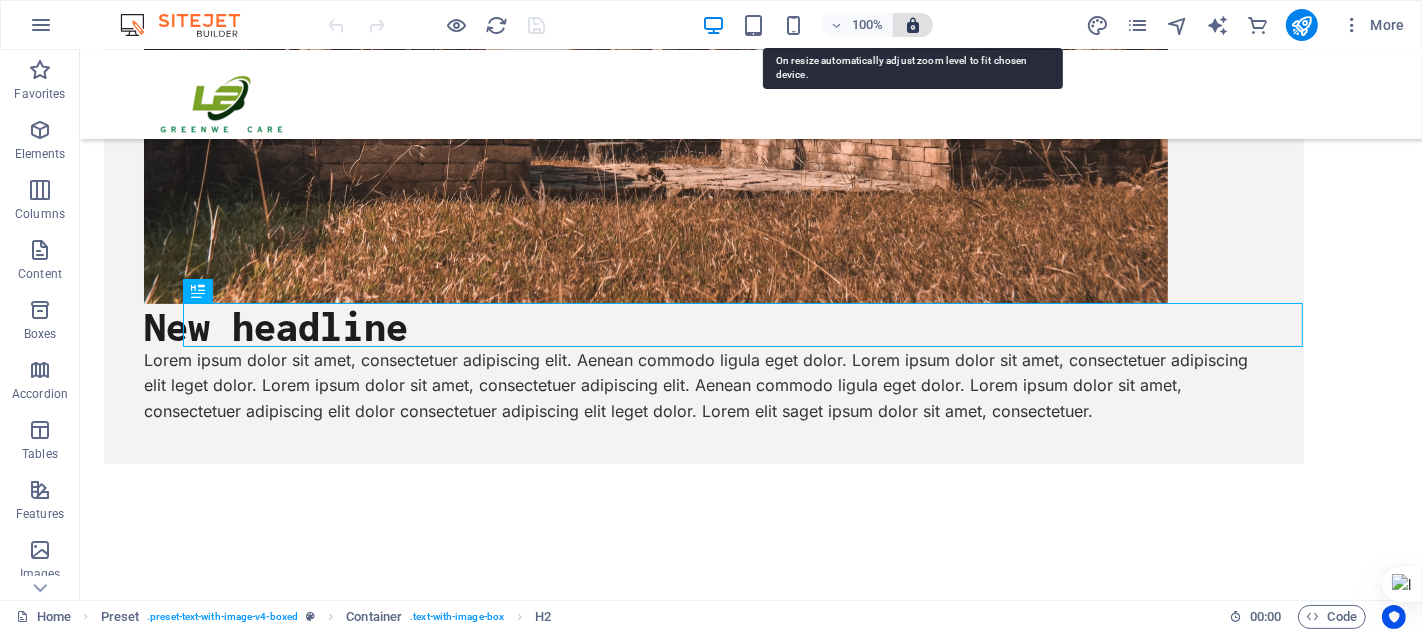 click at bounding box center (913, 25) 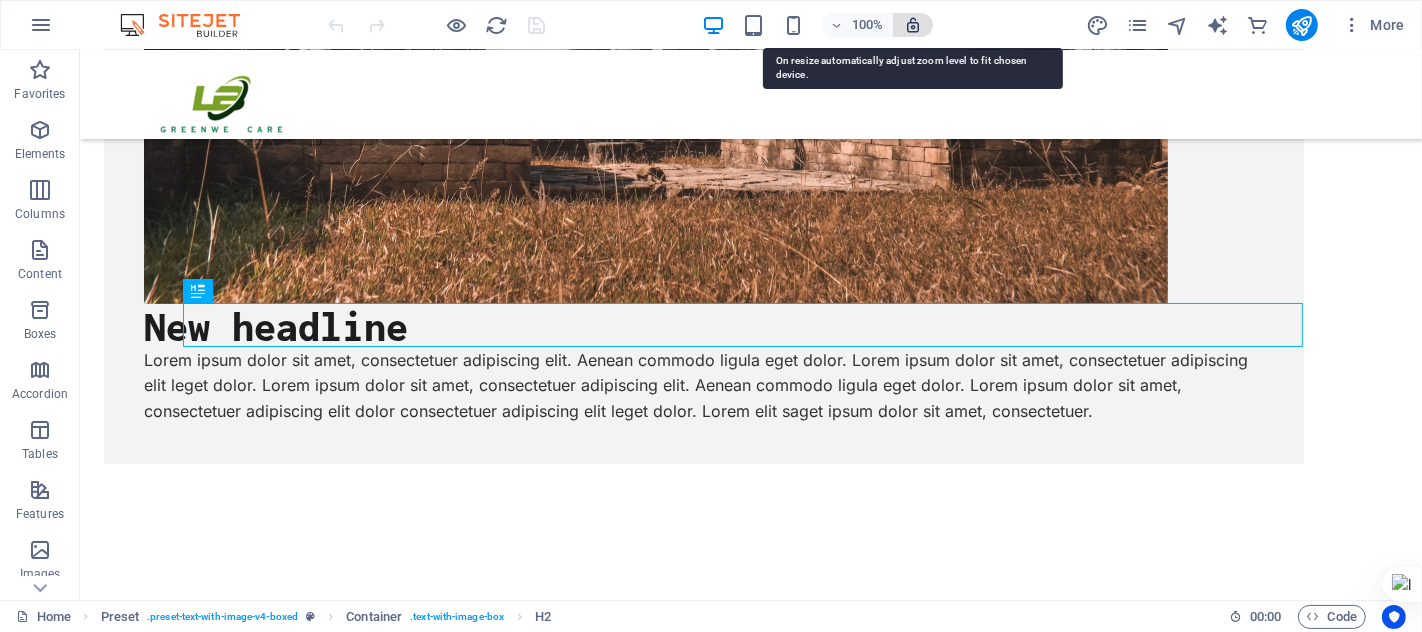 click at bounding box center (913, 25) 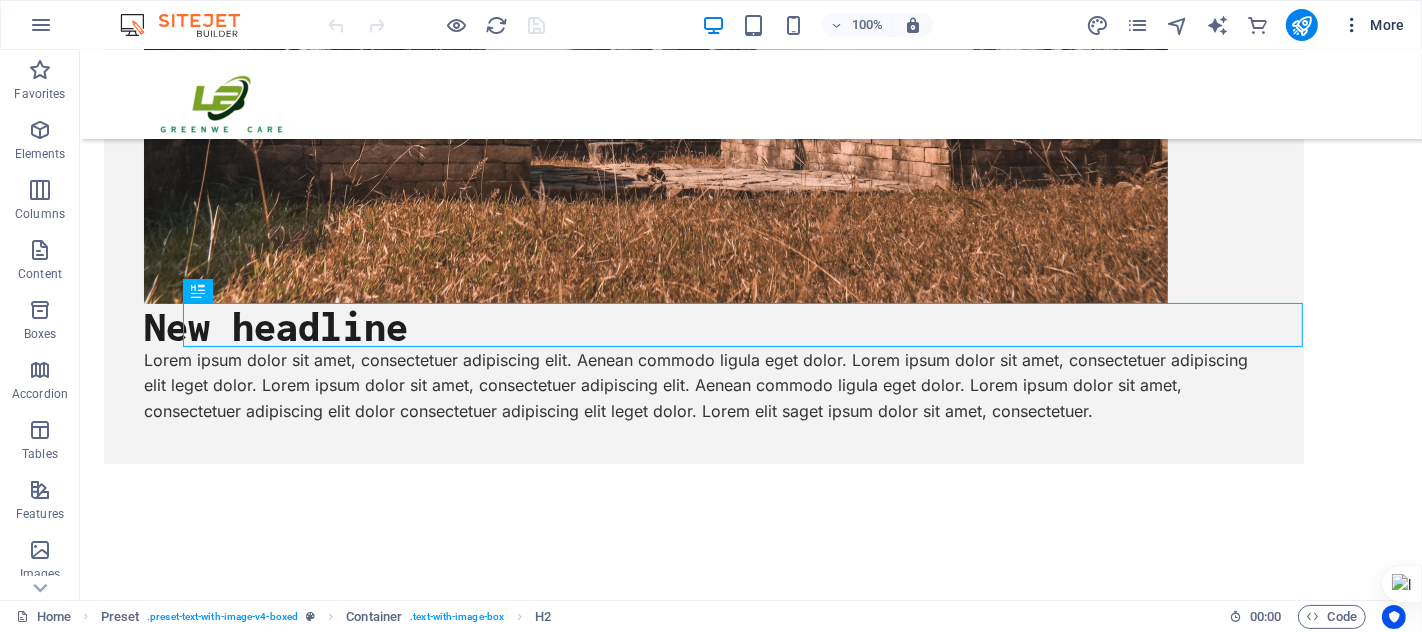 click at bounding box center (1352, 25) 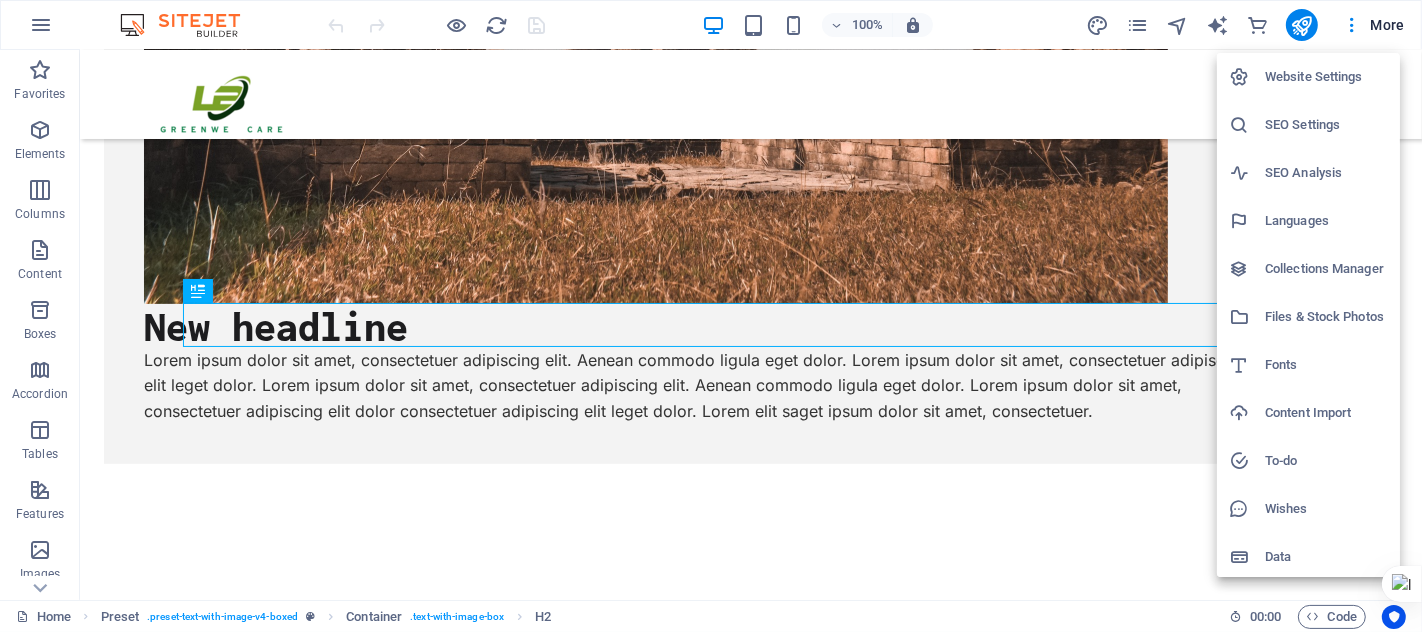 click at bounding box center [711, 316] 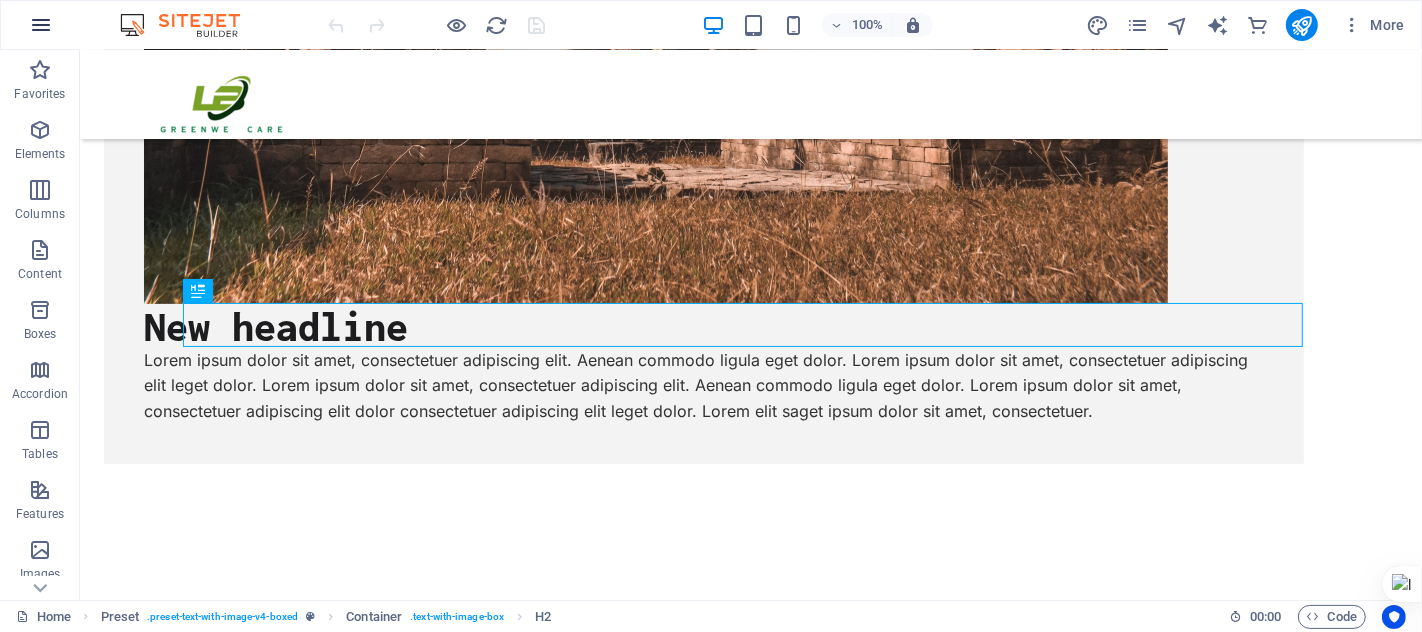 click at bounding box center (41, 25) 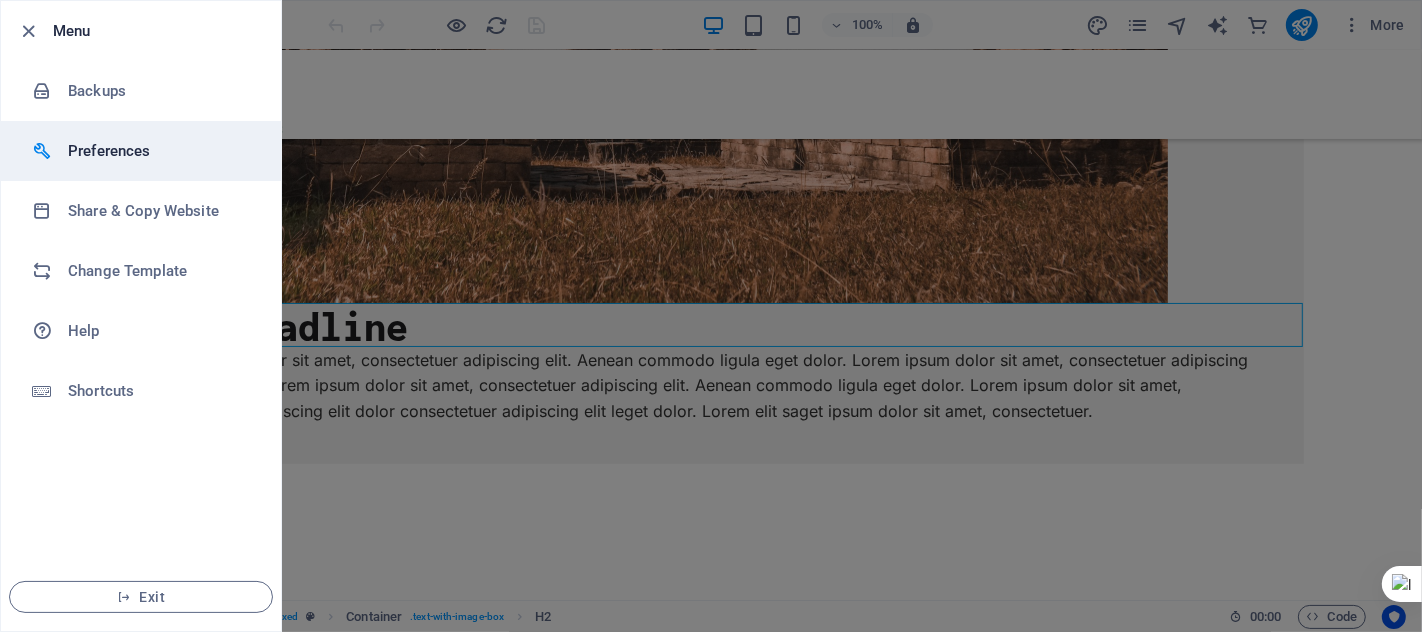 click on "Preferences" at bounding box center [160, 151] 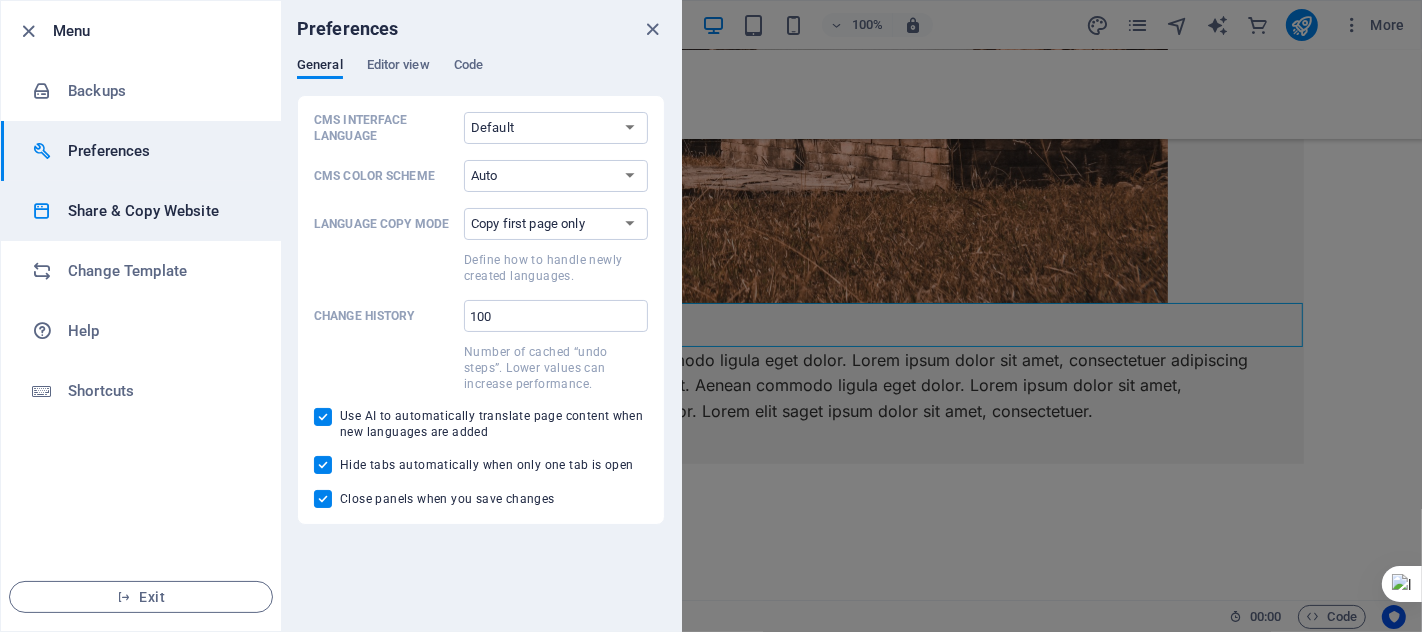 click on "Share & Copy Website" at bounding box center (141, 211) 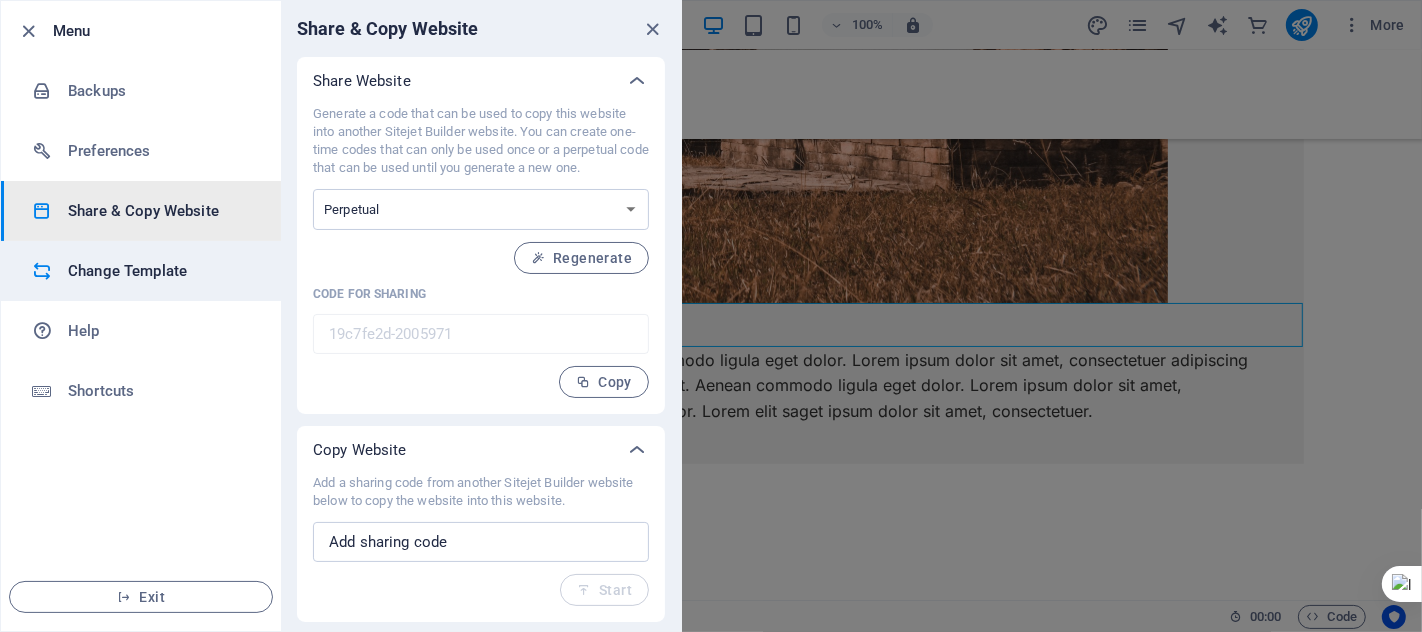 click on "Change Template" at bounding box center (160, 271) 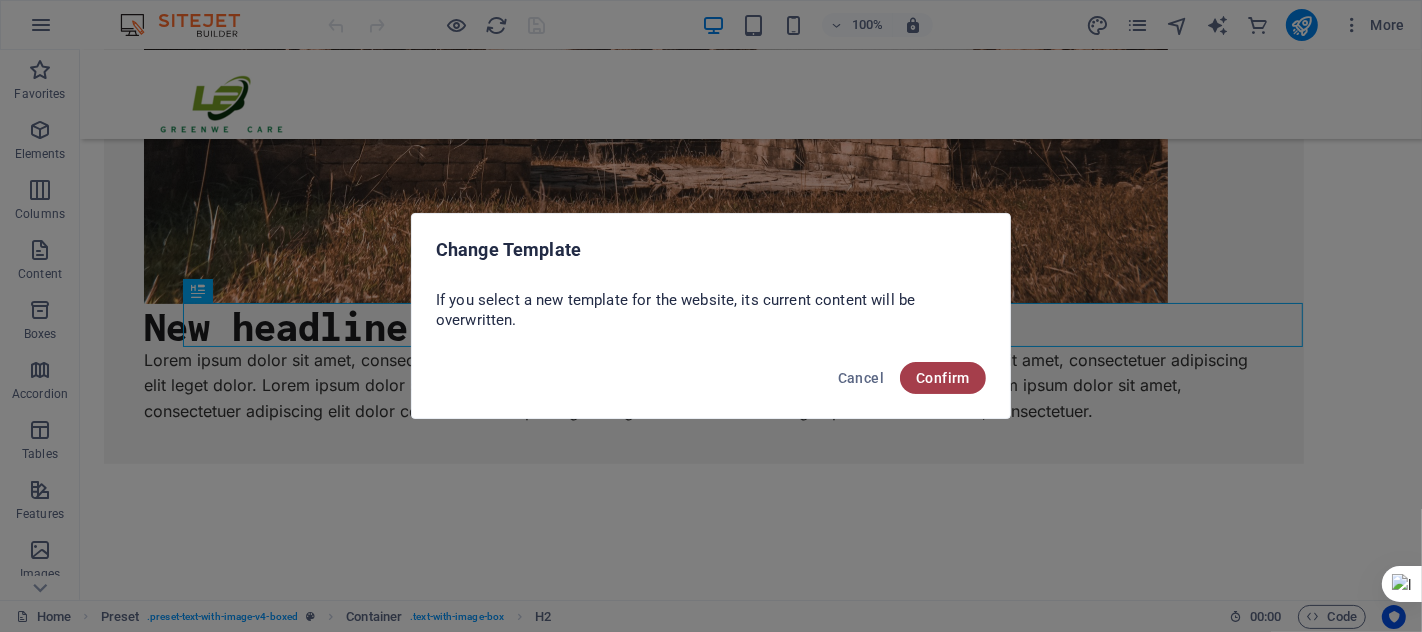 click on "Confirm" at bounding box center (943, 378) 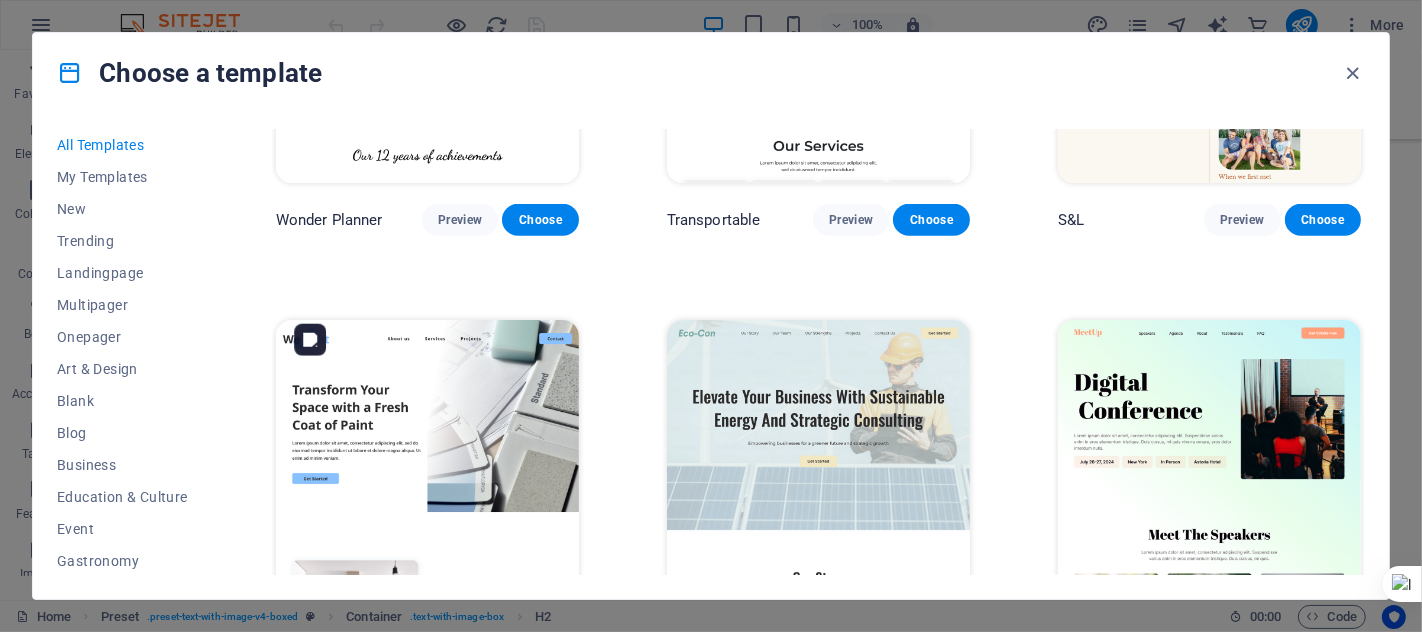 scroll, scrollTop: 1481, scrollLeft: 0, axis: vertical 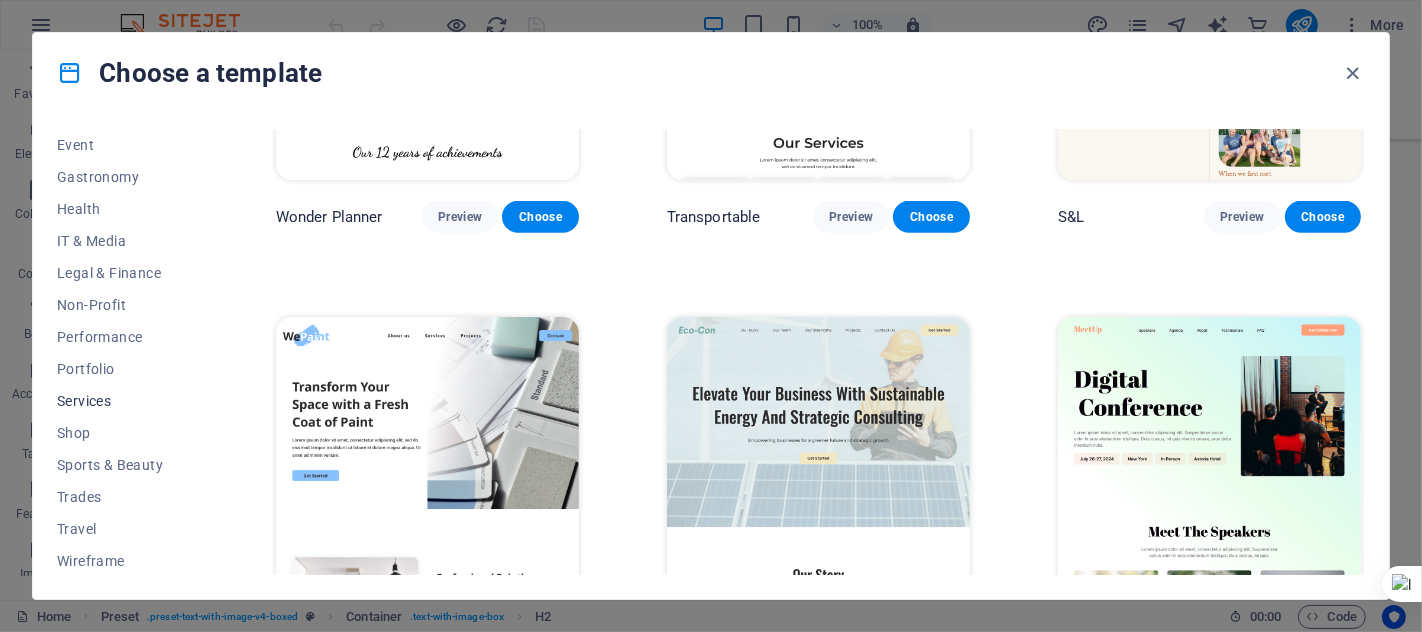 click on "Services" at bounding box center (122, 401) 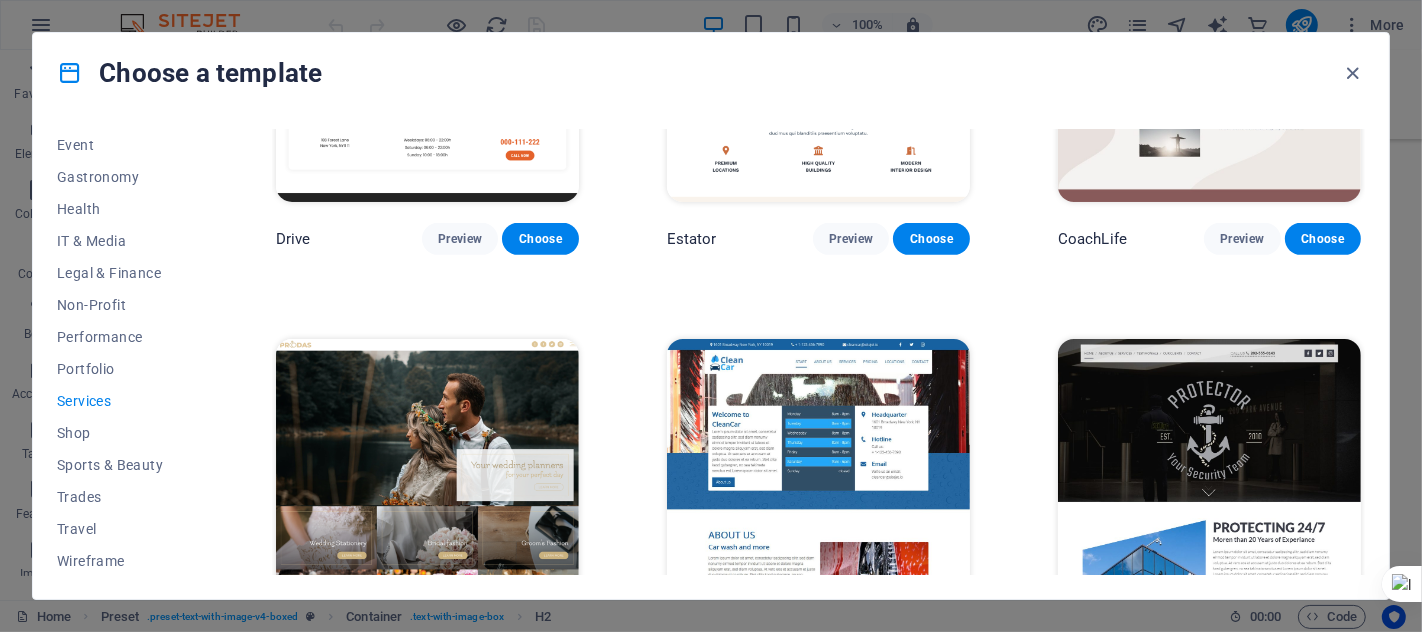 scroll, scrollTop: 890, scrollLeft: 0, axis: vertical 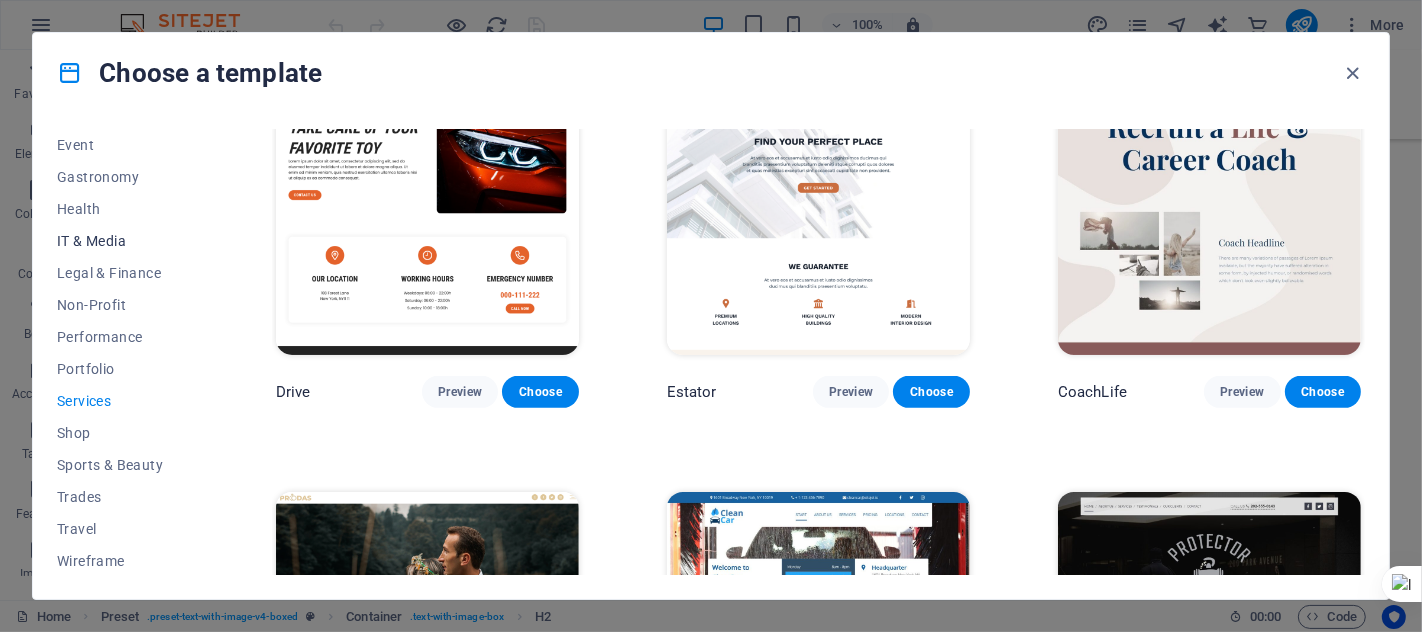 click on "IT & Media" at bounding box center [122, 241] 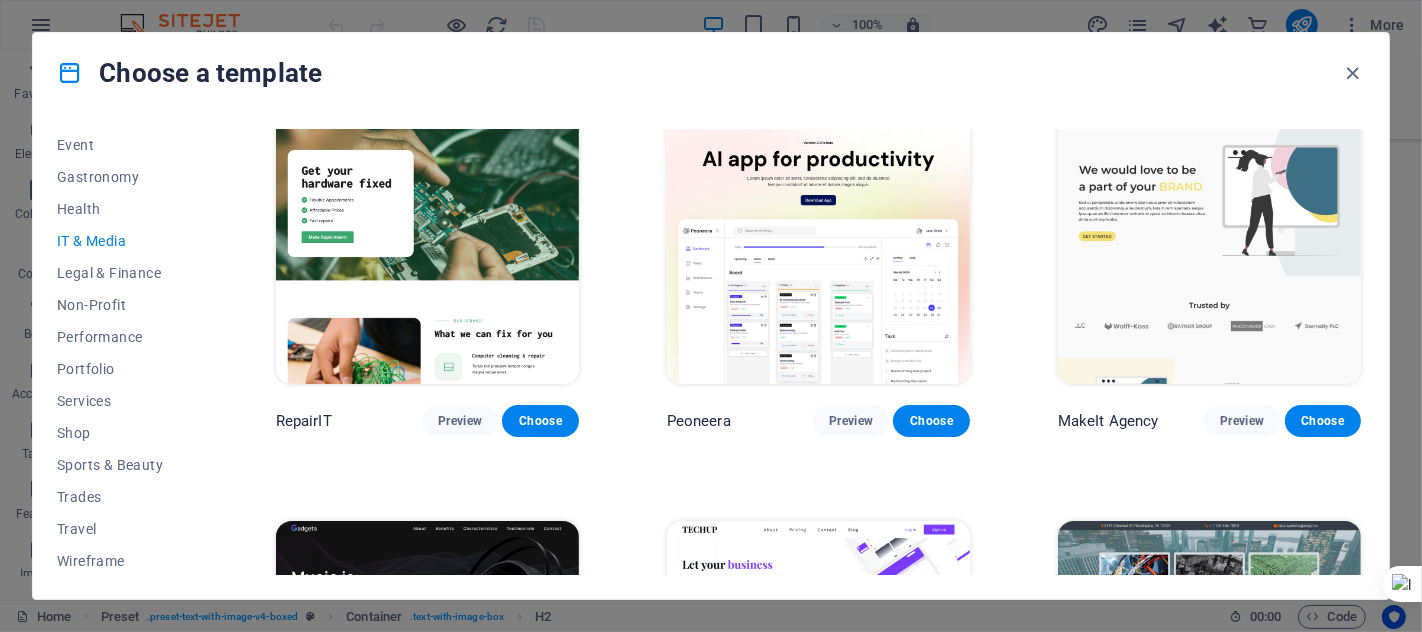 scroll, scrollTop: 0, scrollLeft: 0, axis: both 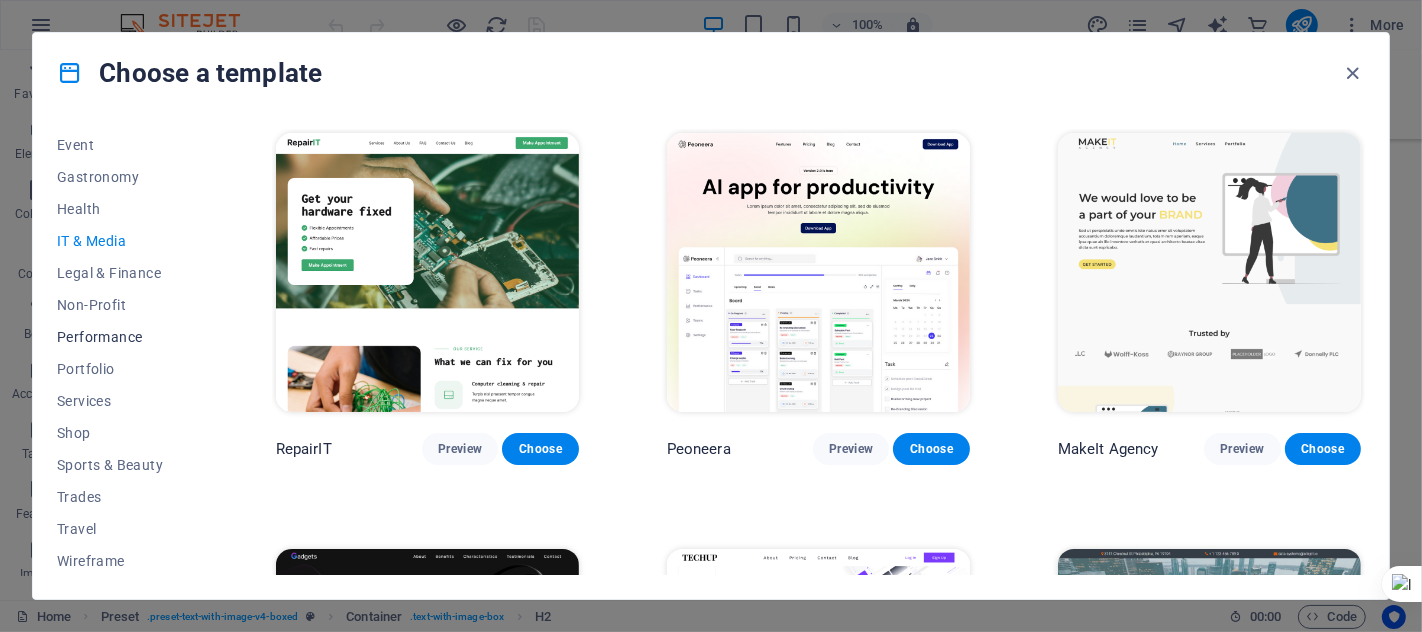 click on "Performance" at bounding box center [122, 337] 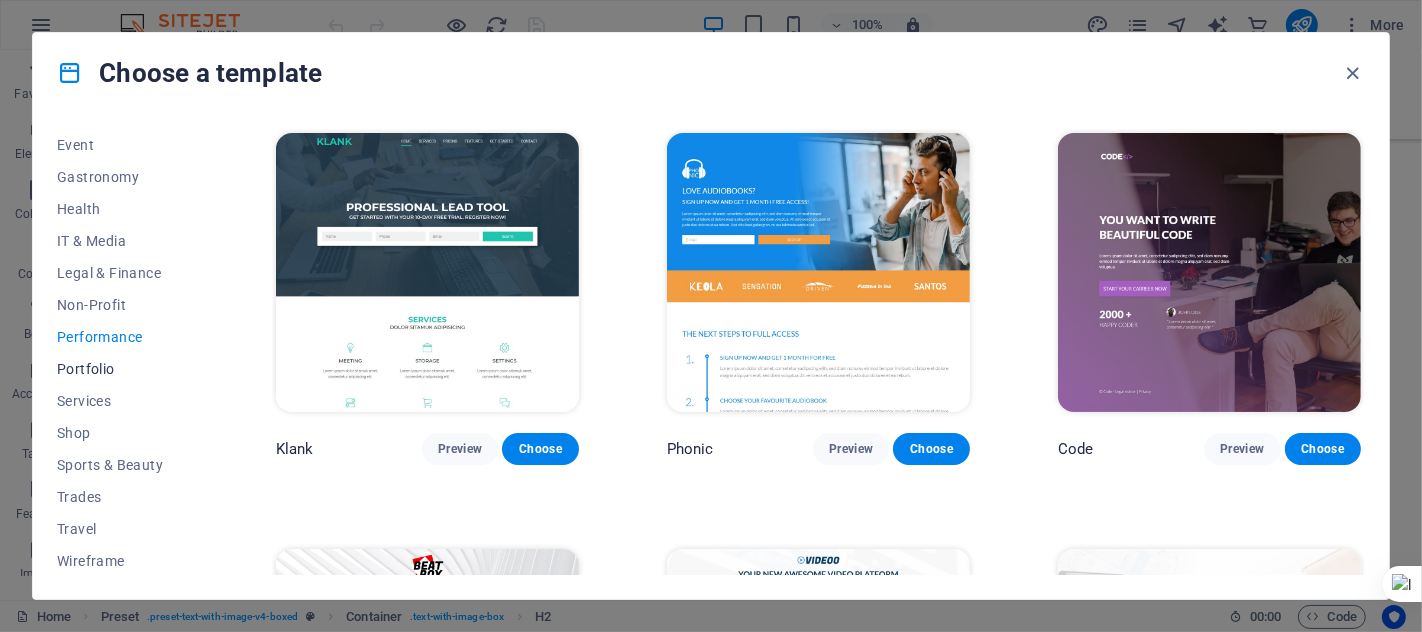 click on "Portfolio" at bounding box center (122, 369) 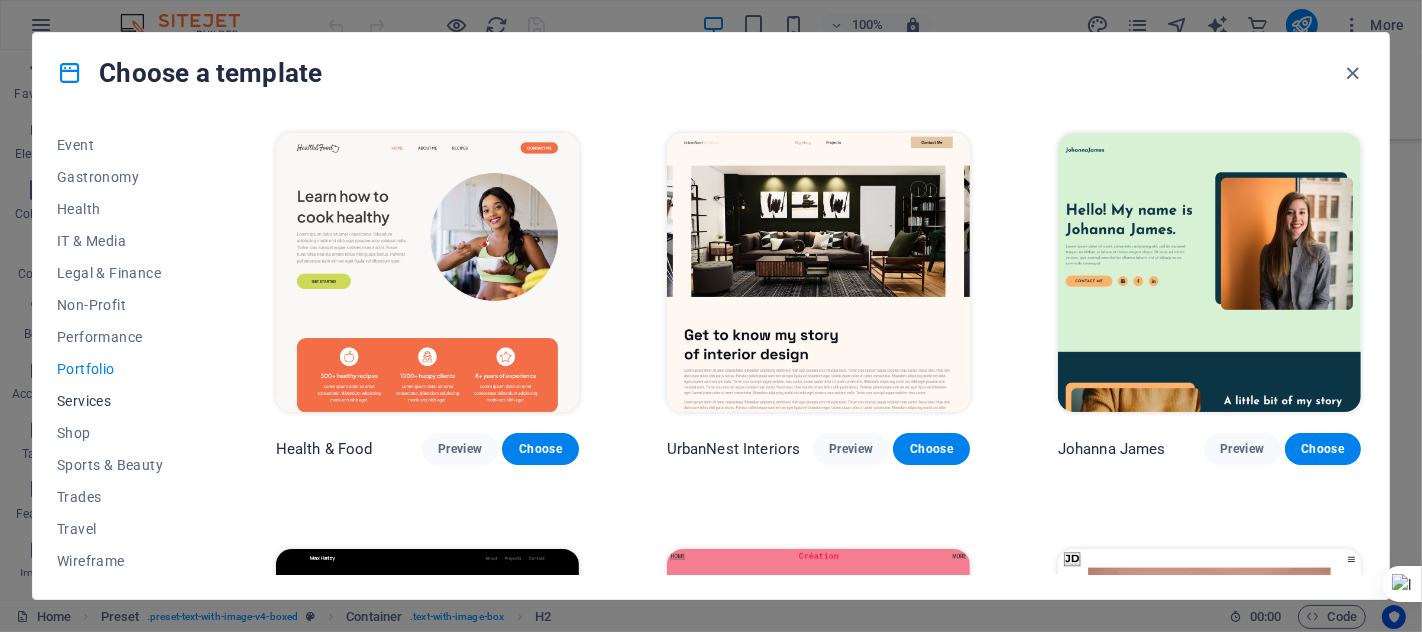 click on "Services" at bounding box center [122, 401] 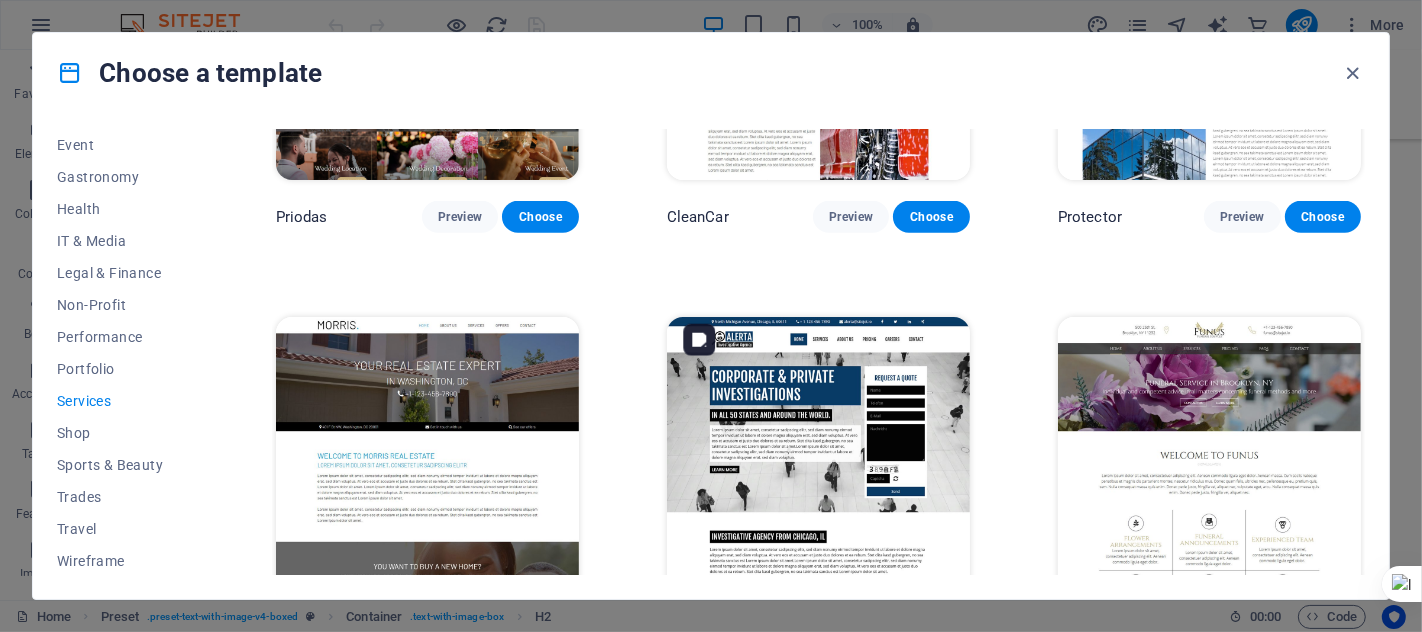 scroll, scrollTop: 1111, scrollLeft: 0, axis: vertical 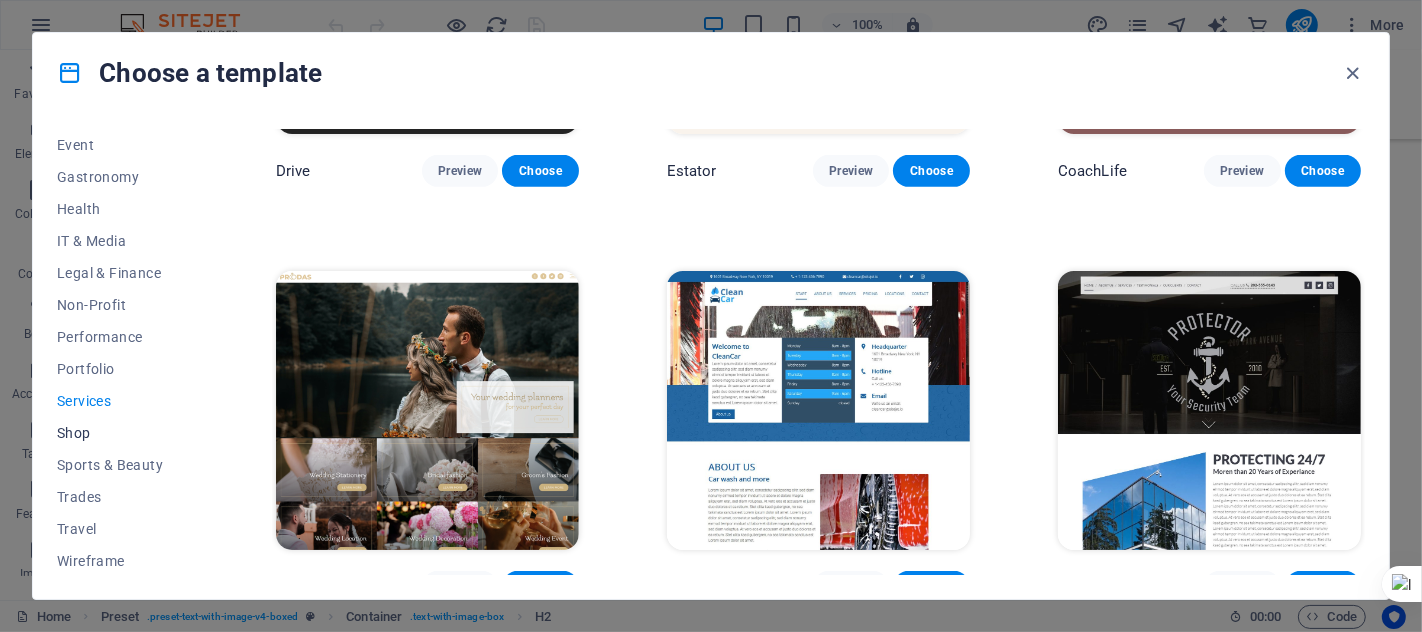 click on "Shop" at bounding box center [122, 433] 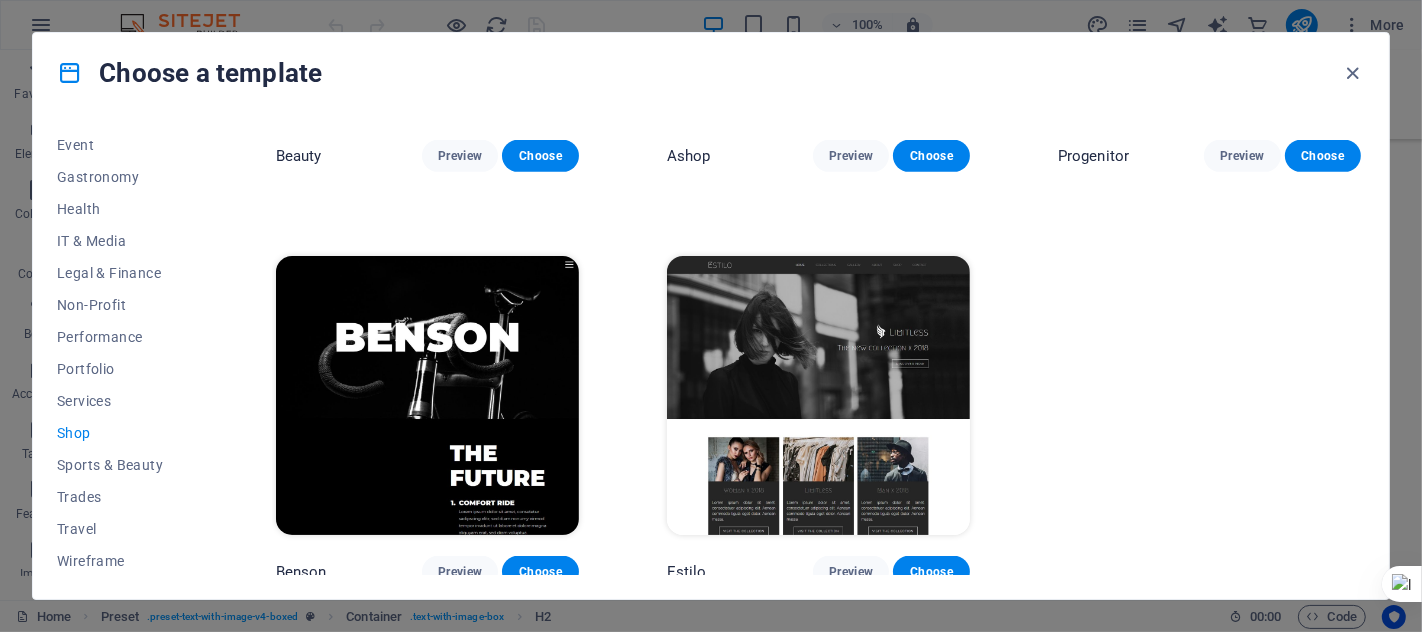 scroll, scrollTop: 1128, scrollLeft: 0, axis: vertical 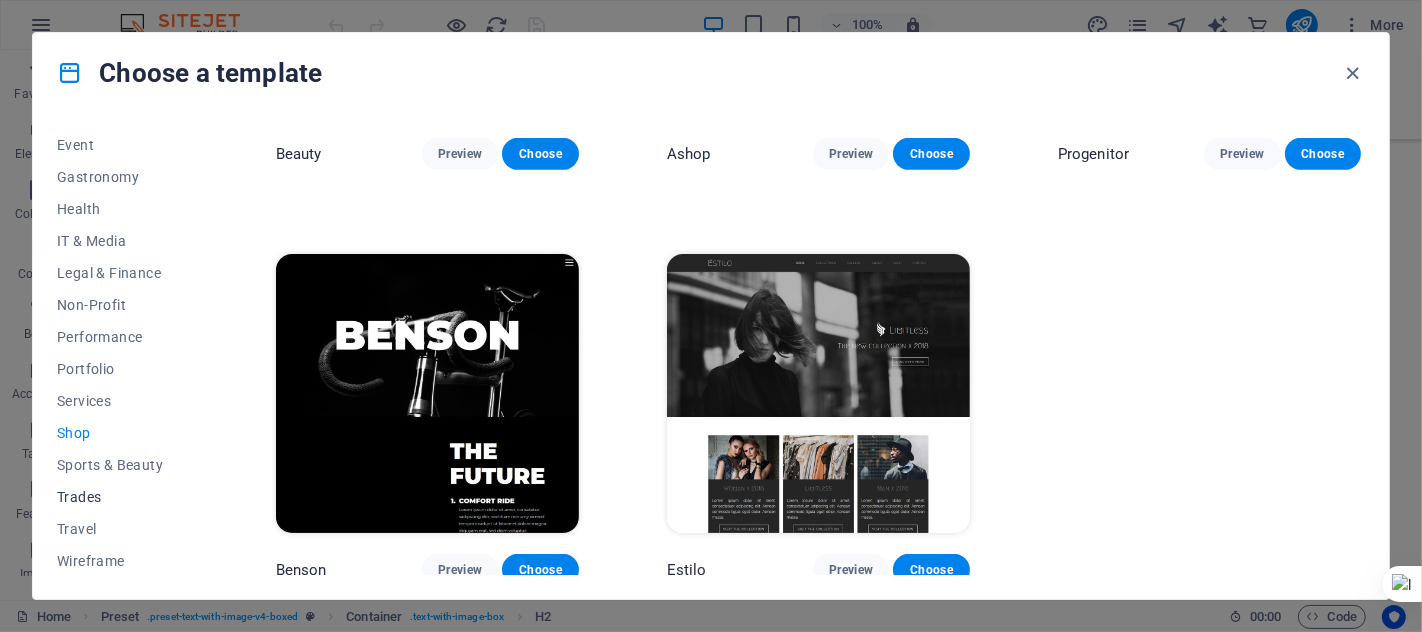 click on "Trades" at bounding box center [122, 497] 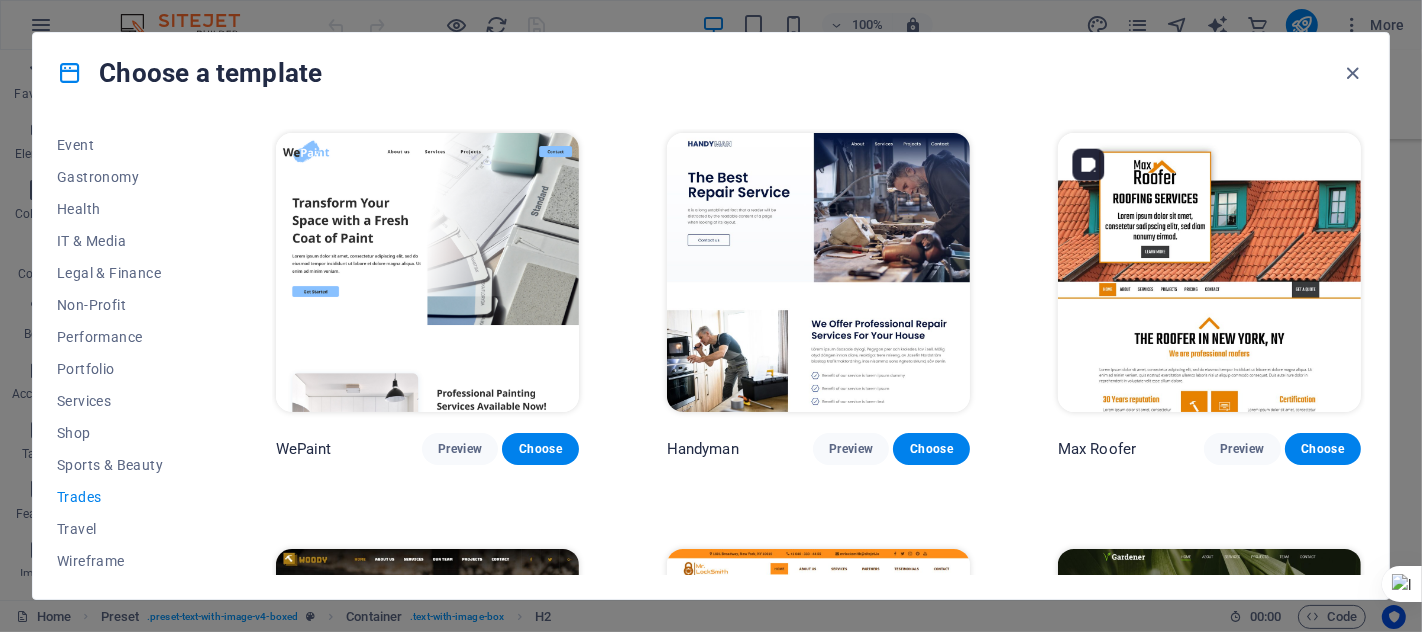 scroll, scrollTop: 370, scrollLeft: 0, axis: vertical 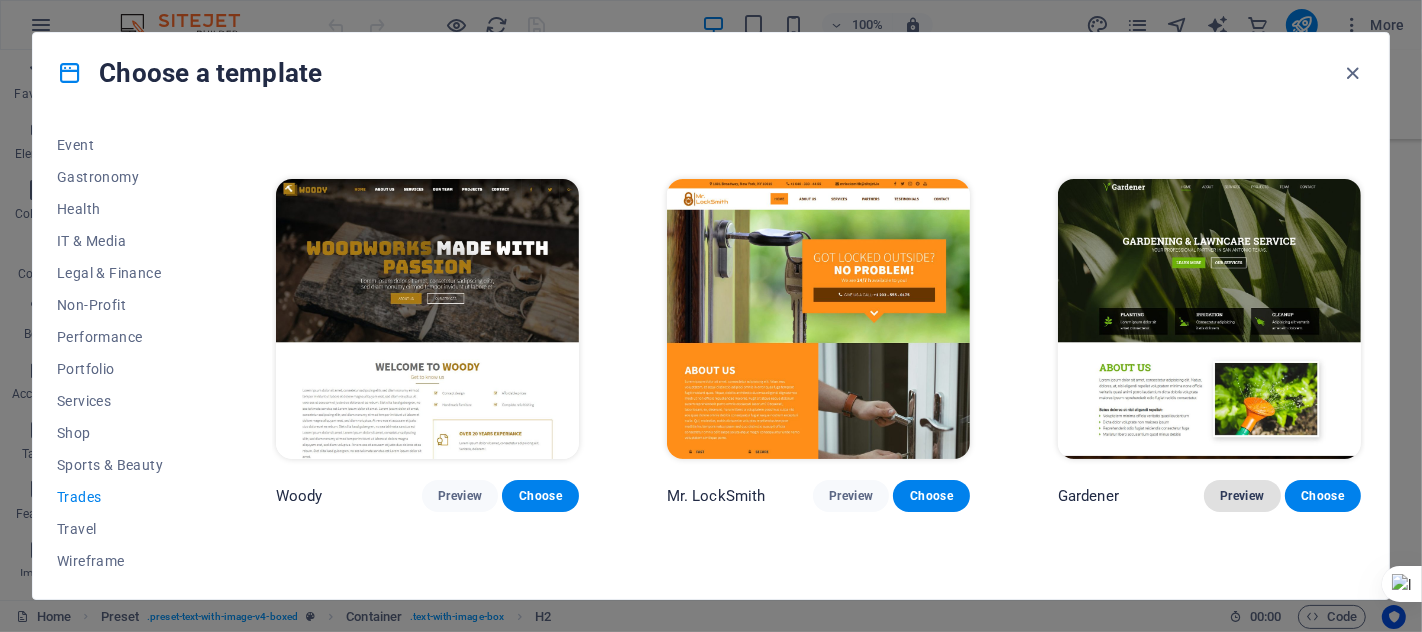 click on "Preview" at bounding box center (1242, 496) 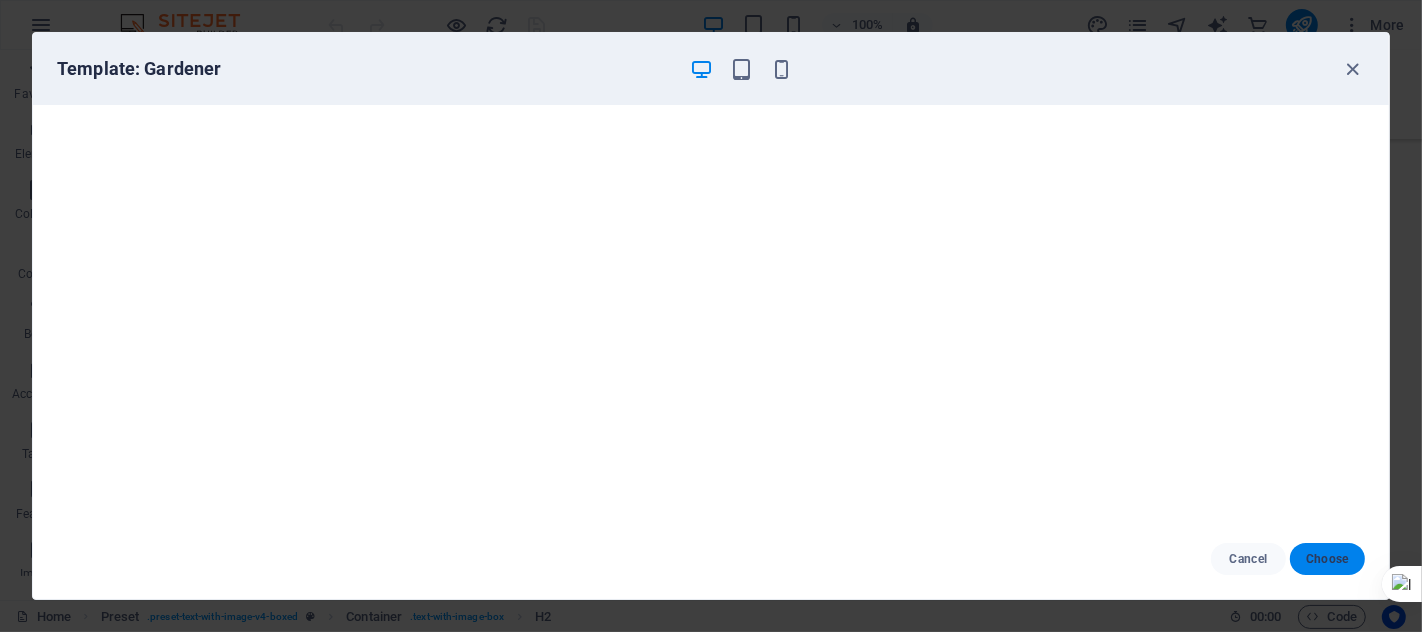 click on "Choose" at bounding box center (1327, 559) 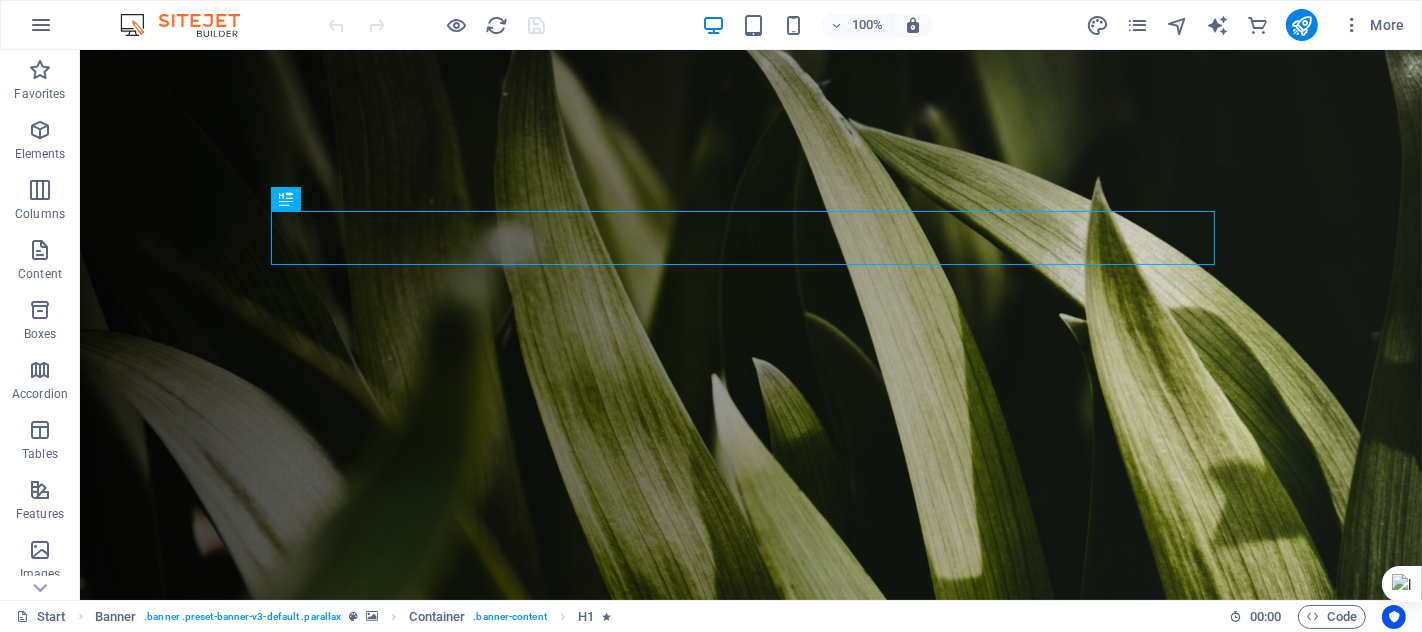 scroll, scrollTop: 0, scrollLeft: 0, axis: both 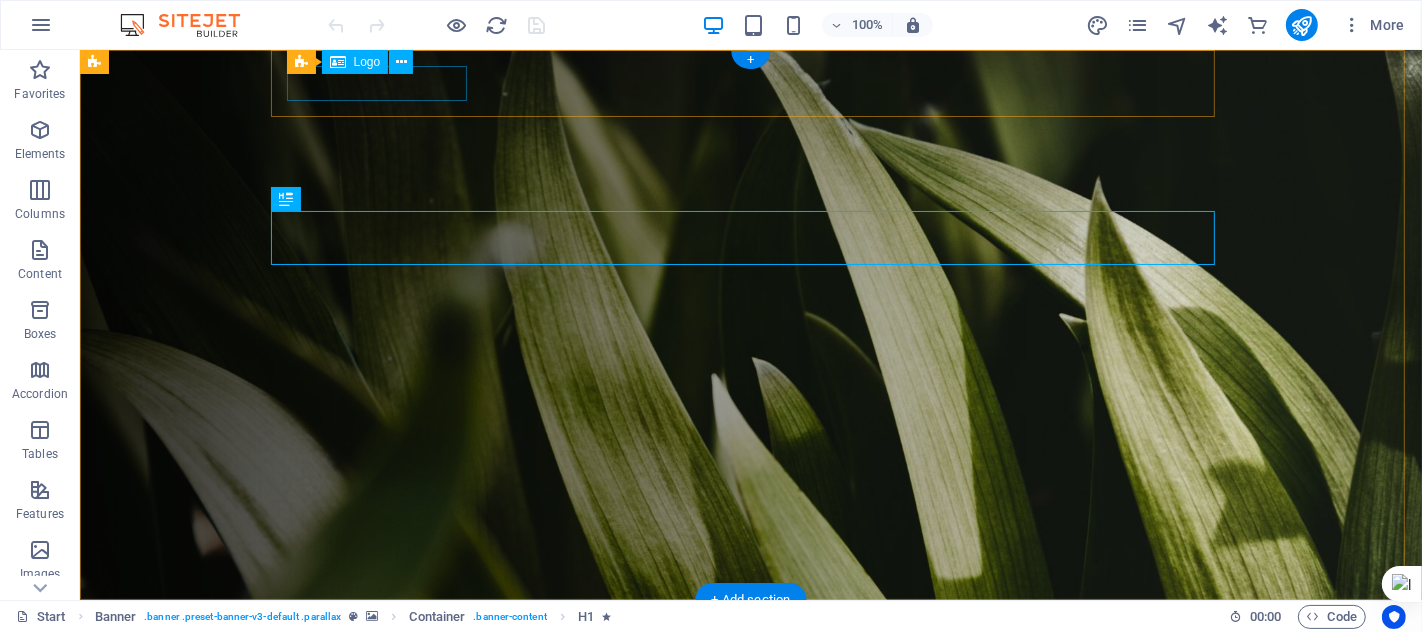 click at bounding box center [758, 633] 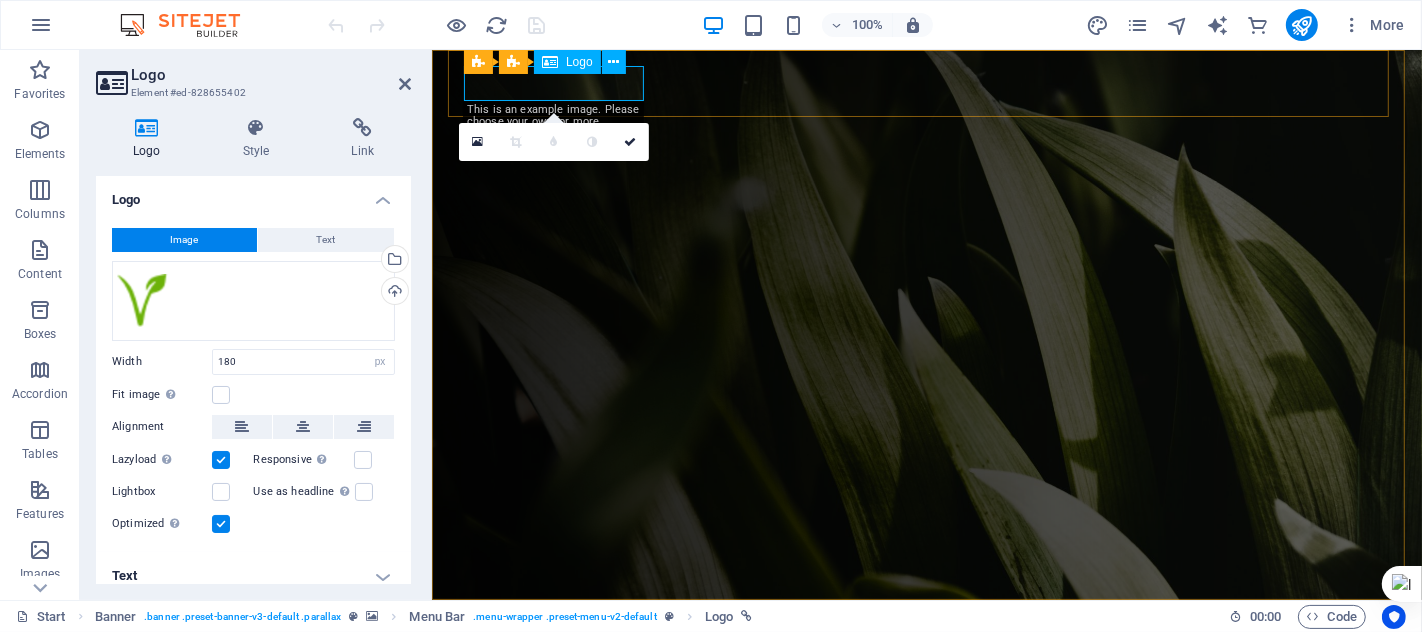 click at bounding box center [934, 633] 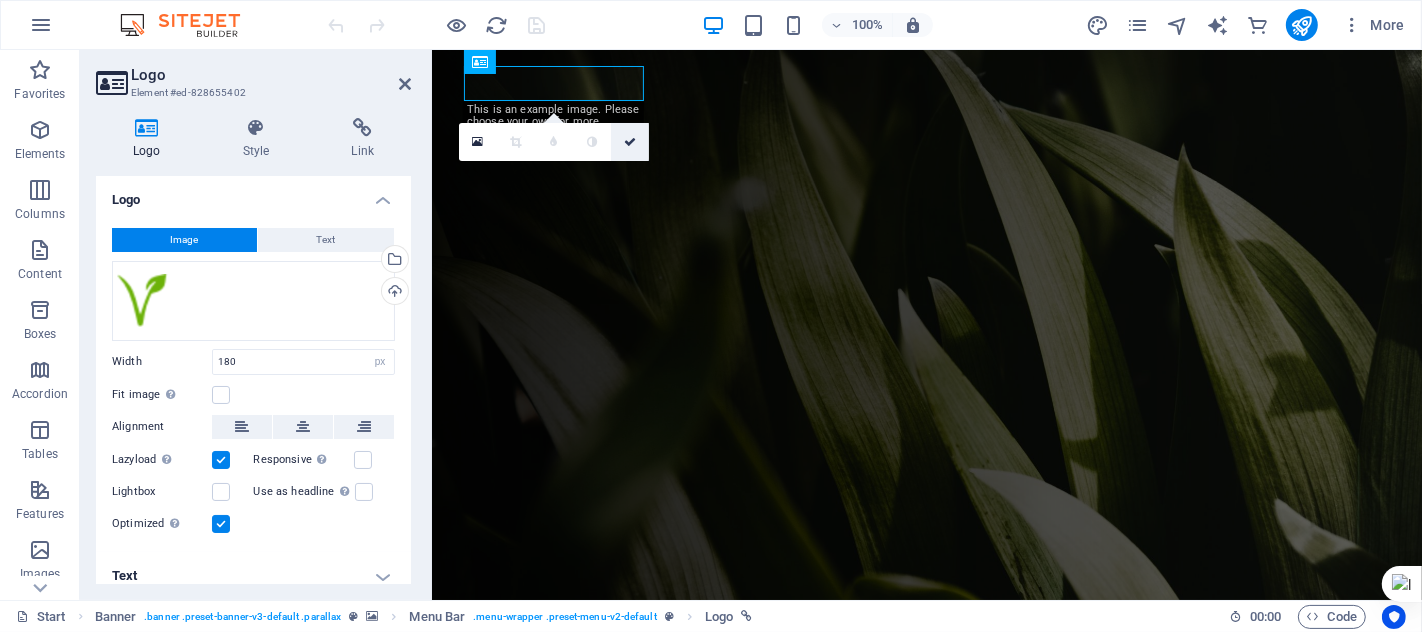 click at bounding box center (630, 142) 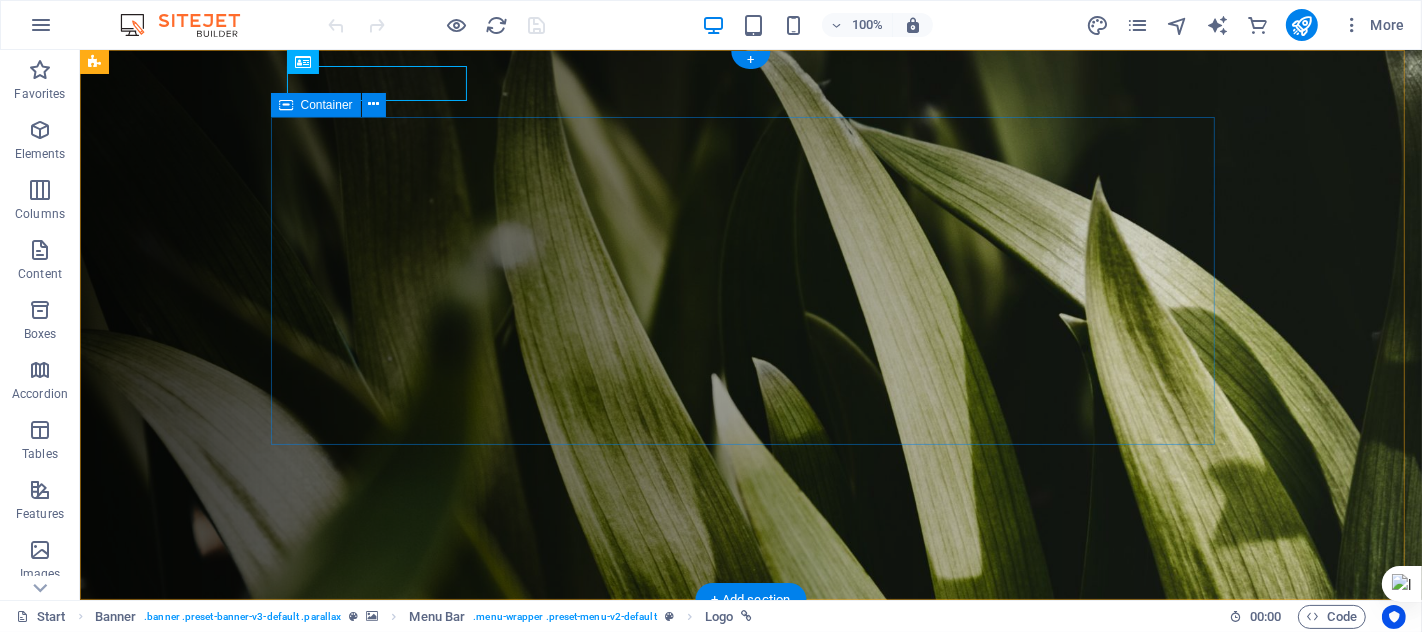 click on "Gardening & Lawncare Service Your professional Partner in [CITY] [STATE]. Learn more Our Services" at bounding box center (750, 875) 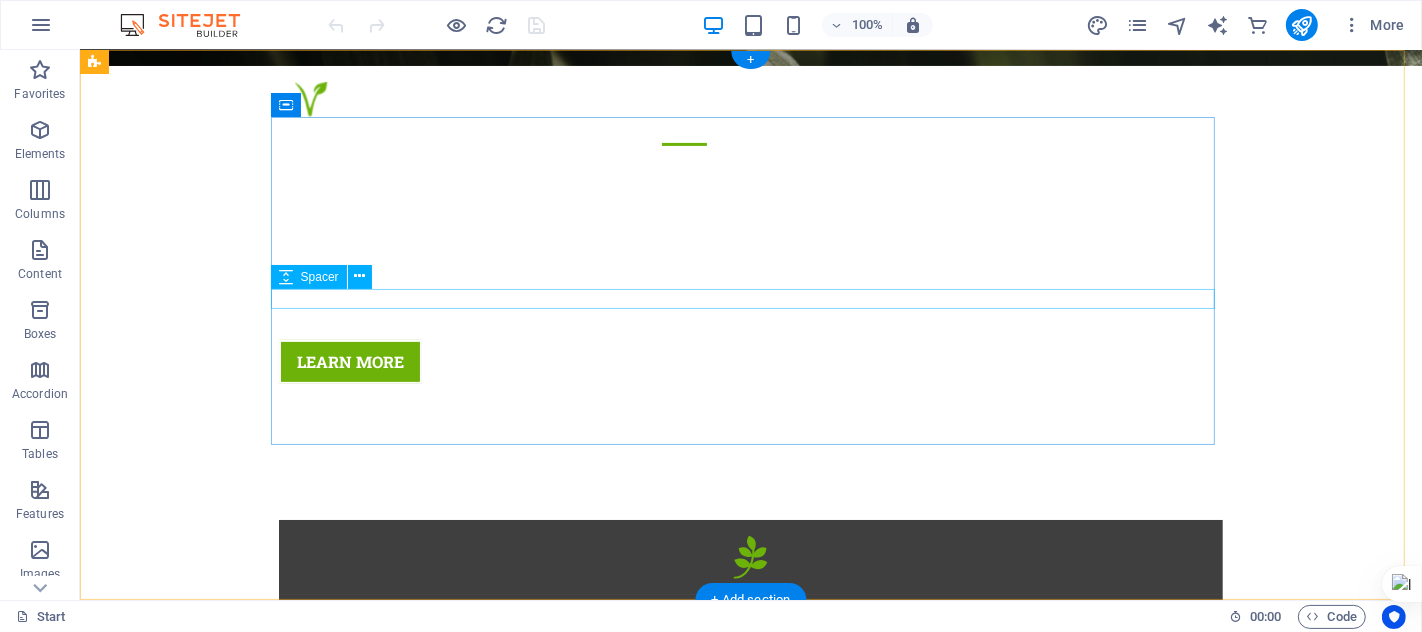 scroll, scrollTop: 0, scrollLeft: 0, axis: both 